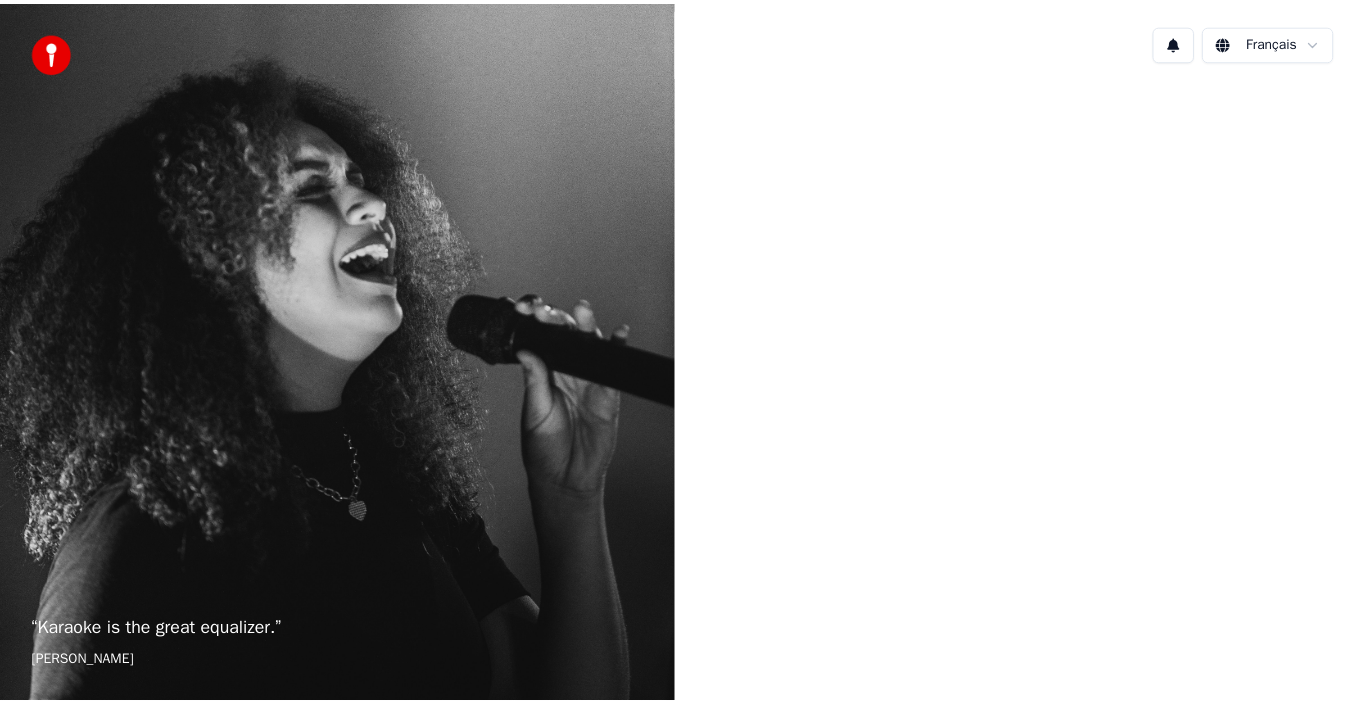 scroll, scrollTop: 0, scrollLeft: 0, axis: both 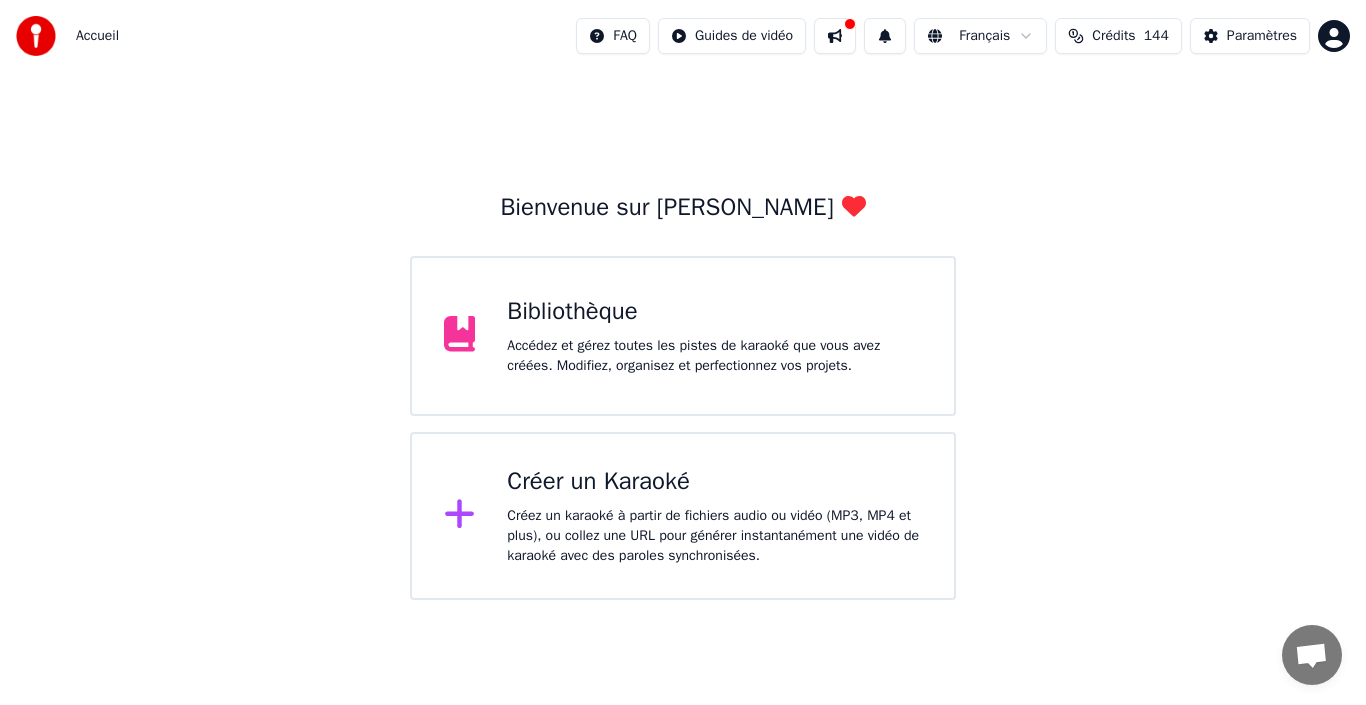 click on "Bibliothèque" at bounding box center (714, 312) 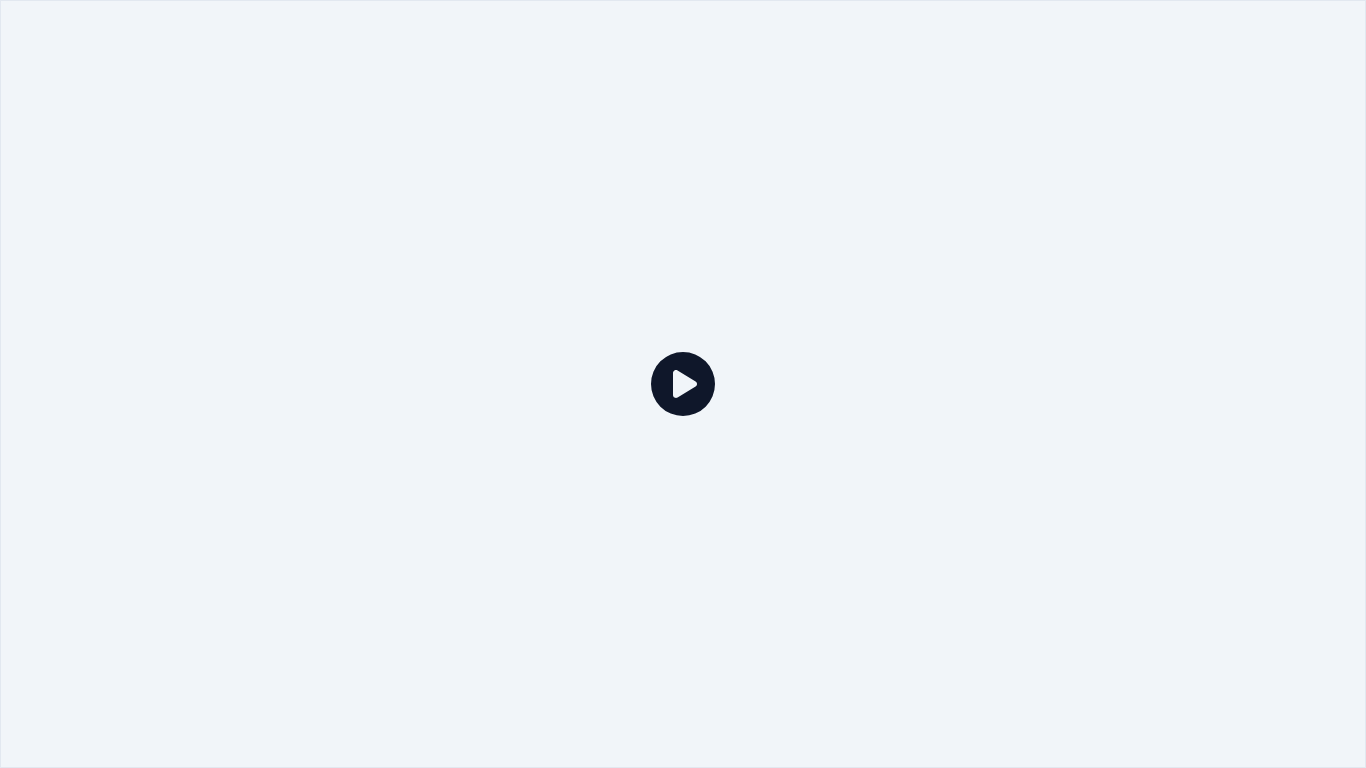 click 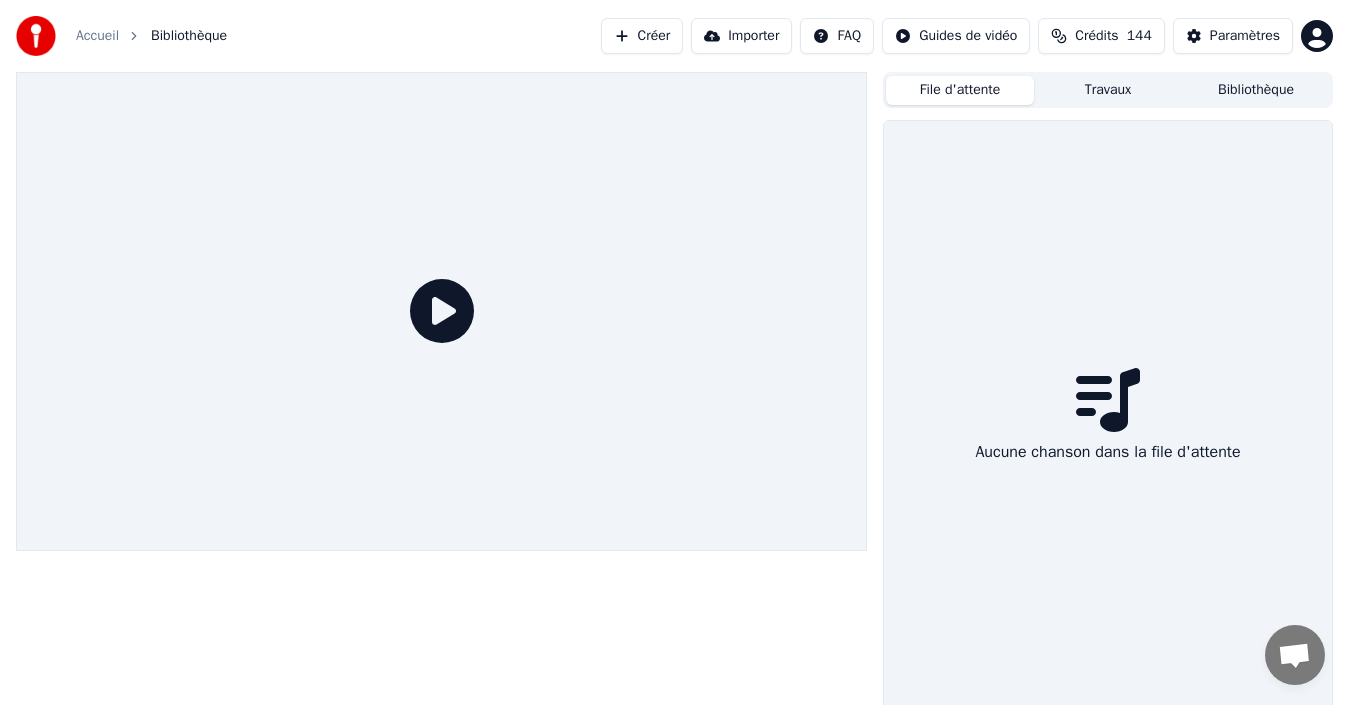 click on "File d'attente" at bounding box center (960, 90) 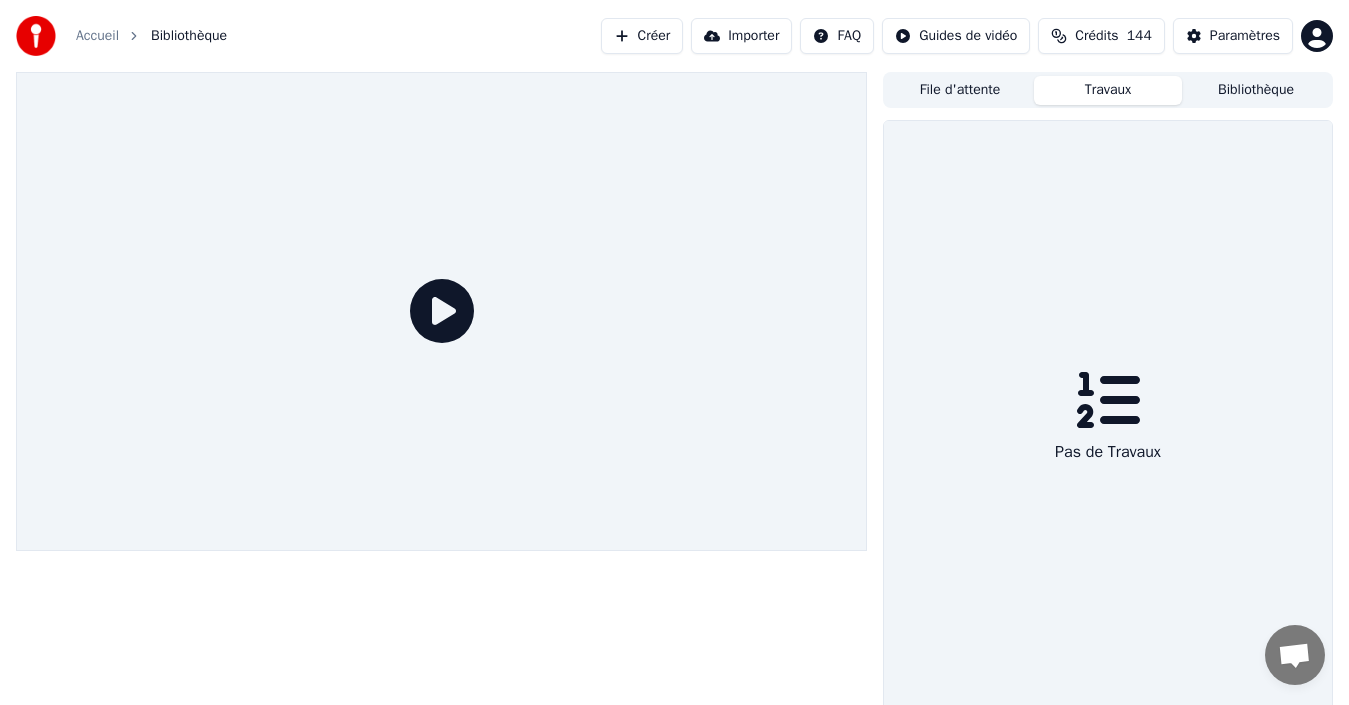 click on "Travaux" at bounding box center [1108, 90] 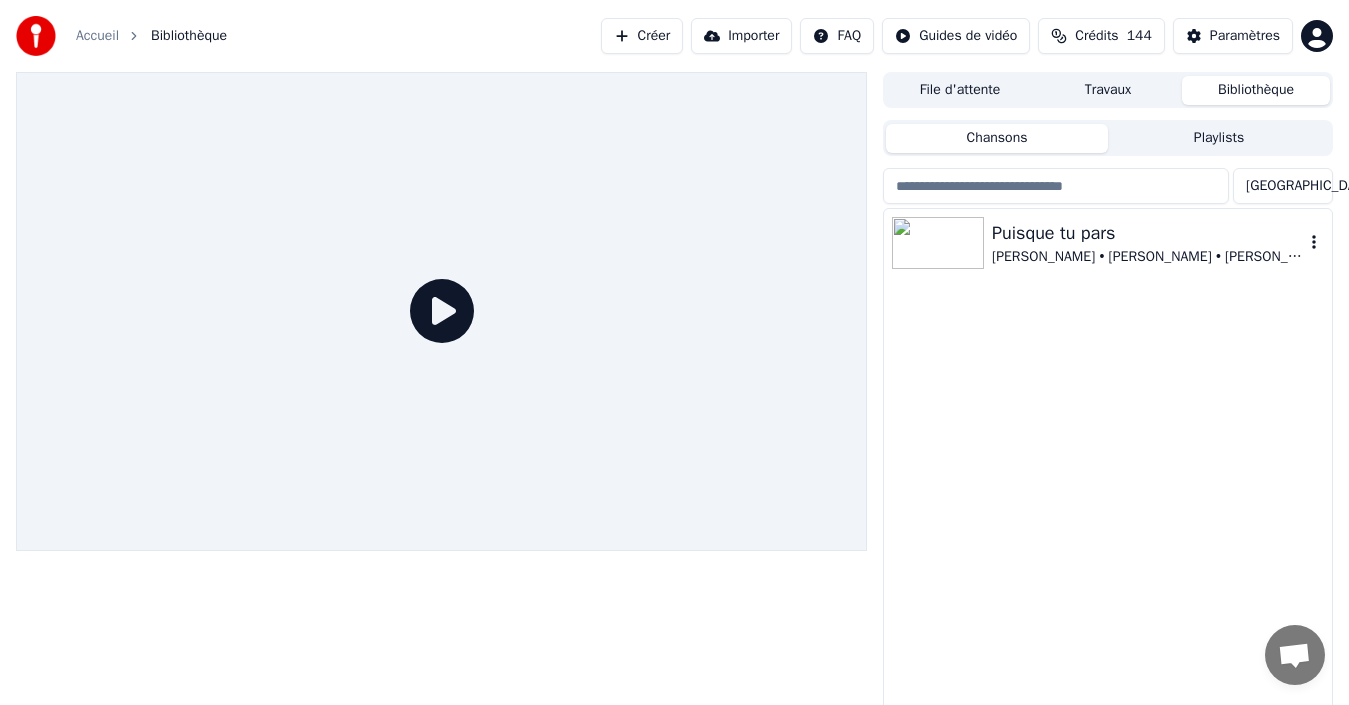 click on "[PERSON_NAME] • [PERSON_NAME] • [PERSON_NAME]" at bounding box center [1148, 257] 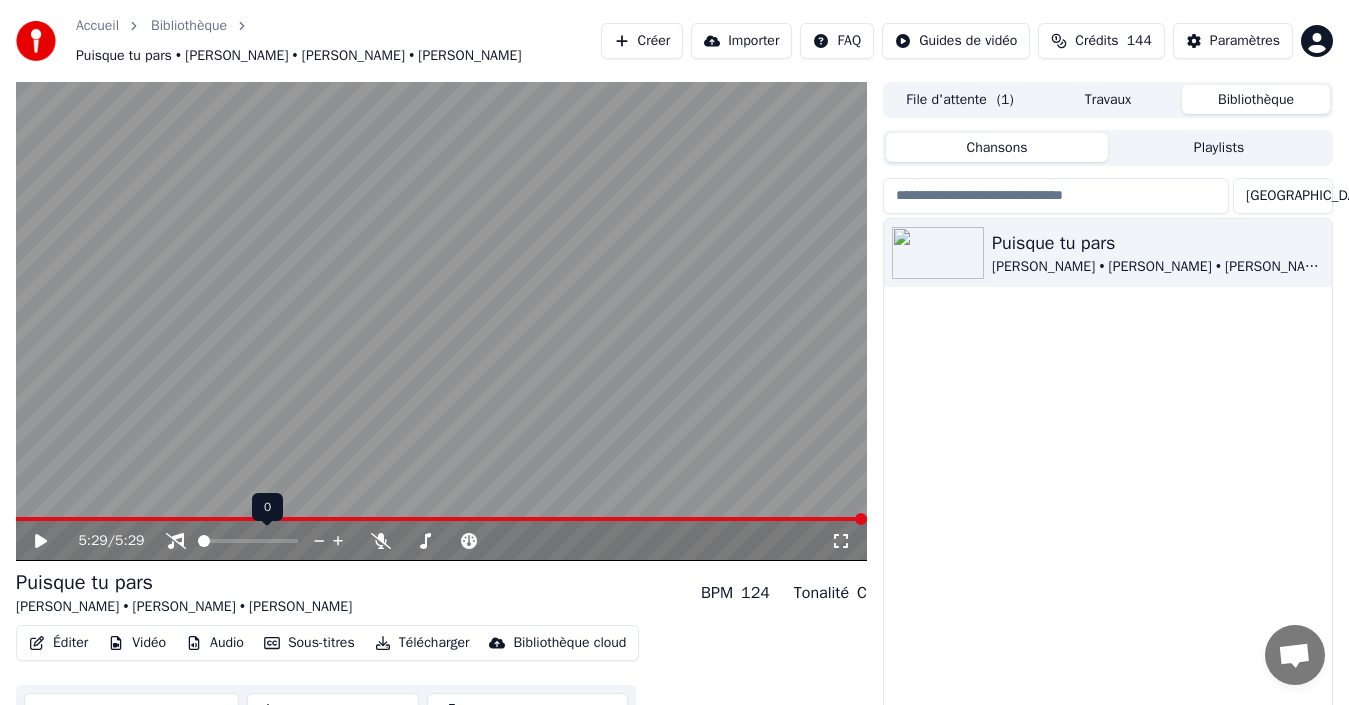 click at bounding box center (204, 541) 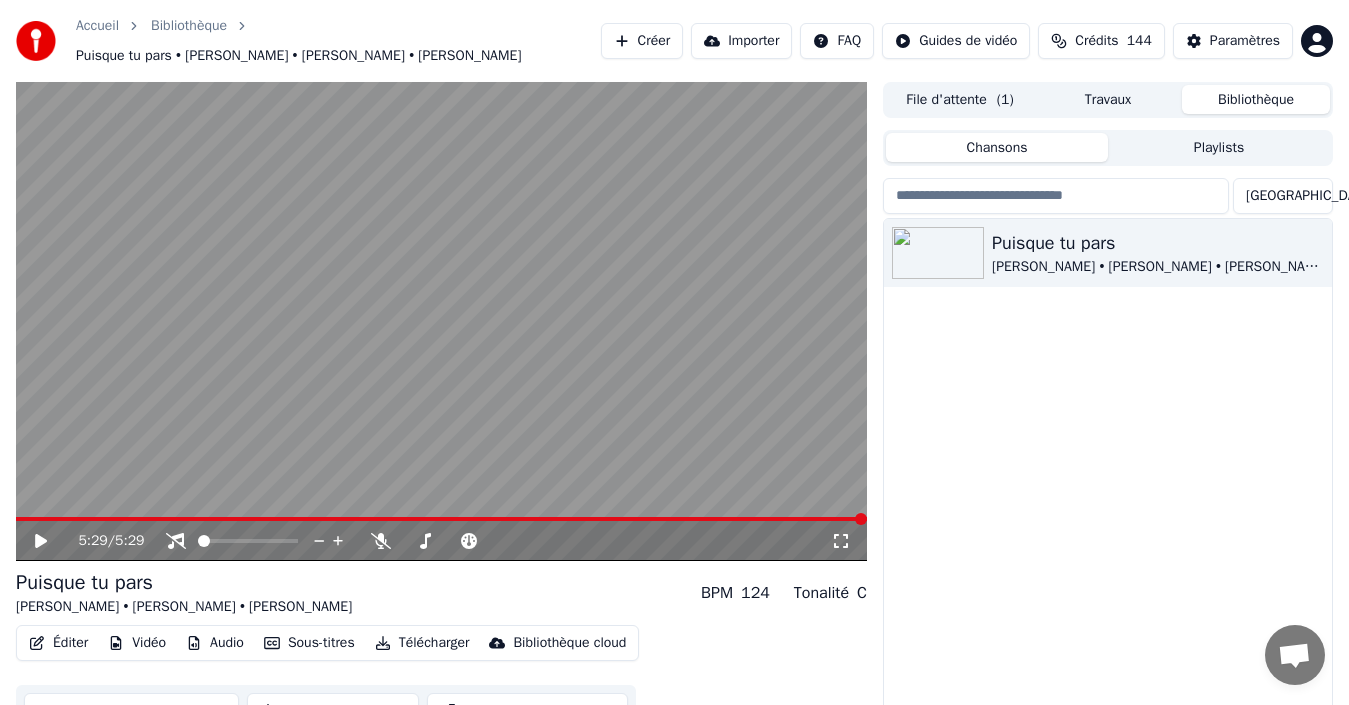 click 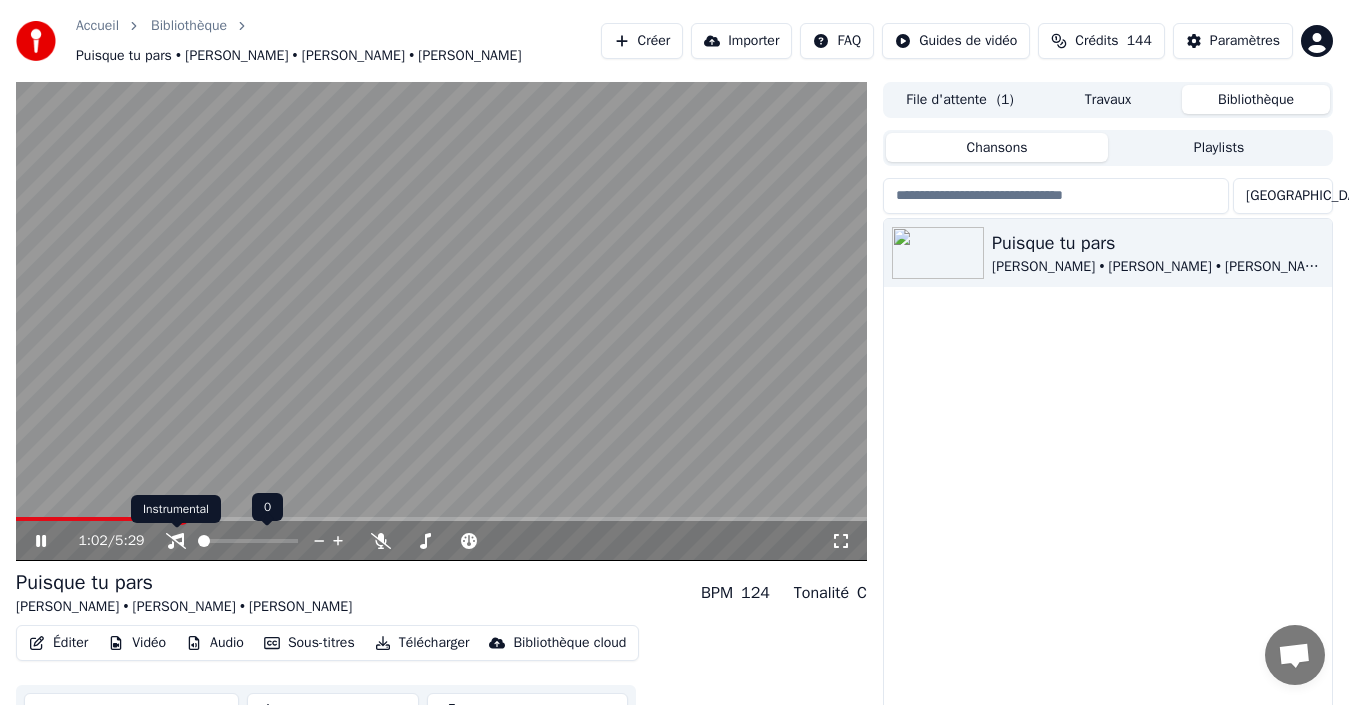 click 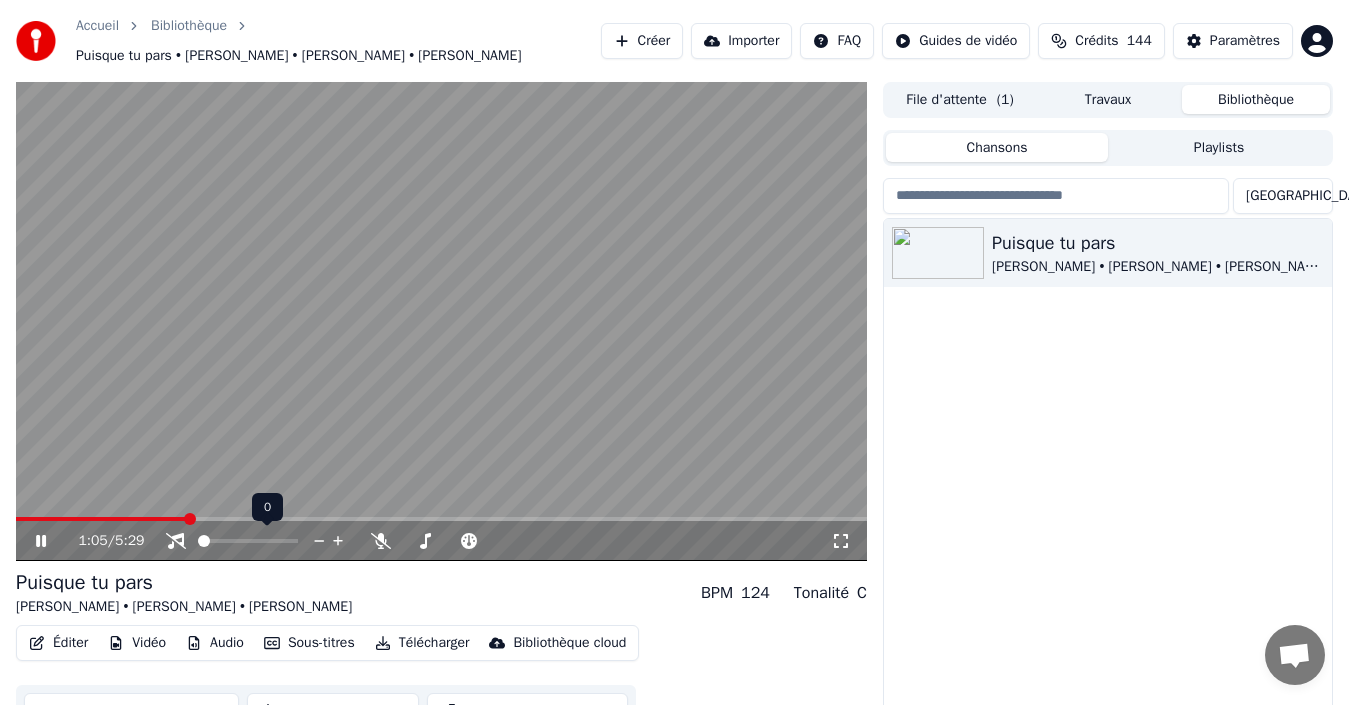 click at bounding box center [204, 541] 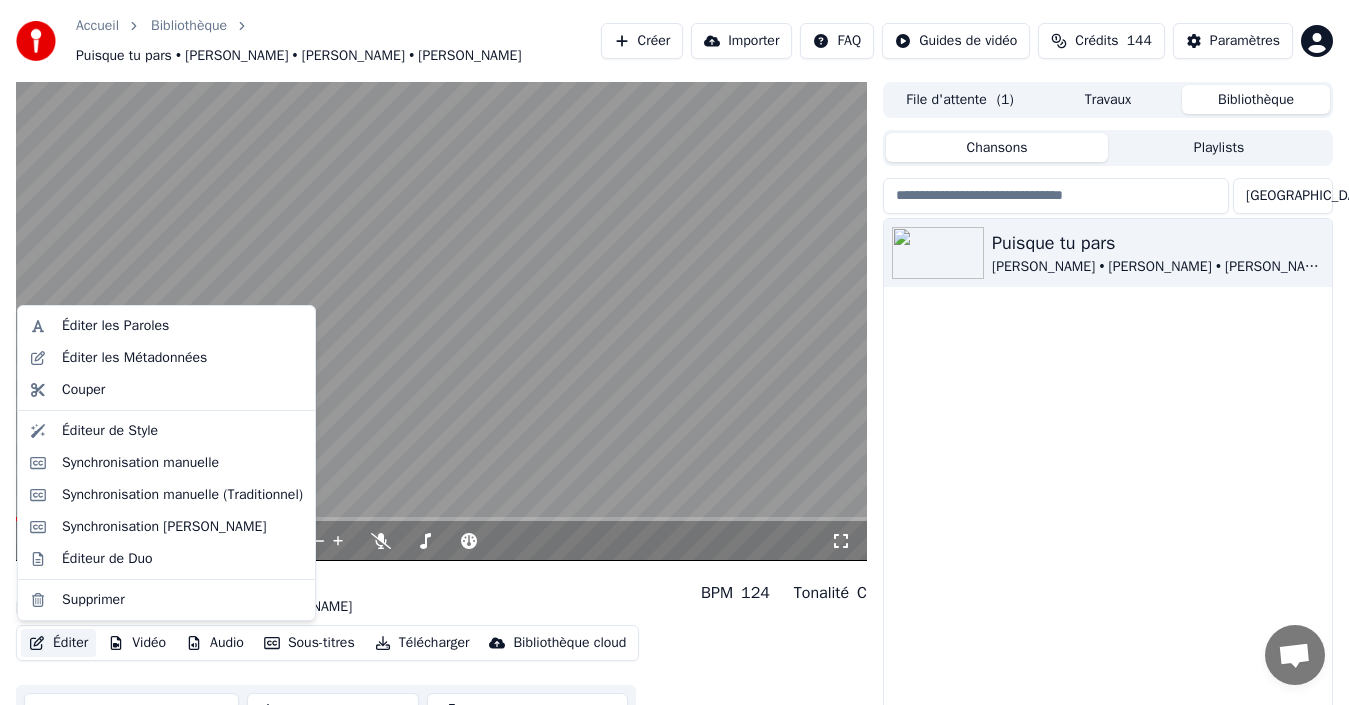 click on "Éditer" at bounding box center (58, 643) 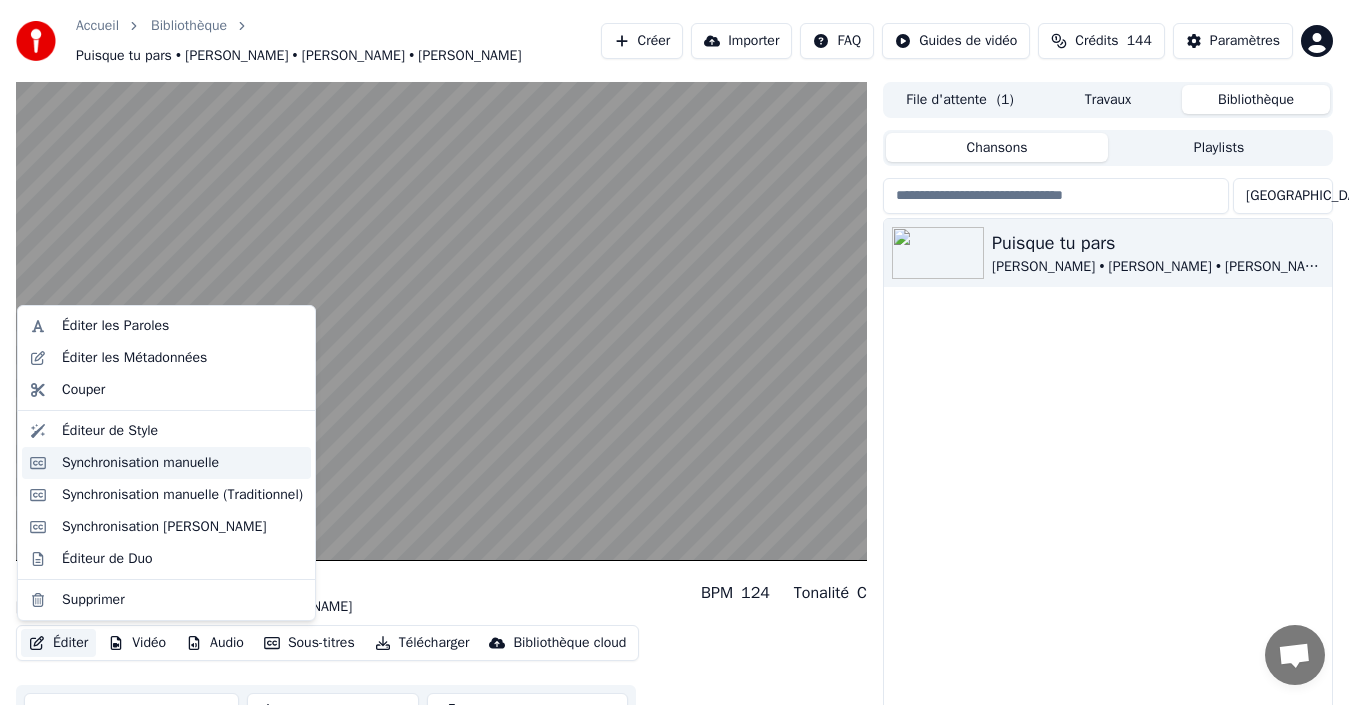 click on "Synchronisation manuelle" at bounding box center (140, 463) 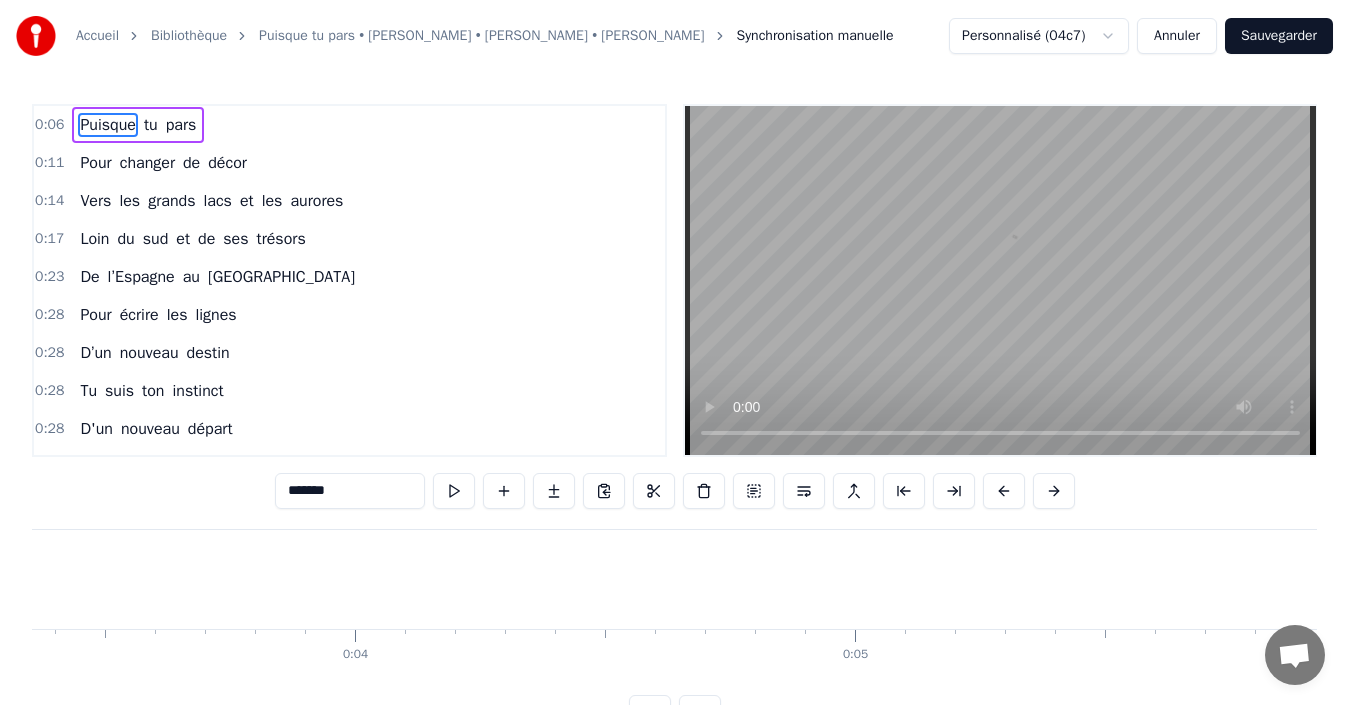 scroll, scrollTop: 0, scrollLeft: 3099, axis: horizontal 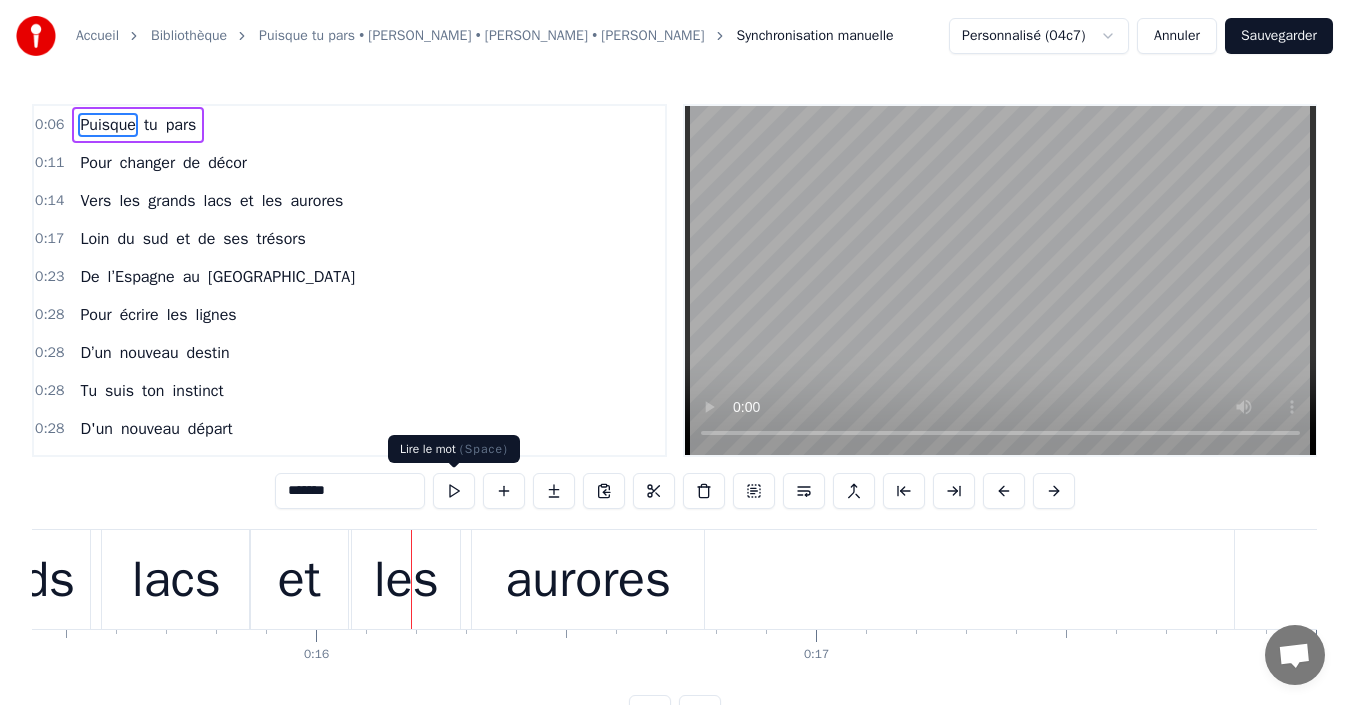click at bounding box center [454, 491] 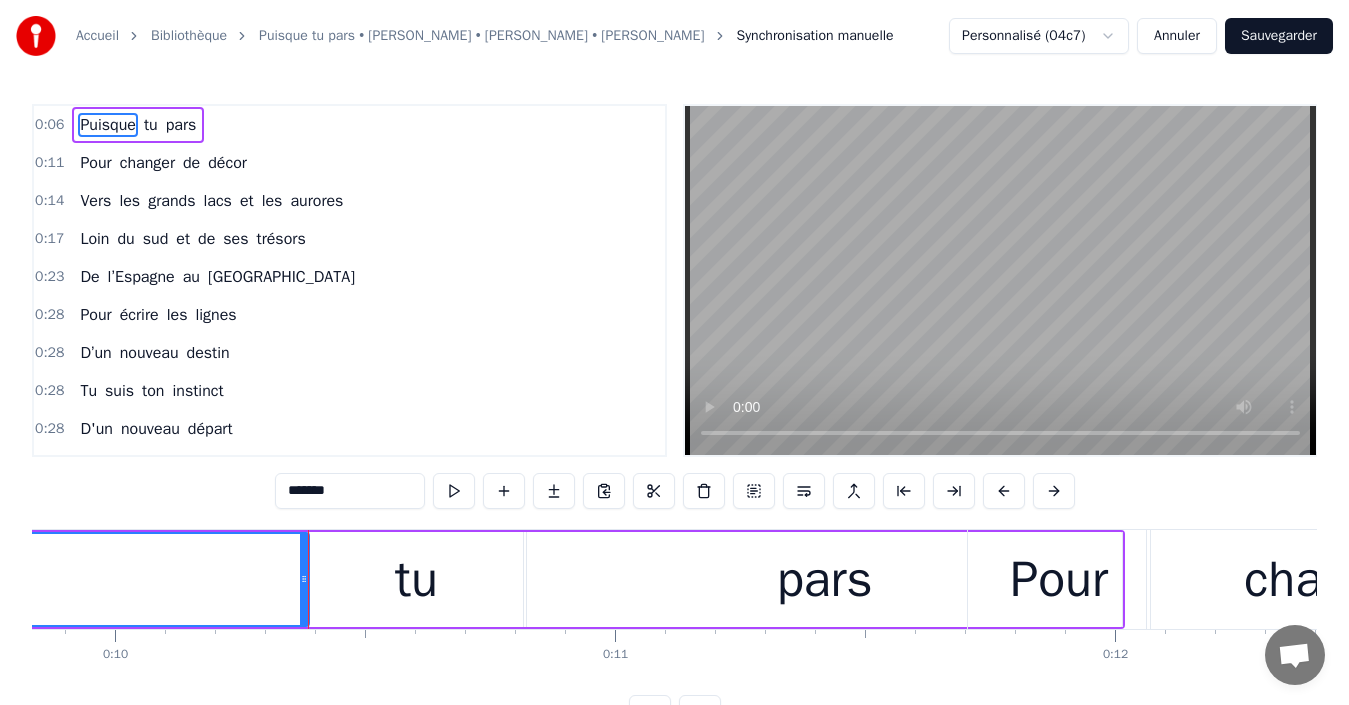 scroll, scrollTop: 0, scrollLeft: 4946, axis: horizontal 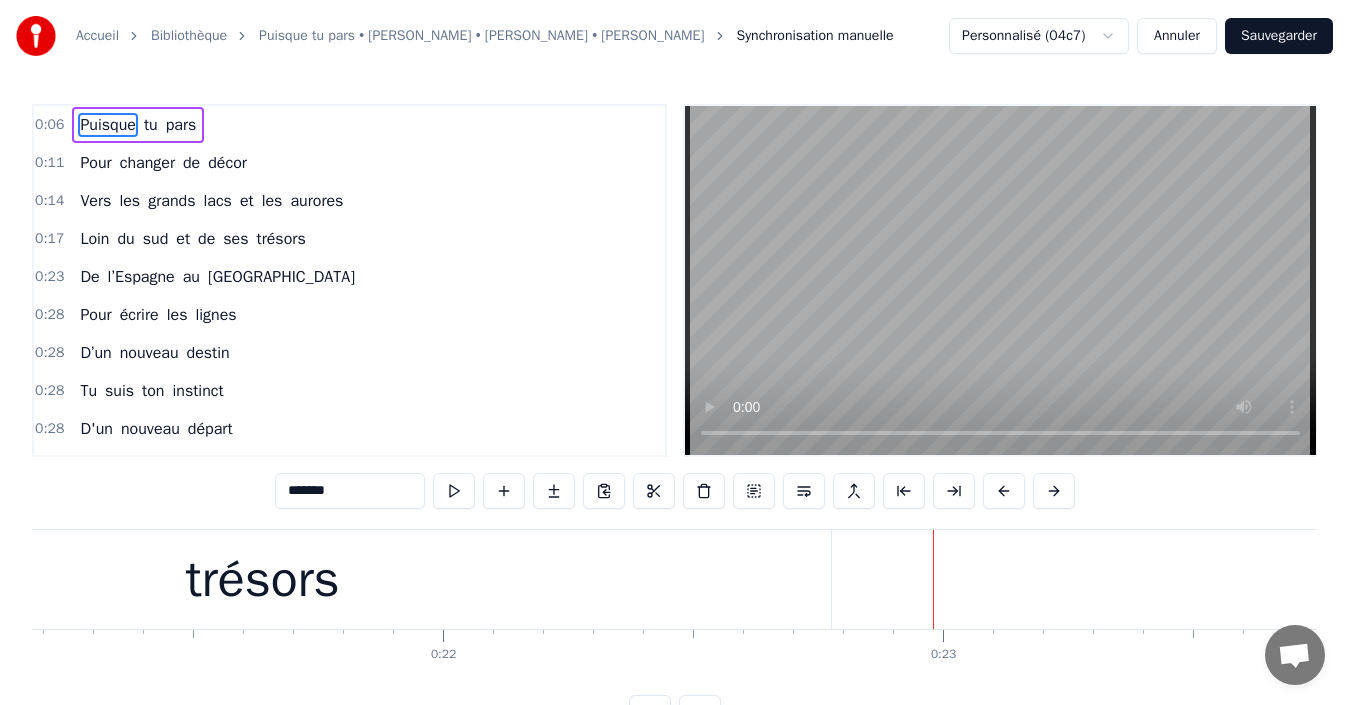 click on "0 0:01 0:02 0:03 0:04 0:05 0:06 0:07 0:08 0:09 0:10 0:11 0:12 0:13 0:14 0:15 0:16 0:17 0:18 0:19 0:20 0:21 0:22 0:23 0:24 0:25 0:26 0:27 0:28 0:29 0:30 0:31 0:32 0:33 0:34 0:35 0:36 0:37 0:38 0:39 0:40 0:41 0:42 0:43 0:44 0:45 0:46 0:47 0:48 0:49 0:50 0:51 0:52 0:53 0:54 0:55 0:56 0:57 0:58 0:59 1:00 1:01 1:02 1:03 1:04 1:05 1:06 1:07 1:08 1:09 1:10 1:11 1:12 1:13 1:14 1:15 1:16 1:17 1:18 1:19 1:20 1:21 1:22 1:23 1:24 1:25 1:26 1:27 1:28 1:29 1:30 1:31 1:32 1:33 1:34 1:35 1:36 1:37 1:38 1:39 1:40 1:41 1:42 1:43 1:44 1:45 1:46 1:47 1:48 1:49 1:50 1:51 1:52 1:53 1:54 1:55 1:56 1:57 1:58 1:59 2:00 2:01 2:02 2:03 2:04 2:05 2:06 2:07 2:08 2:09 2:10 2:11 2:12 2:13 2:14 2:15 2:16 2:17 2:18 2:19 2:20 2:21 2:22 2:23 2:24 2:25 2:26 2:27 2:28 2:29 2:30 2:31 2:32 2:33 2:34 2:35 2:36 2:37 2:38 2:39 2:40 2:41 2:42 2:43 2:44 2:45 2:46 2:47 2:48 2:49 2:50 2:51 2:52 2:53 2:54 2:55 2:56 2:57 2:58 2:59 3:00 3:01 3:02 3:03 3:04 3:05 3:06 3:07 3:08 3:09 3:10 3:11 3:12 3:13 3:14 3:15 3:16 3:17 3:18 3:19 3:20 3:21 3:22 3:23 3:24" at bounding box center (71715, 645) 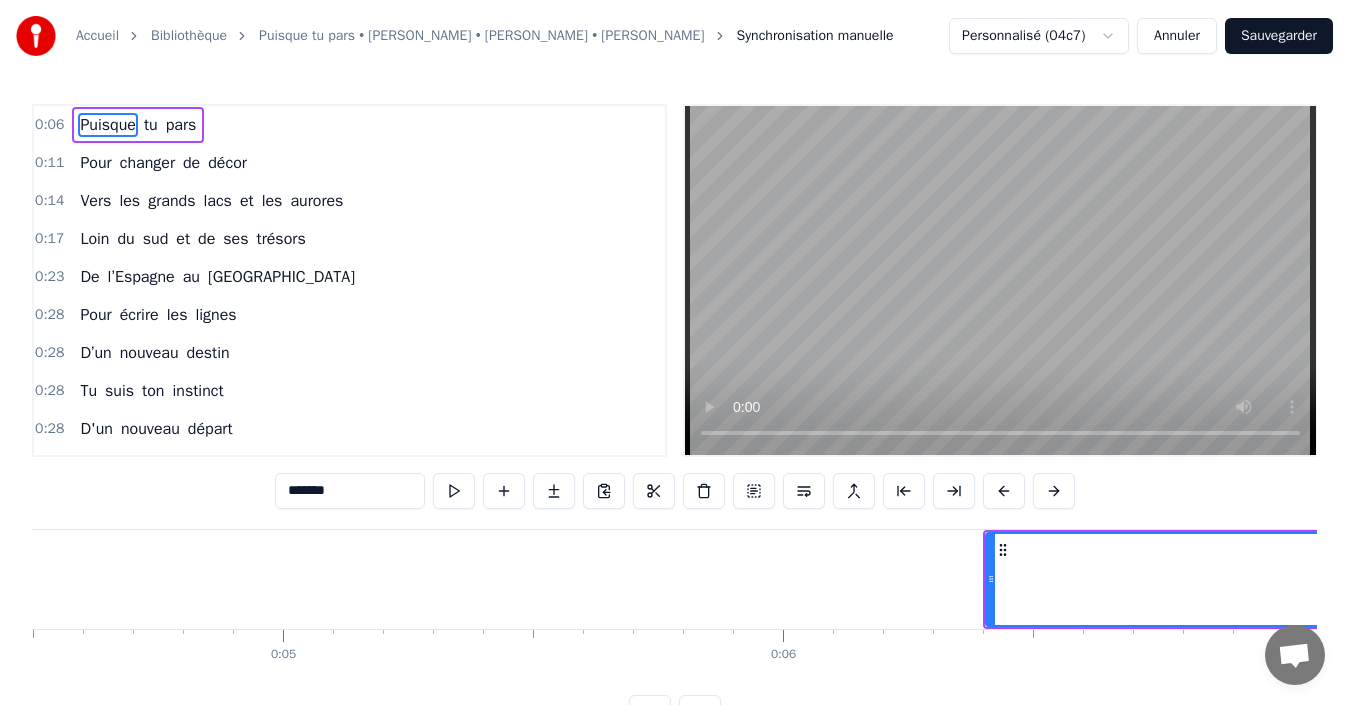 scroll, scrollTop: 0, scrollLeft: 4234, axis: horizontal 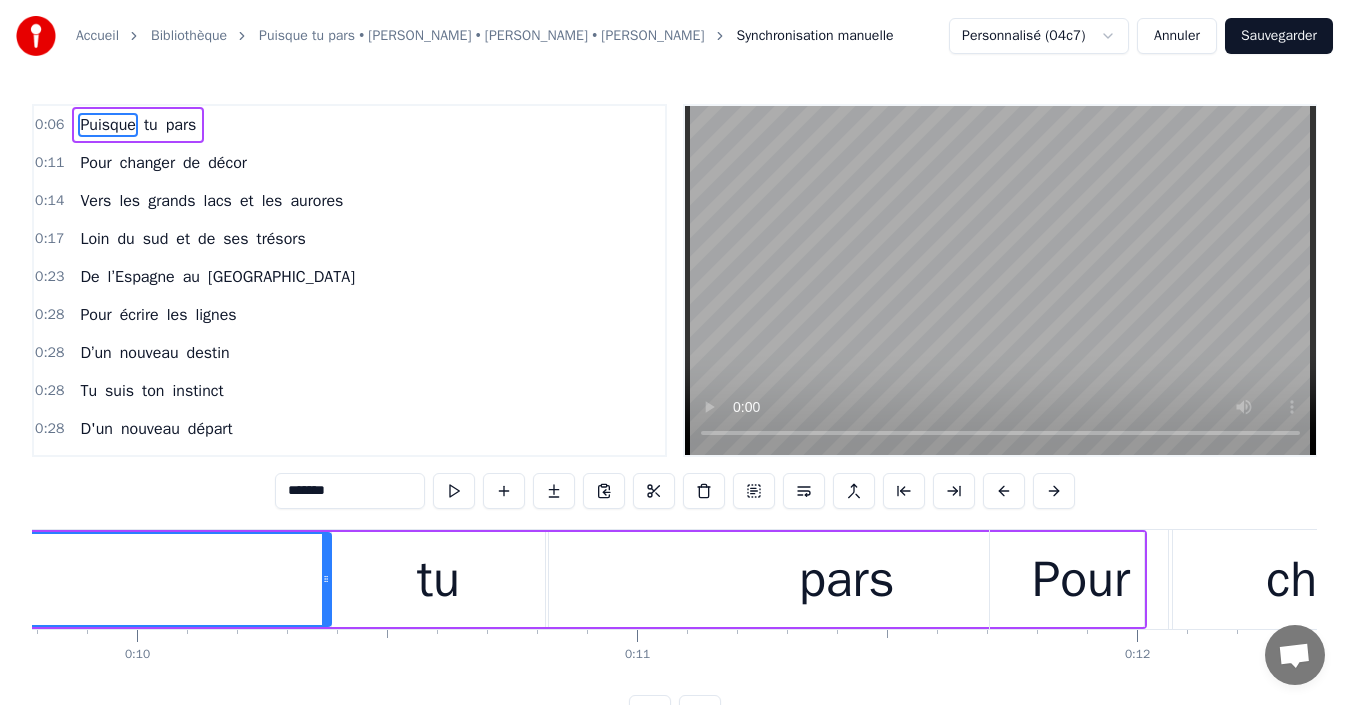click on "0 0:01 0:02 0:03 0:04 0:05 0:06 0:07 0:08 0:09 0:10 0:11 0:12 0:13 0:14 0:15 0:16 0:17 0:18 0:19 0:20 0:21 0:22 0:23 0:24 0:25 0:26 0:27 0:28 0:29 0:30 0:31 0:32 0:33 0:34 0:35 0:36 0:37 0:38 0:39 0:40 0:41 0:42 0:43 0:44 0:45 0:46 0:47 0:48 0:49 0:50 0:51 0:52 0:53 0:54 0:55 0:56 0:57 0:58 0:59 1:00 1:01 1:02 1:03 1:04 1:05 1:06 1:07 1:08 1:09 1:10 1:11 1:12 1:13 1:14 1:15 1:16 1:17 1:18 1:19 1:20 1:21 1:22 1:23 1:24 1:25 1:26 1:27 1:28 1:29 1:30 1:31 1:32 1:33 1:34 1:35 1:36 1:37 1:38 1:39 1:40 1:41 1:42 1:43 1:44 1:45 1:46 1:47 1:48 1:49 1:50 1:51 1:52 1:53 1:54 1:55 1:56 1:57 1:58 1:59 2:00 2:01 2:02 2:03 2:04 2:05 2:06 2:07 2:08 2:09 2:10 2:11 2:12 2:13 2:14 2:15 2:16 2:17 2:18 2:19 2:20 2:21 2:22 2:23 2:24 2:25 2:26 2:27 2:28 2:29 2:30 2:31 2:32 2:33 2:34 2:35 2:36 2:37 2:38 2:39 2:40 2:41 2:42 2:43 2:44 2:45 2:46 2:47 2:48 2:49 2:50 2:51 2:52 2:53 2:54 2:55 2:56 2:57 2:58 2:59 3:00 3:01 3:02 3:03 3:04 3:05 3:06 3:07 3:08 3:09 3:10 3:11 3:12 3:13 3:14 3:15 3:16 3:17 3:18 3:19 3:20 3:21 3:22 3:23 3:24" at bounding box center [77409, 645] 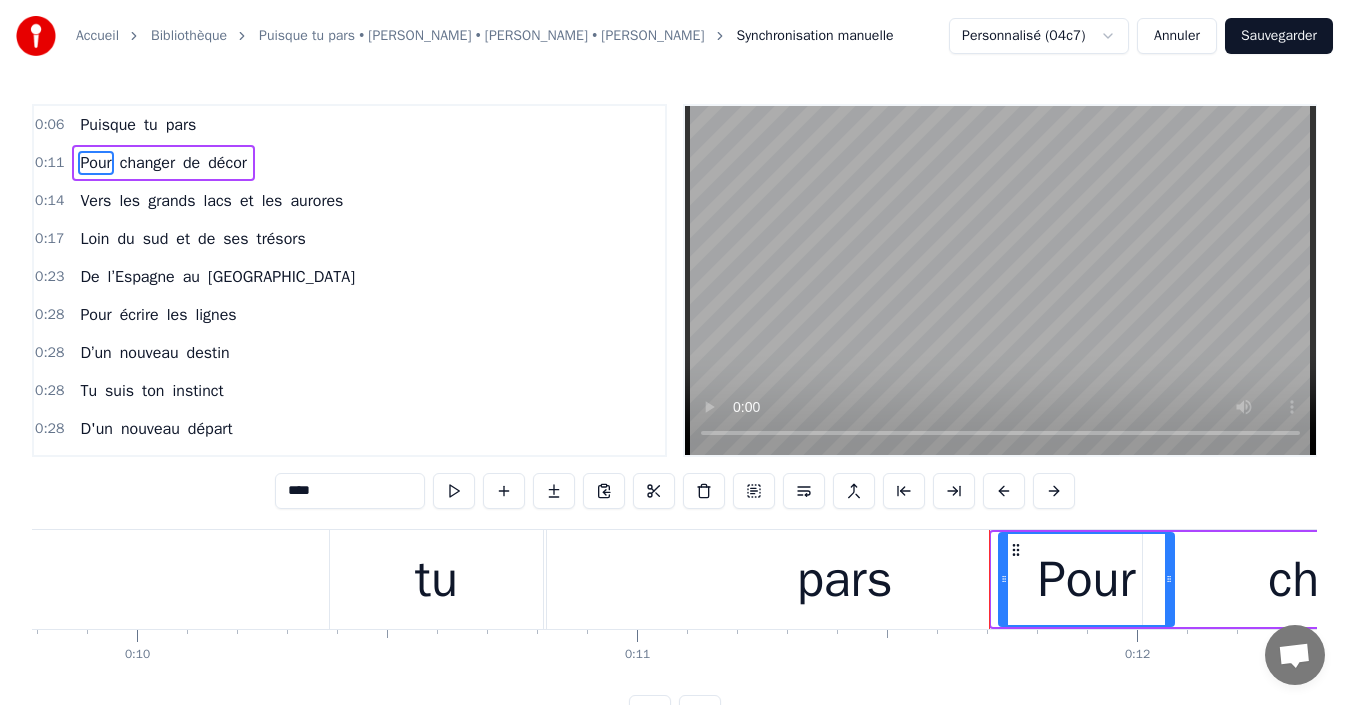 drag, startPoint x: 996, startPoint y: 580, endPoint x: 1019, endPoint y: 575, distance: 23.537205 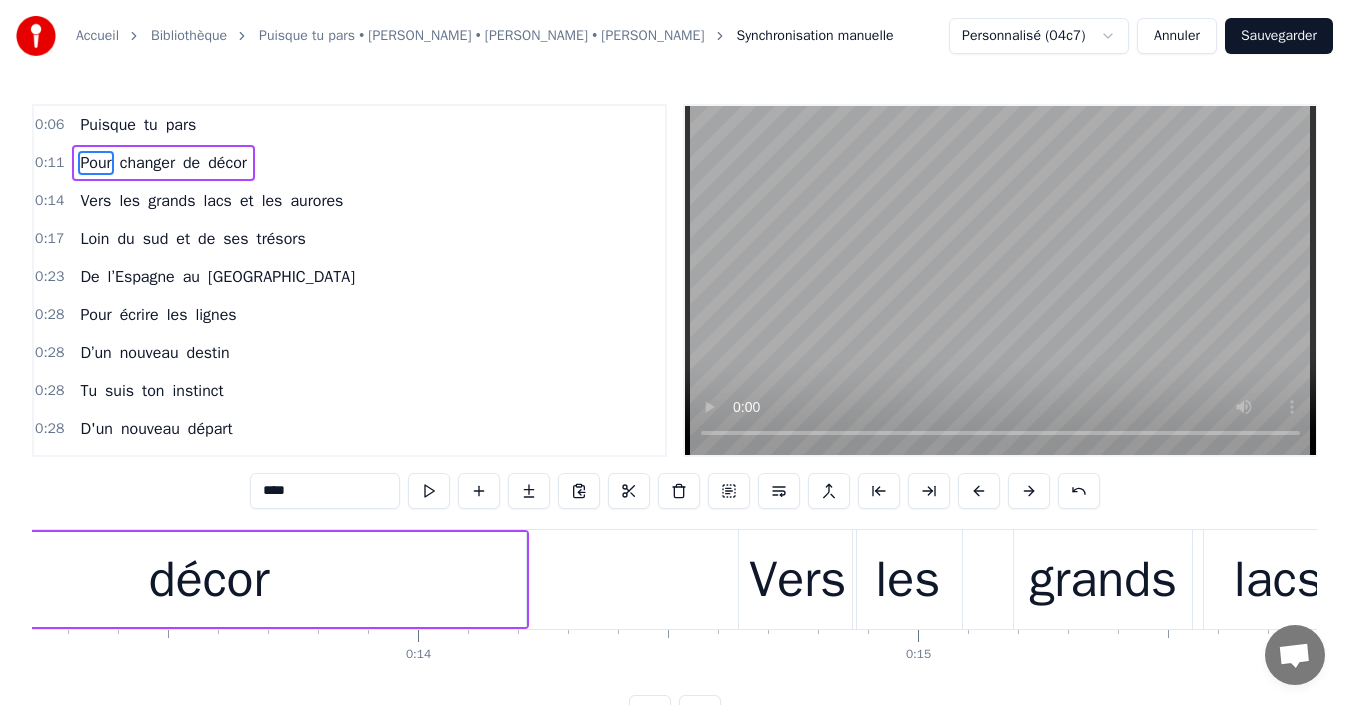 scroll, scrollTop: 0, scrollLeft: 6615, axis: horizontal 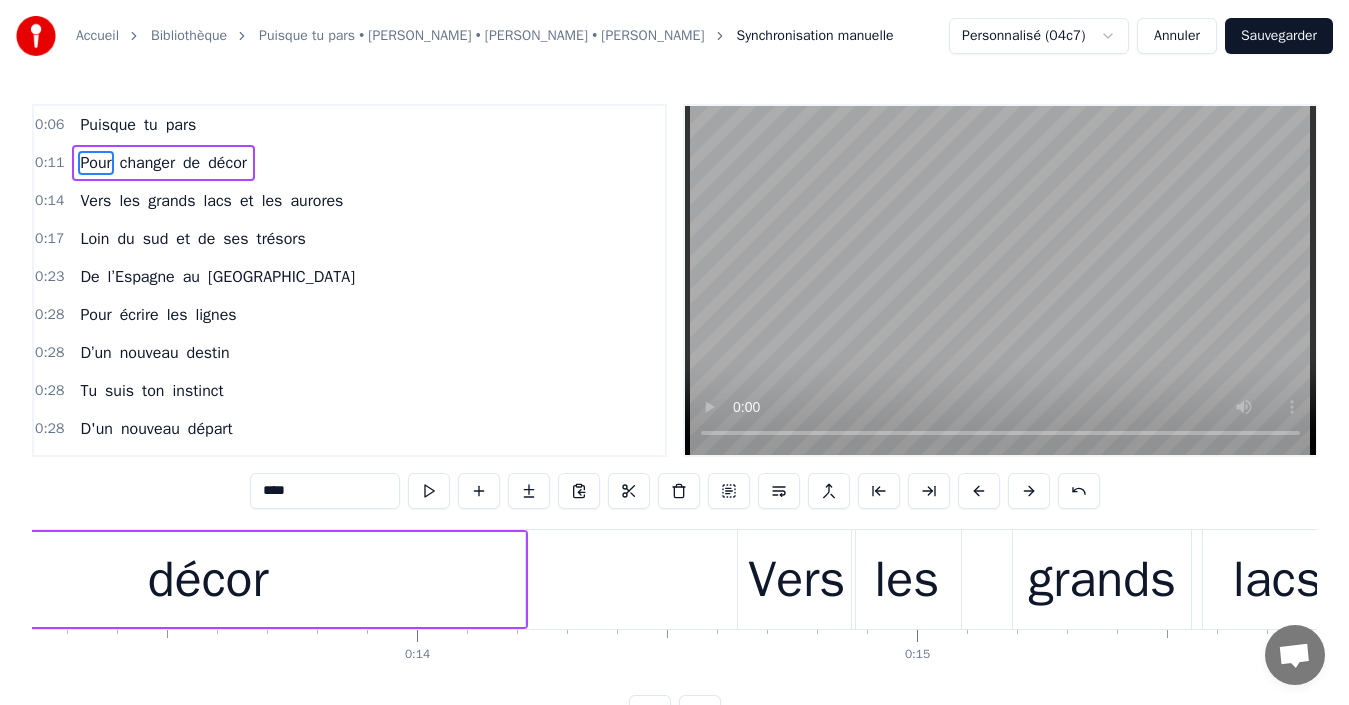 click on "Vers" at bounding box center [796, 579] 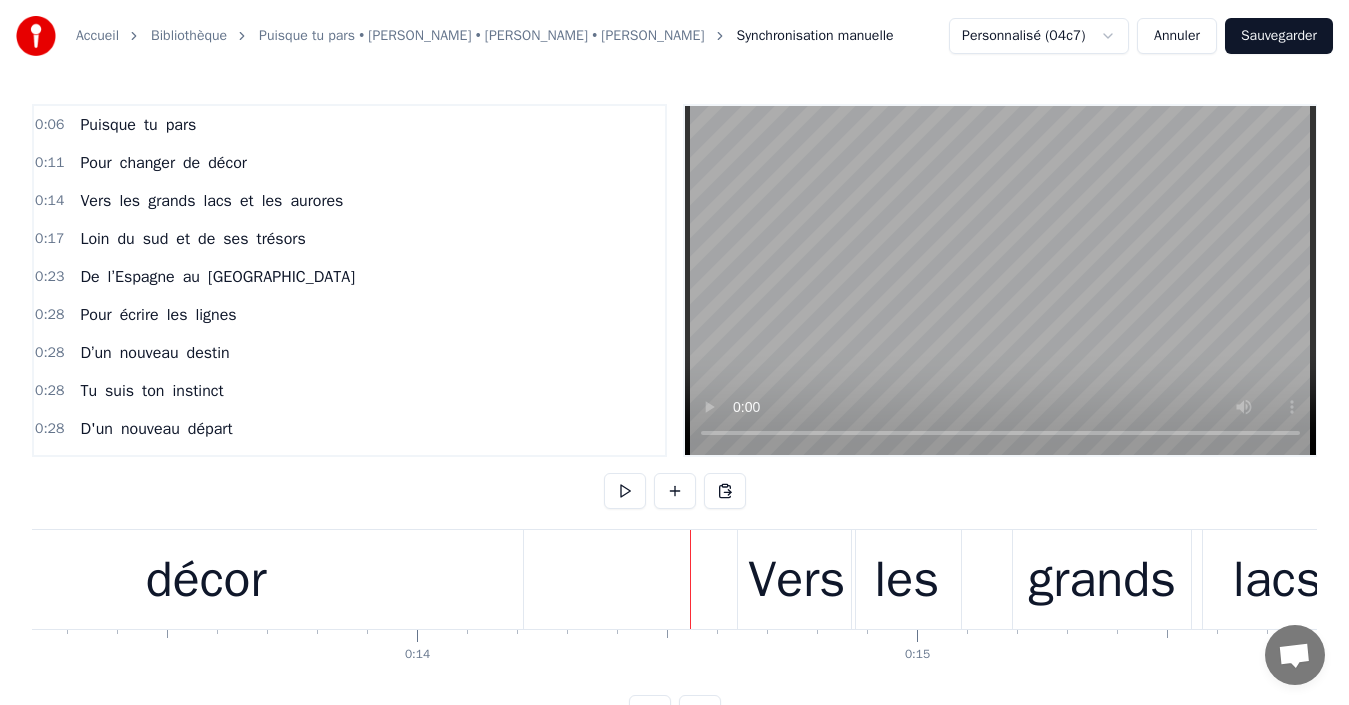 click on "Vers" at bounding box center [796, 579] 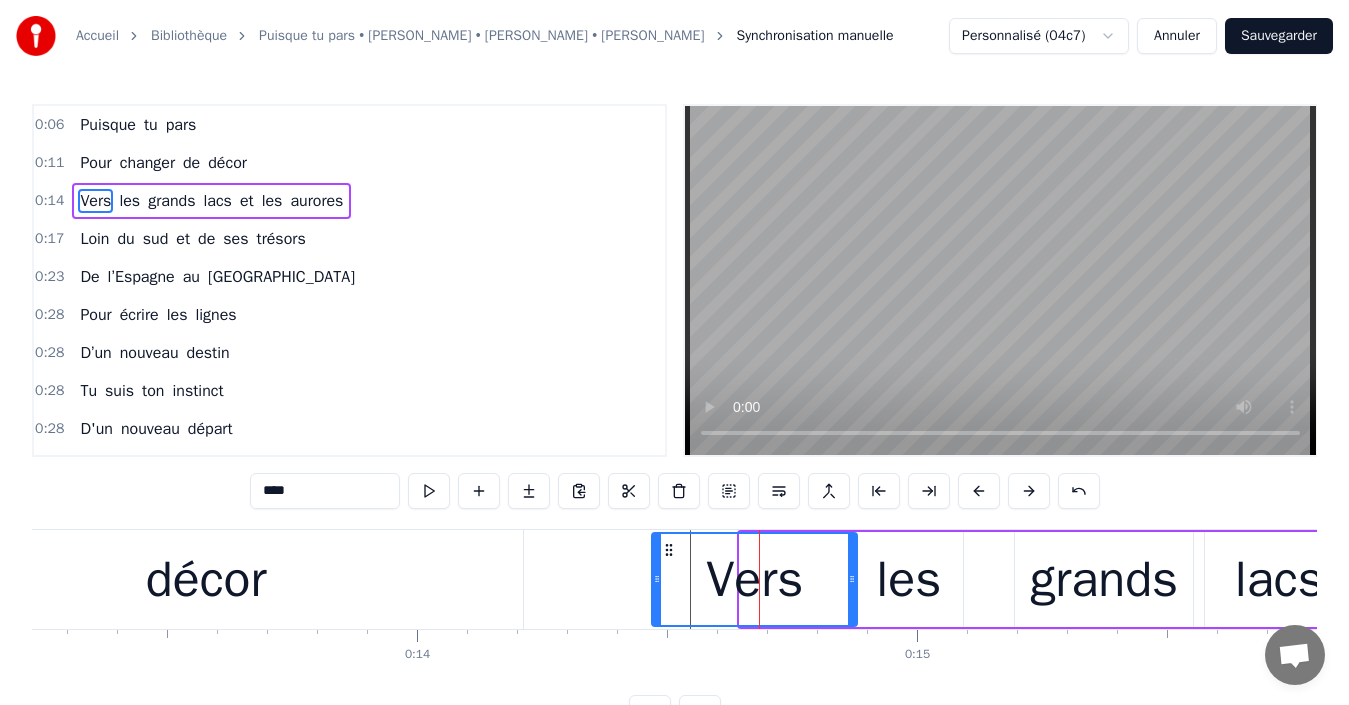 drag, startPoint x: 735, startPoint y: 585, endPoint x: 628, endPoint y: 580, distance: 107.11676 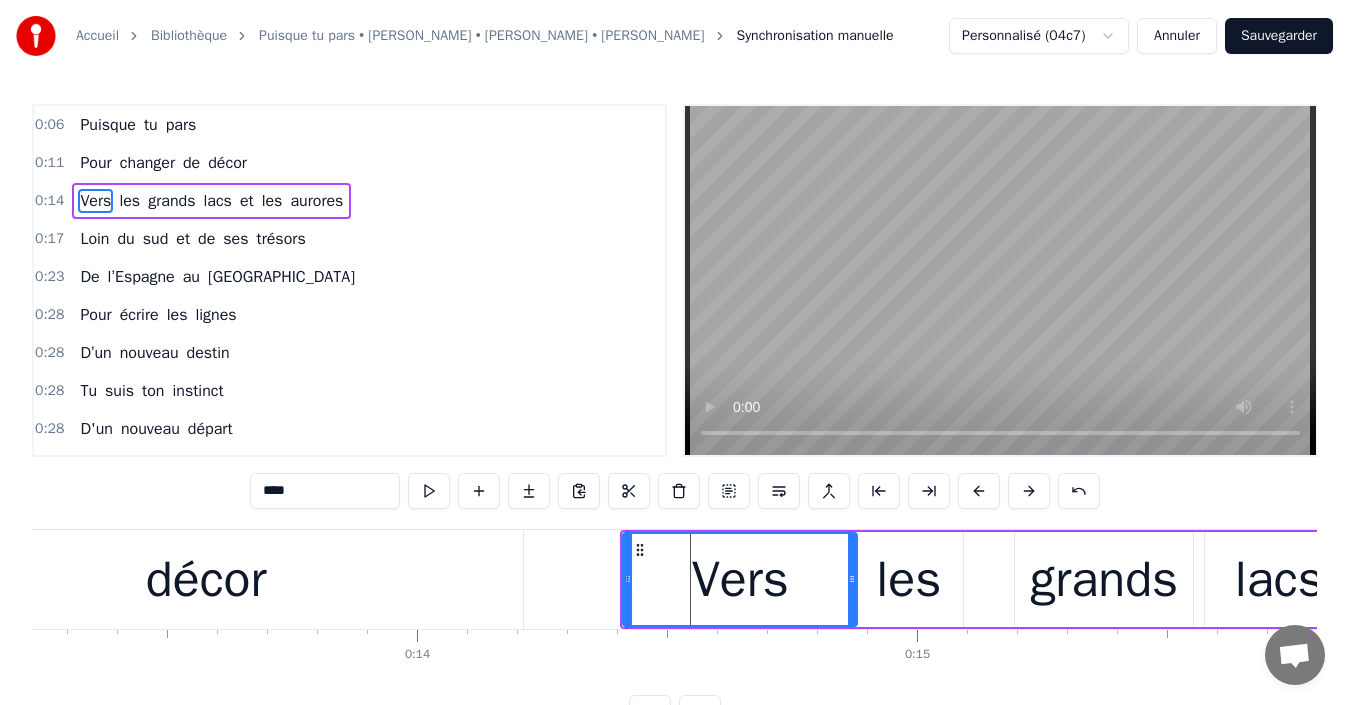type 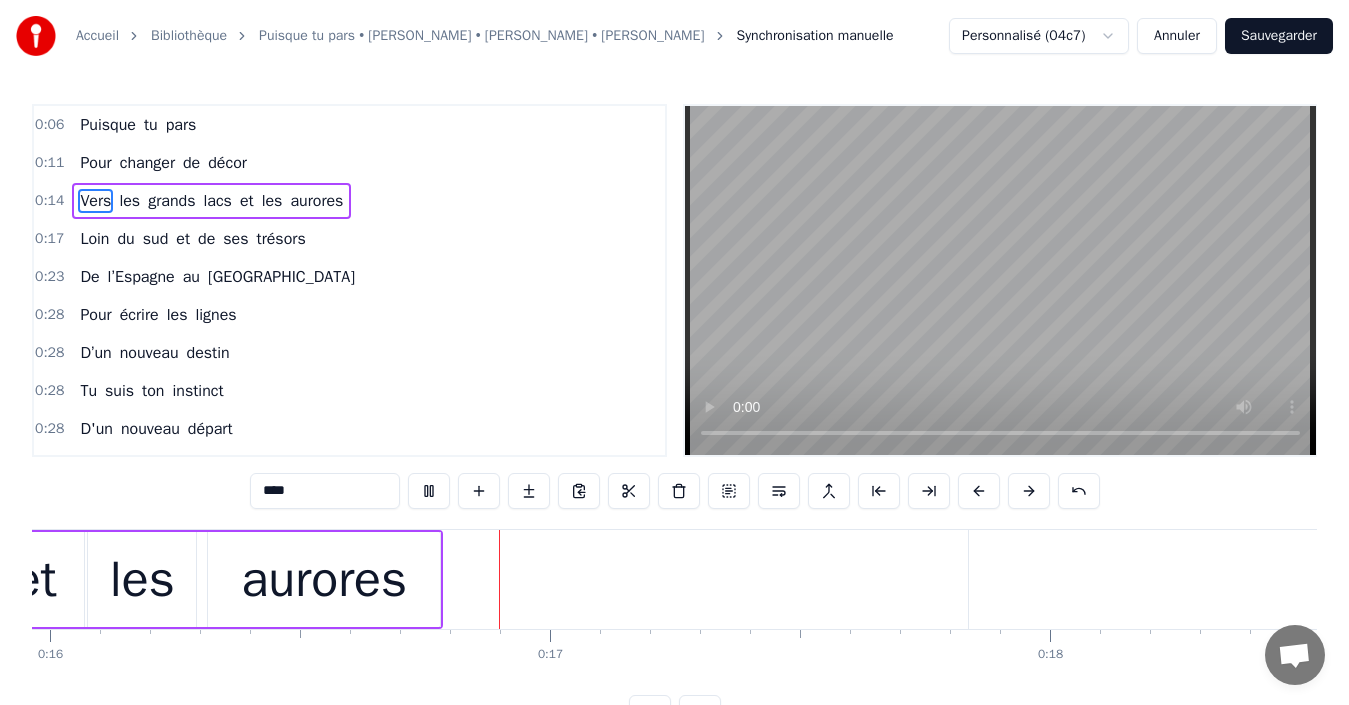 scroll, scrollTop: 0, scrollLeft: 8080, axis: horizontal 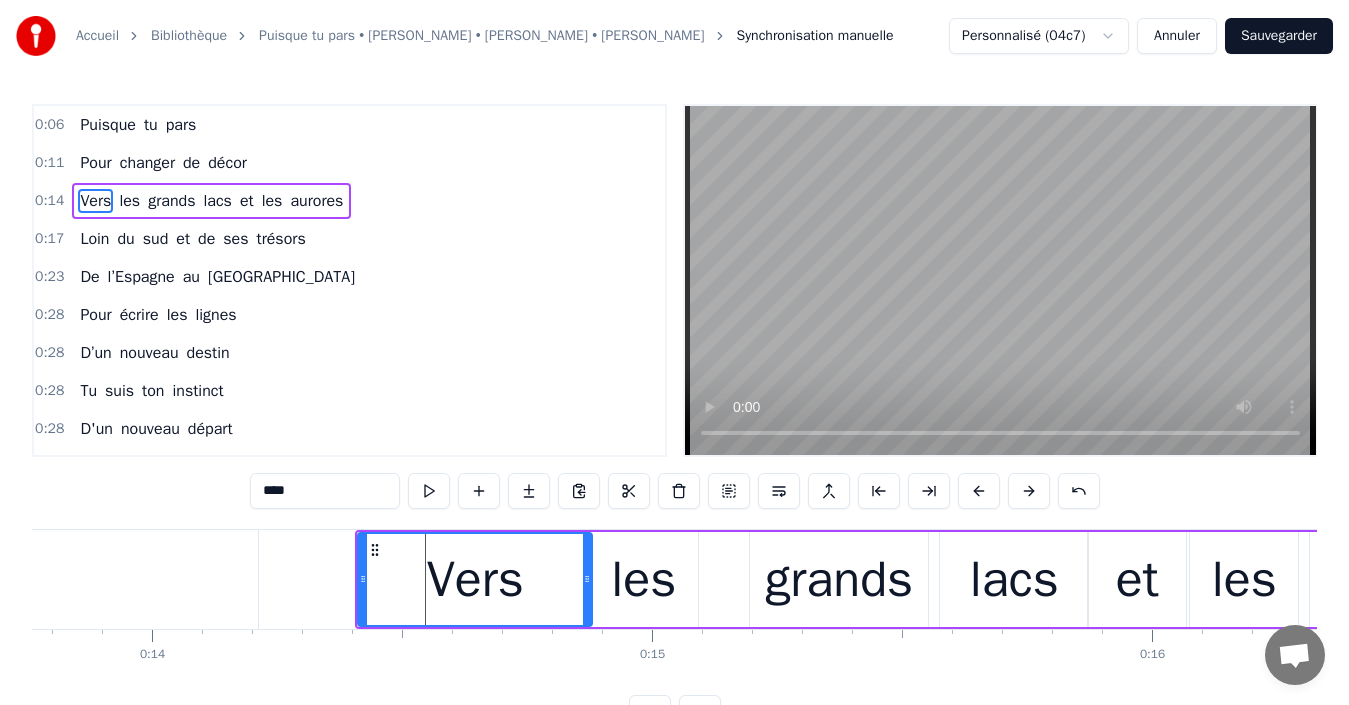 drag, startPoint x: 697, startPoint y: 580, endPoint x: 727, endPoint y: 579, distance: 30.016663 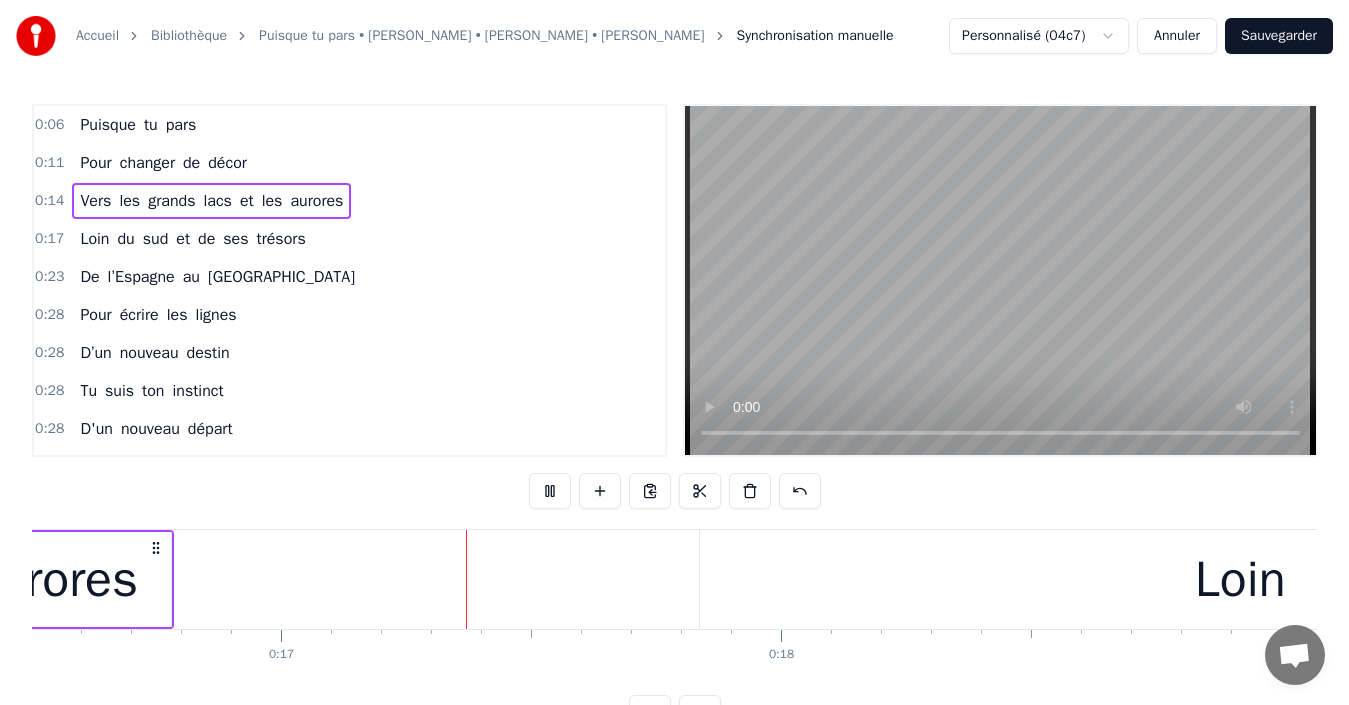 scroll, scrollTop: 0, scrollLeft: 8279, axis: horizontal 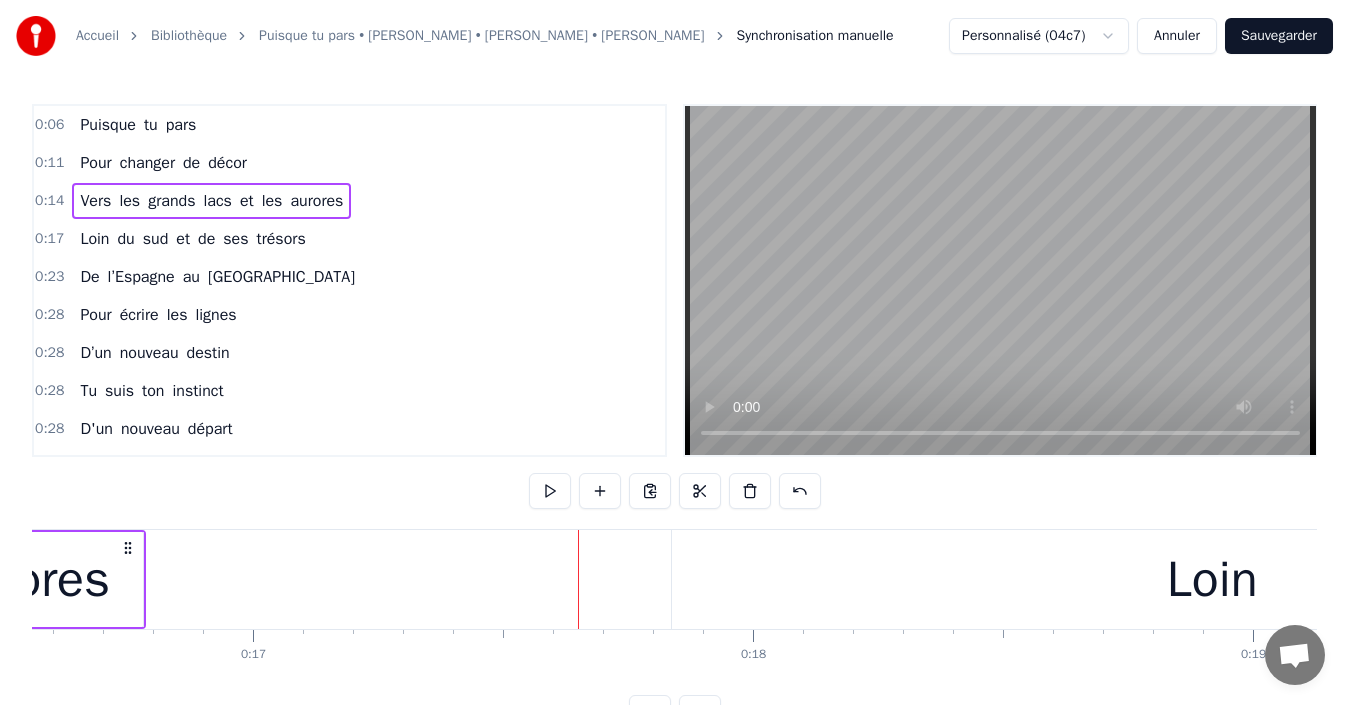 click on "aurores" at bounding box center [27, 579] 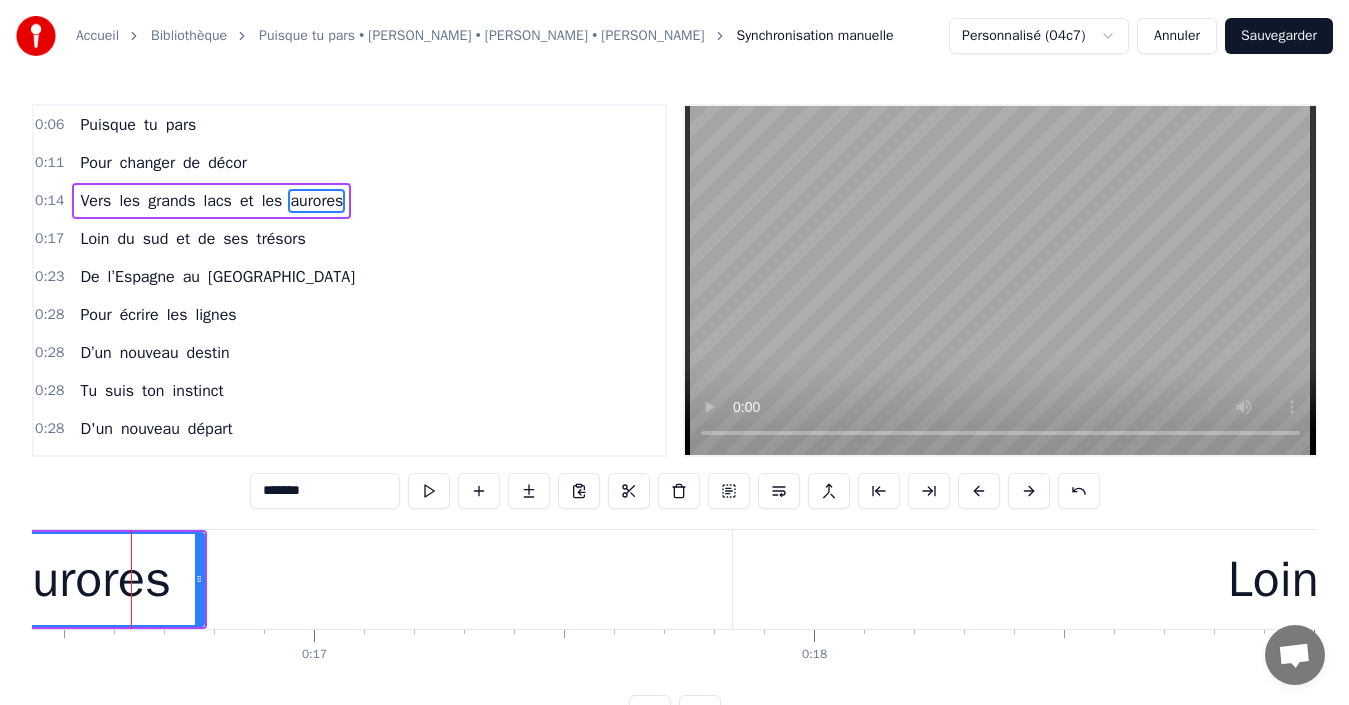 scroll, scrollTop: 0, scrollLeft: 8217, axis: horizontal 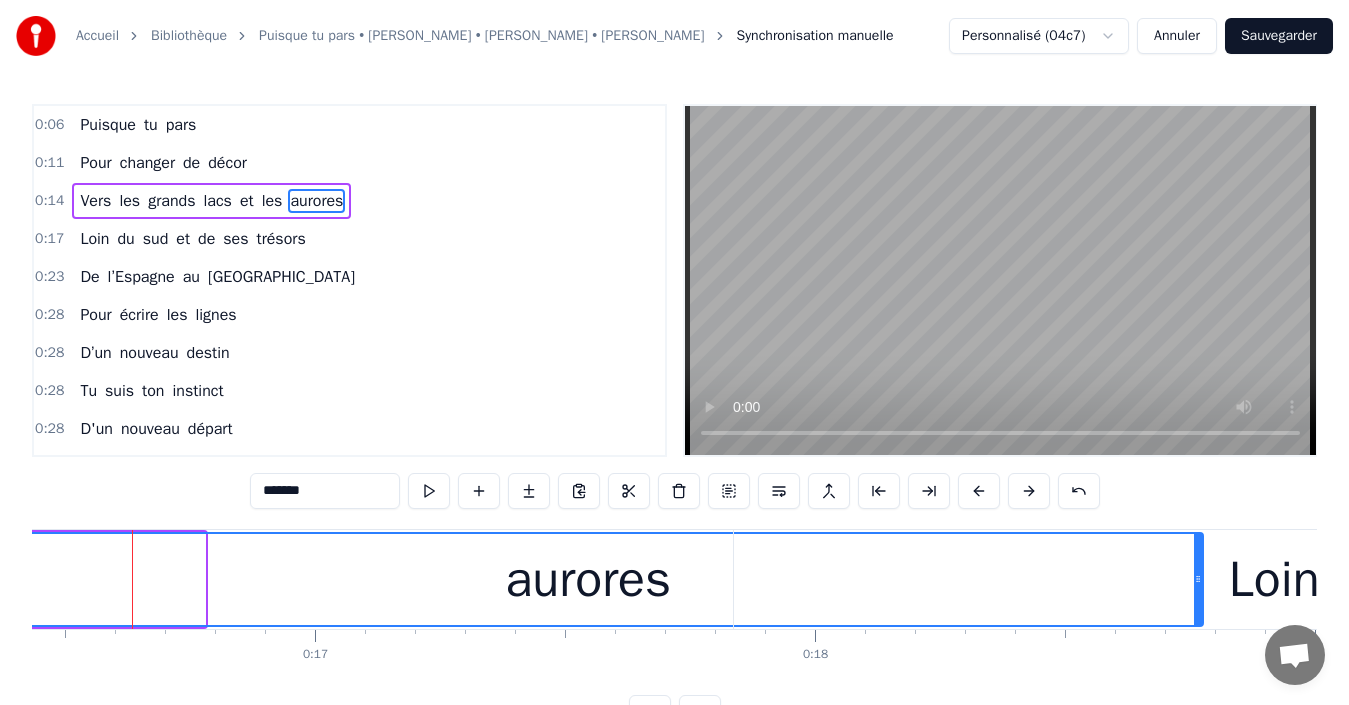 drag, startPoint x: 199, startPoint y: 581, endPoint x: 1197, endPoint y: 632, distance: 999.30225 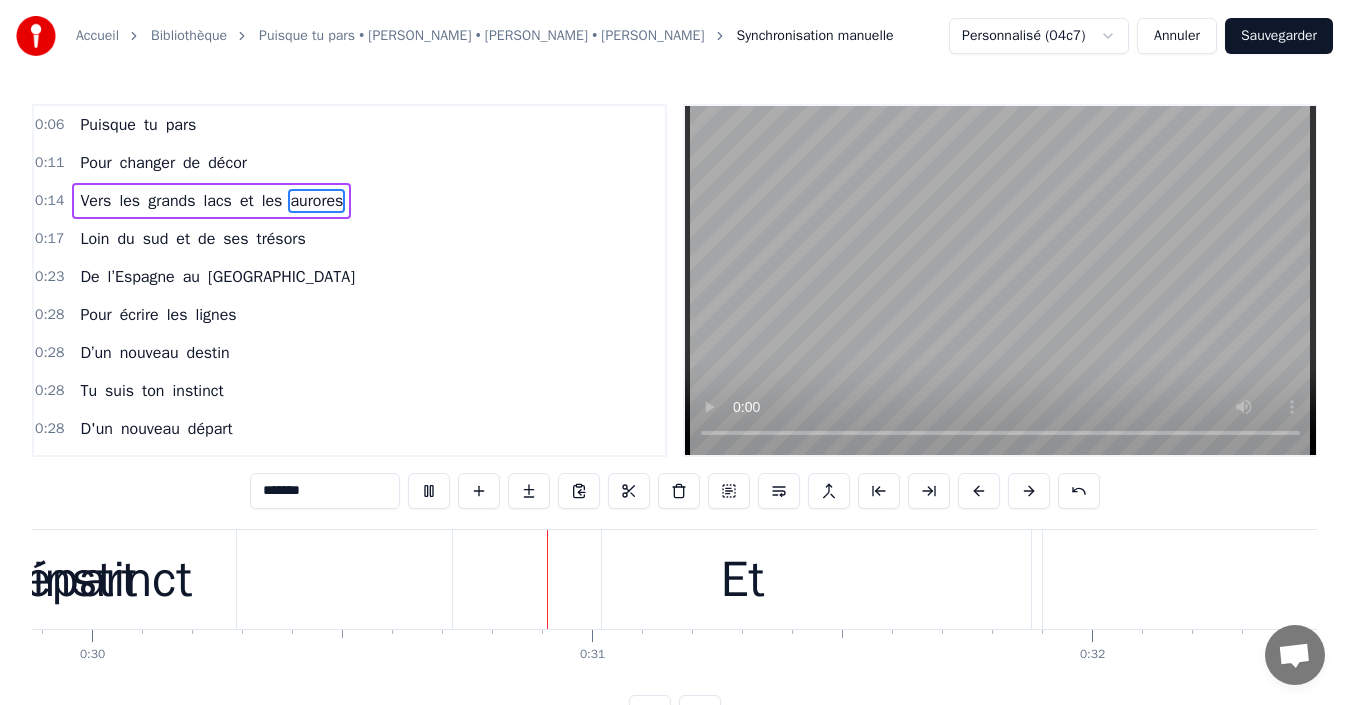scroll, scrollTop: 0, scrollLeft: 15035, axis: horizontal 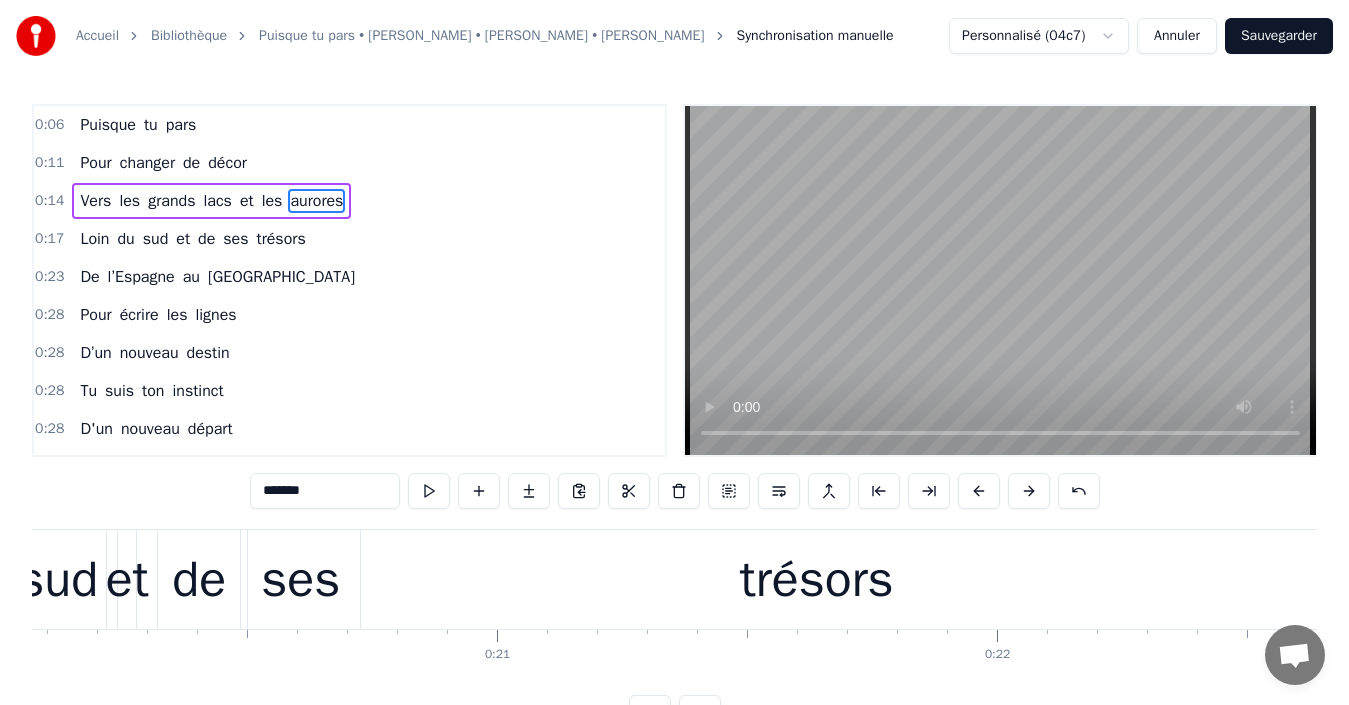 click on "trésors" at bounding box center (816, 579) 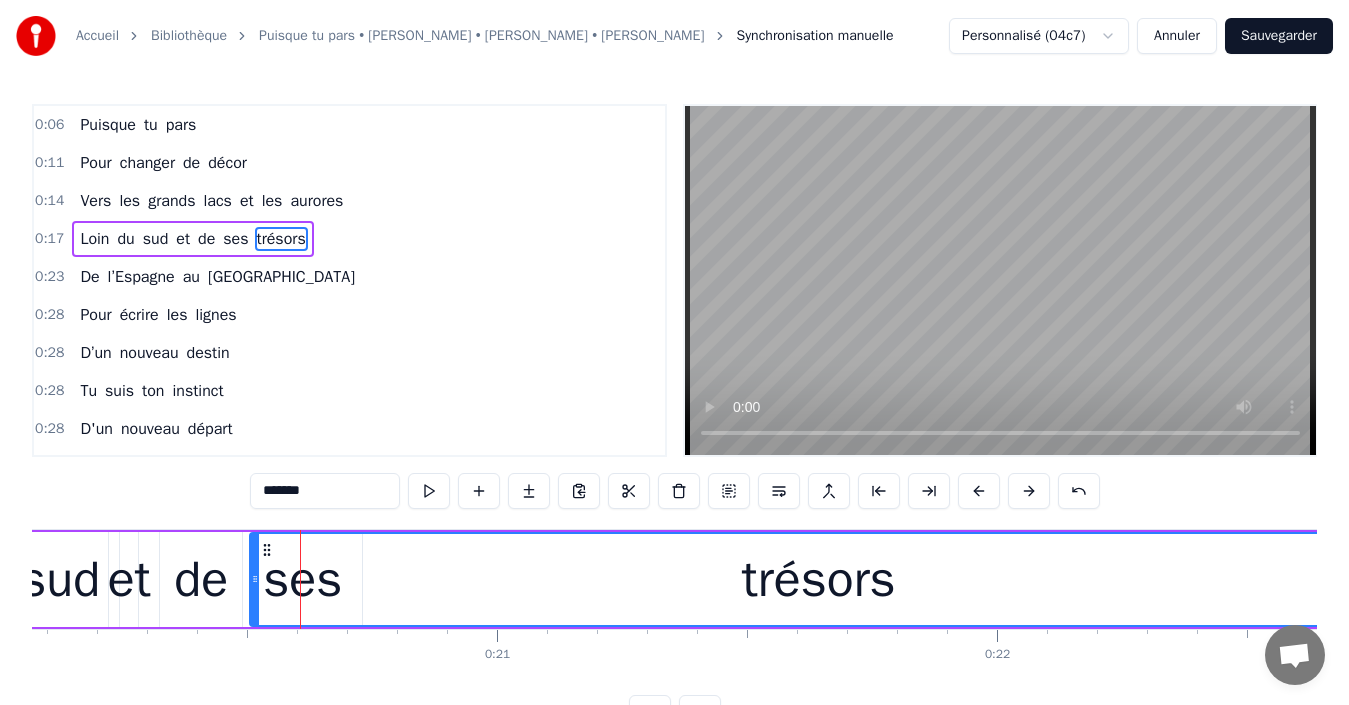 click on "ses" at bounding box center [235, 239] 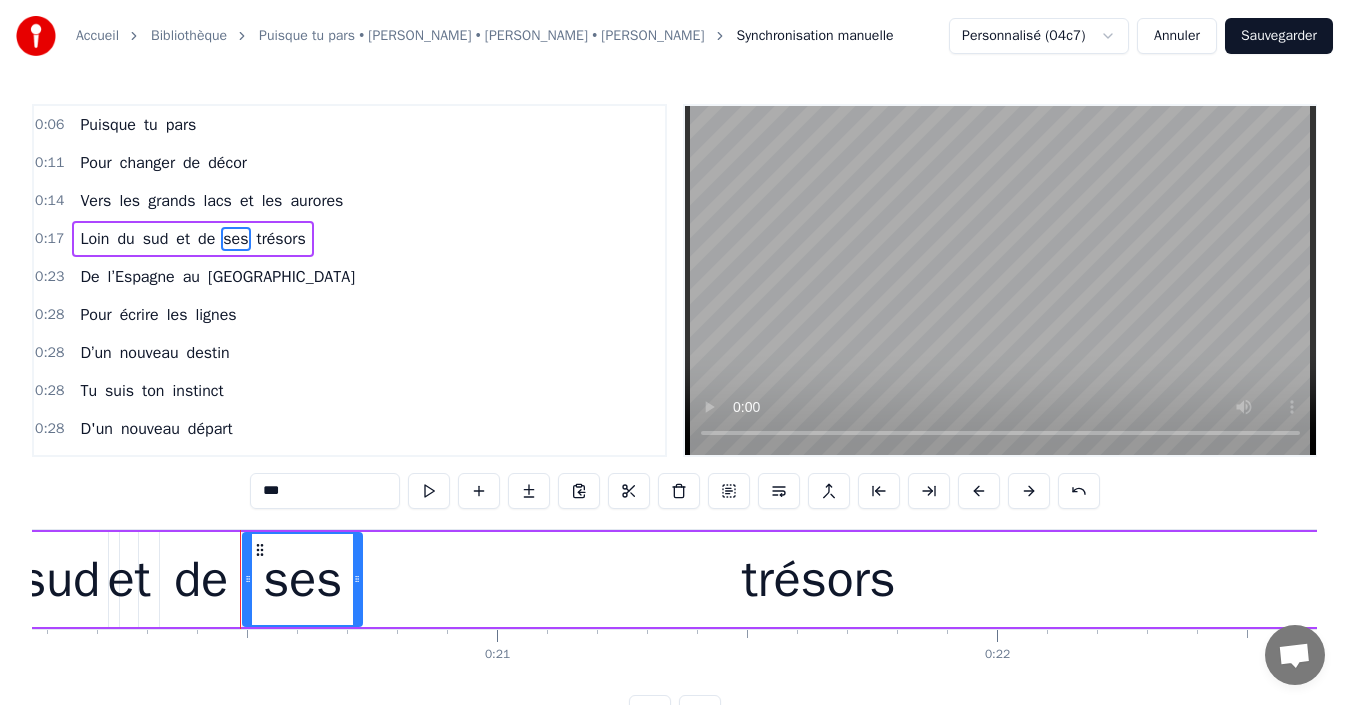 click at bounding box center [357, 579] 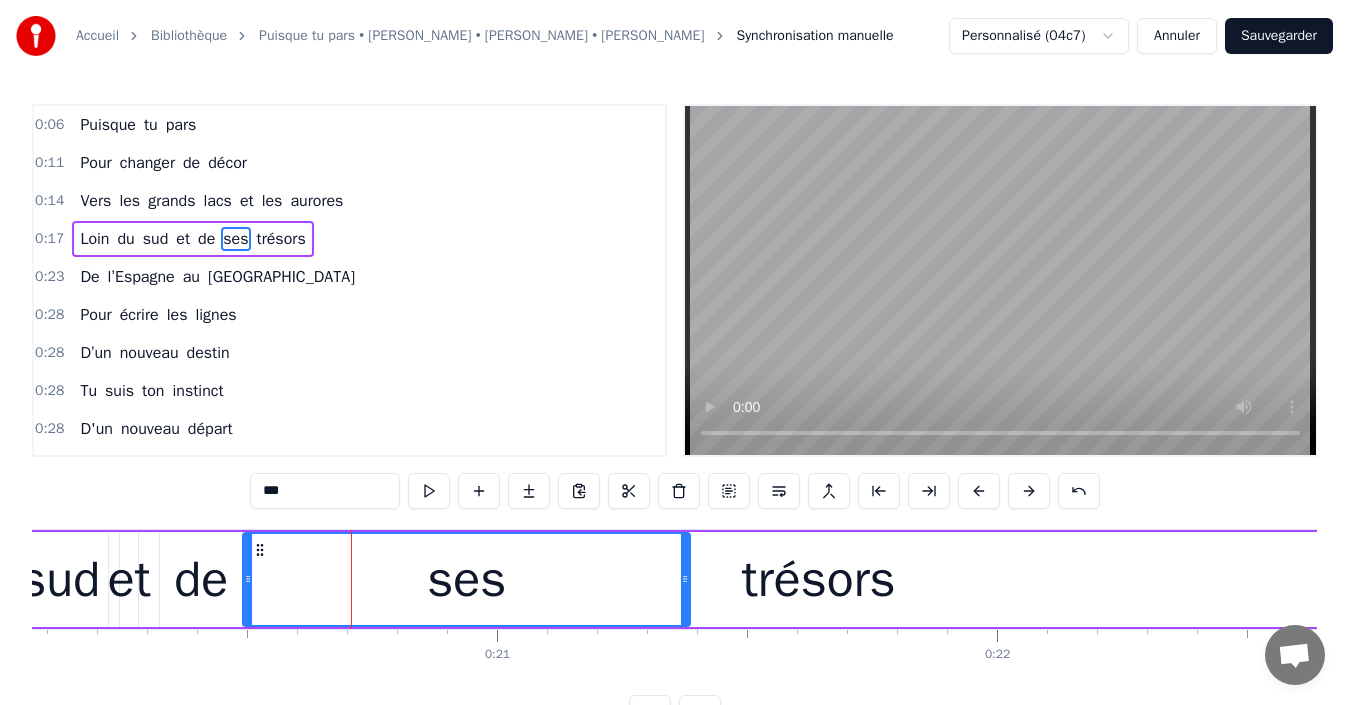 drag, startPoint x: 353, startPoint y: 593, endPoint x: 680, endPoint y: 577, distance: 327.3912 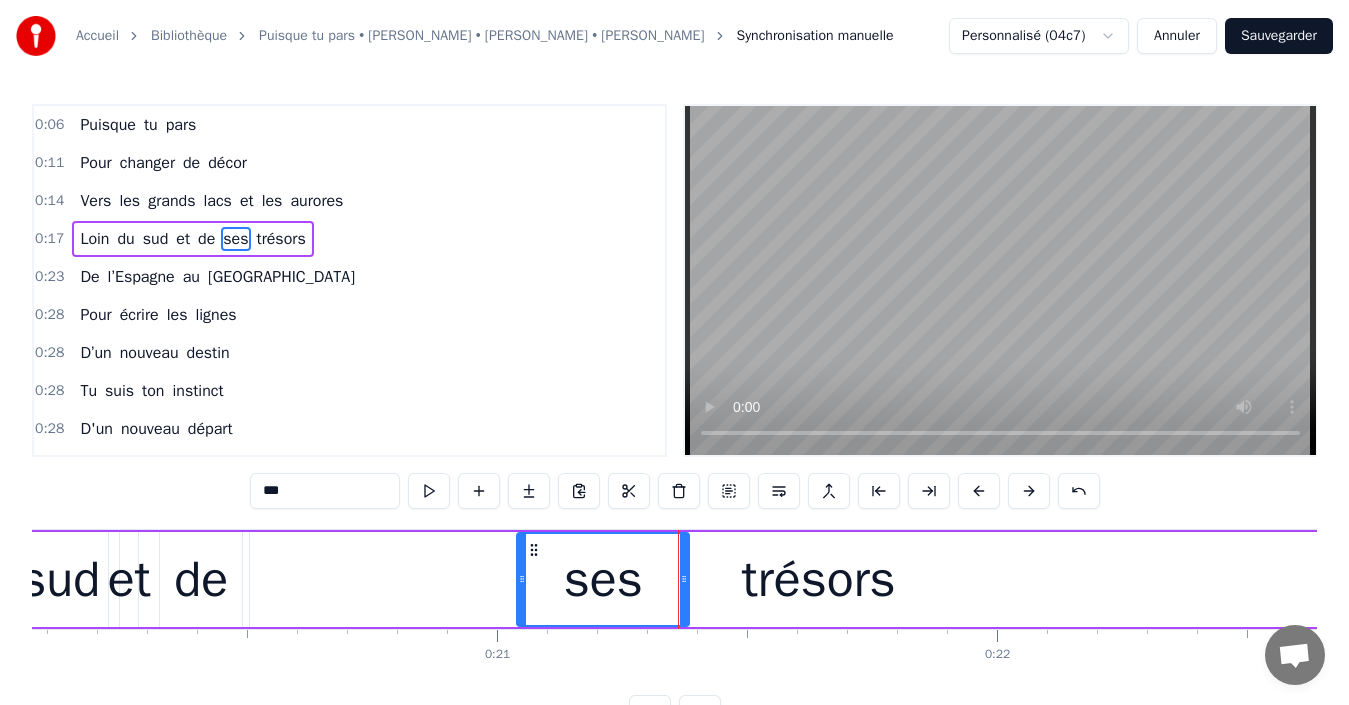 drag, startPoint x: 249, startPoint y: 579, endPoint x: 524, endPoint y: 574, distance: 275.04544 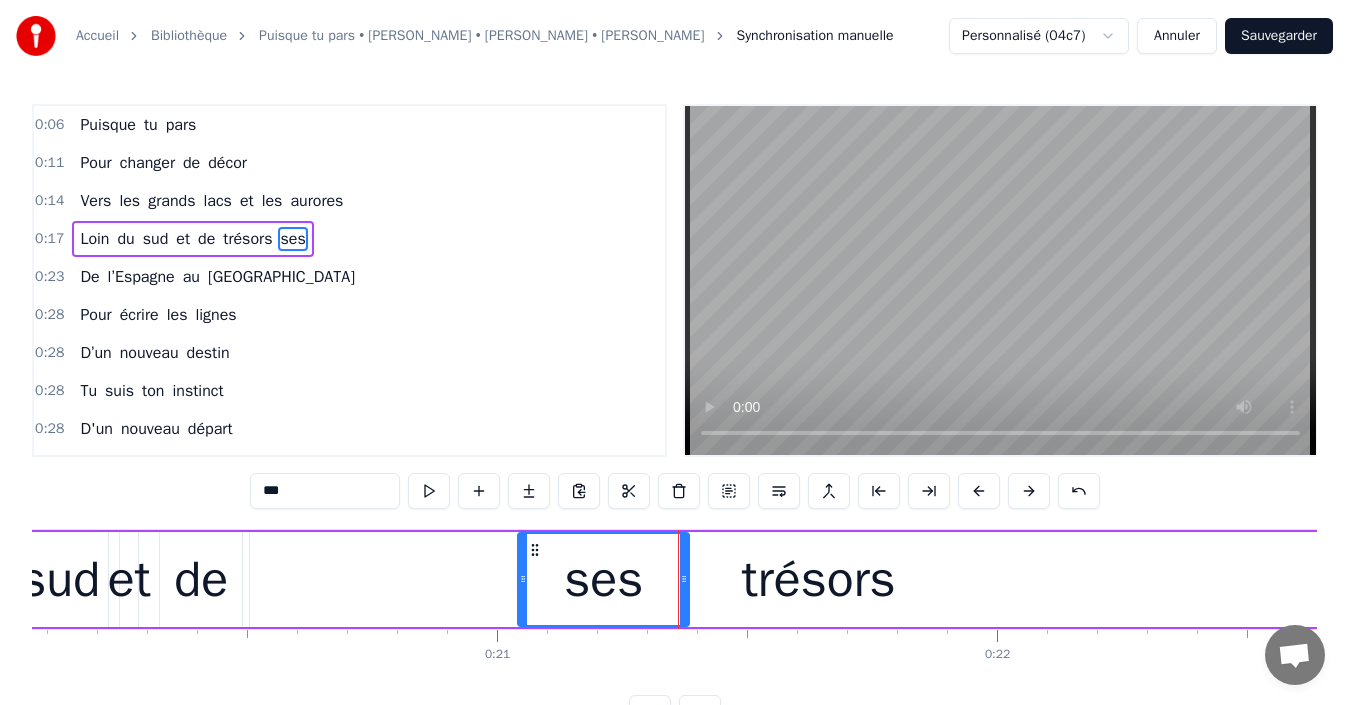 click on "de" at bounding box center [201, 579] 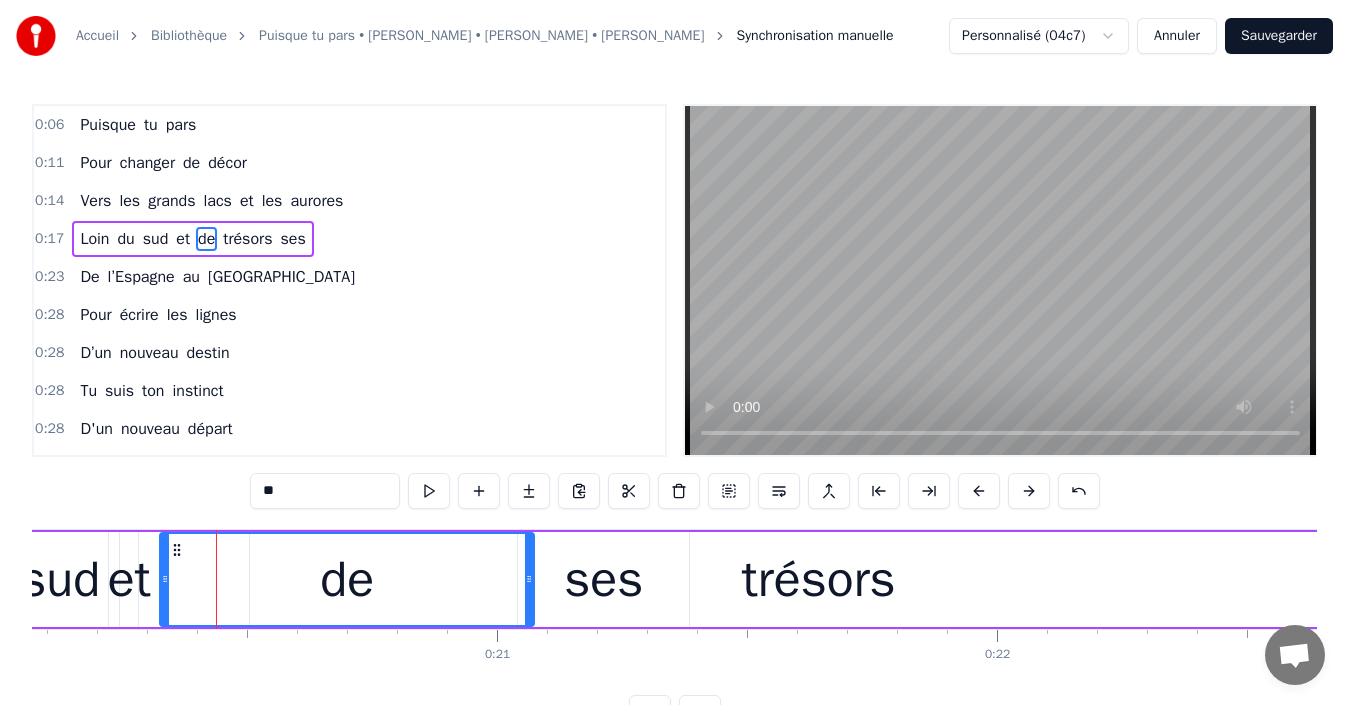 drag, startPoint x: 236, startPoint y: 580, endPoint x: 528, endPoint y: 589, distance: 292.13867 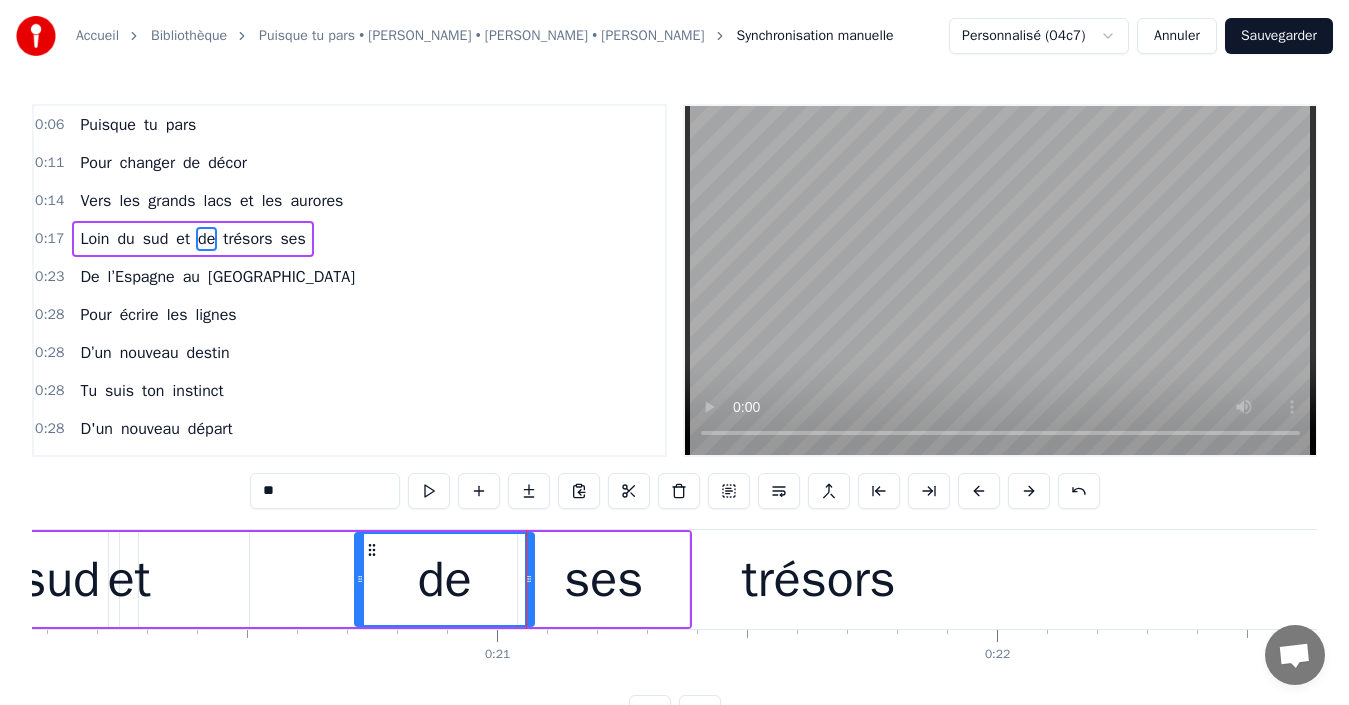 drag, startPoint x: 164, startPoint y: 577, endPoint x: 359, endPoint y: 579, distance: 195.01025 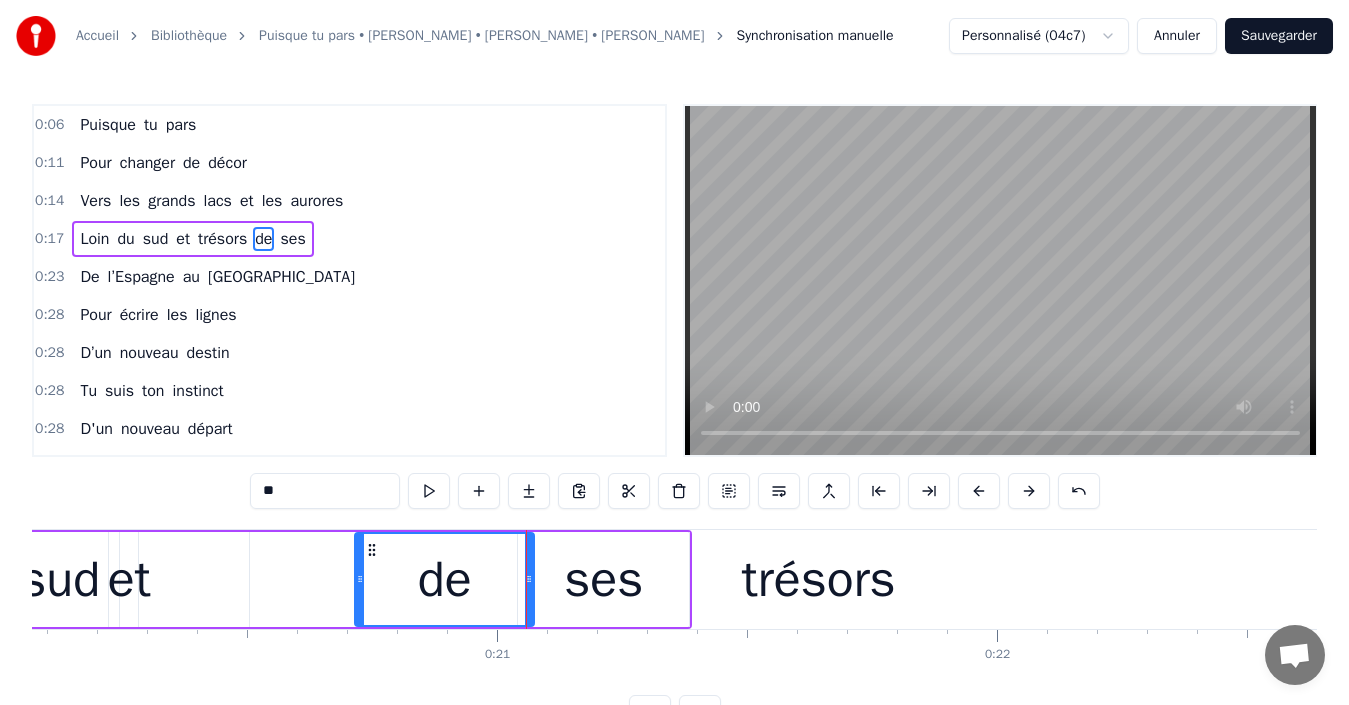 click on "et" at bounding box center [129, 579] 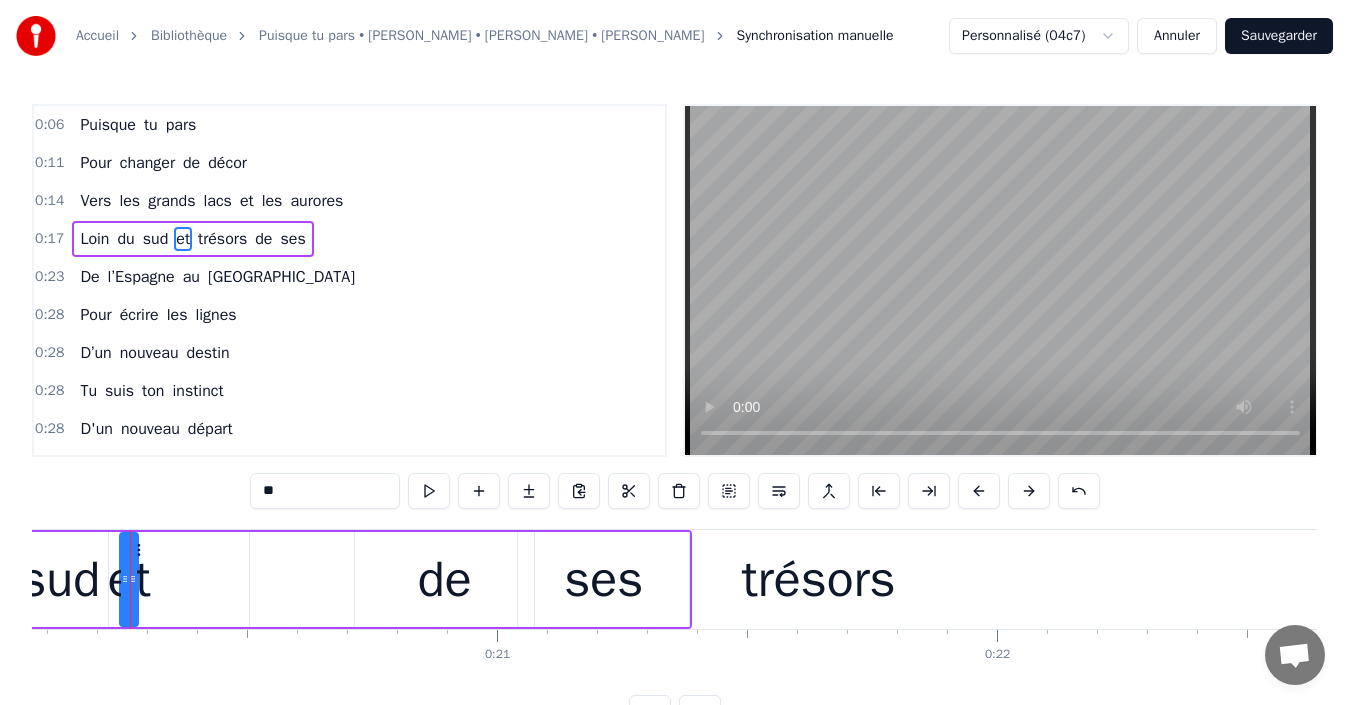 scroll, scrollTop: 0, scrollLeft: 10033, axis: horizontal 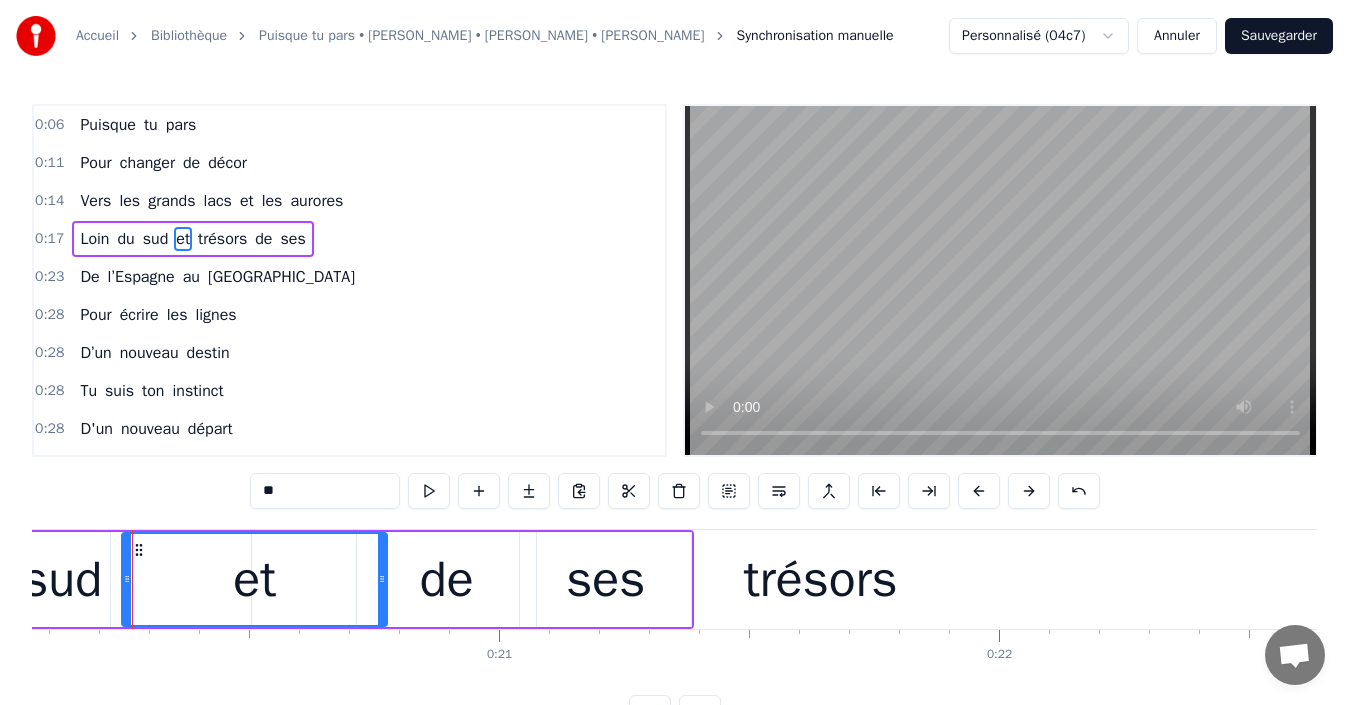 drag, startPoint x: 138, startPoint y: 585, endPoint x: 388, endPoint y: 583, distance: 250.008 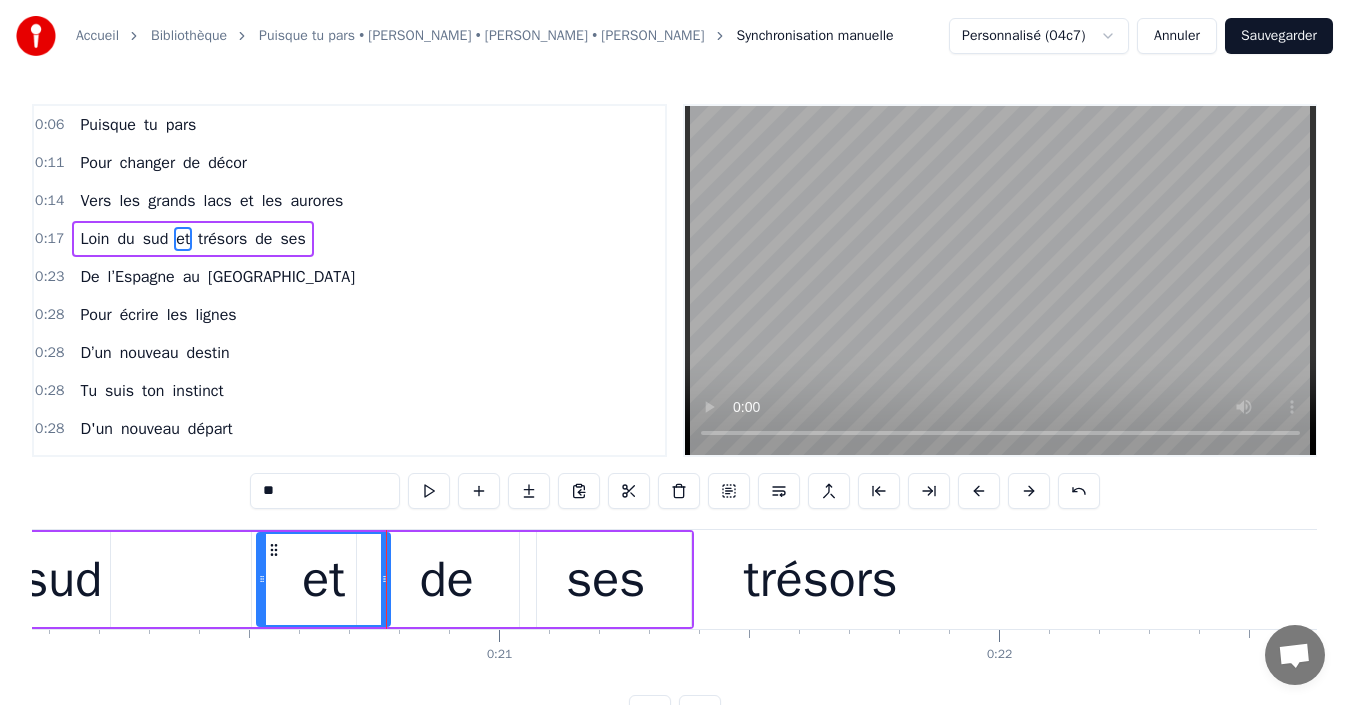 drag, startPoint x: 129, startPoint y: 580, endPoint x: 264, endPoint y: 580, distance: 135 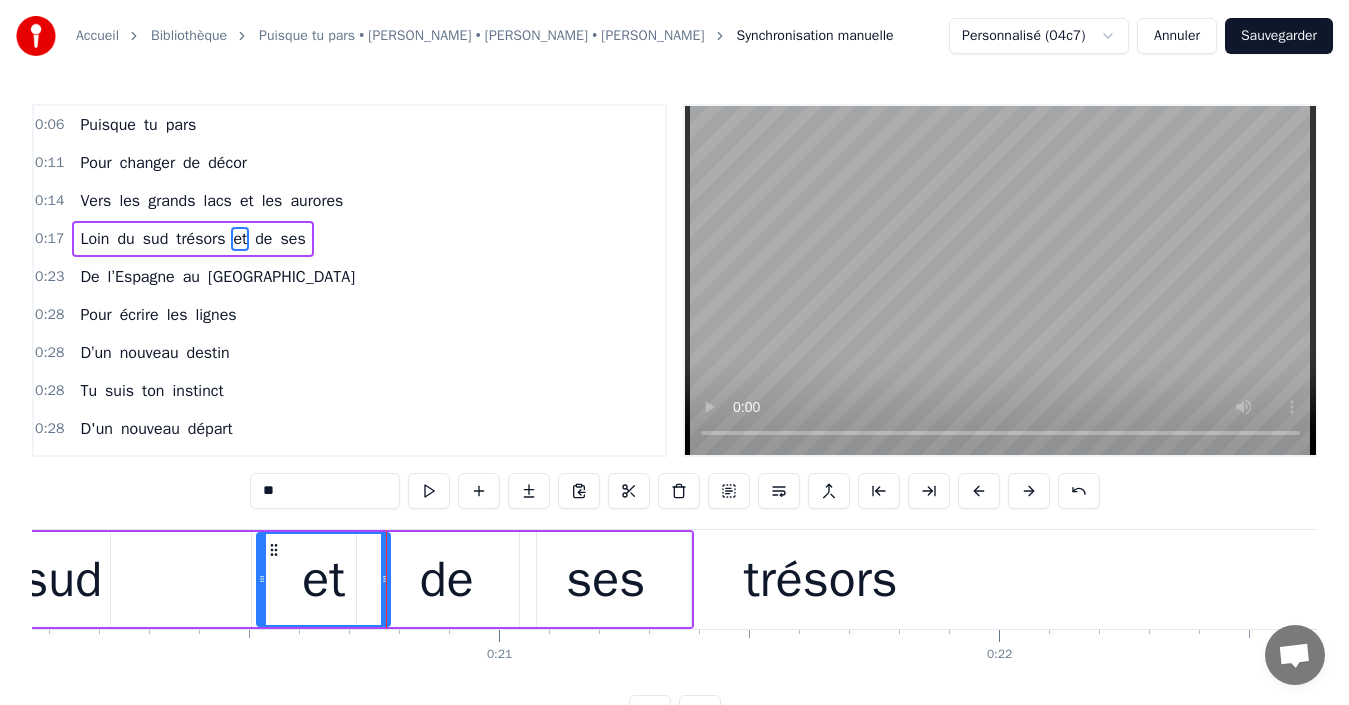 click on "sud" at bounding box center [62, 579] 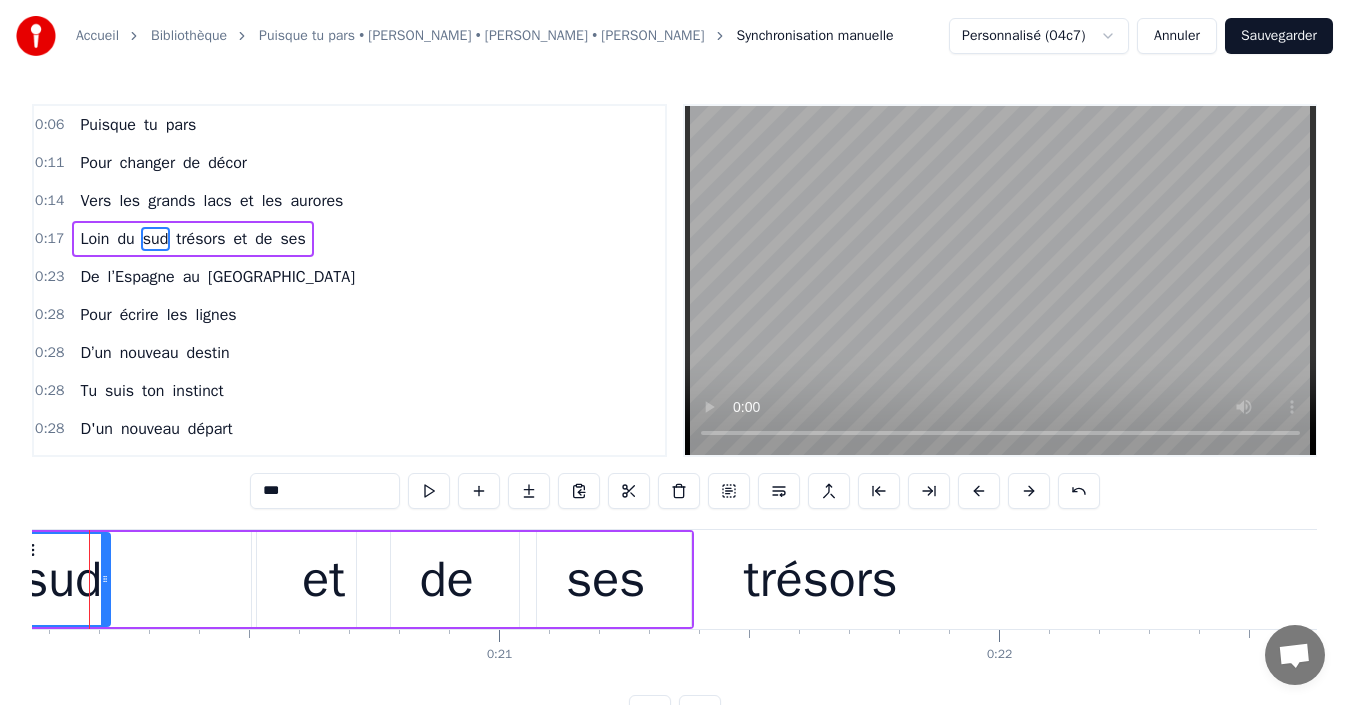 scroll, scrollTop: 0, scrollLeft: 9990, axis: horizontal 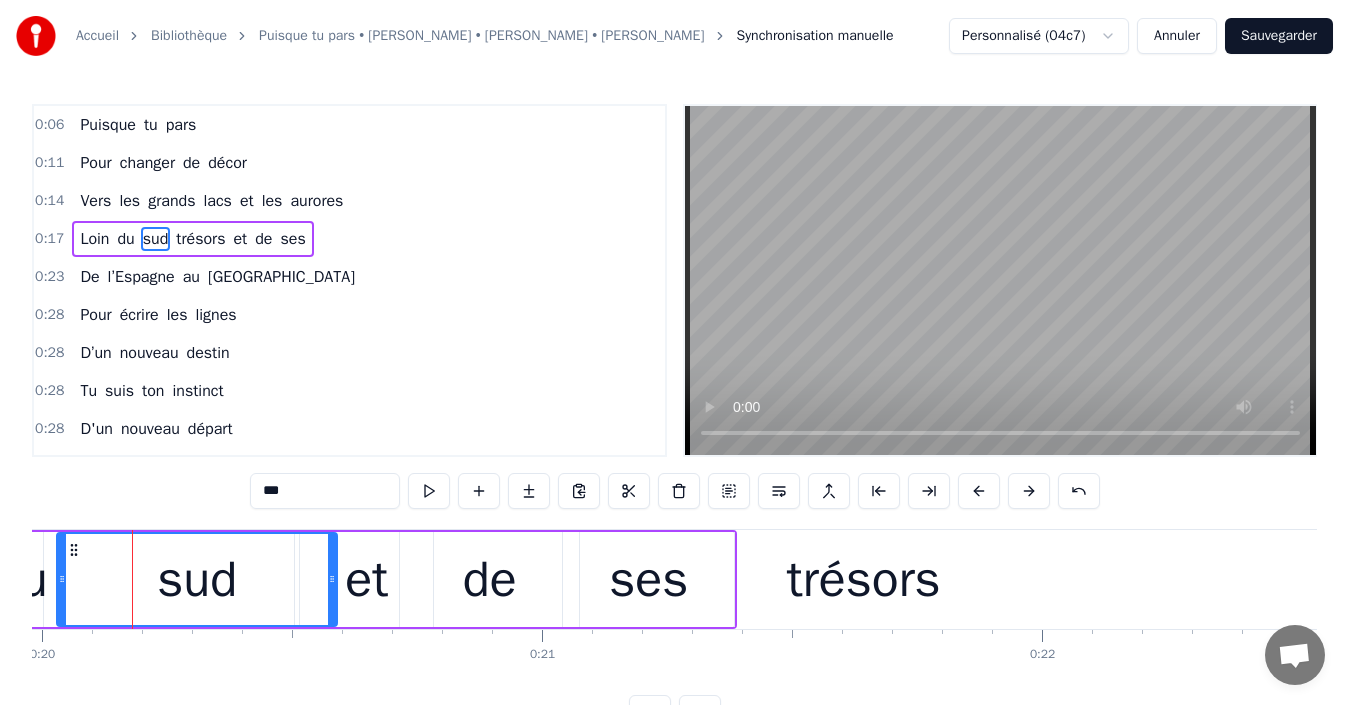 drag, startPoint x: 148, startPoint y: 580, endPoint x: 332, endPoint y: 583, distance: 184.02446 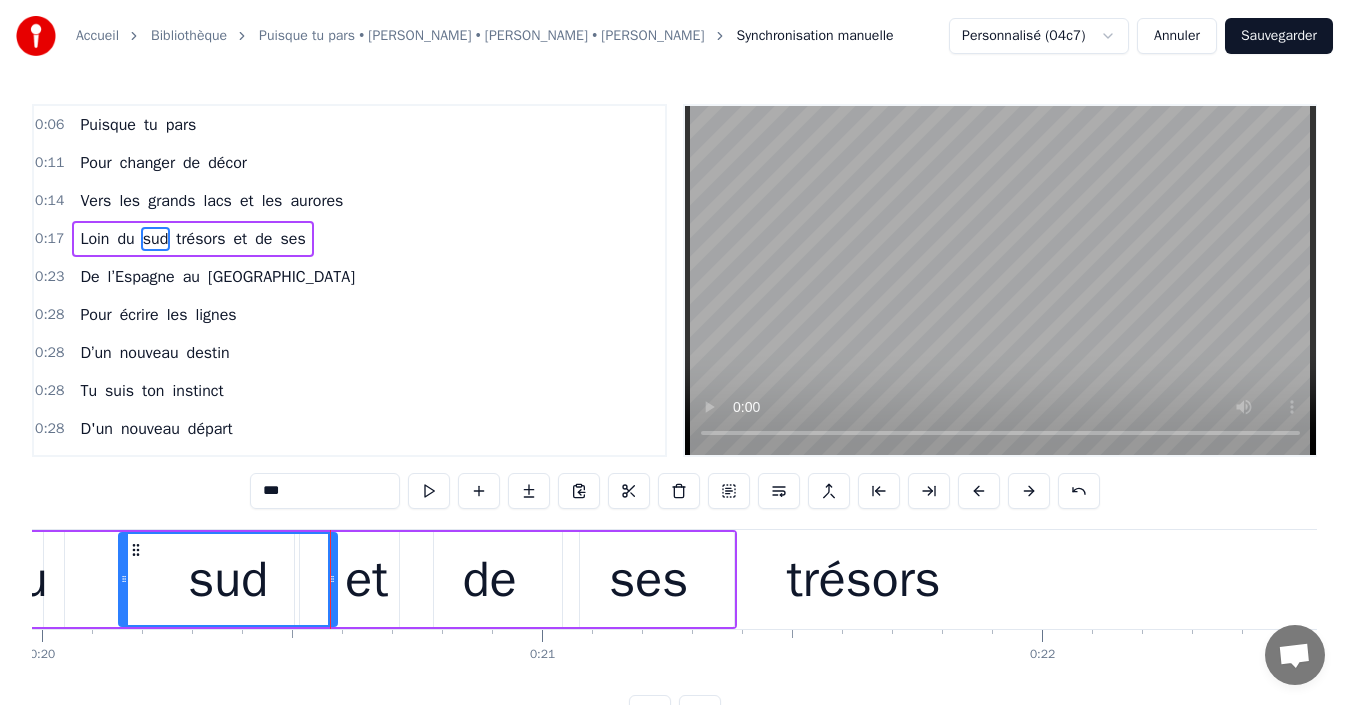 drag, startPoint x: 65, startPoint y: 581, endPoint x: 136, endPoint y: 580, distance: 71.00704 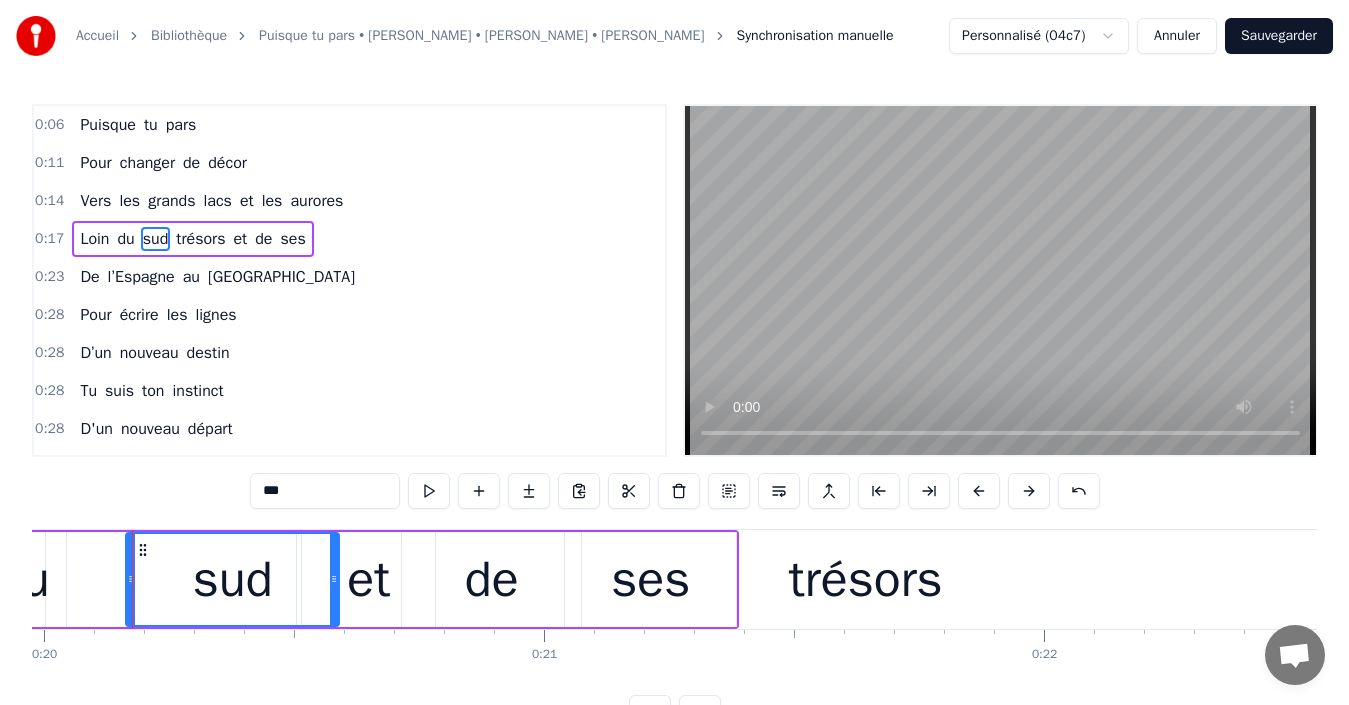 scroll, scrollTop: 0, scrollLeft: 8864, axis: horizontal 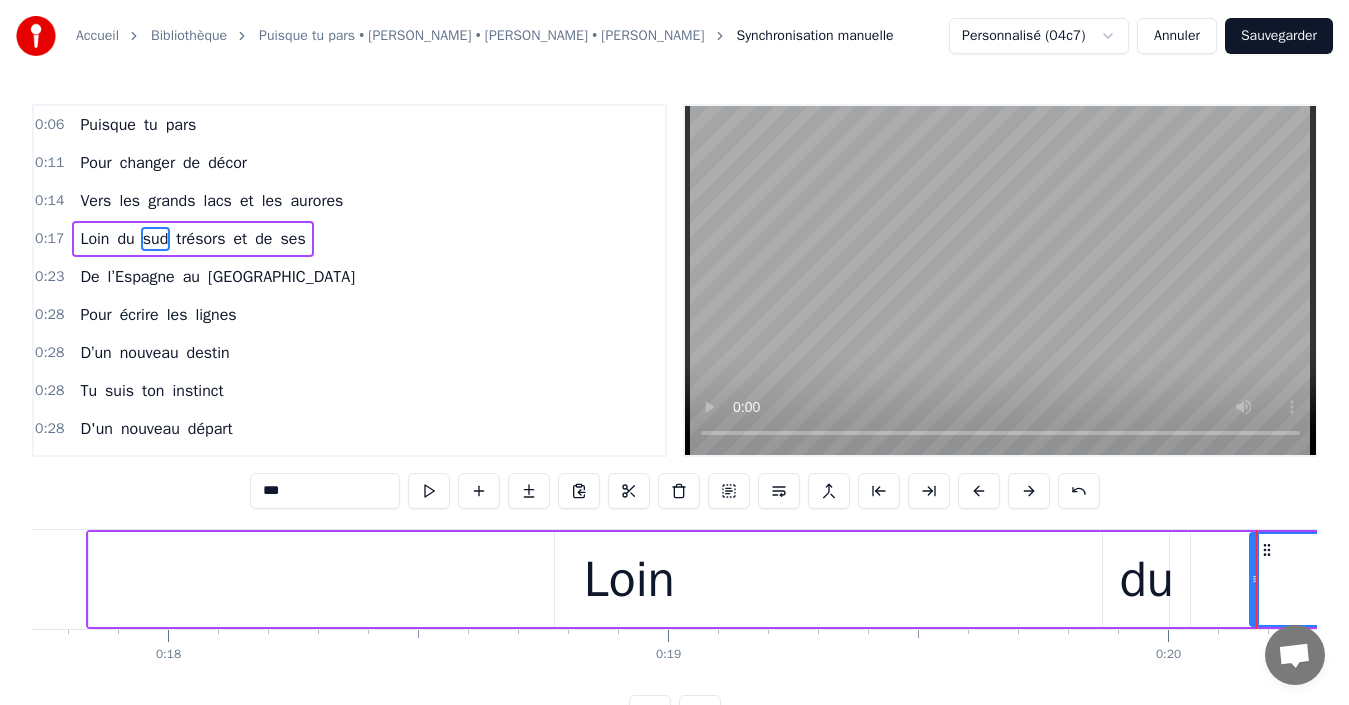 click on "du" at bounding box center (1147, 579) 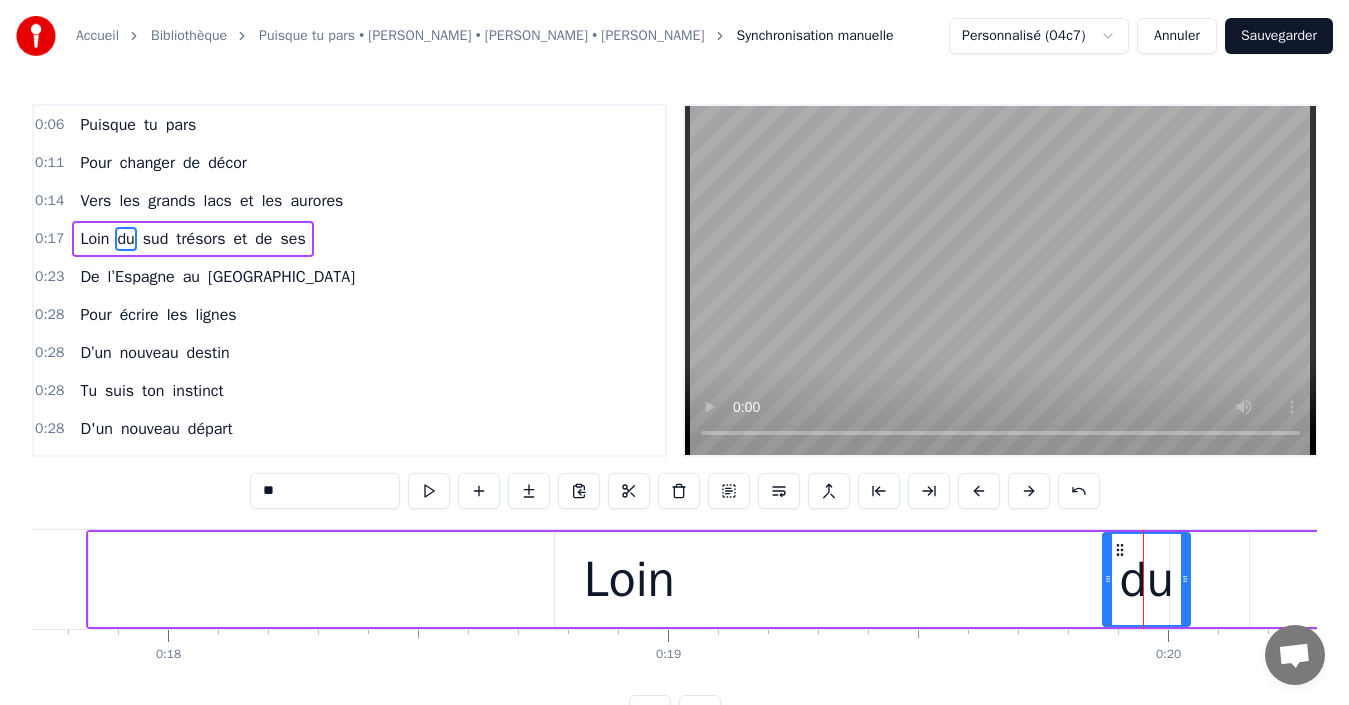 click on "Loin" at bounding box center [629, 579] 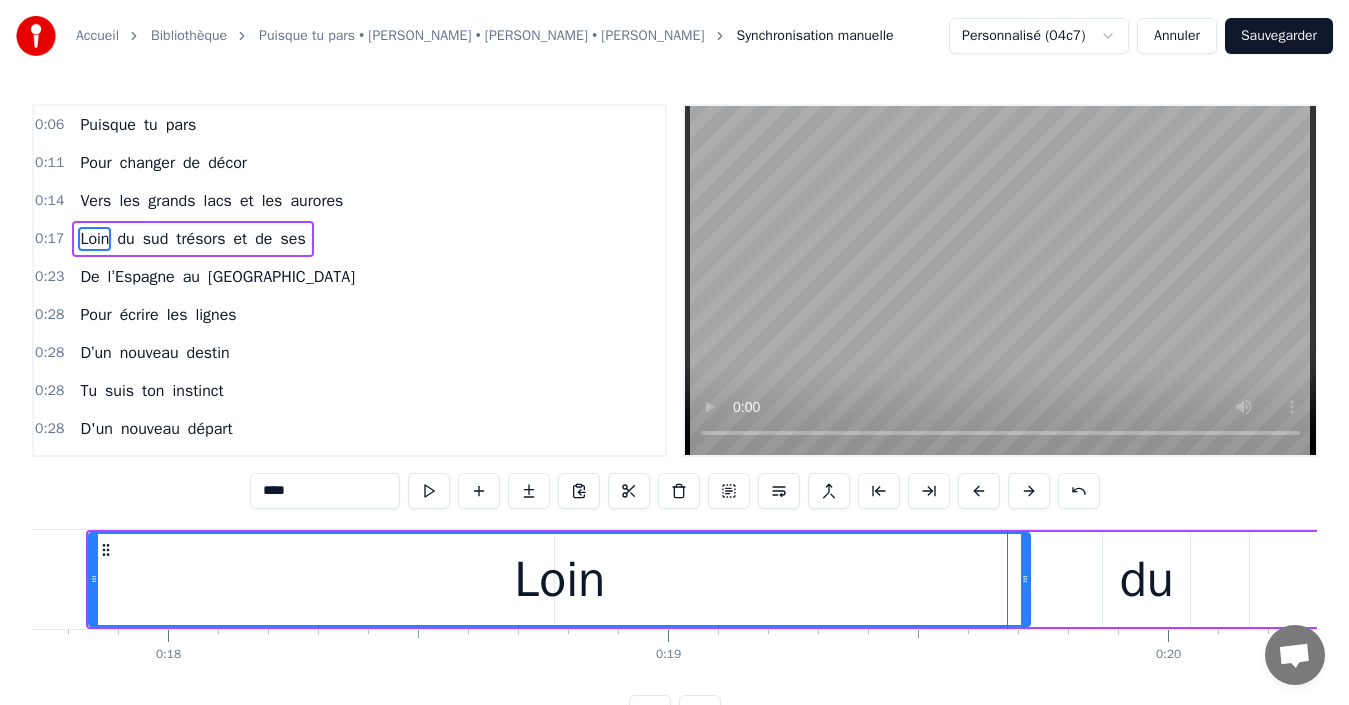 drag, startPoint x: 1167, startPoint y: 555, endPoint x: 1028, endPoint y: 570, distance: 139.807 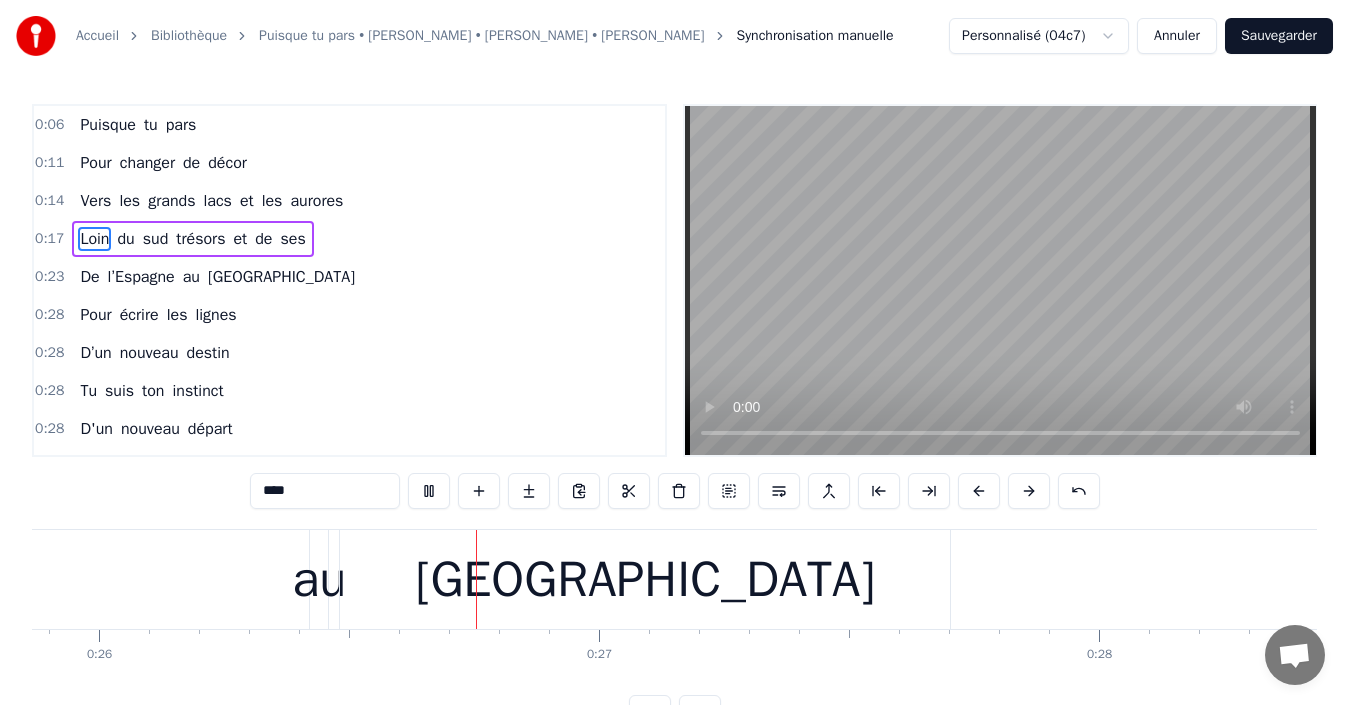 scroll, scrollTop: 0, scrollLeft: 13051, axis: horizontal 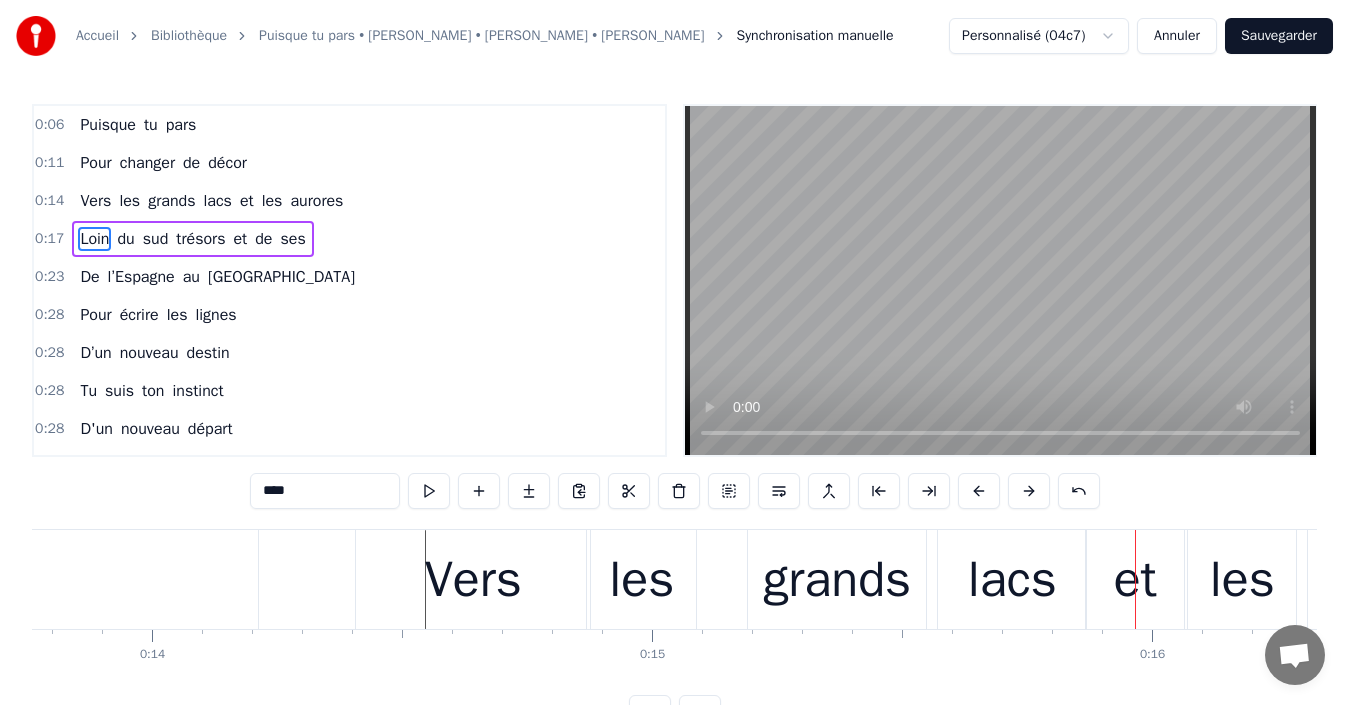 click on "Vers" at bounding box center [473, 579] 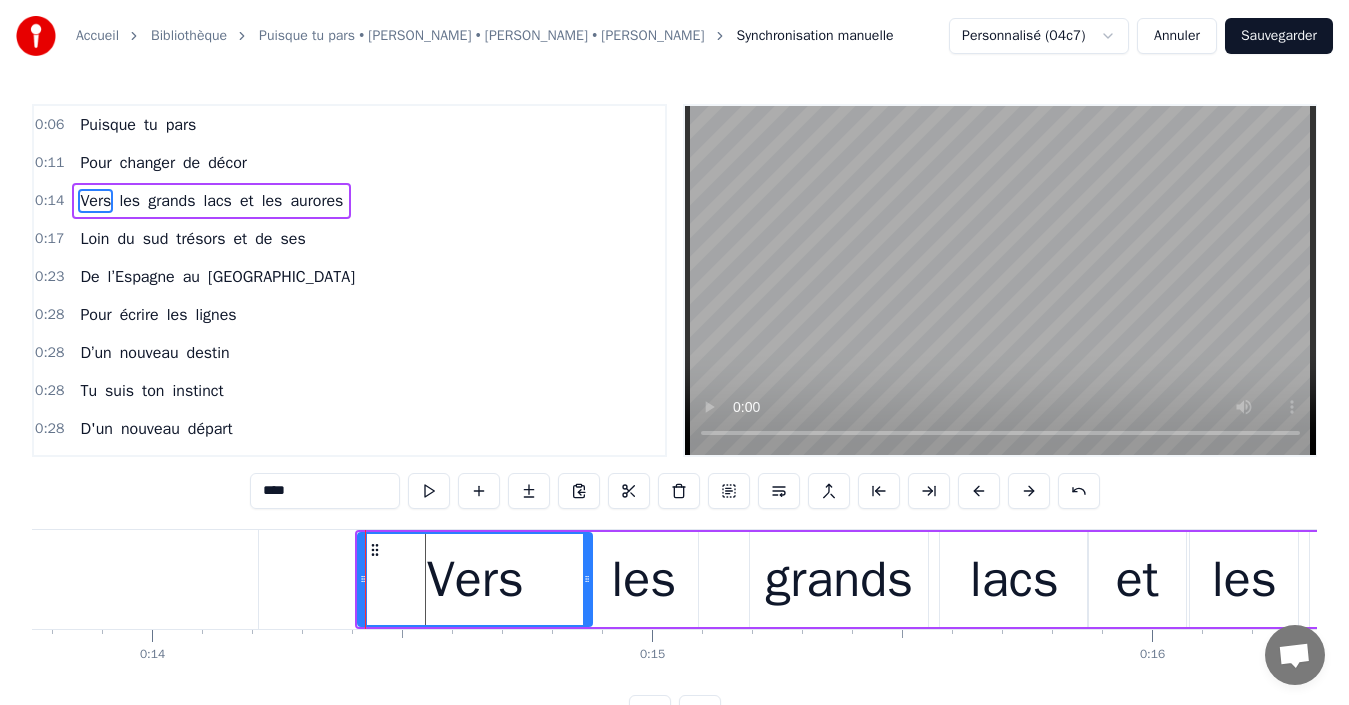 drag, startPoint x: 365, startPoint y: 582, endPoint x: 439, endPoint y: 569, distance: 75.13322 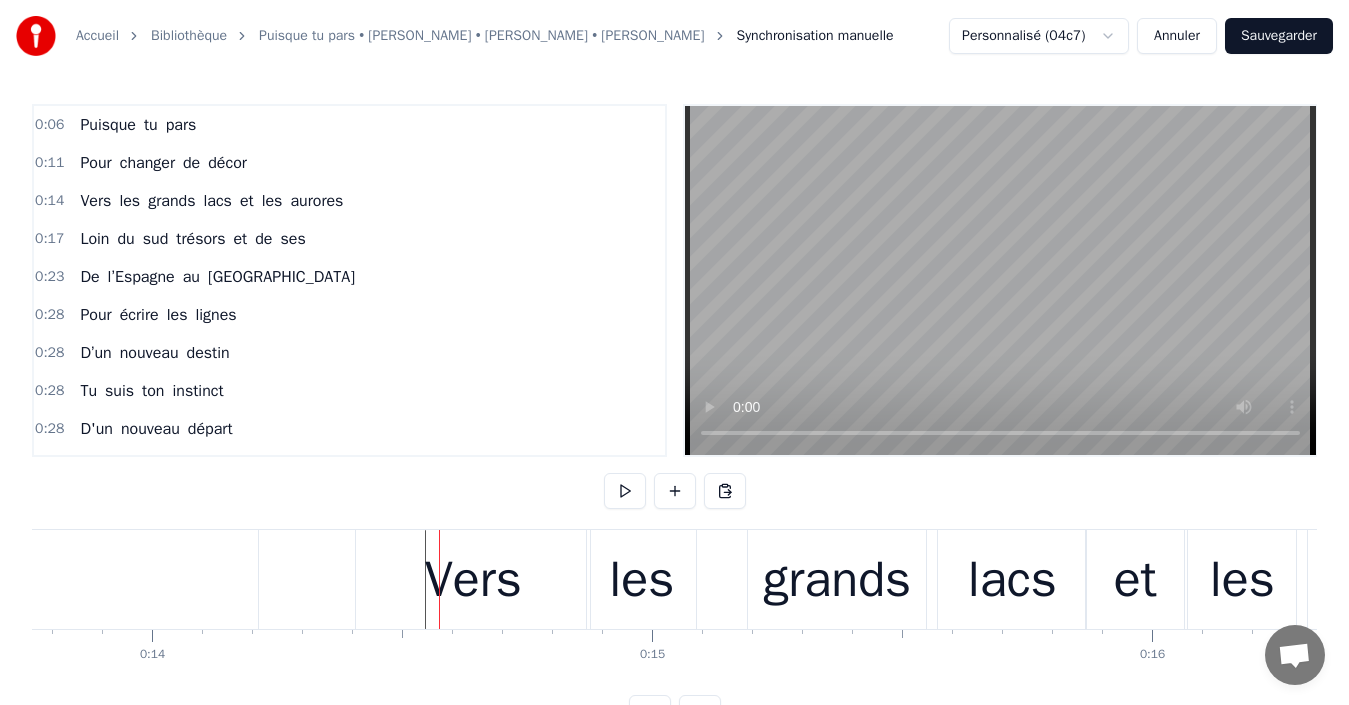 click at bounding box center (75424, 579) 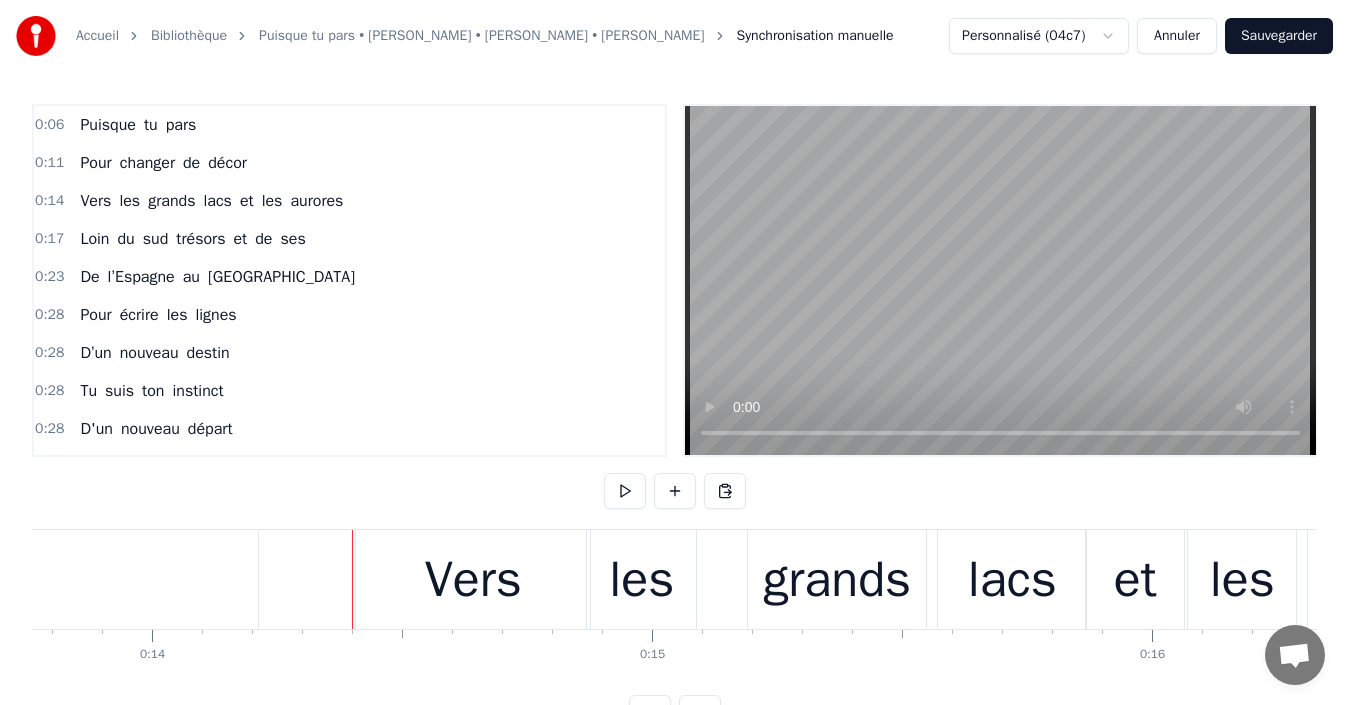 click on "Vers" at bounding box center [473, 579] 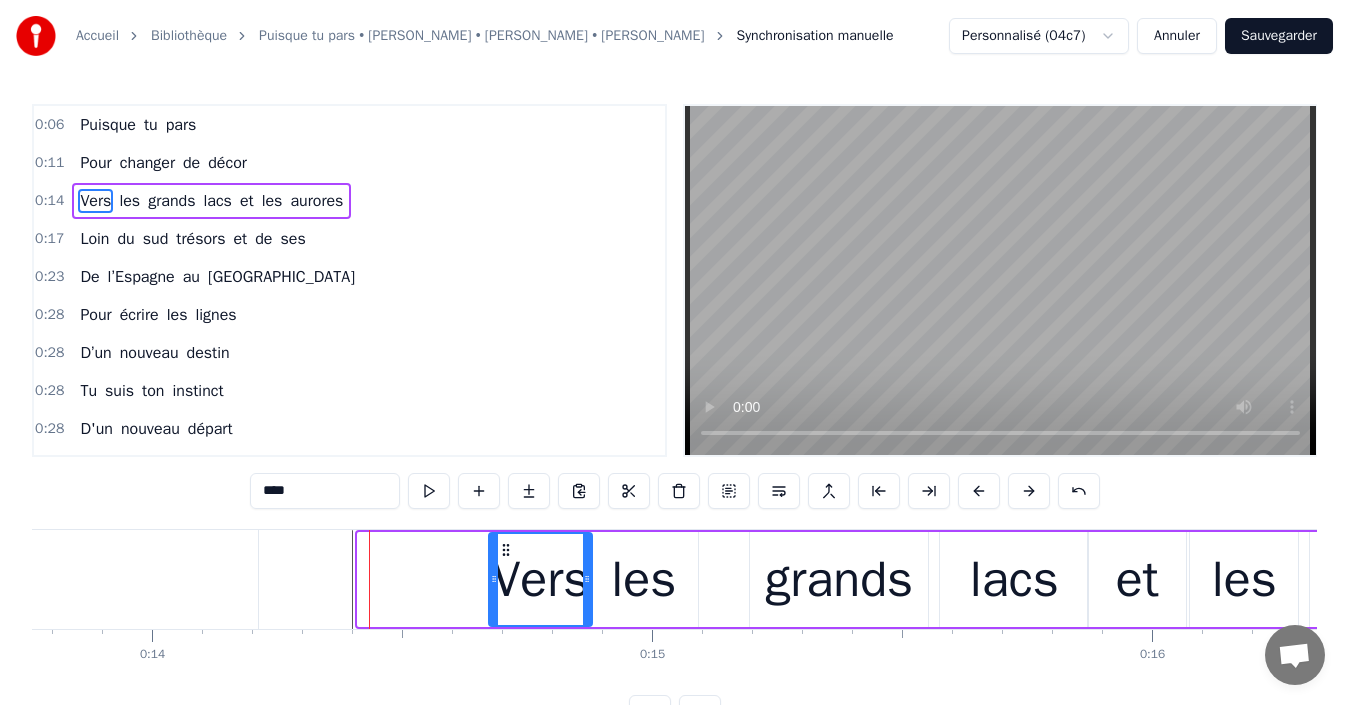 drag, startPoint x: 362, startPoint y: 584, endPoint x: 493, endPoint y: 581, distance: 131.03435 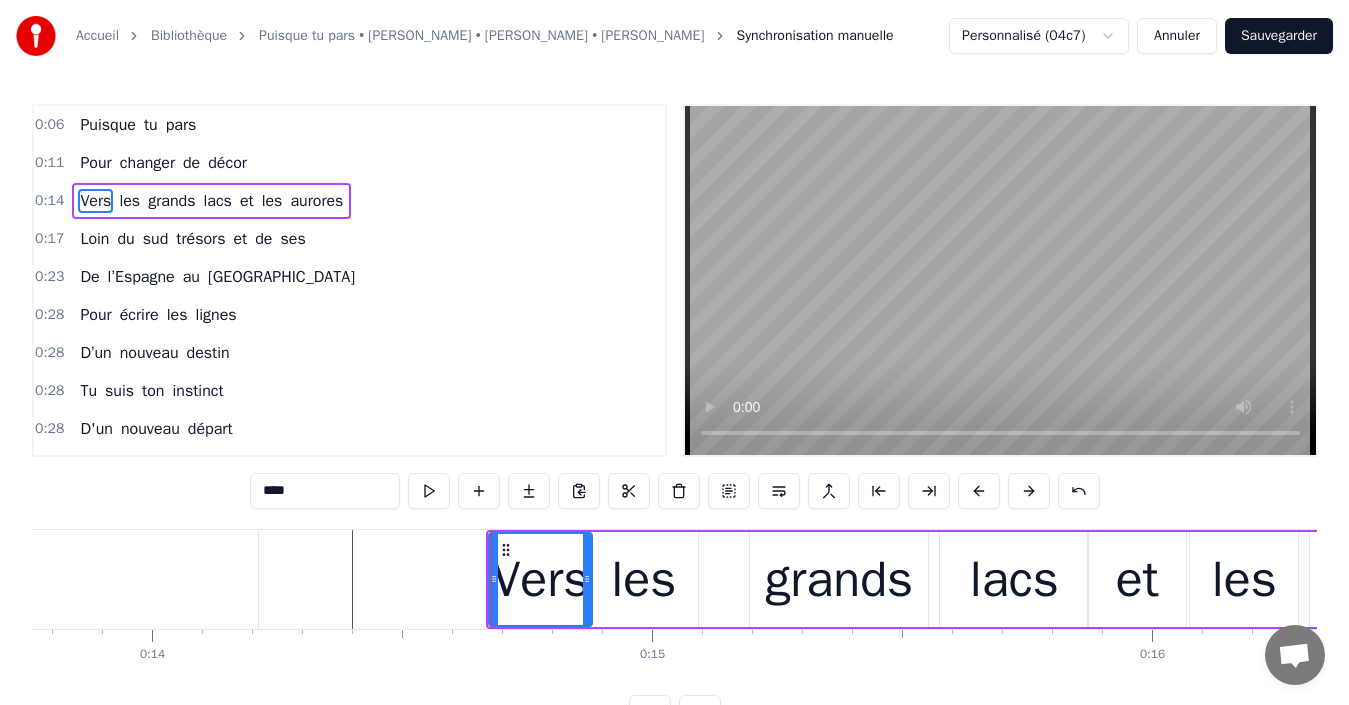 click on "les" at bounding box center (643, 579) 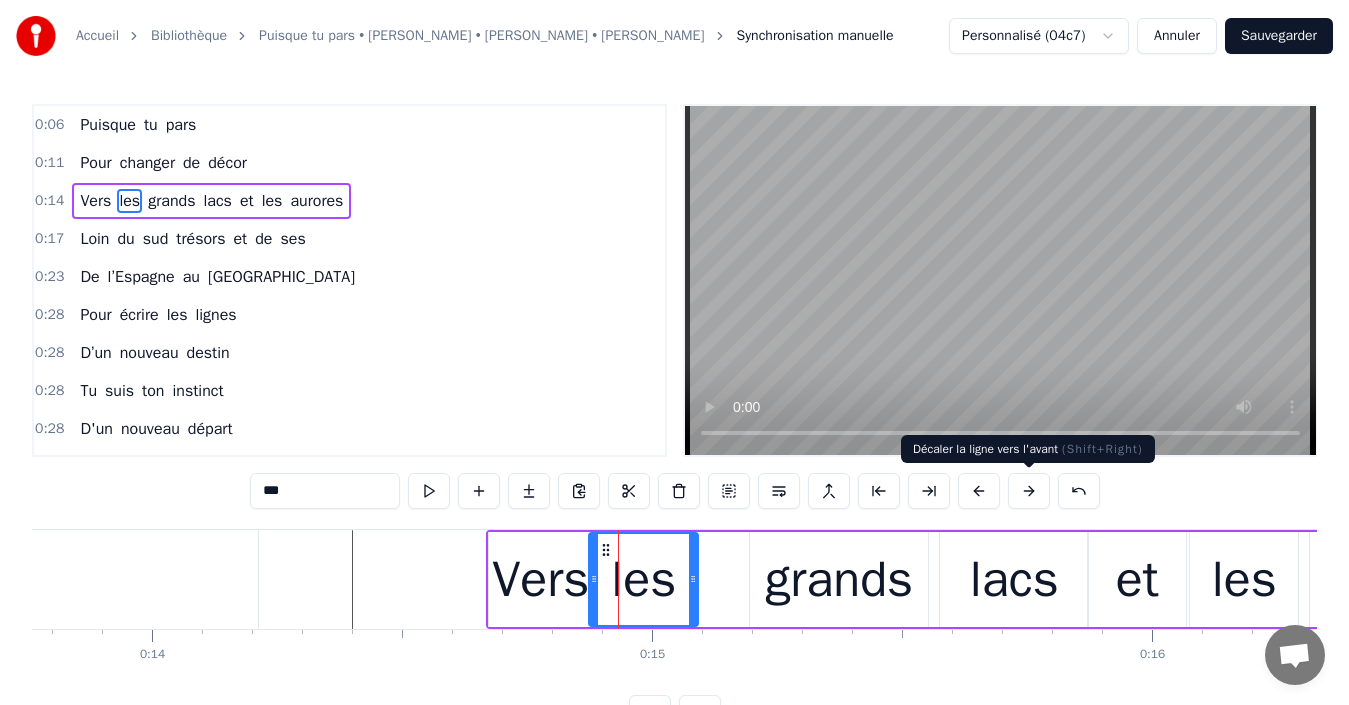 click at bounding box center (1029, 491) 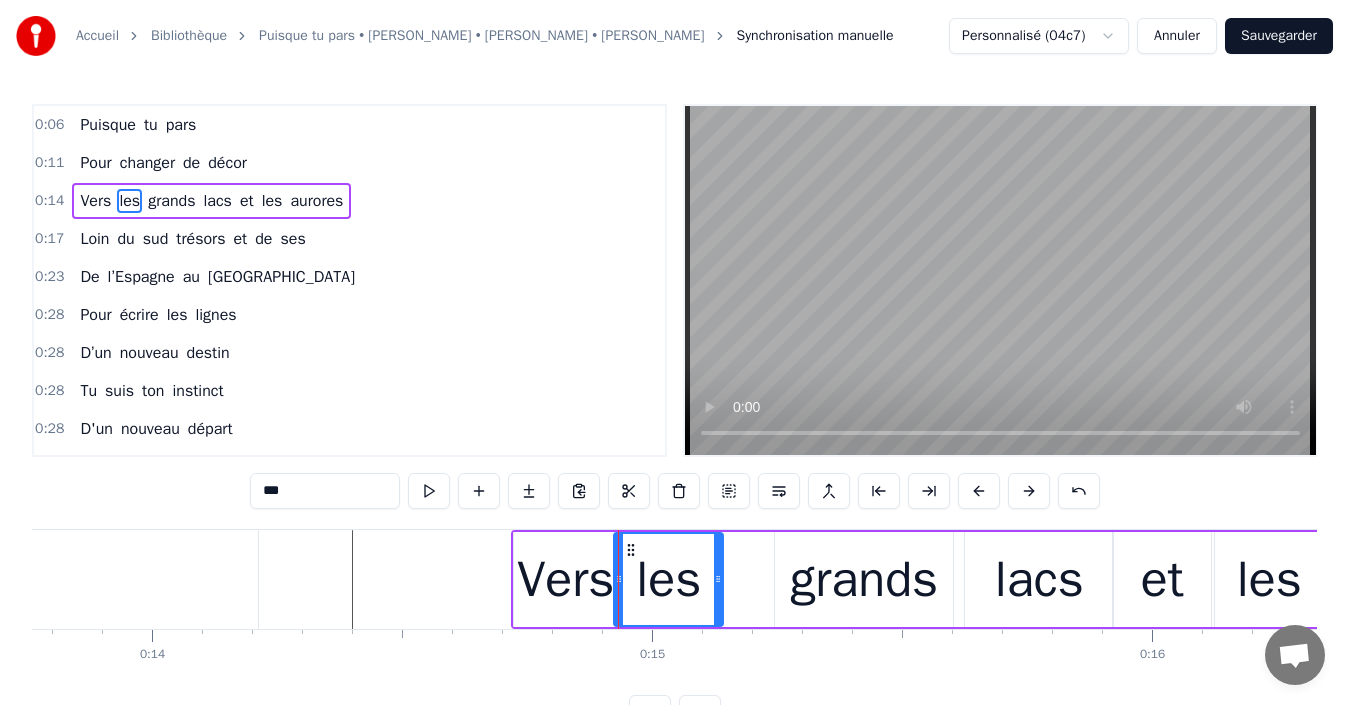 click at bounding box center [1029, 491] 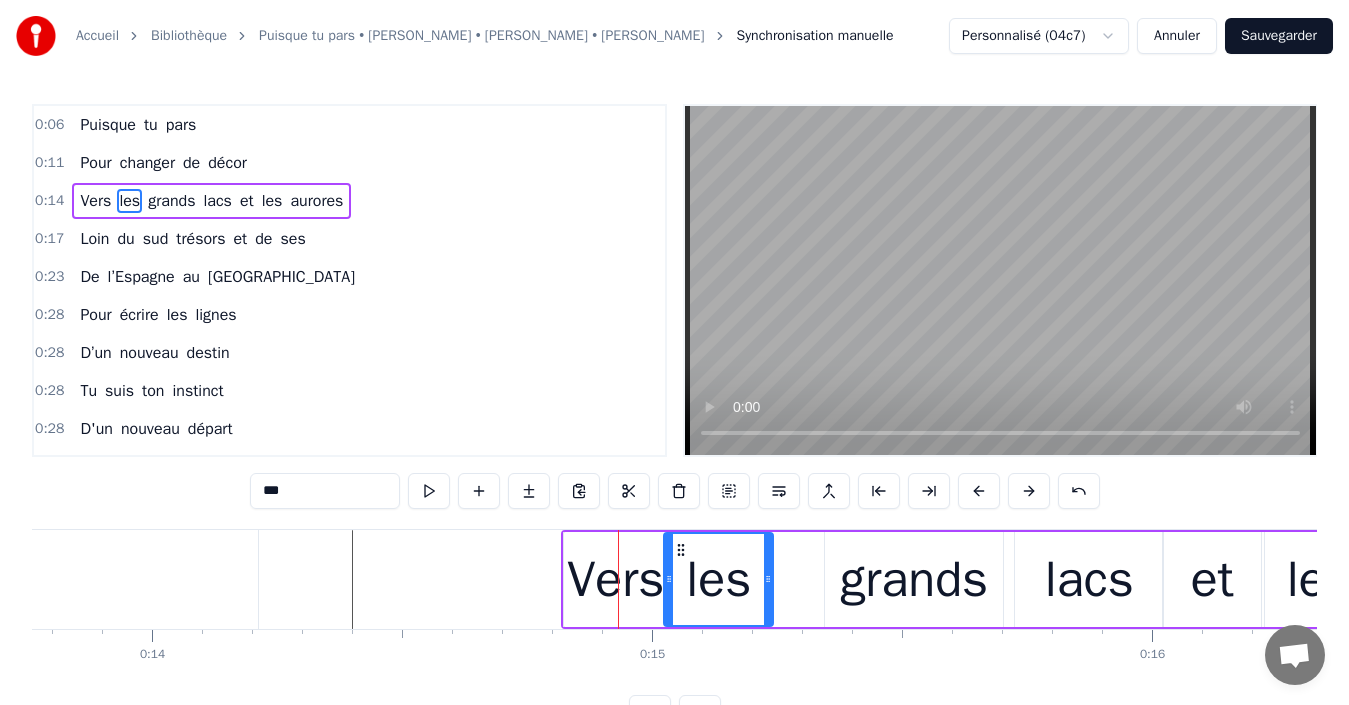 click at bounding box center (1029, 491) 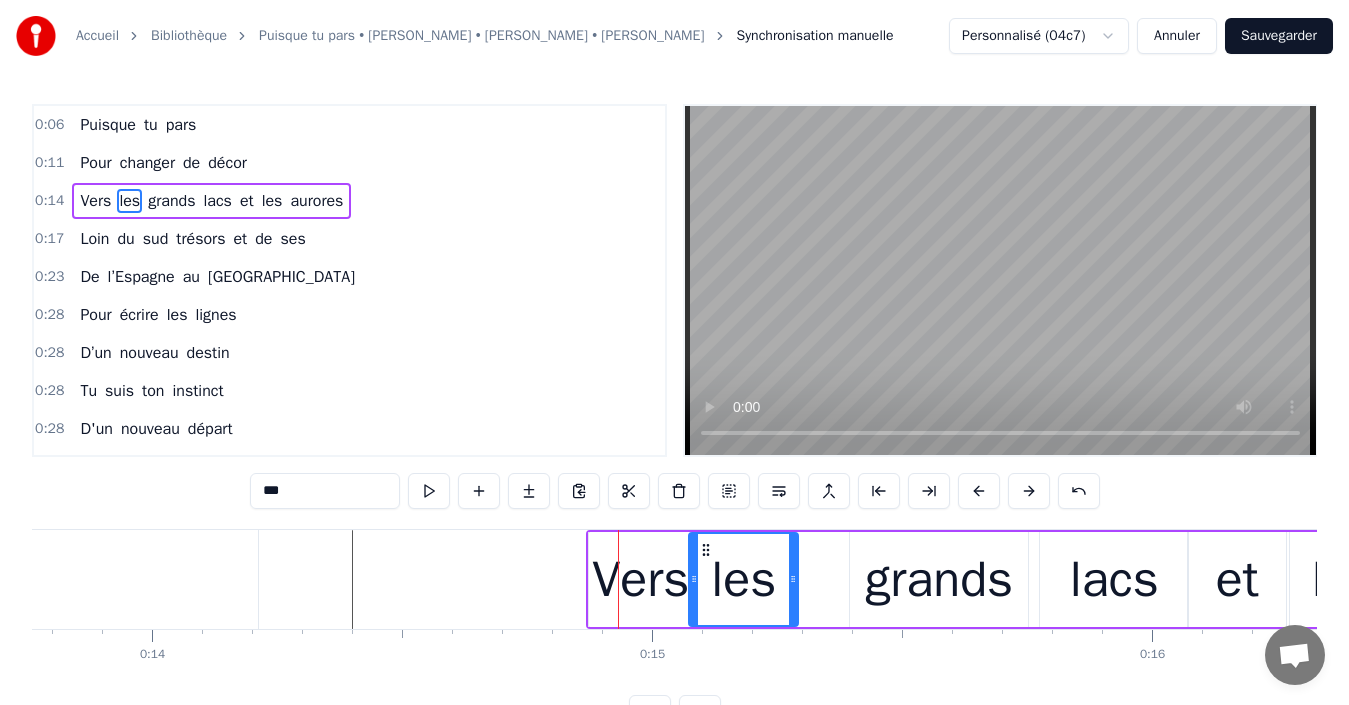 click at bounding box center (1029, 491) 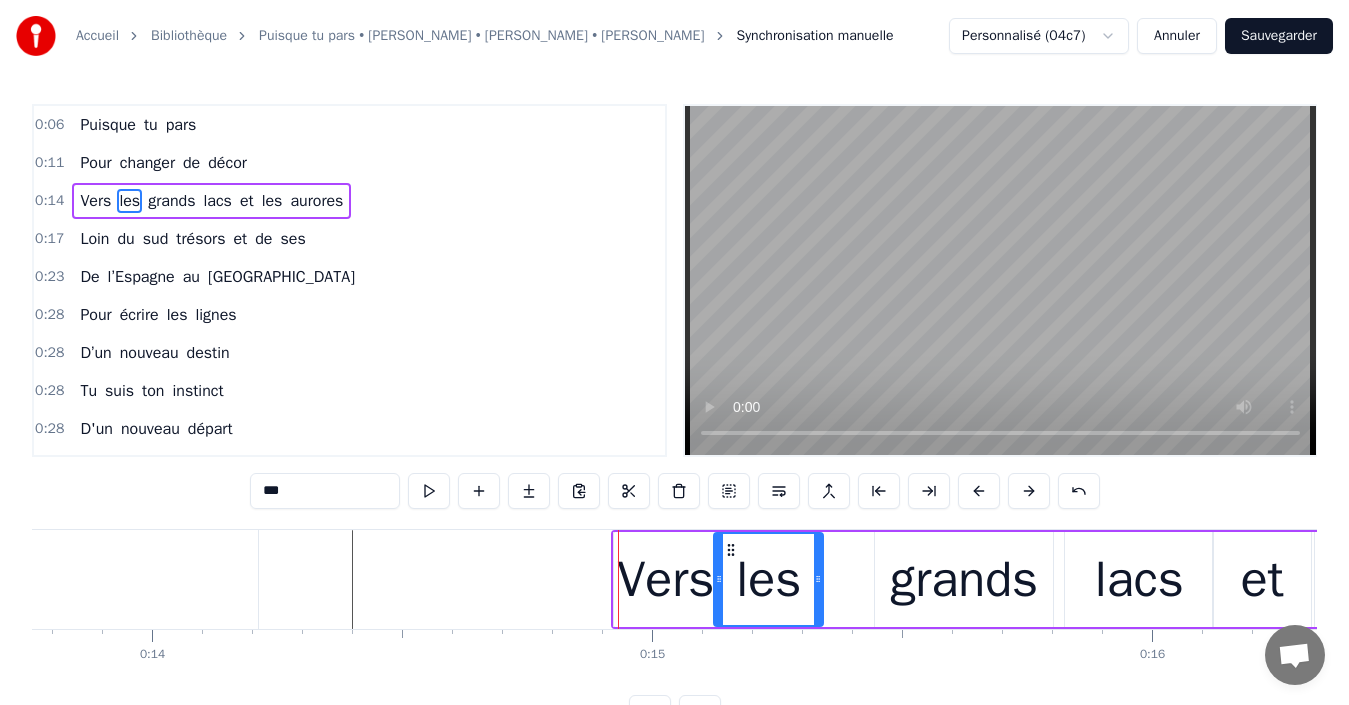 click at bounding box center [1029, 491] 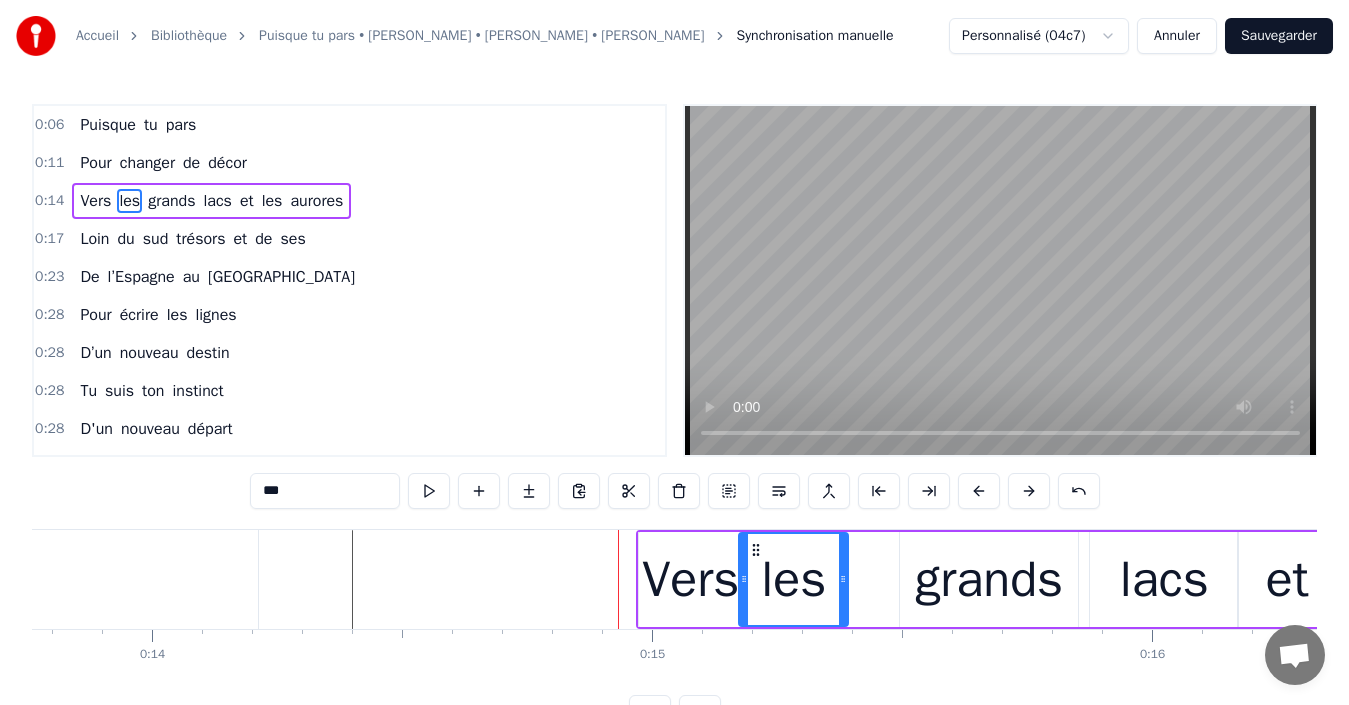 click at bounding box center [1029, 491] 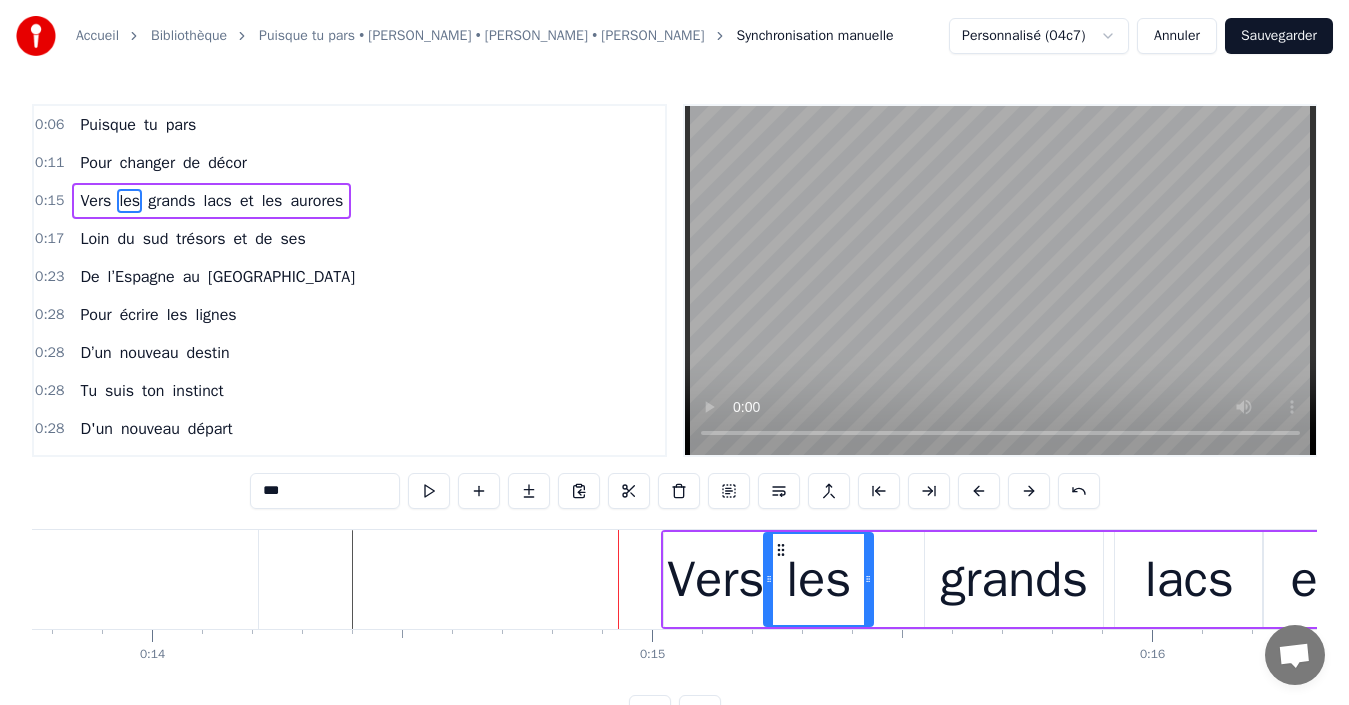 click at bounding box center [1029, 491] 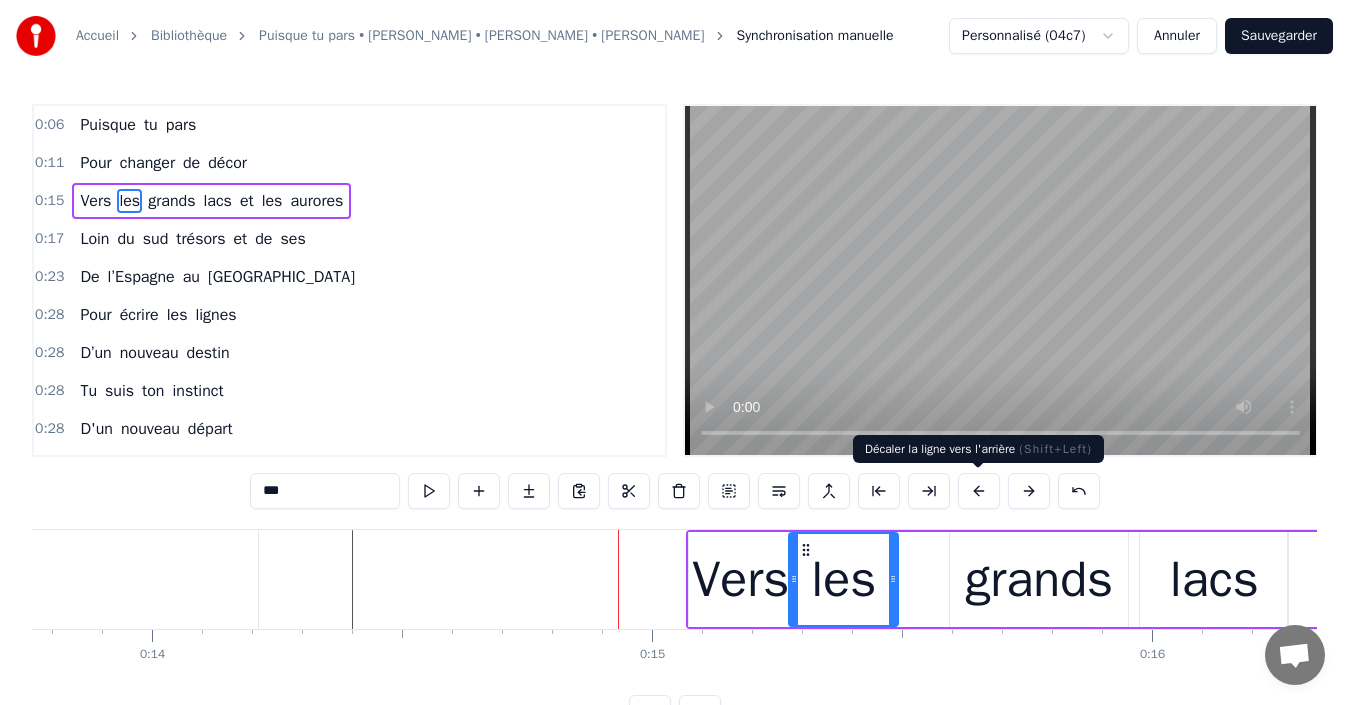 click at bounding box center [979, 491] 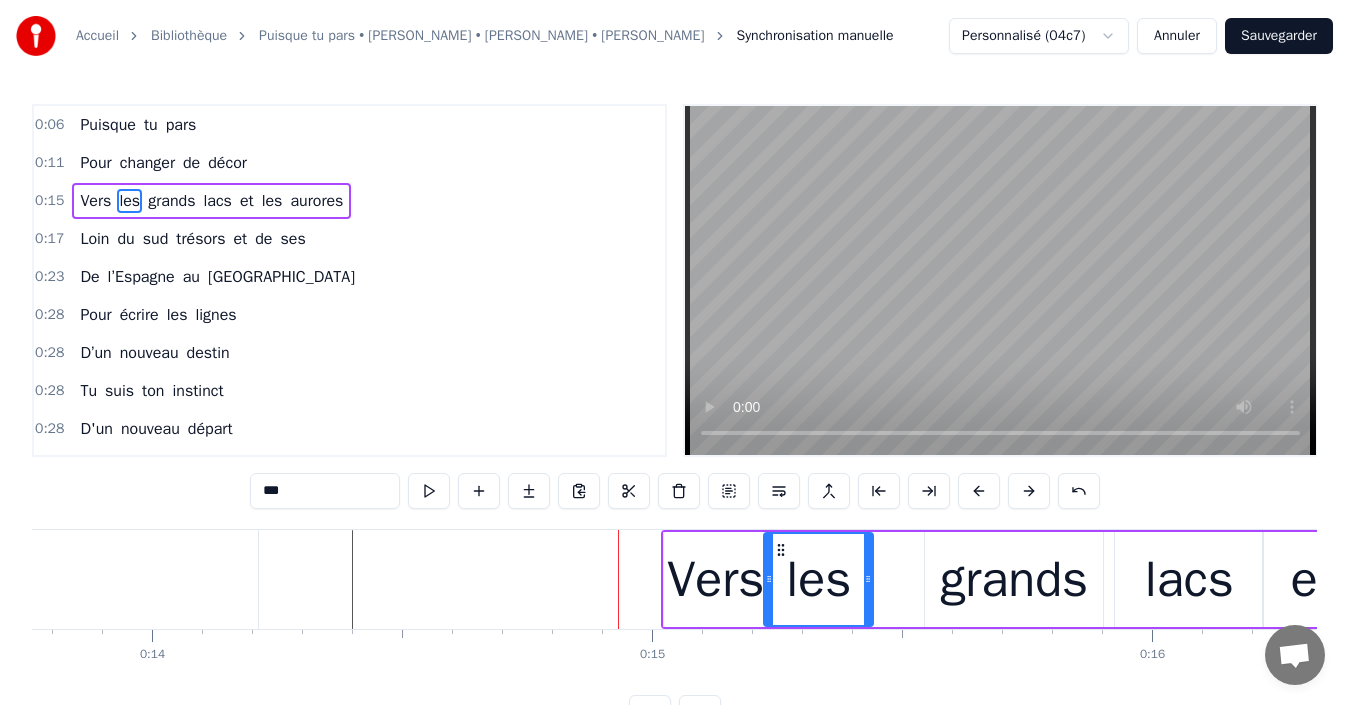 click at bounding box center [979, 491] 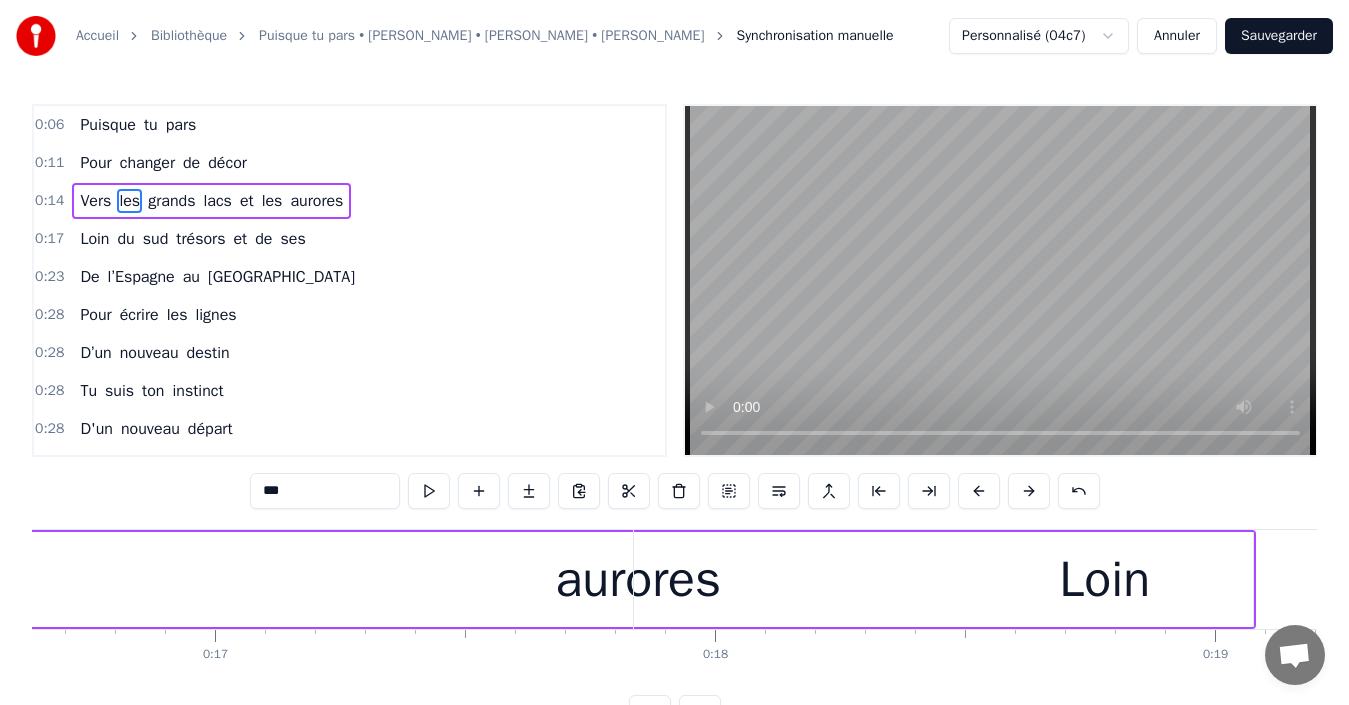 scroll, scrollTop: 0, scrollLeft: 8360, axis: horizontal 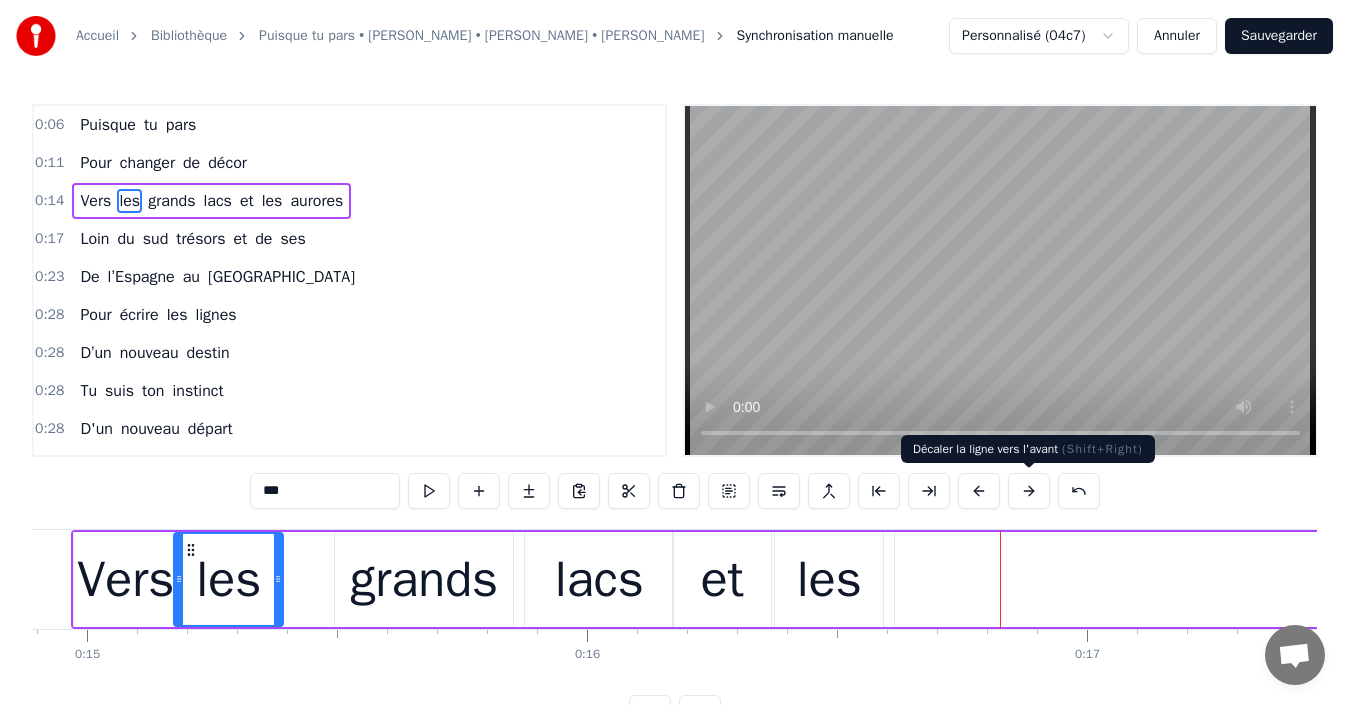 click at bounding box center (1029, 491) 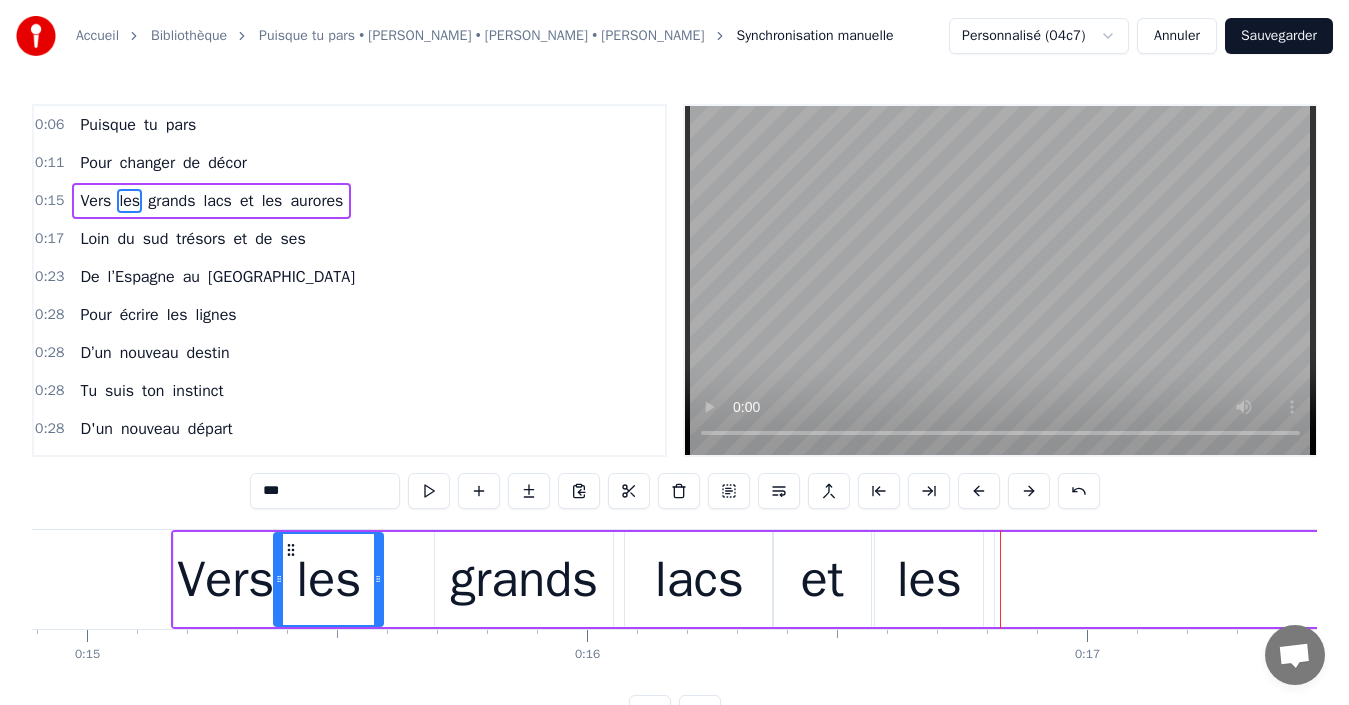 click at bounding box center [1029, 491] 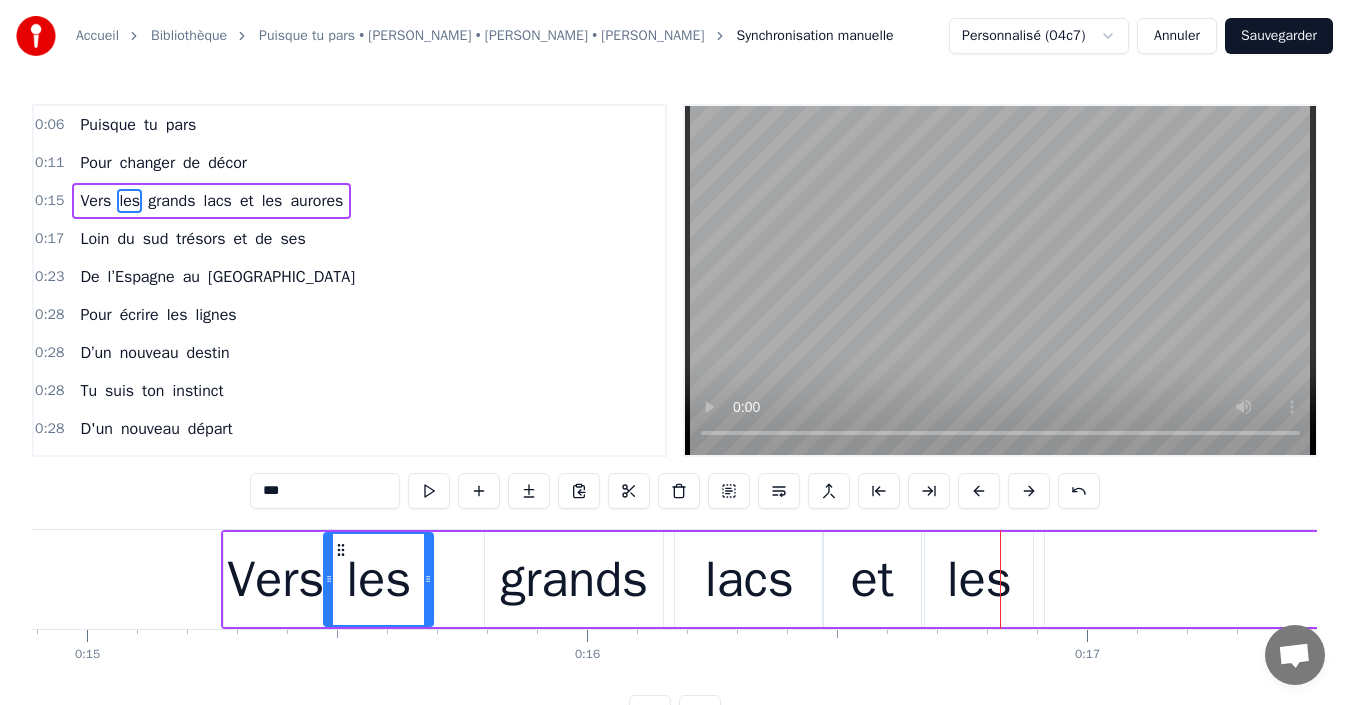 click at bounding box center (1029, 491) 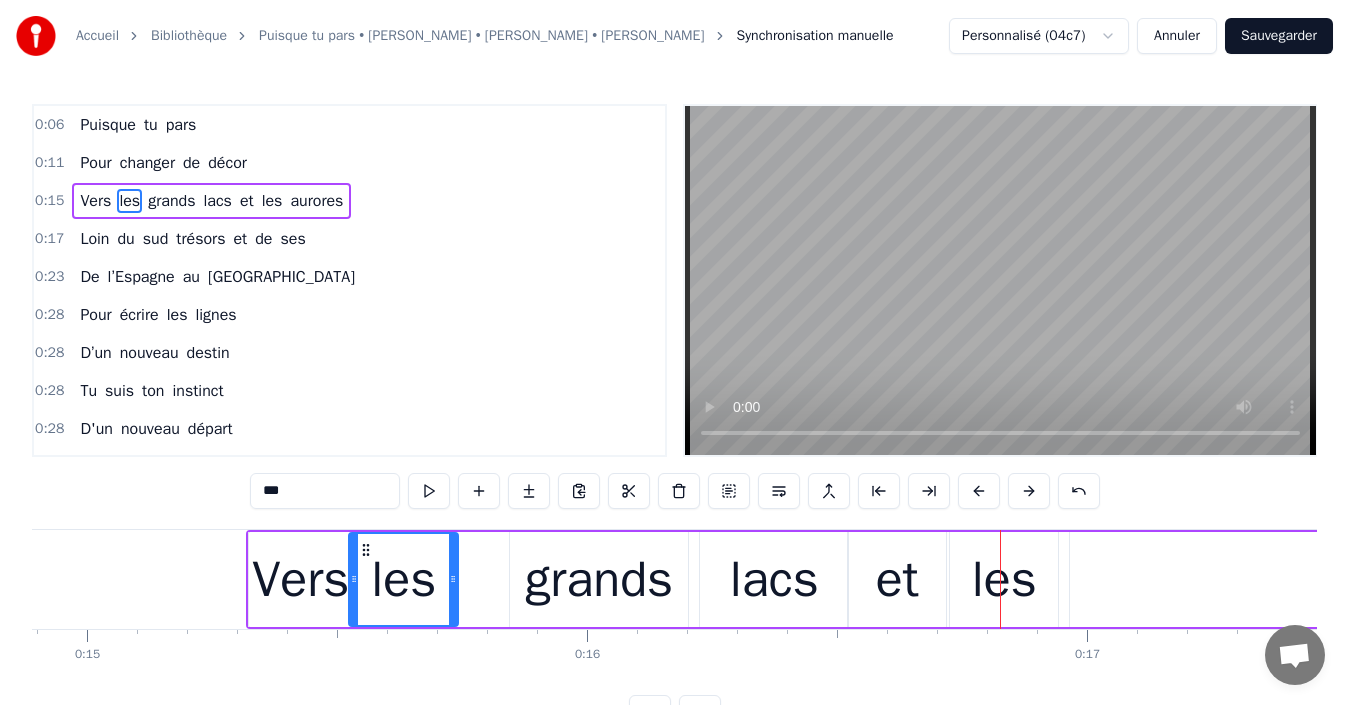 click at bounding box center (1029, 491) 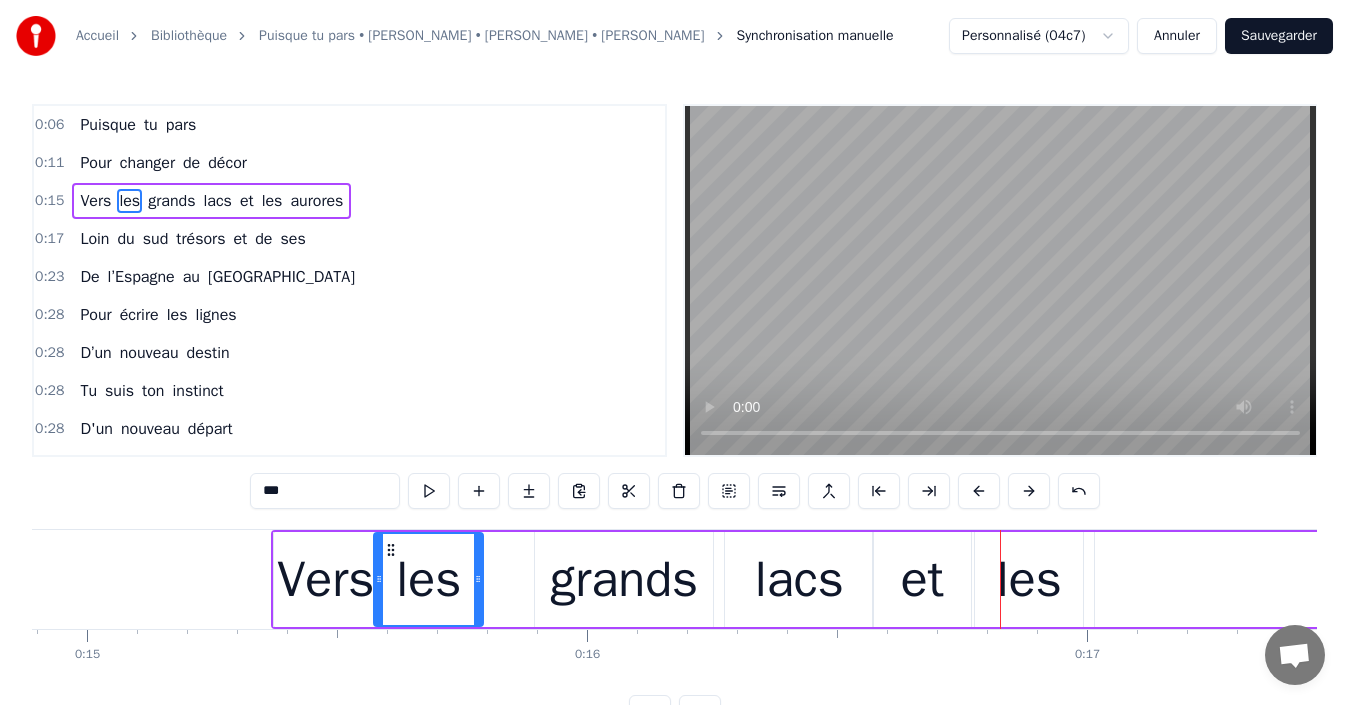 click at bounding box center [1029, 491] 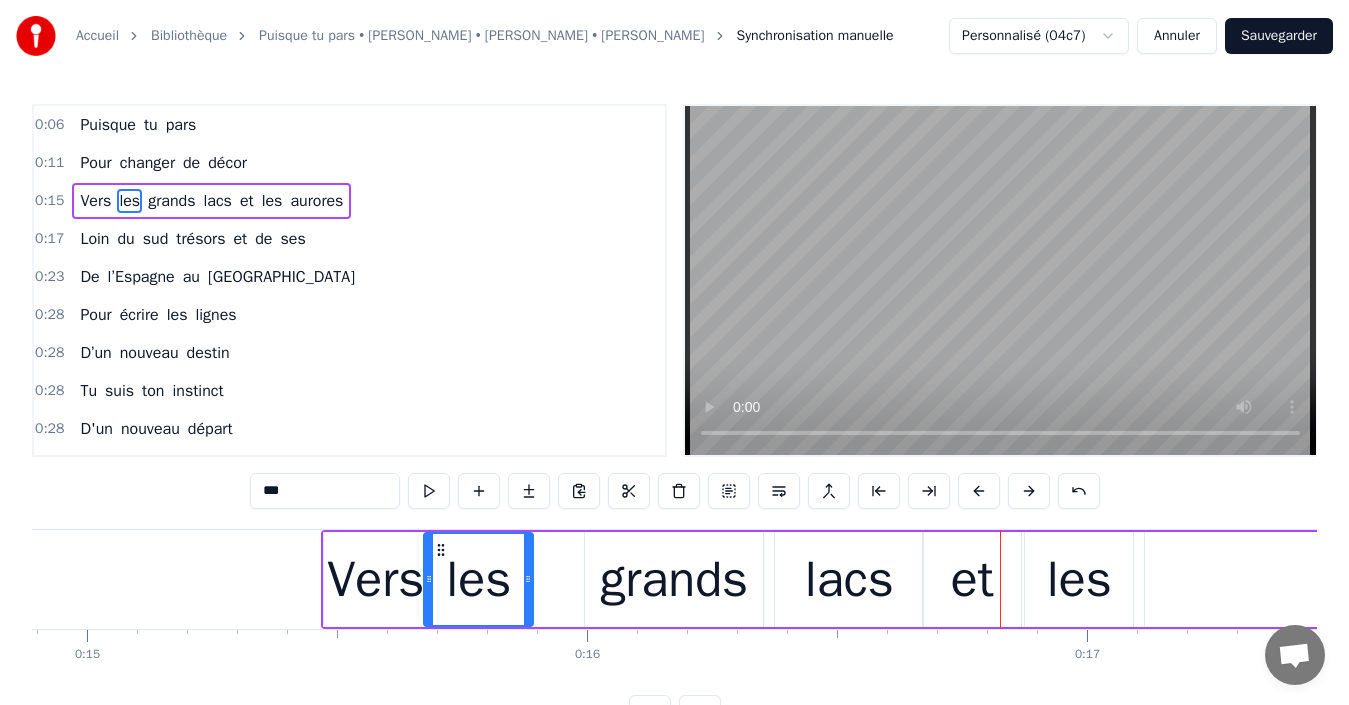click at bounding box center [1029, 491] 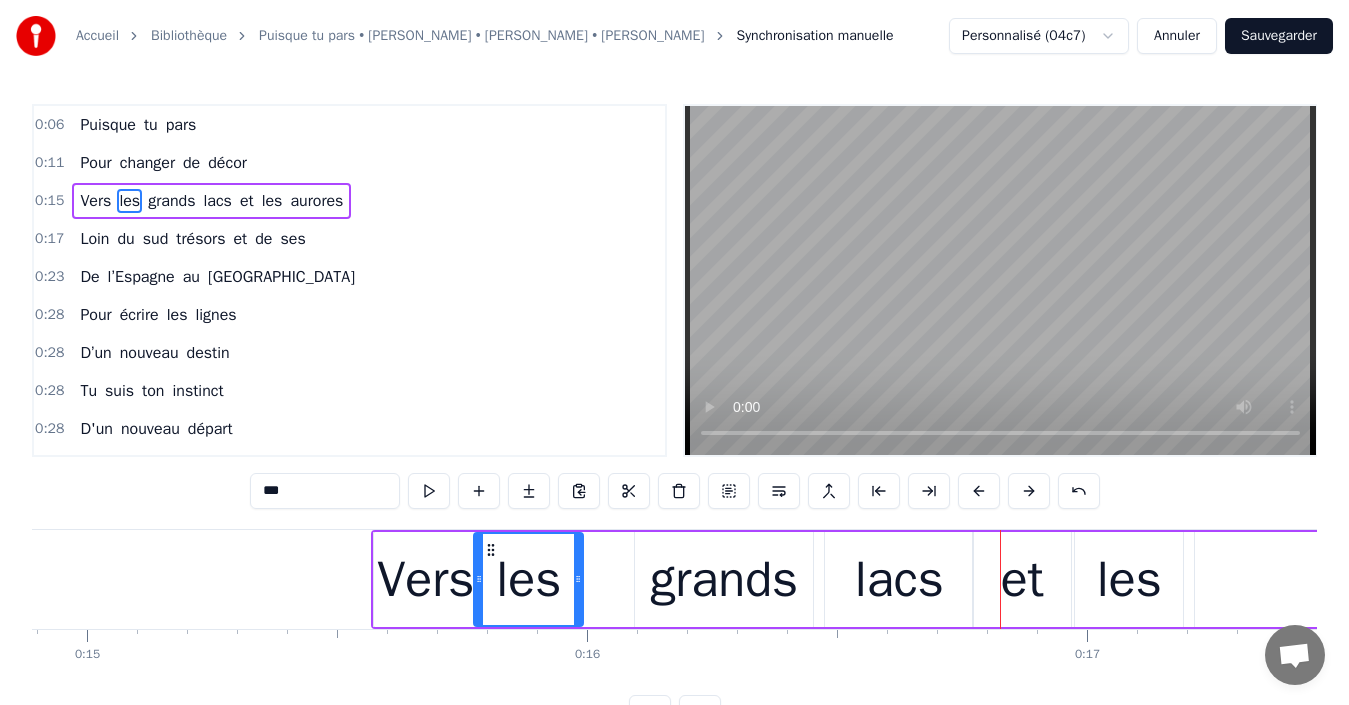 click at bounding box center [1029, 491] 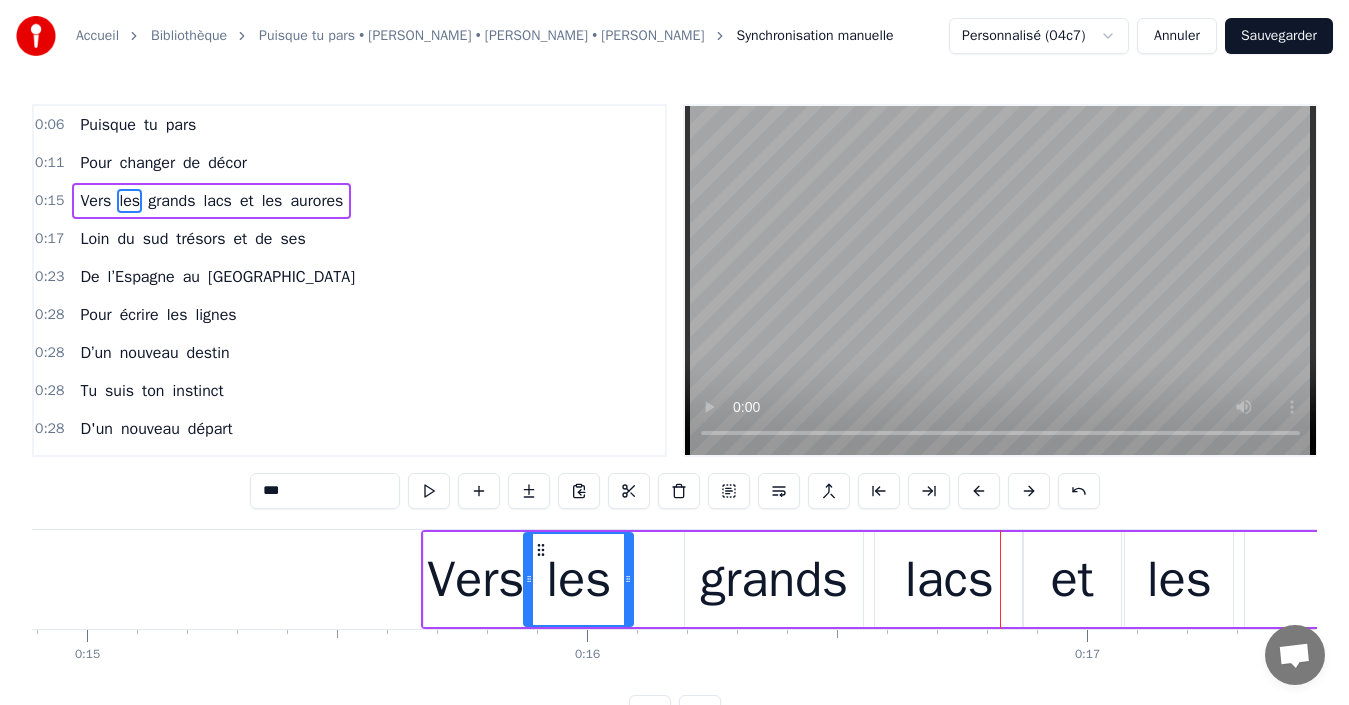 click at bounding box center [1029, 491] 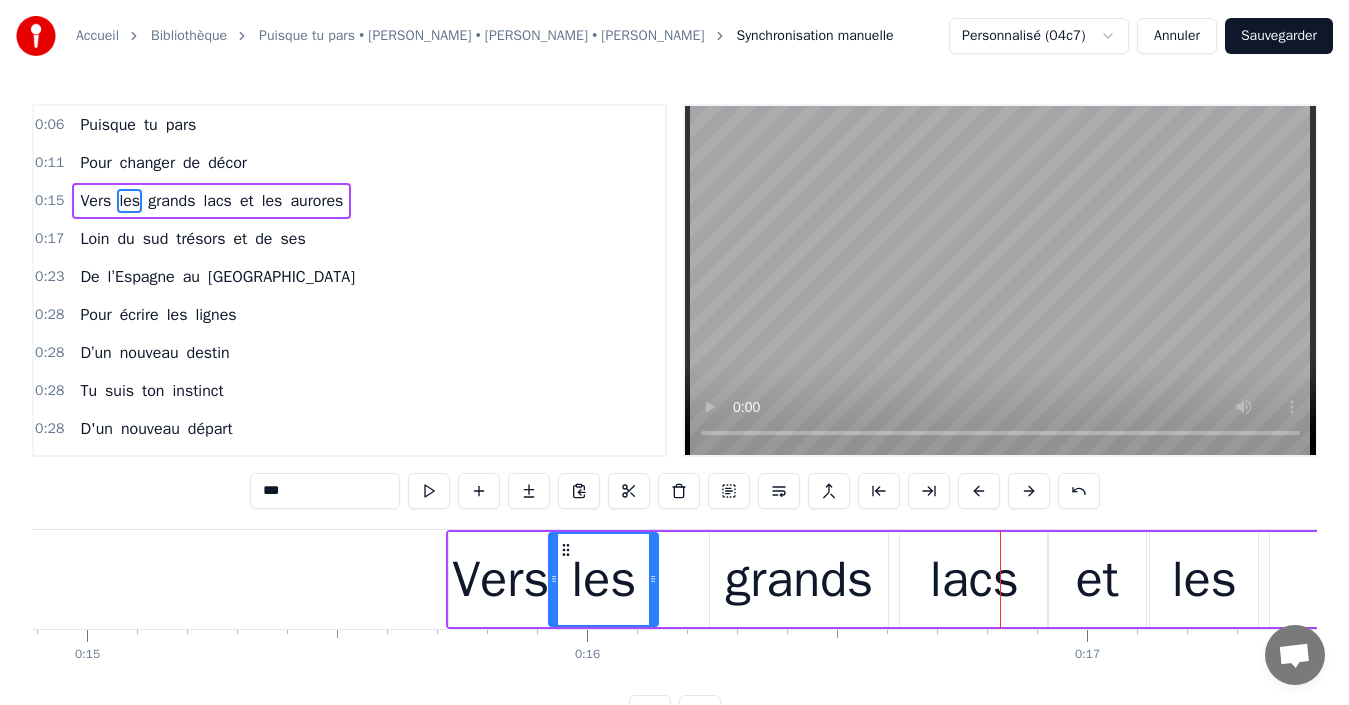 click at bounding box center [1029, 491] 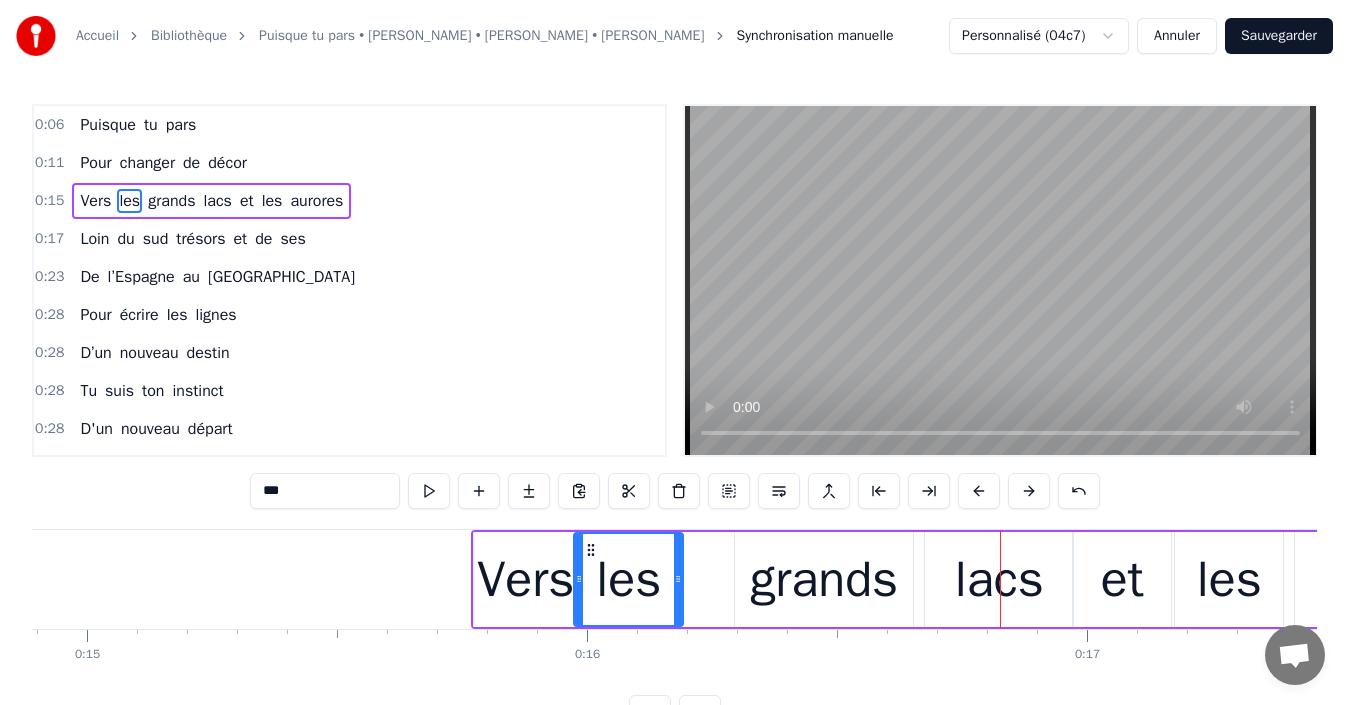 click at bounding box center (1029, 491) 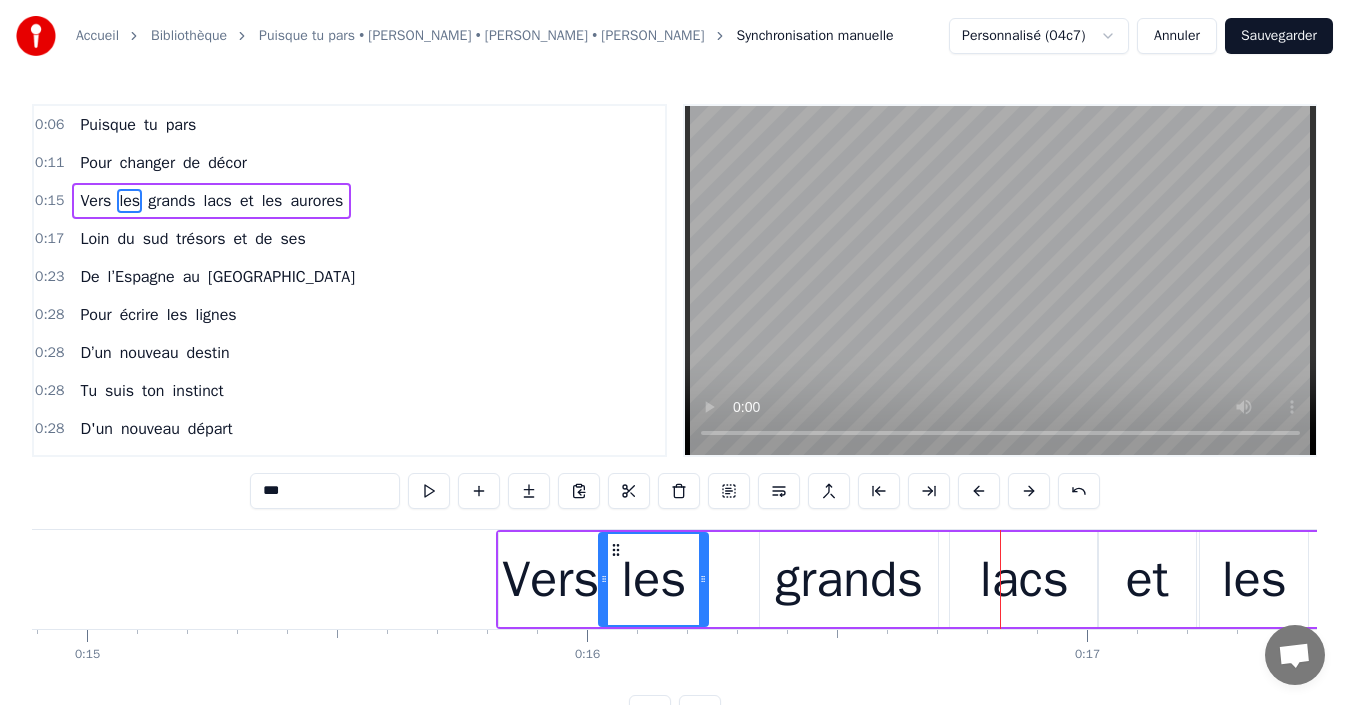 click at bounding box center (1029, 491) 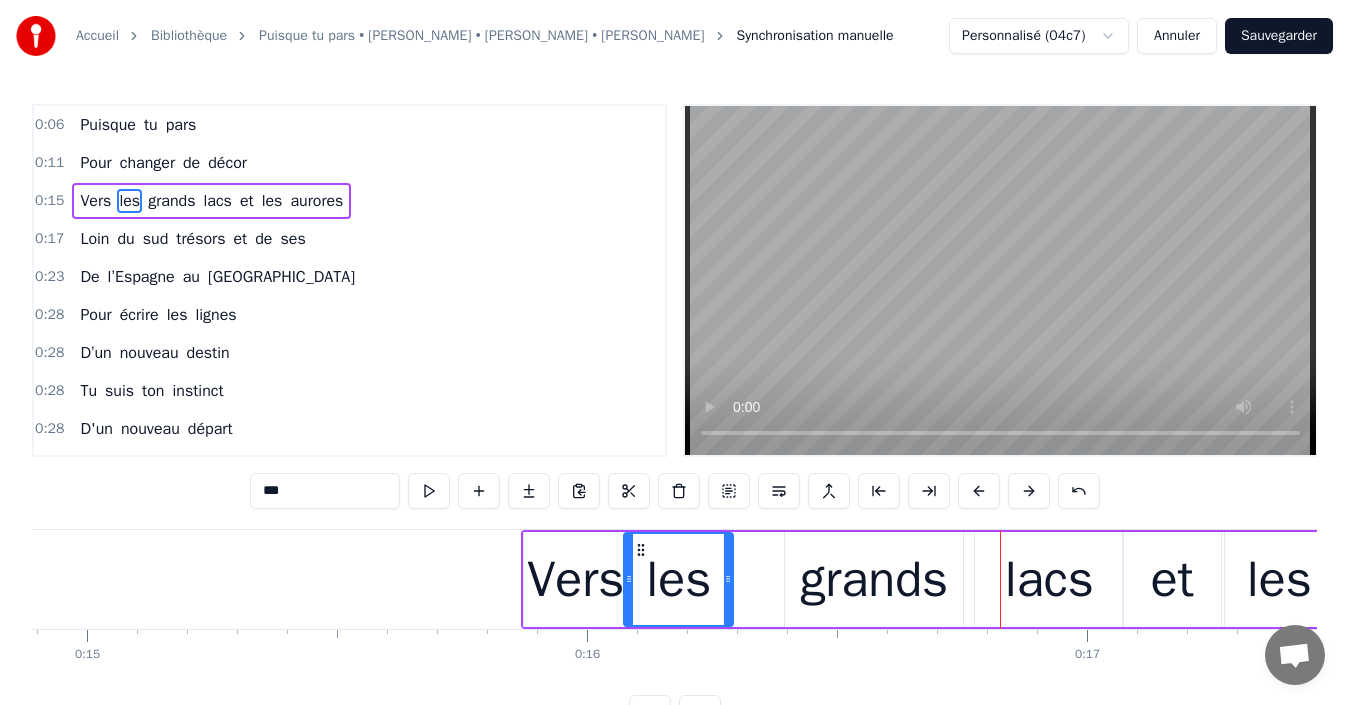 click at bounding box center (1029, 491) 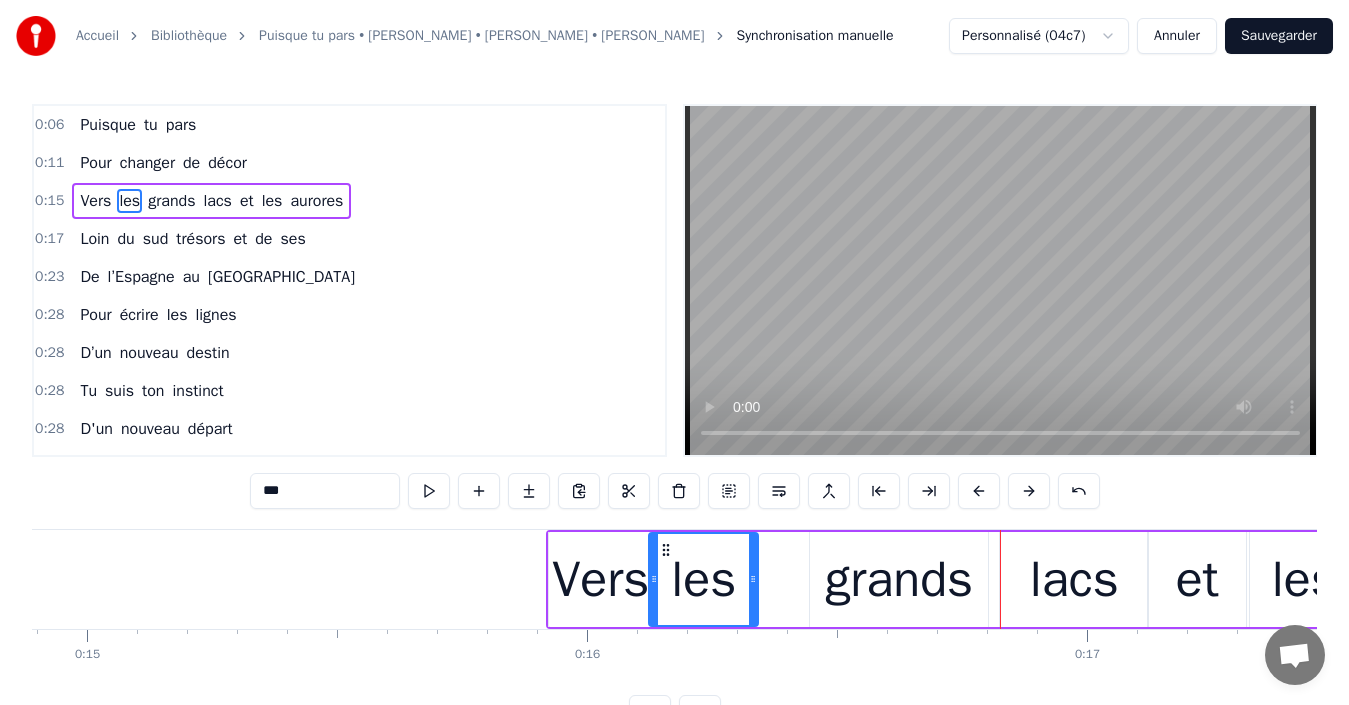 click at bounding box center (1029, 491) 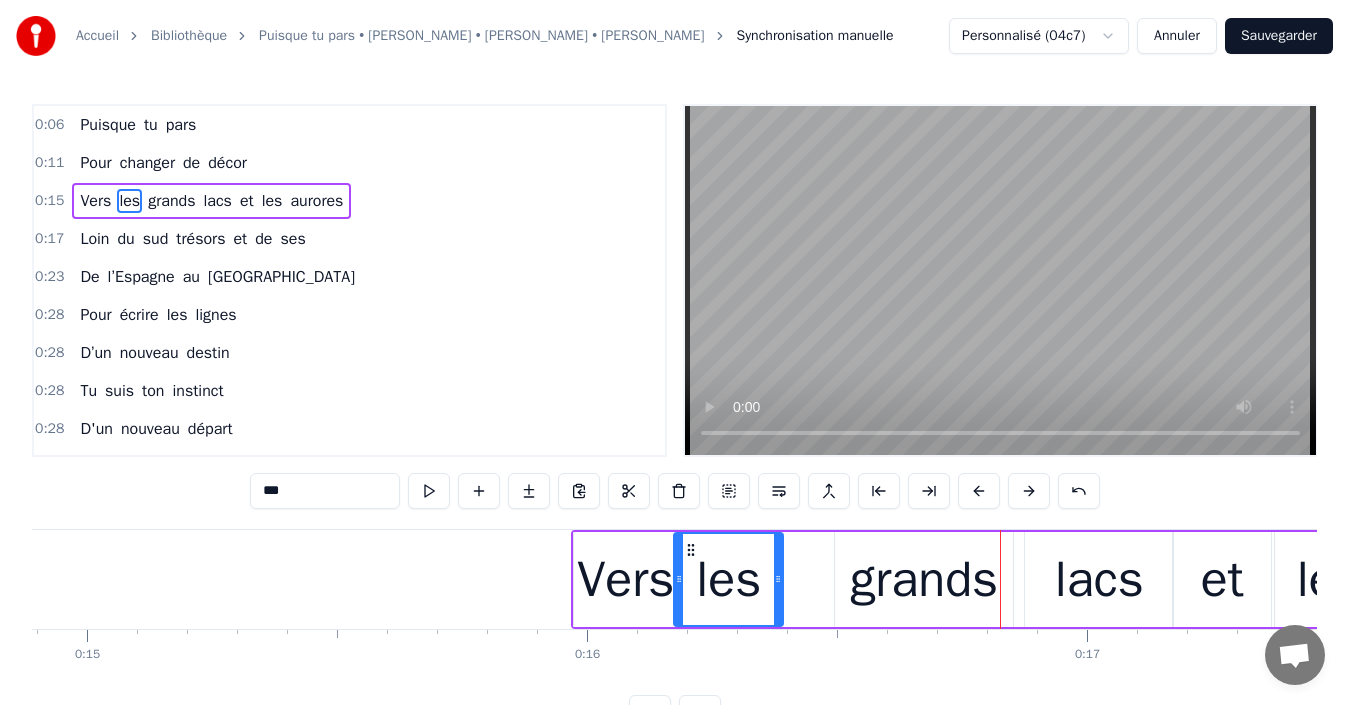 click at bounding box center (1029, 491) 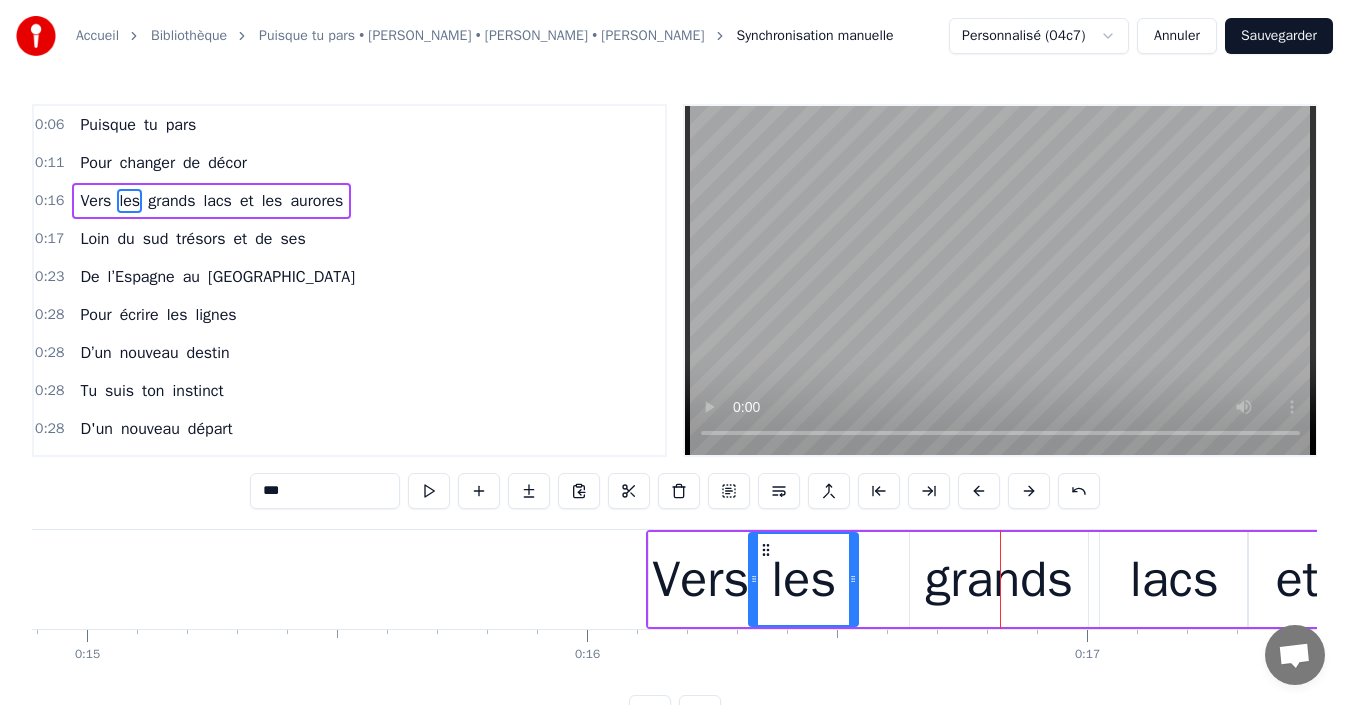 click at bounding box center [1029, 491] 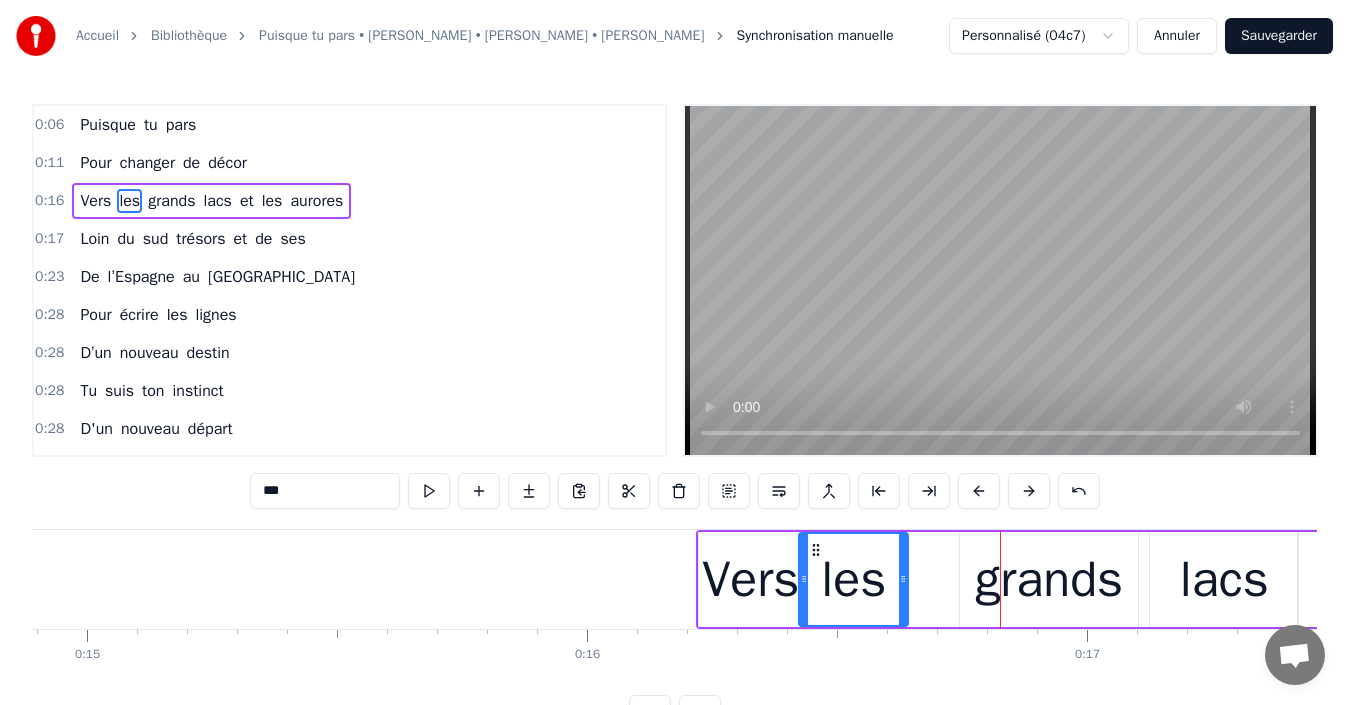 click at bounding box center [1029, 491] 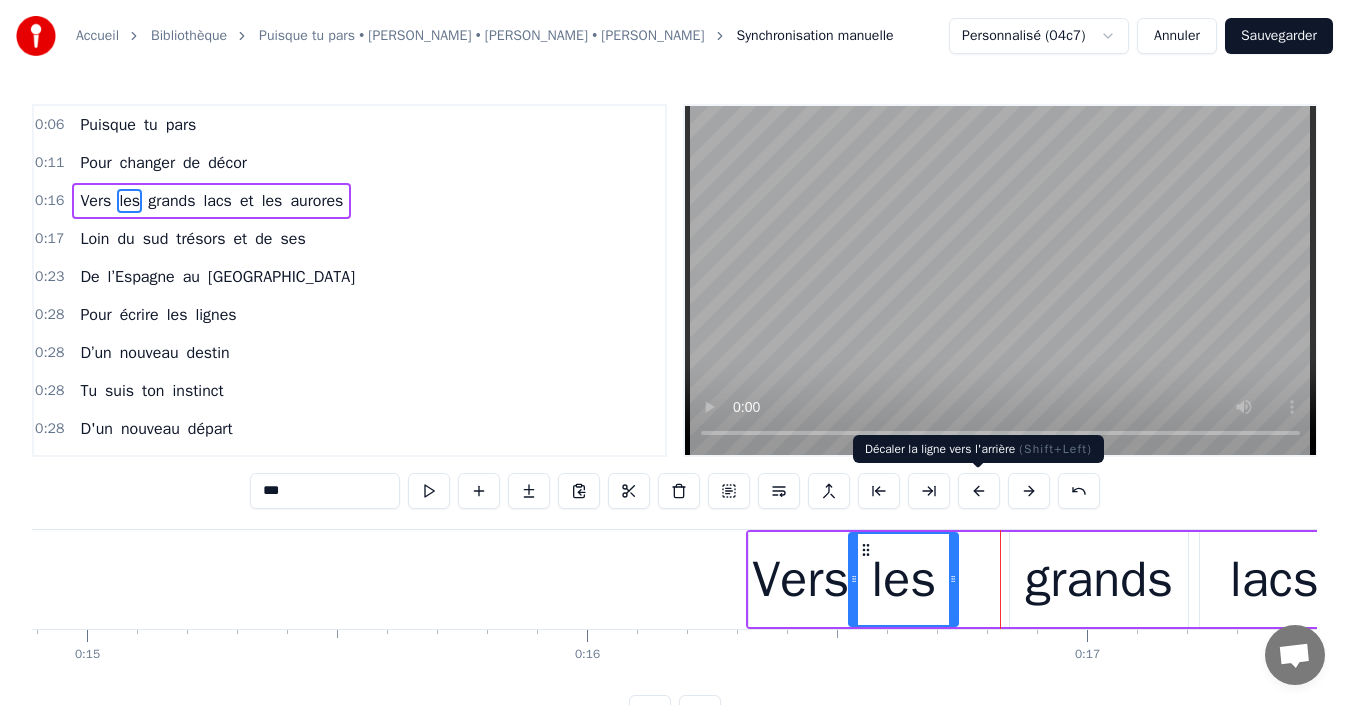 click at bounding box center (979, 491) 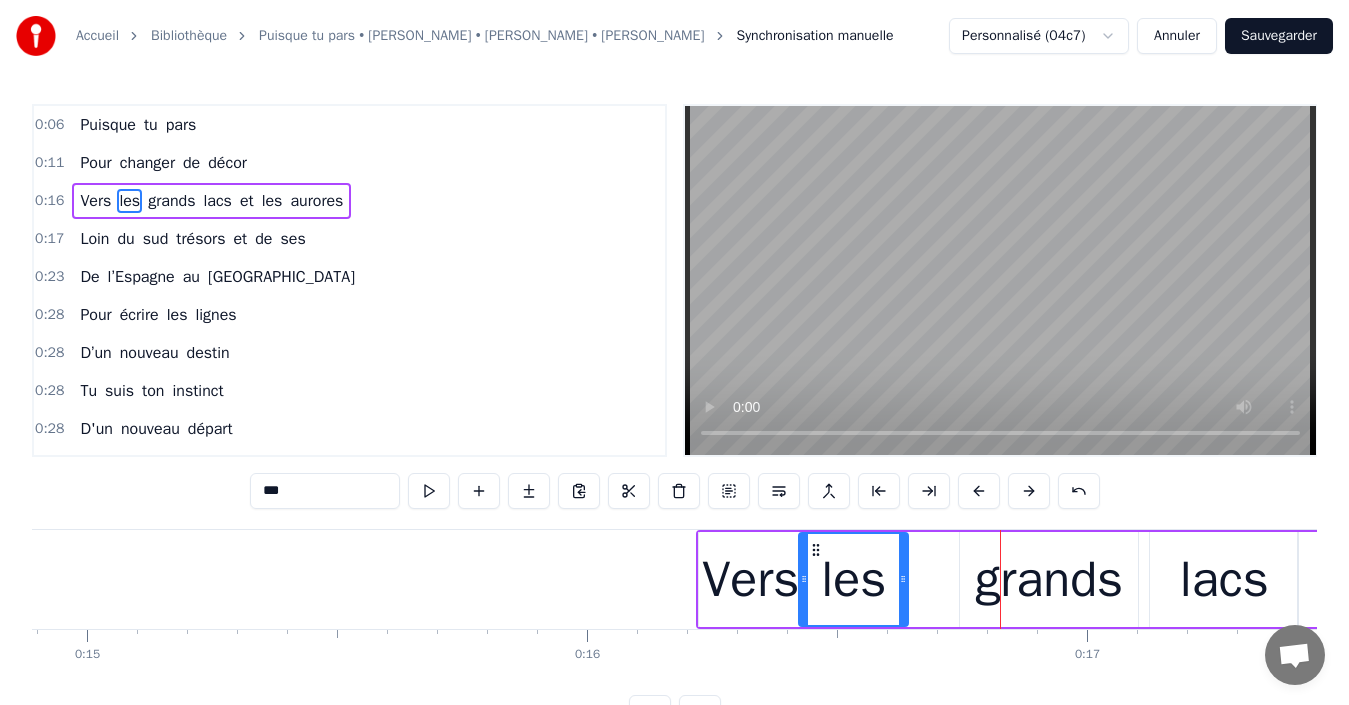 click at bounding box center (979, 491) 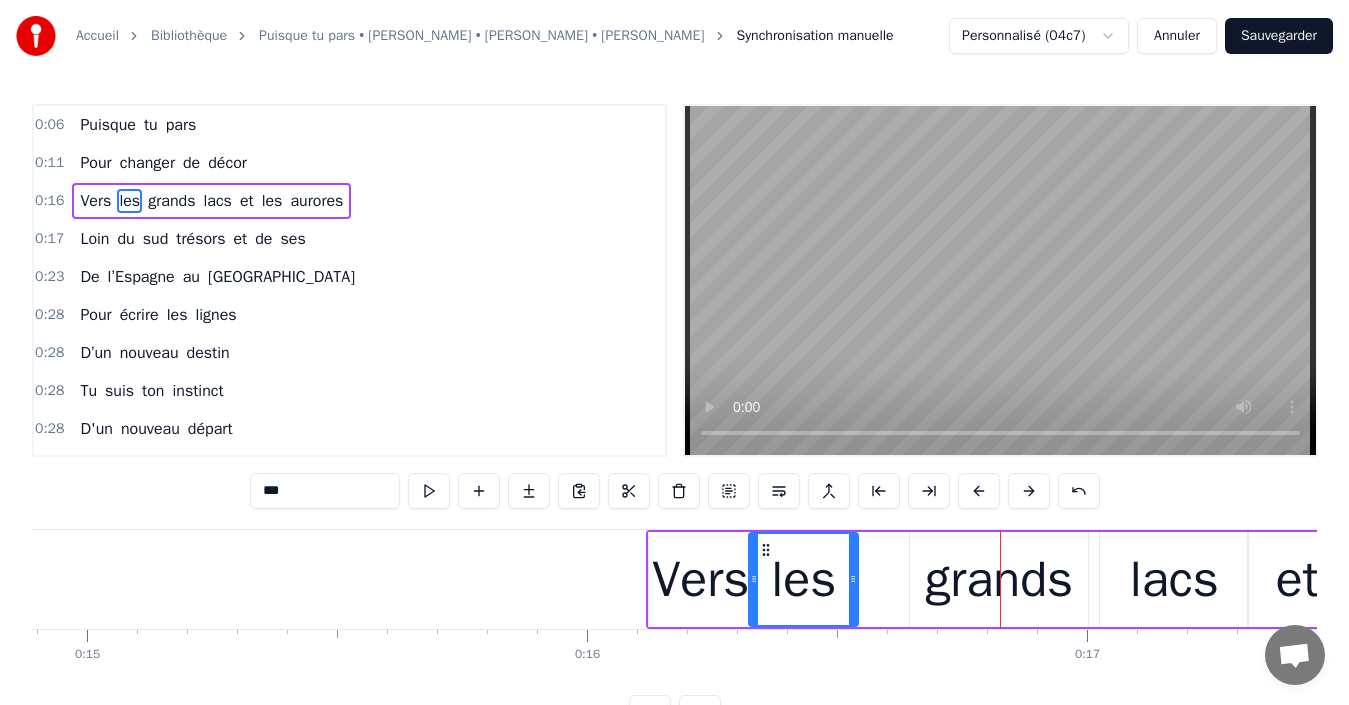 click at bounding box center (979, 491) 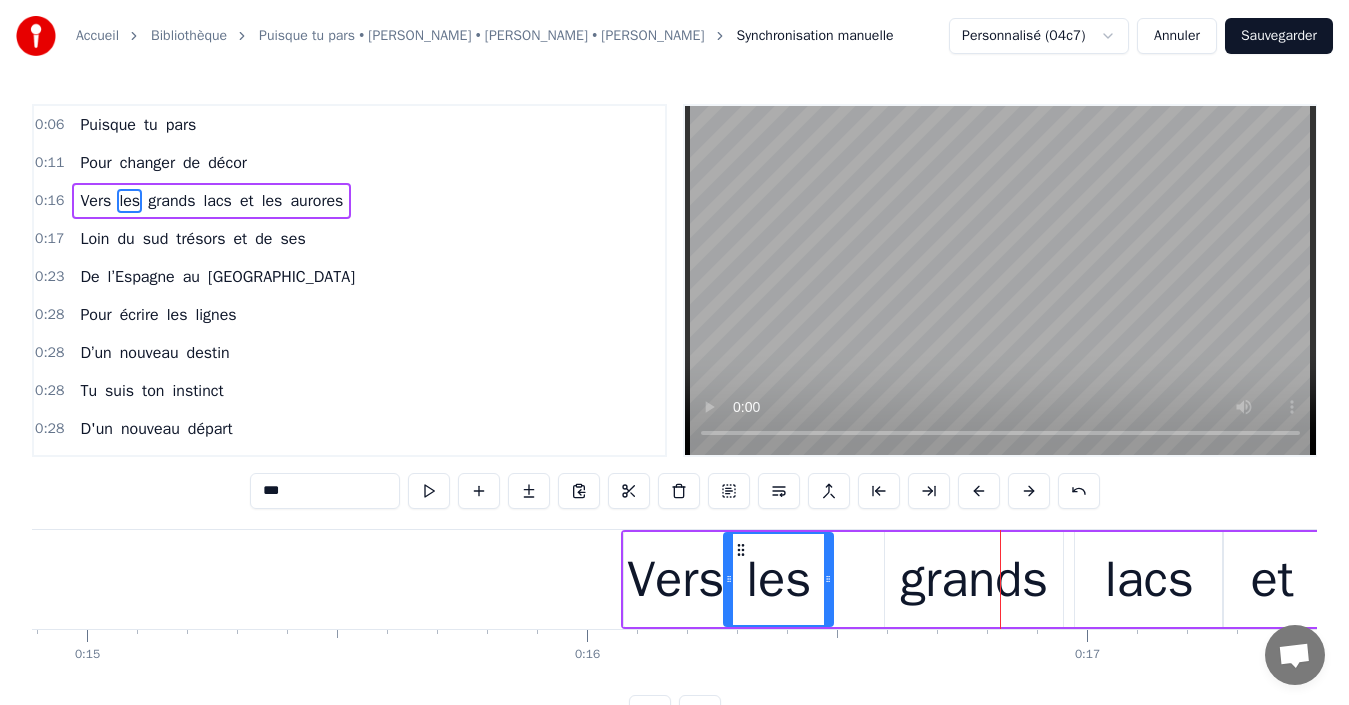 click at bounding box center [979, 491] 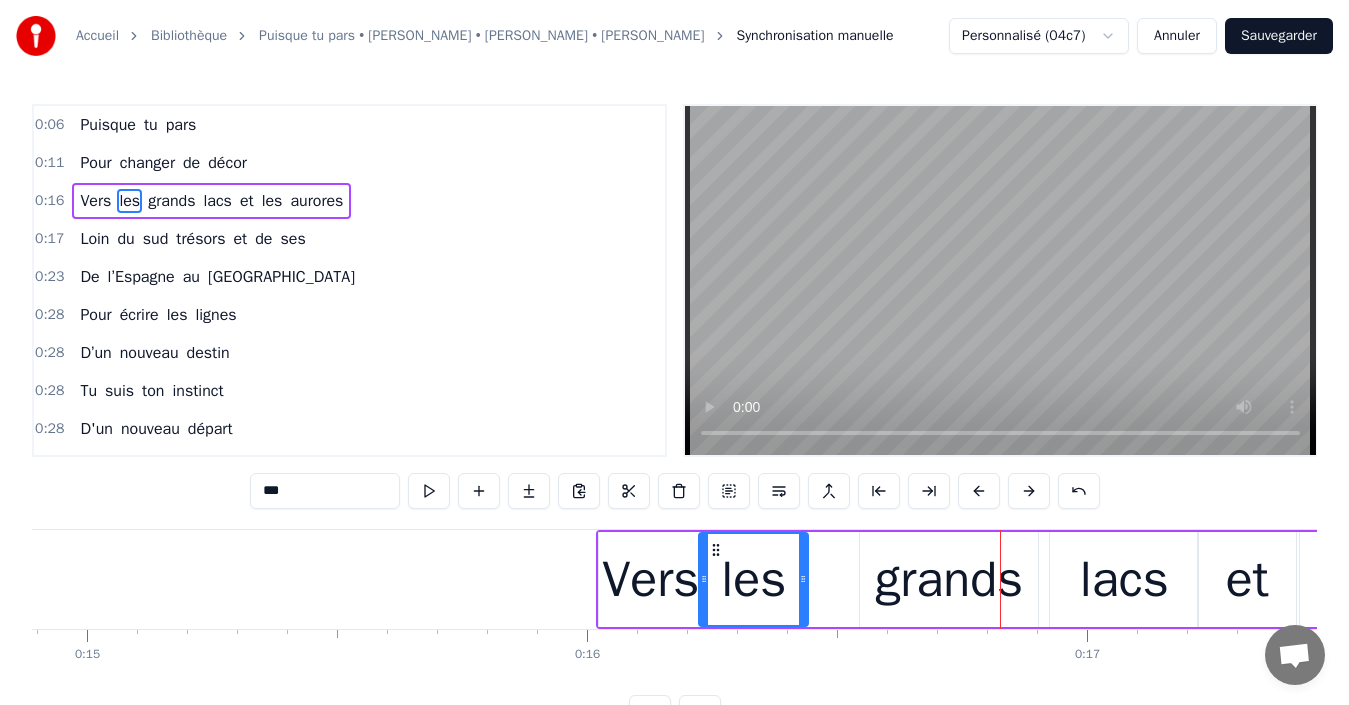 click at bounding box center [979, 491] 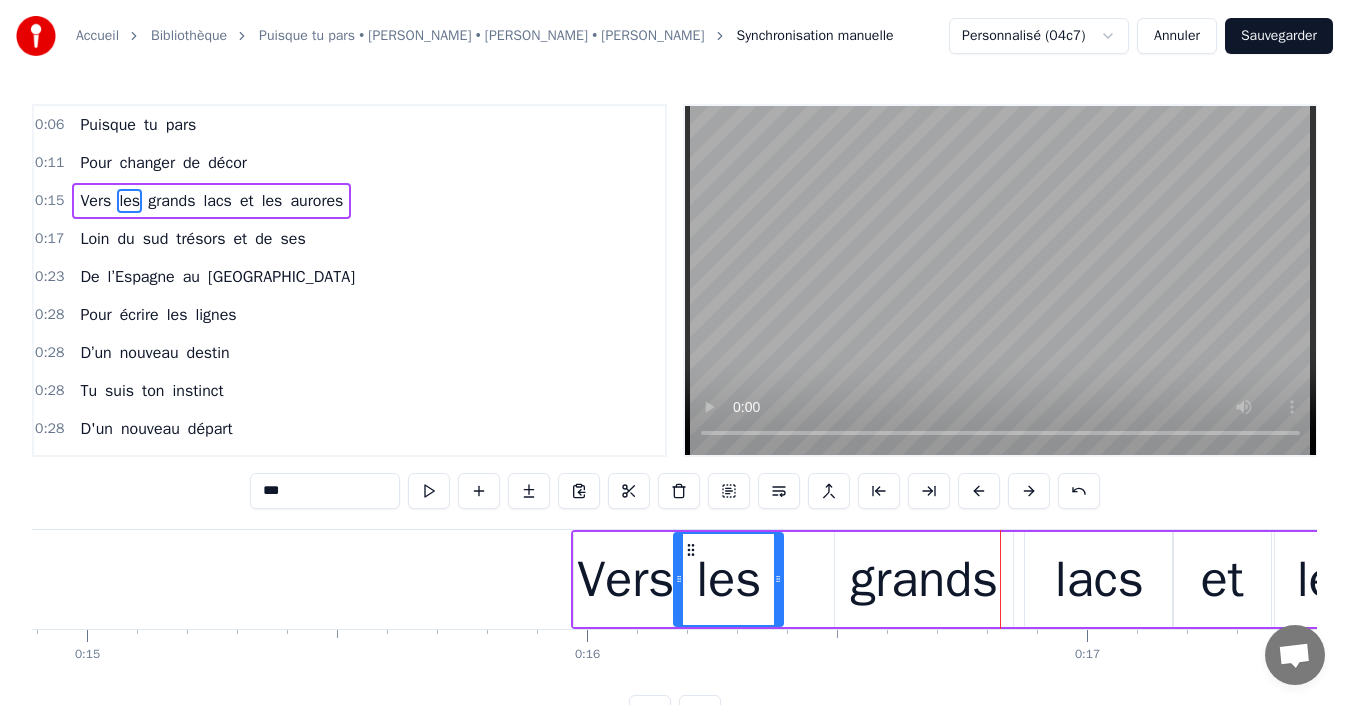 click at bounding box center [979, 491] 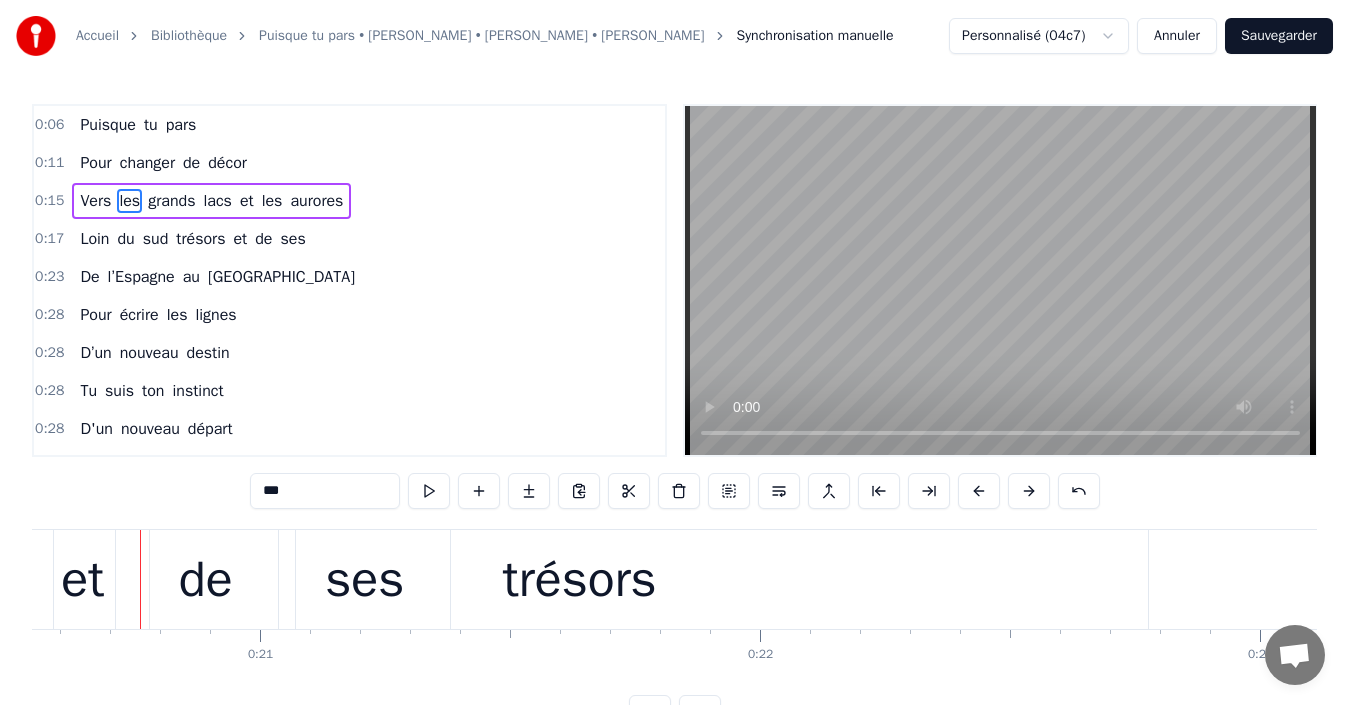 scroll, scrollTop: 0, scrollLeft: 10279, axis: horizontal 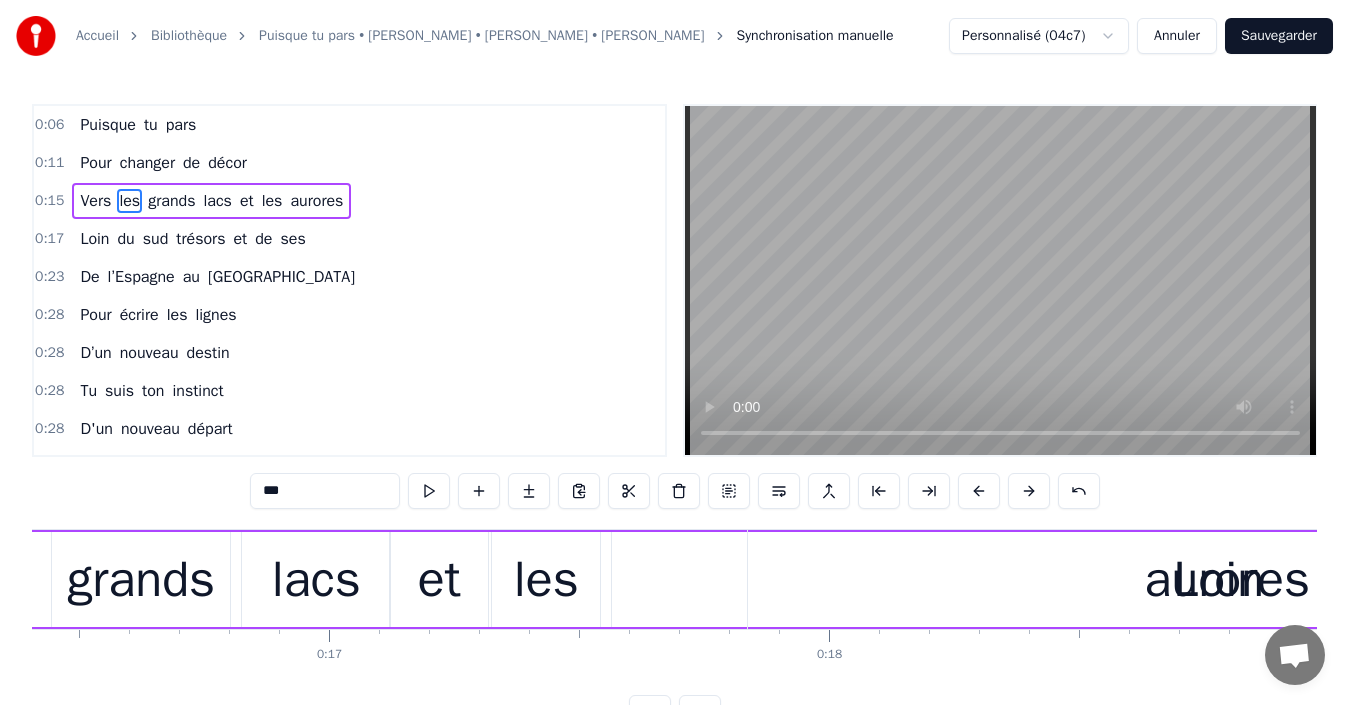 click on "aurores" at bounding box center (316, 201) 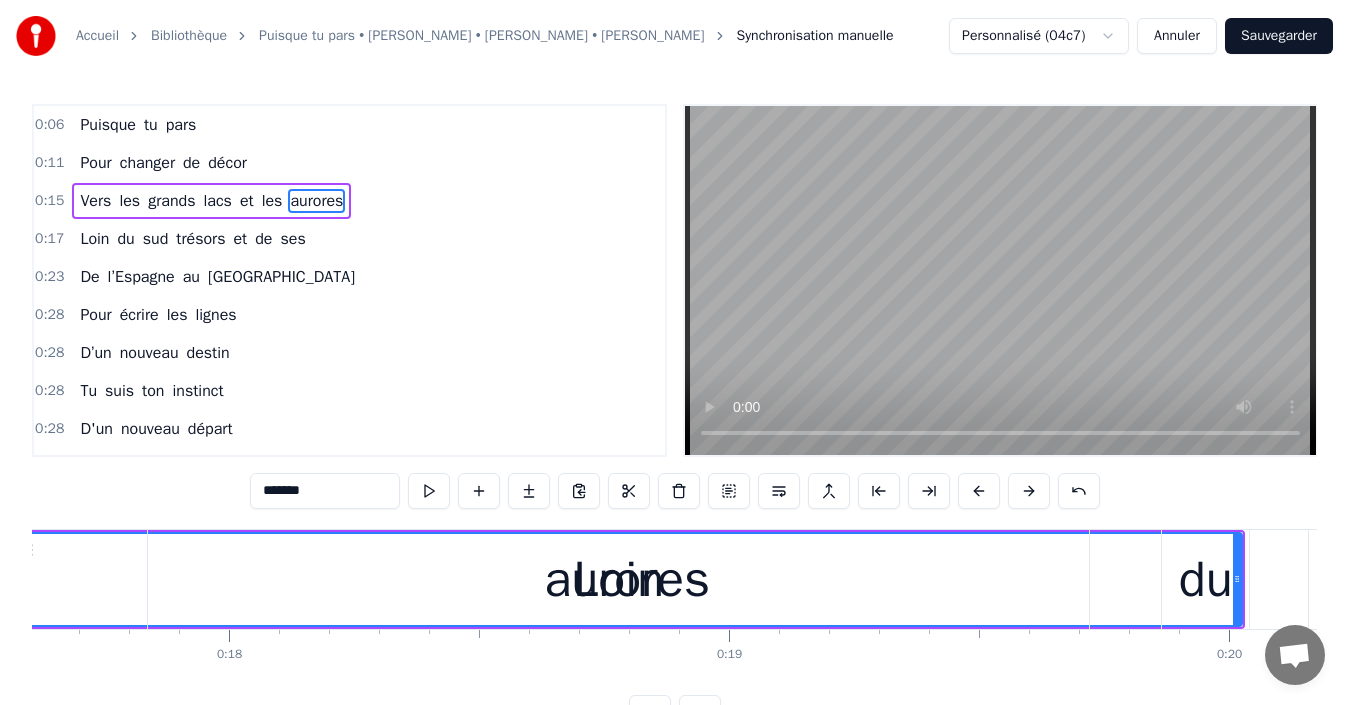 scroll, scrollTop: 0, scrollLeft: 8843, axis: horizontal 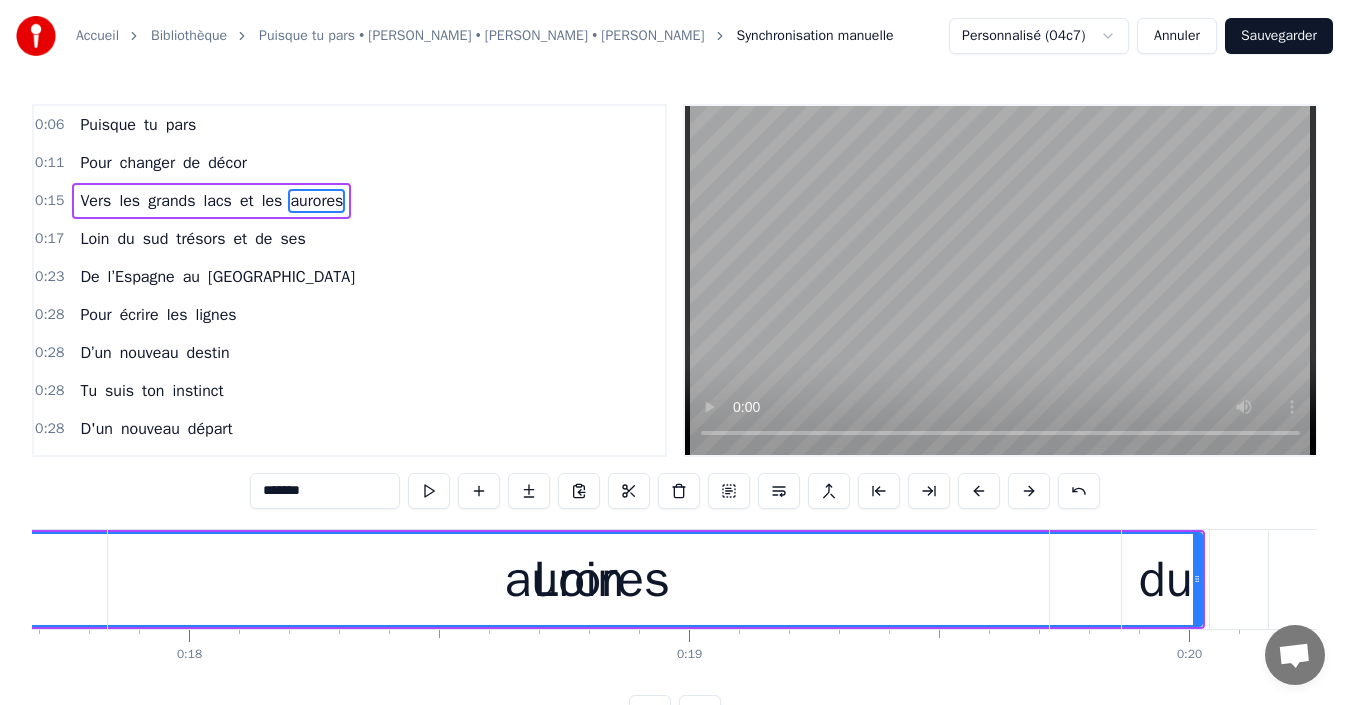 click on "du" at bounding box center (1166, 579) 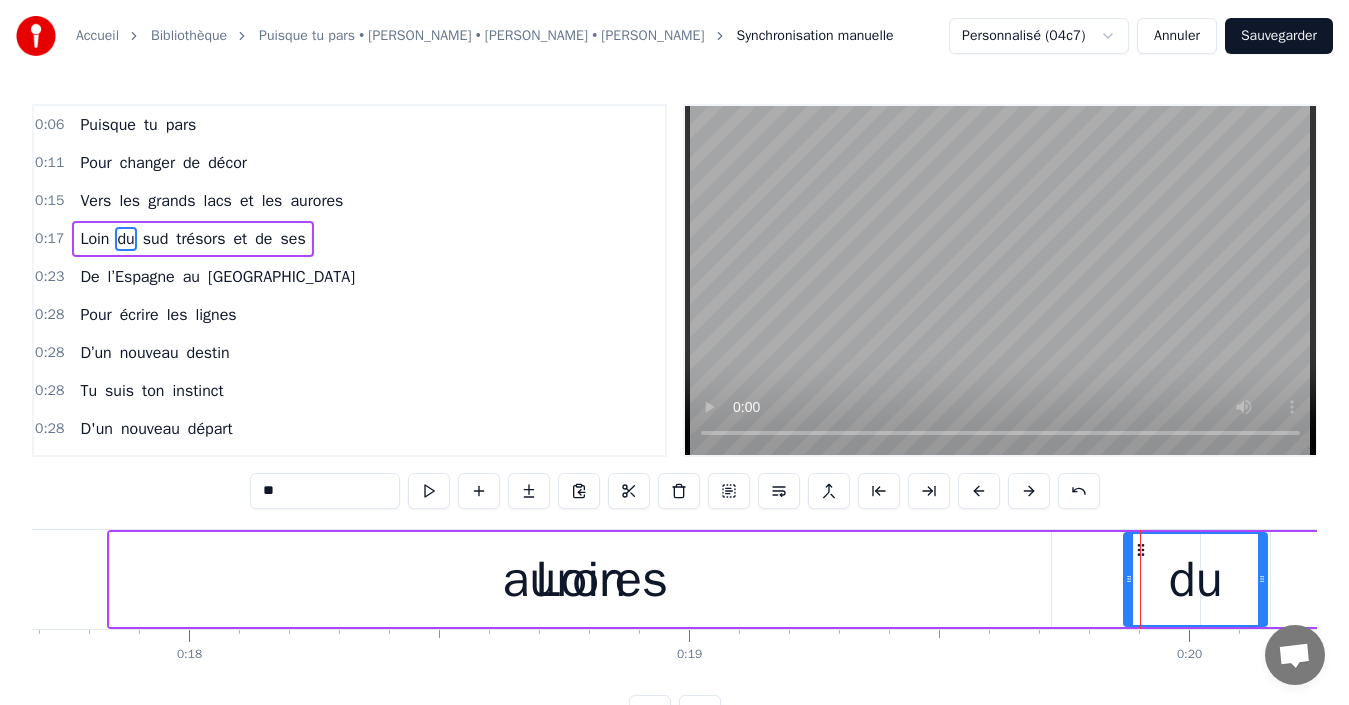 drag, startPoint x: 1205, startPoint y: 576, endPoint x: 1274, endPoint y: 573, distance: 69.065186 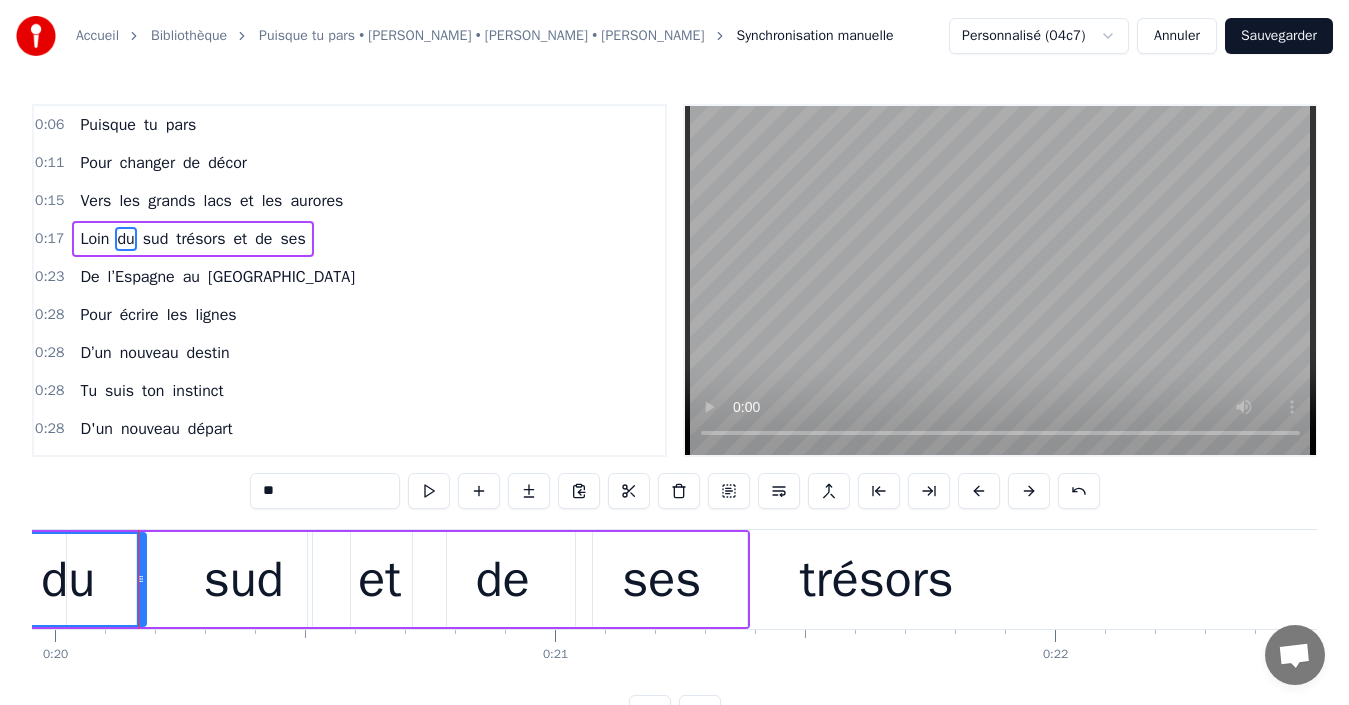 scroll, scrollTop: 0, scrollLeft: 9983, axis: horizontal 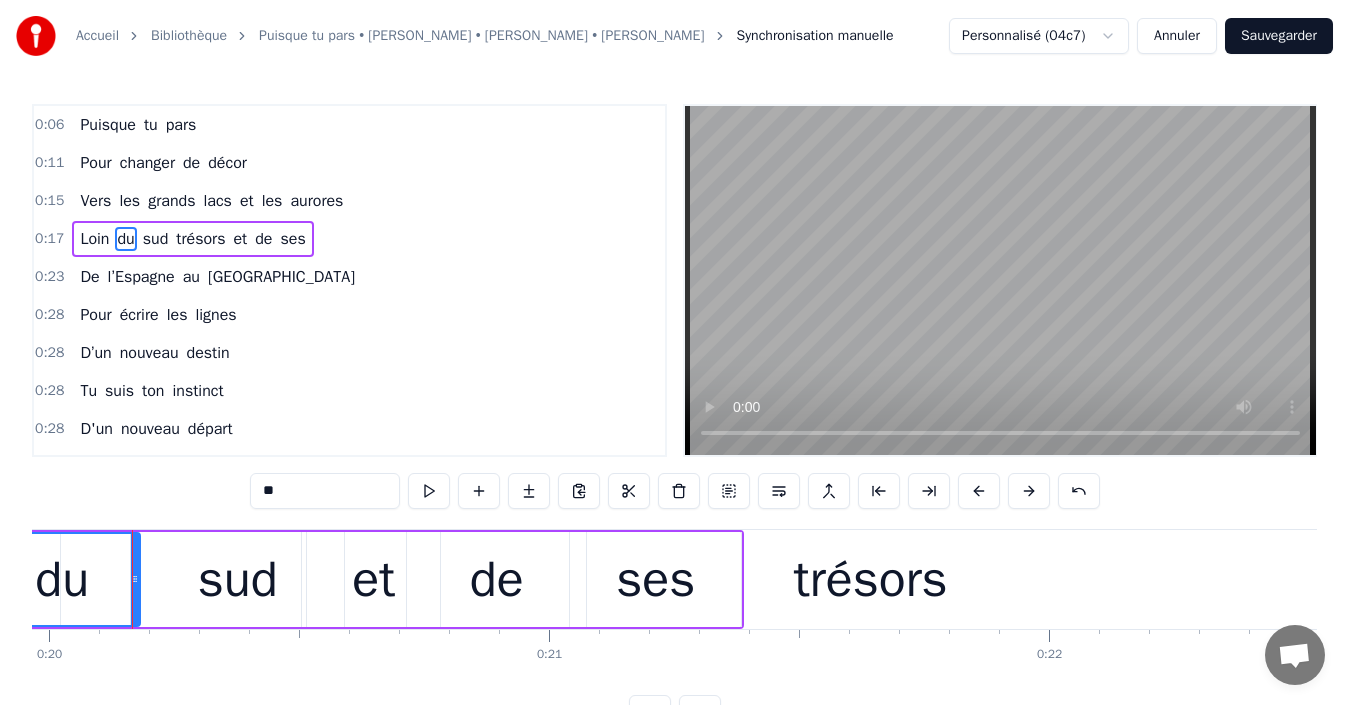 click on "aurores" at bounding box center (316, 201) 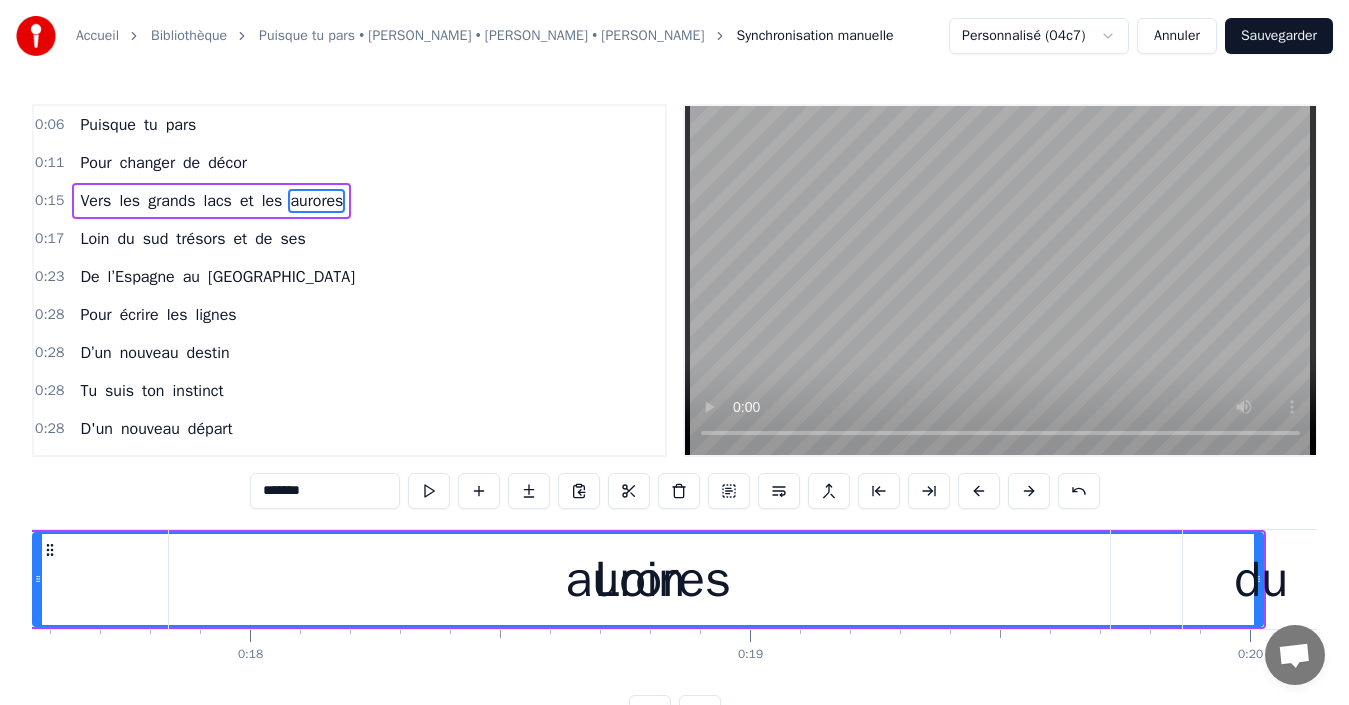 scroll, scrollTop: 0, scrollLeft: 8680, axis: horizontal 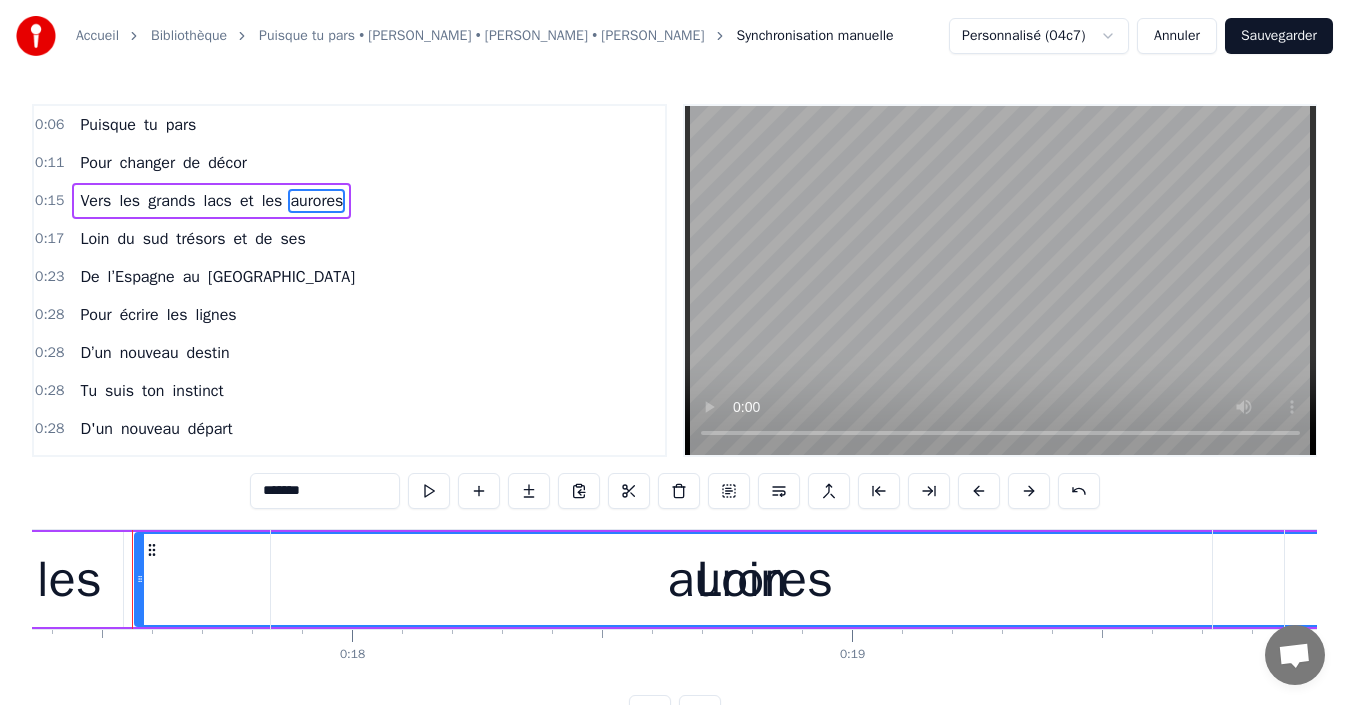 click on "Loin" at bounding box center [94, 239] 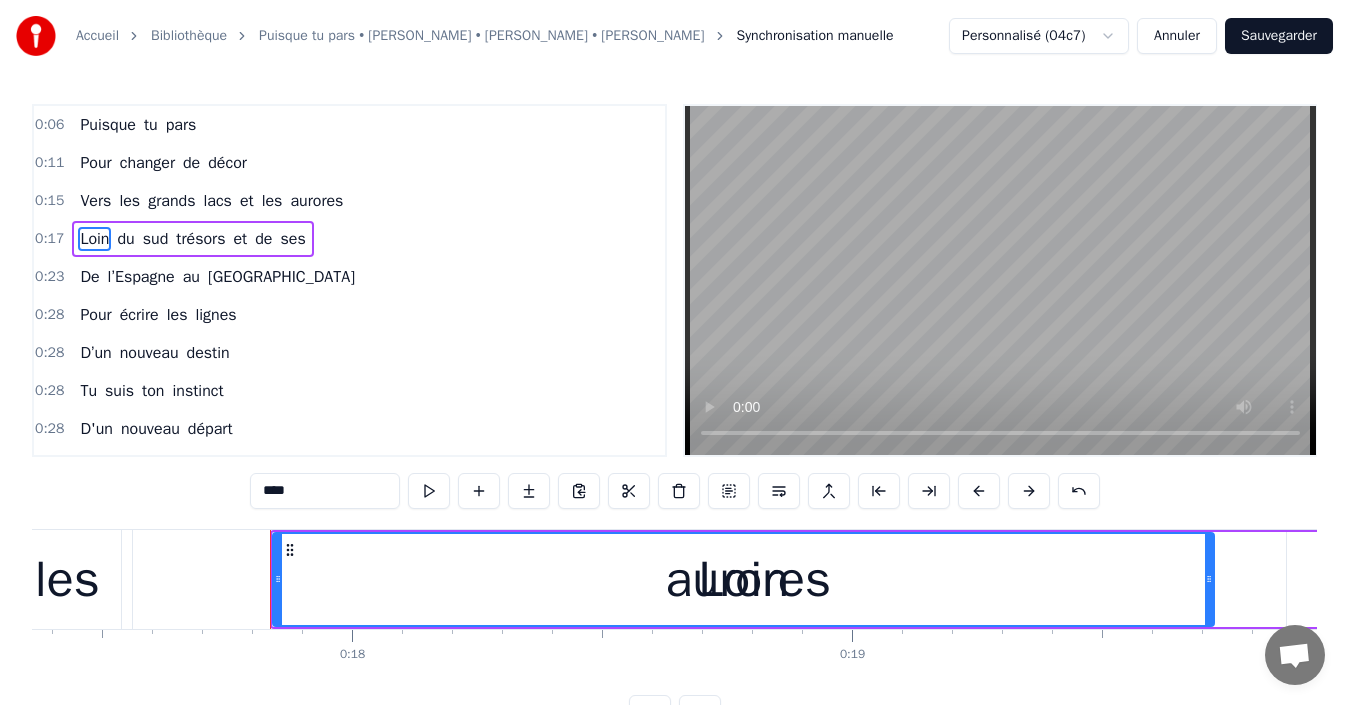 click on "Loin" at bounding box center [94, 239] 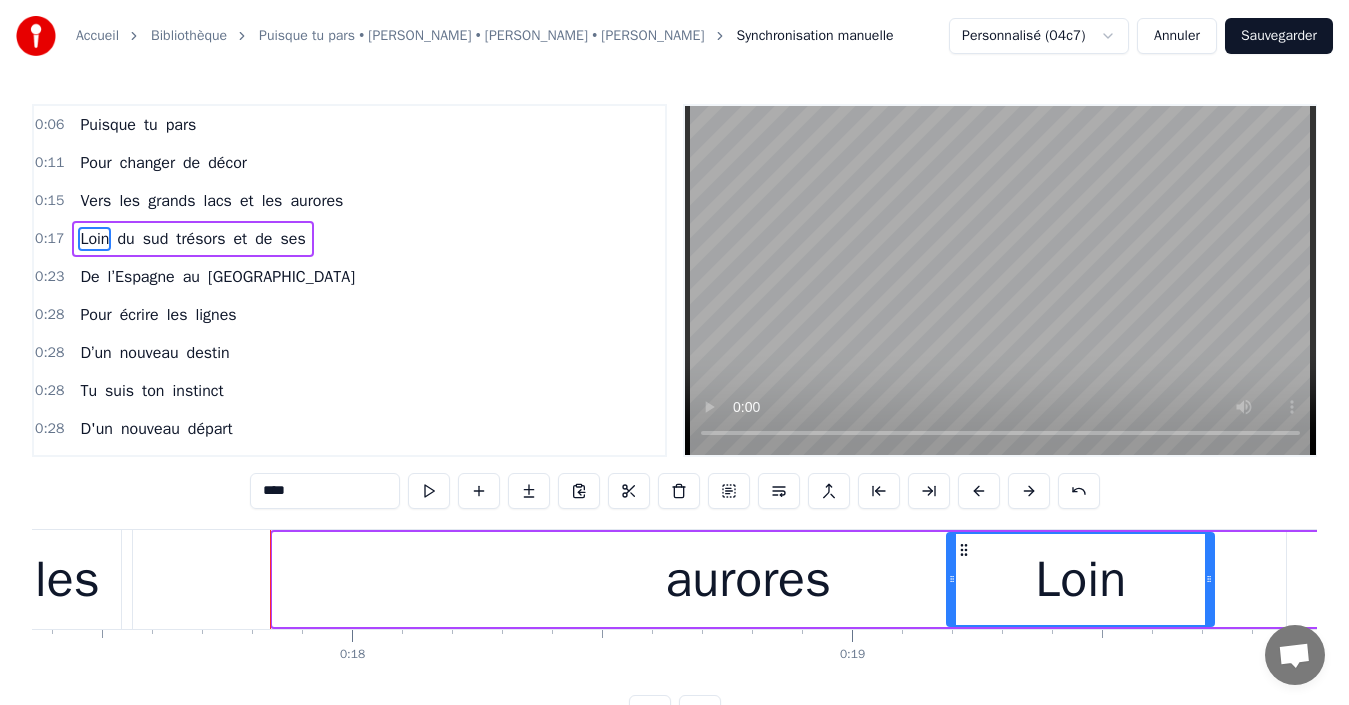 drag, startPoint x: 275, startPoint y: 577, endPoint x: 949, endPoint y: 587, distance: 674.07416 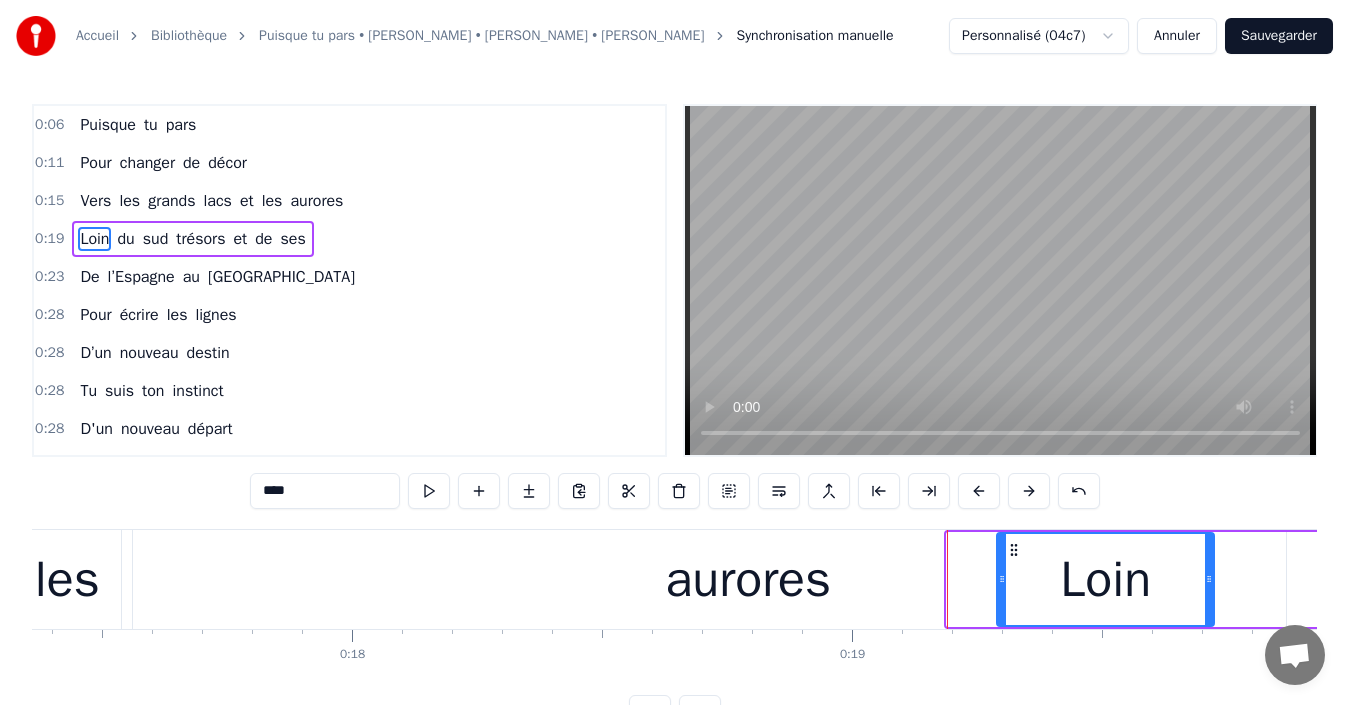 drag, startPoint x: 949, startPoint y: 585, endPoint x: 999, endPoint y: 586, distance: 50.01 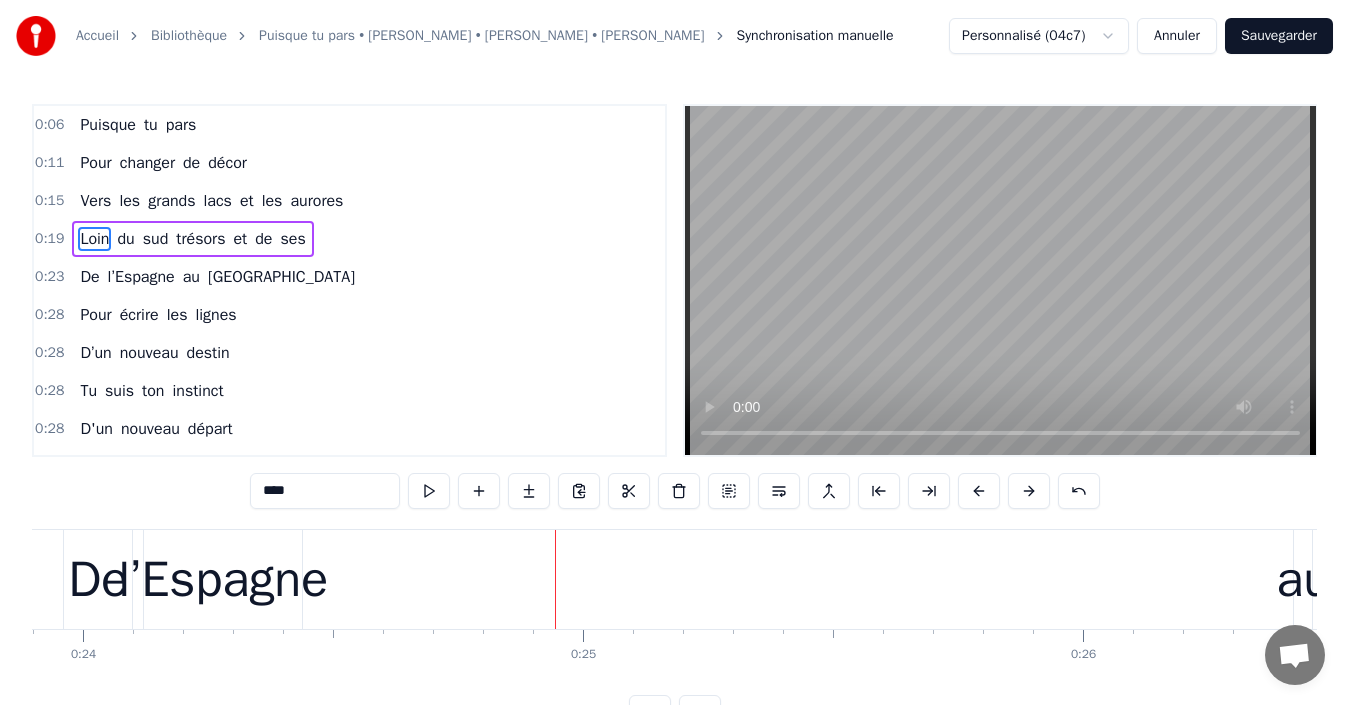 scroll, scrollTop: 0, scrollLeft: 12084, axis: horizontal 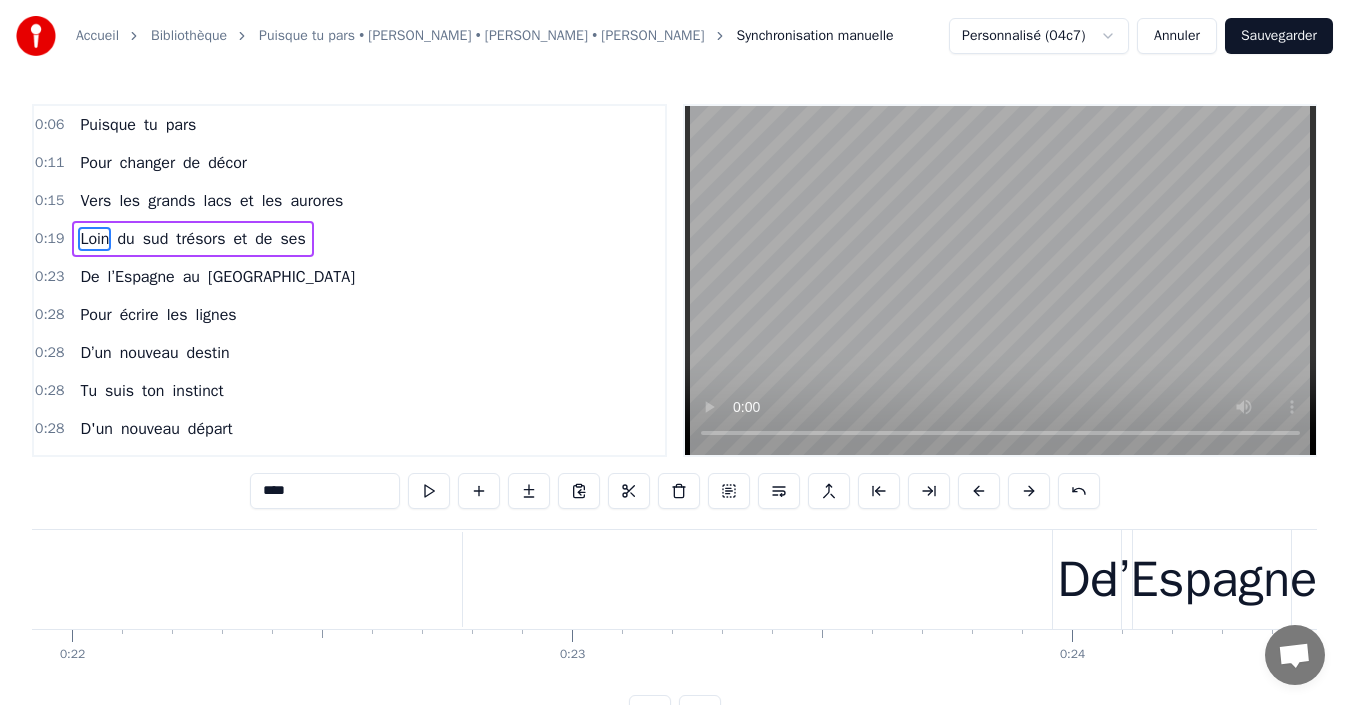 click on "Loin" at bounding box center [94, 239] 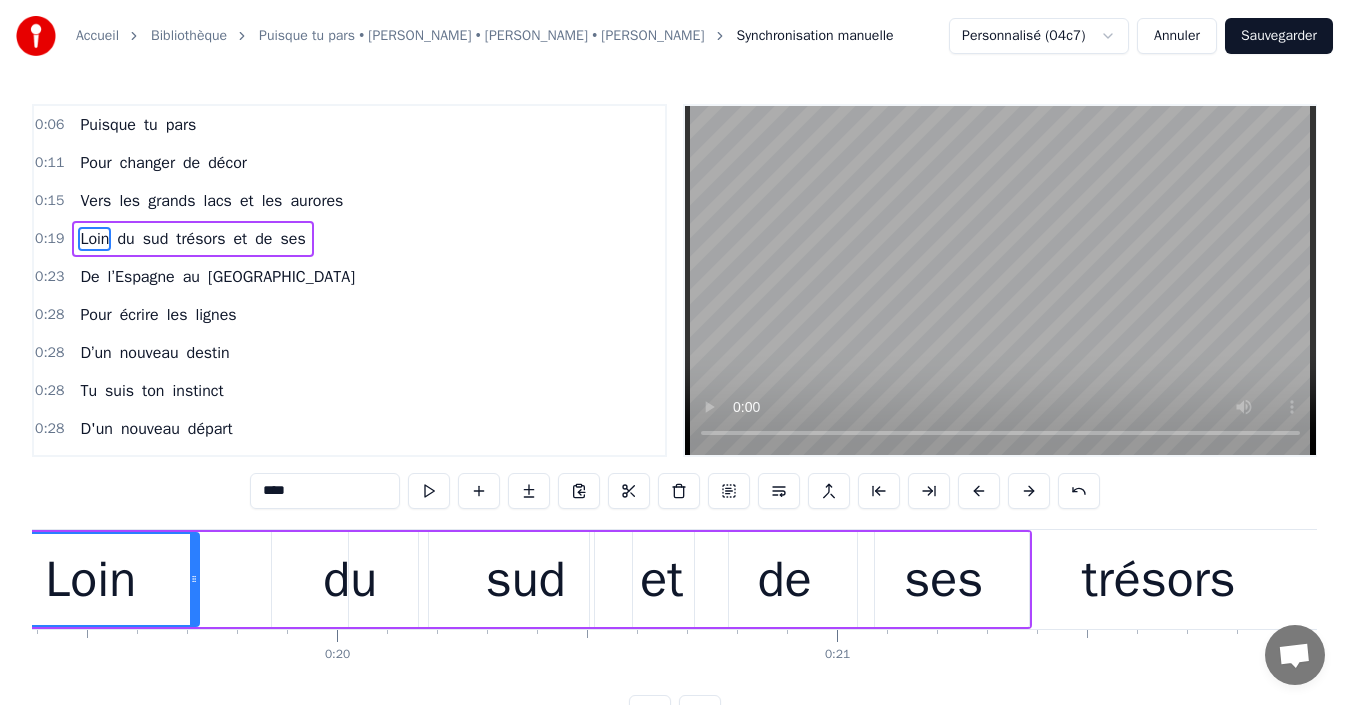 scroll, scrollTop: 0, scrollLeft: 9542, axis: horizontal 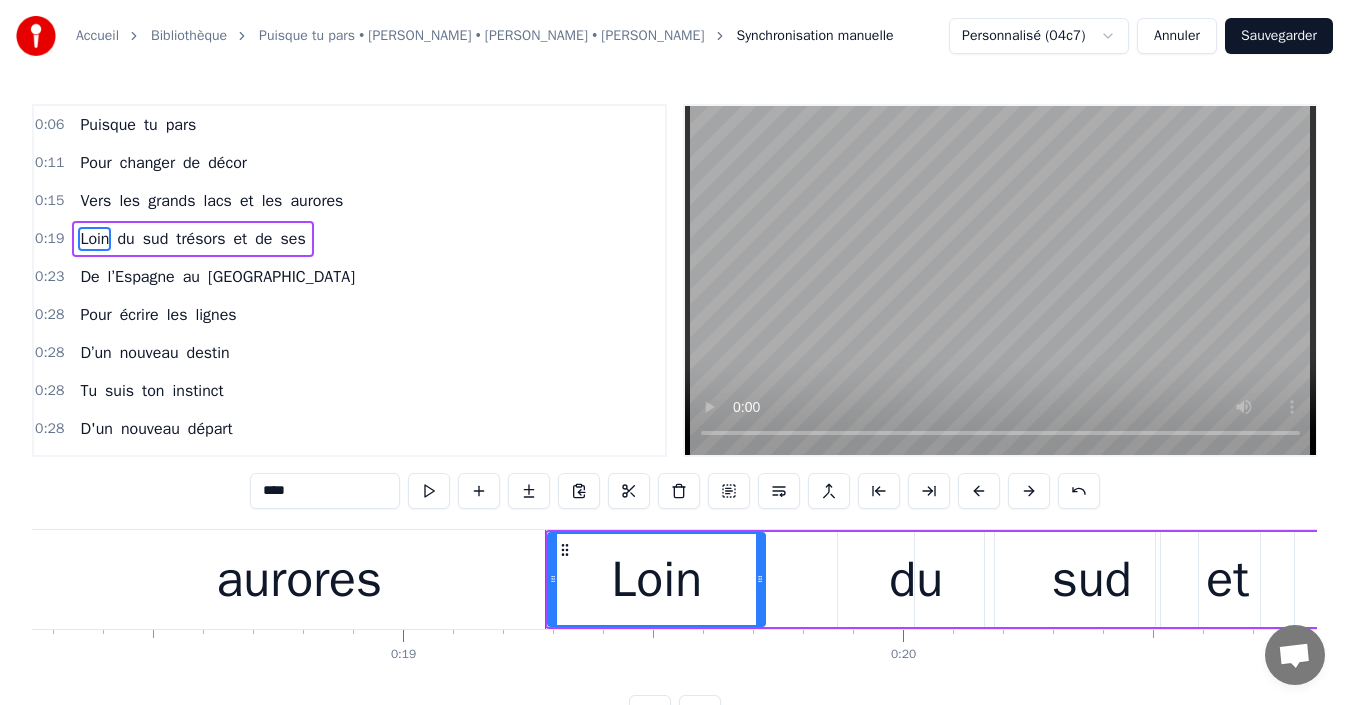 click on "aurores" at bounding box center [299, 579] 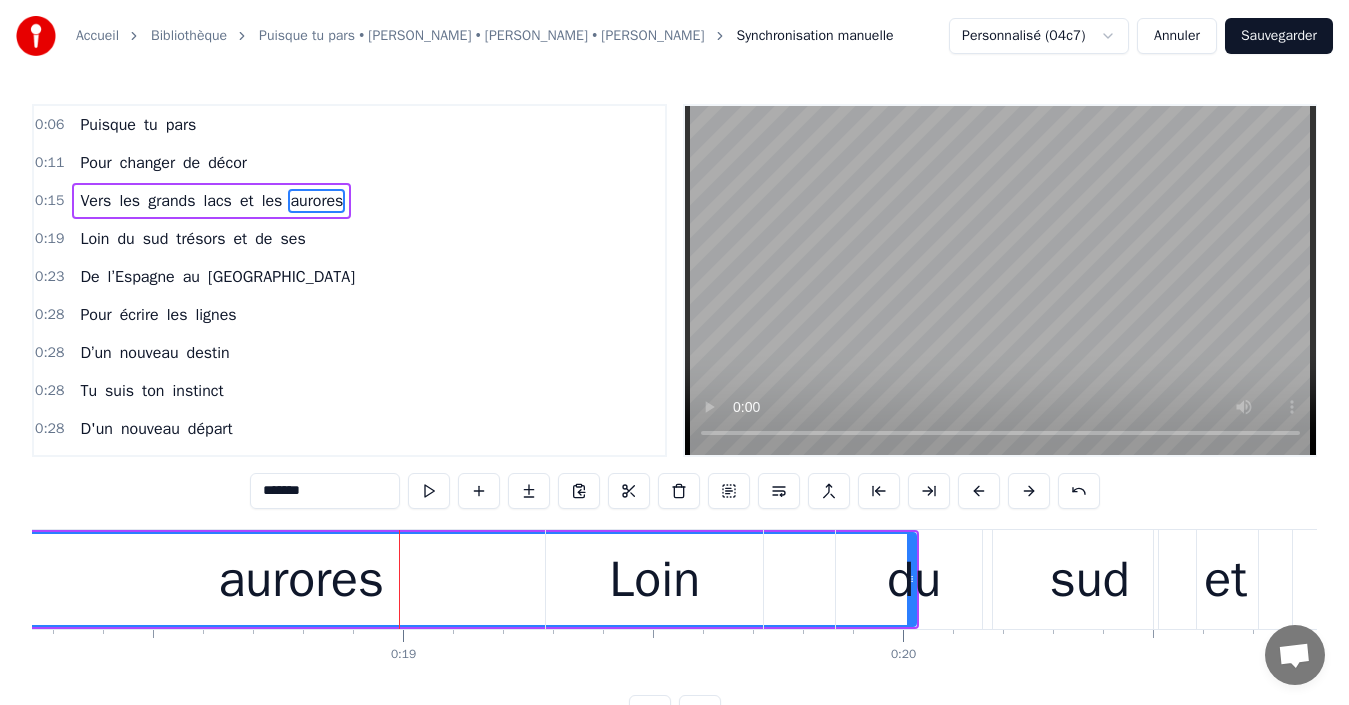 drag, startPoint x: 914, startPoint y: 605, endPoint x: 778, endPoint y: 604, distance: 136.00368 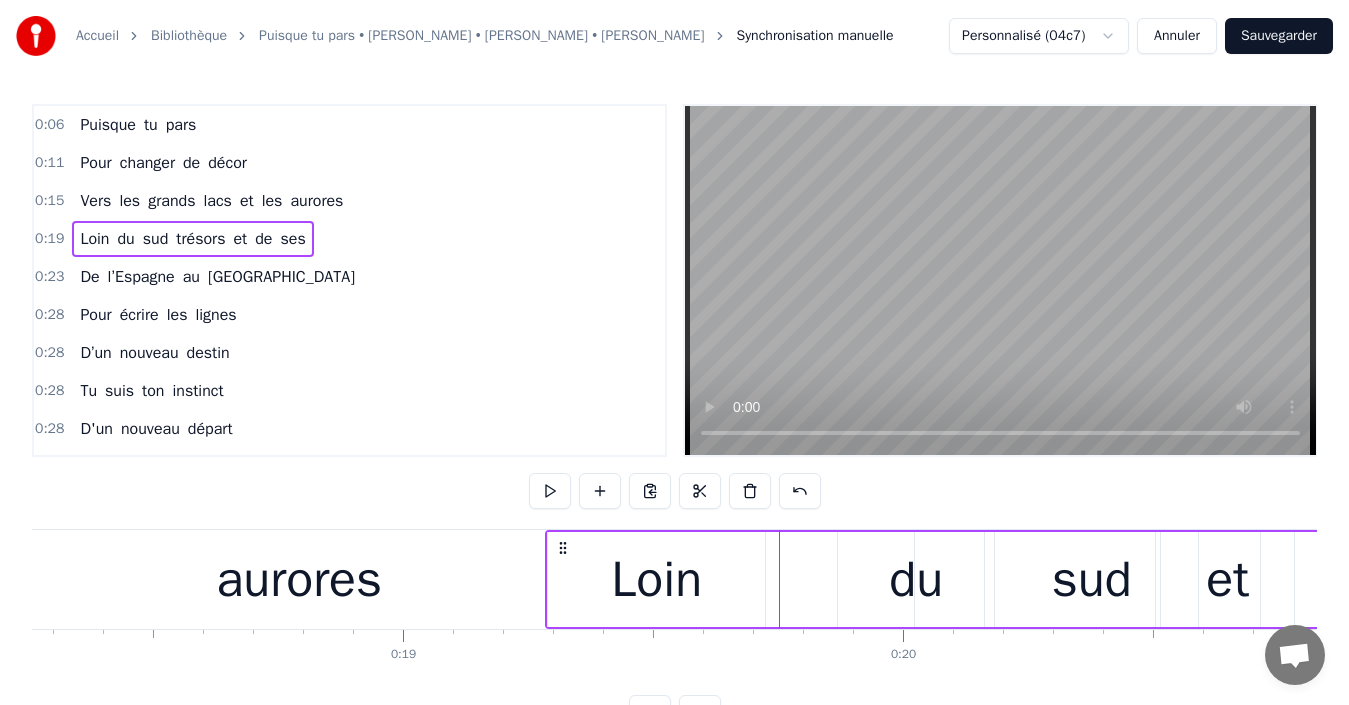 click on "Loin" at bounding box center [656, 579] 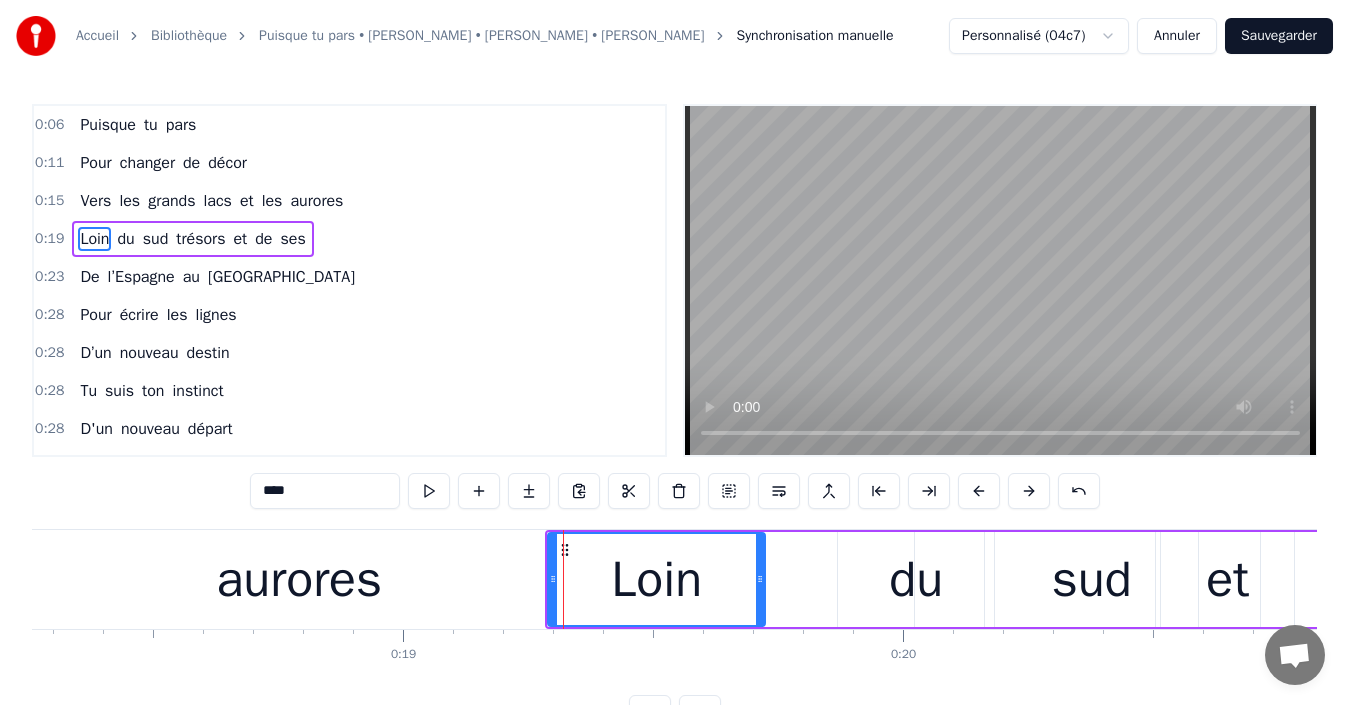 click on "aurores" at bounding box center [299, 579] 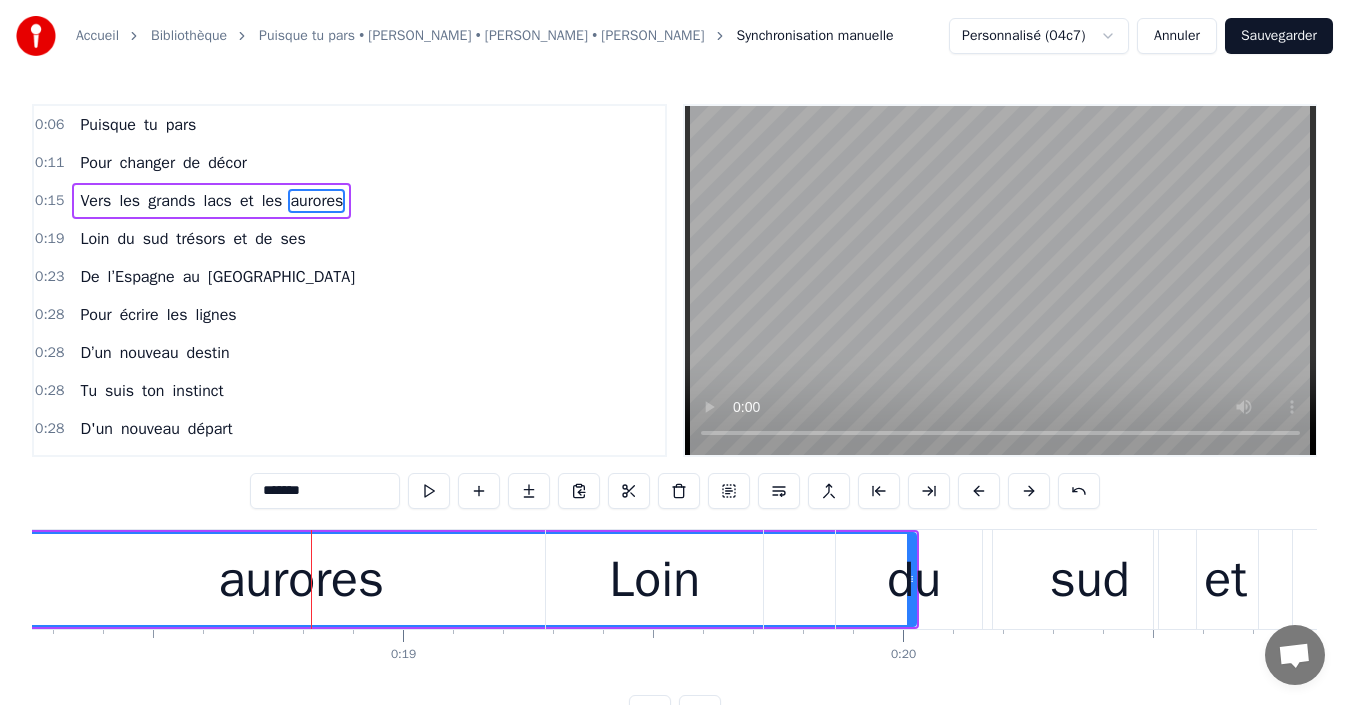 click at bounding box center (311, 579) 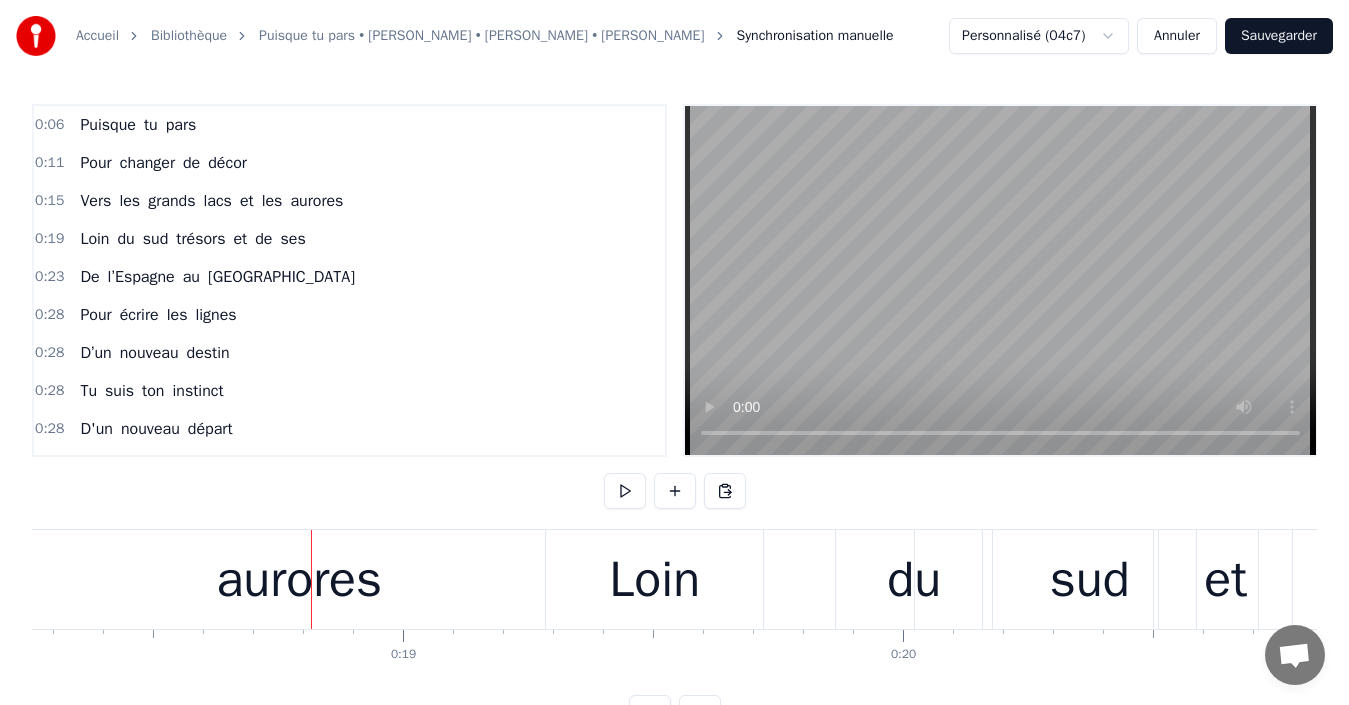 click at bounding box center (311, 579) 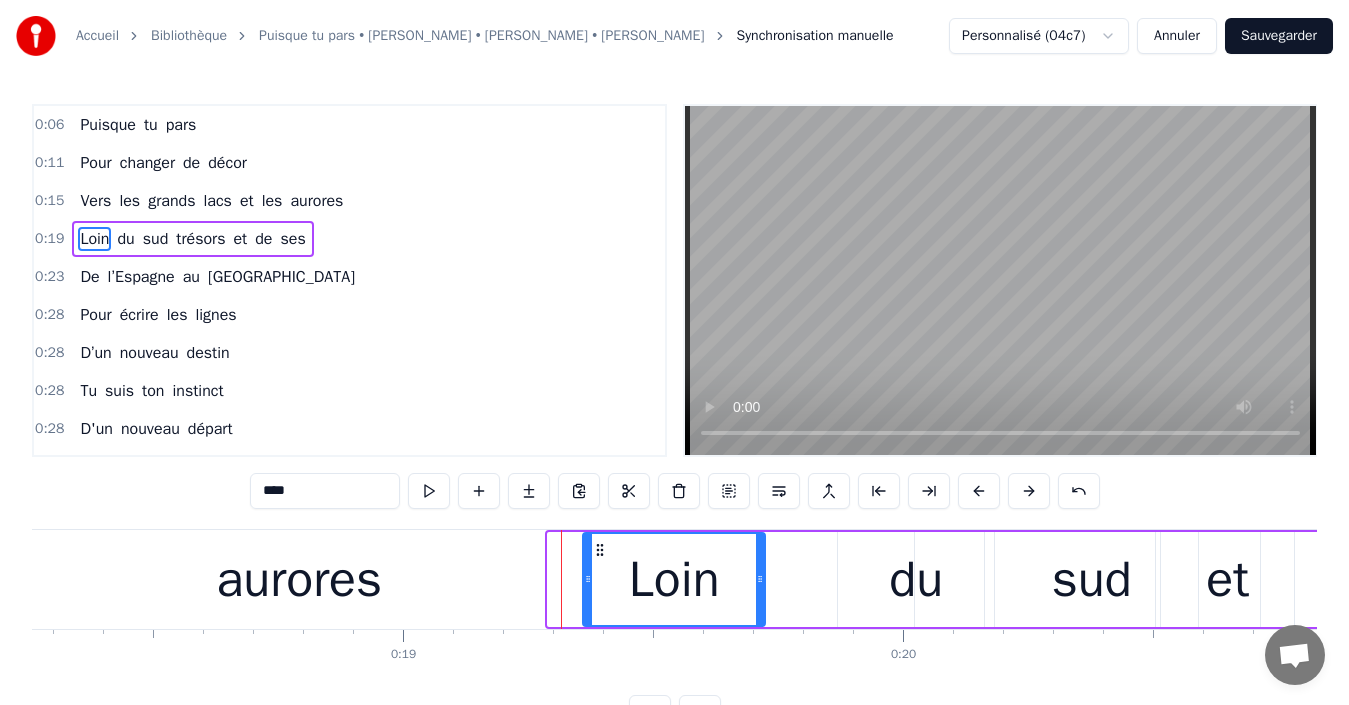 drag, startPoint x: 553, startPoint y: 576, endPoint x: 657, endPoint y: 577, distance: 104.00481 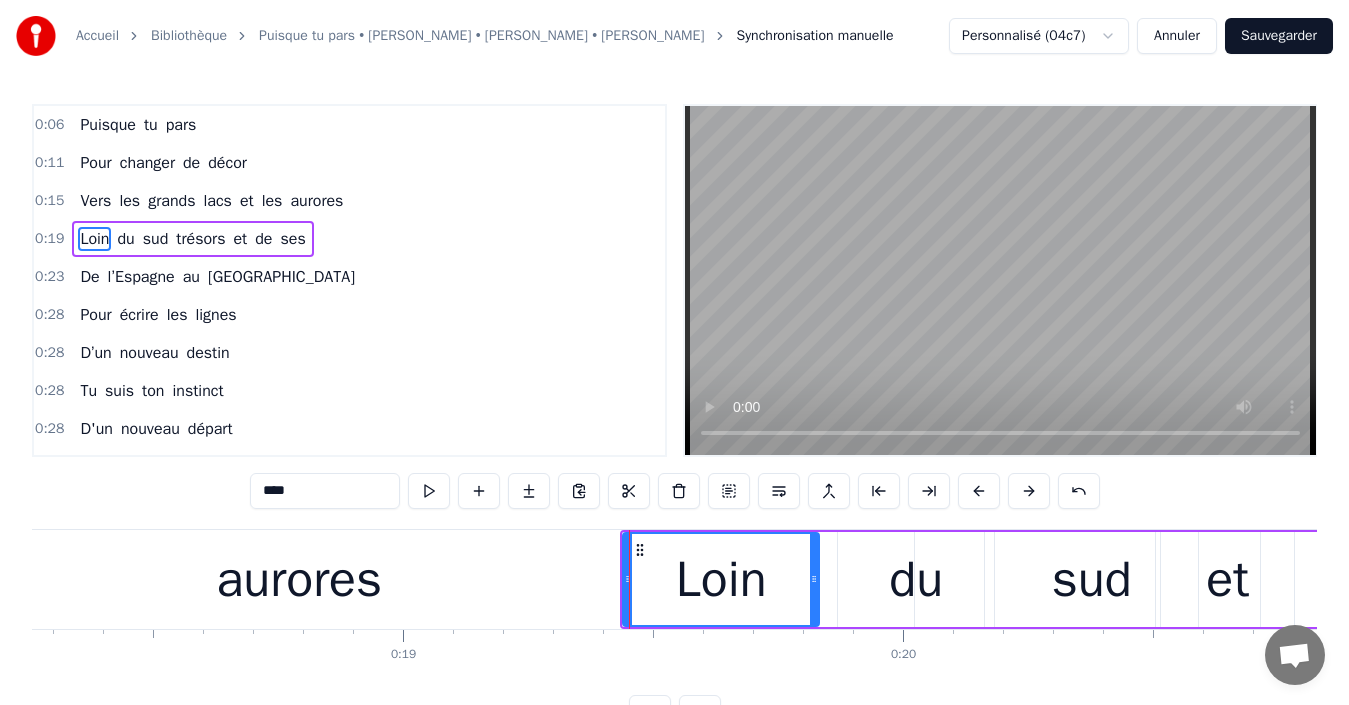 drag, startPoint x: 756, startPoint y: 585, endPoint x: 843, endPoint y: 586, distance: 87.005745 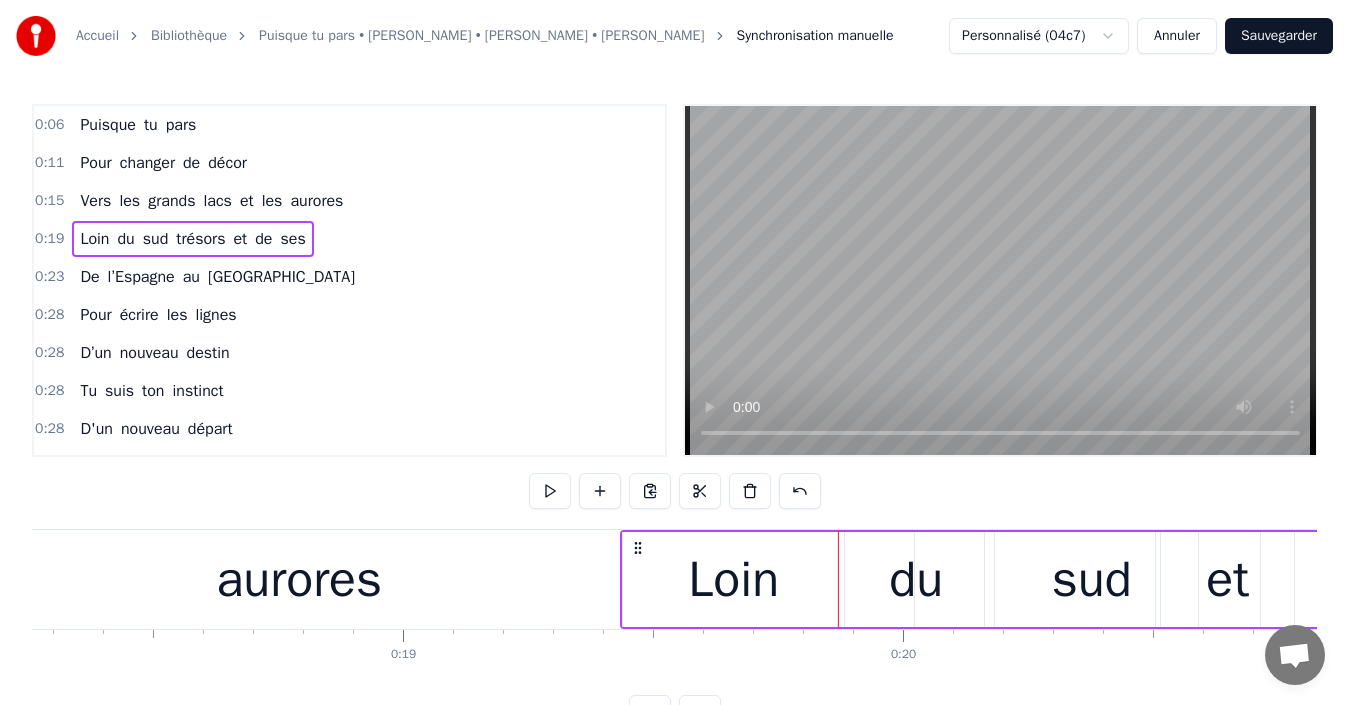 click on "du" at bounding box center [916, 579] 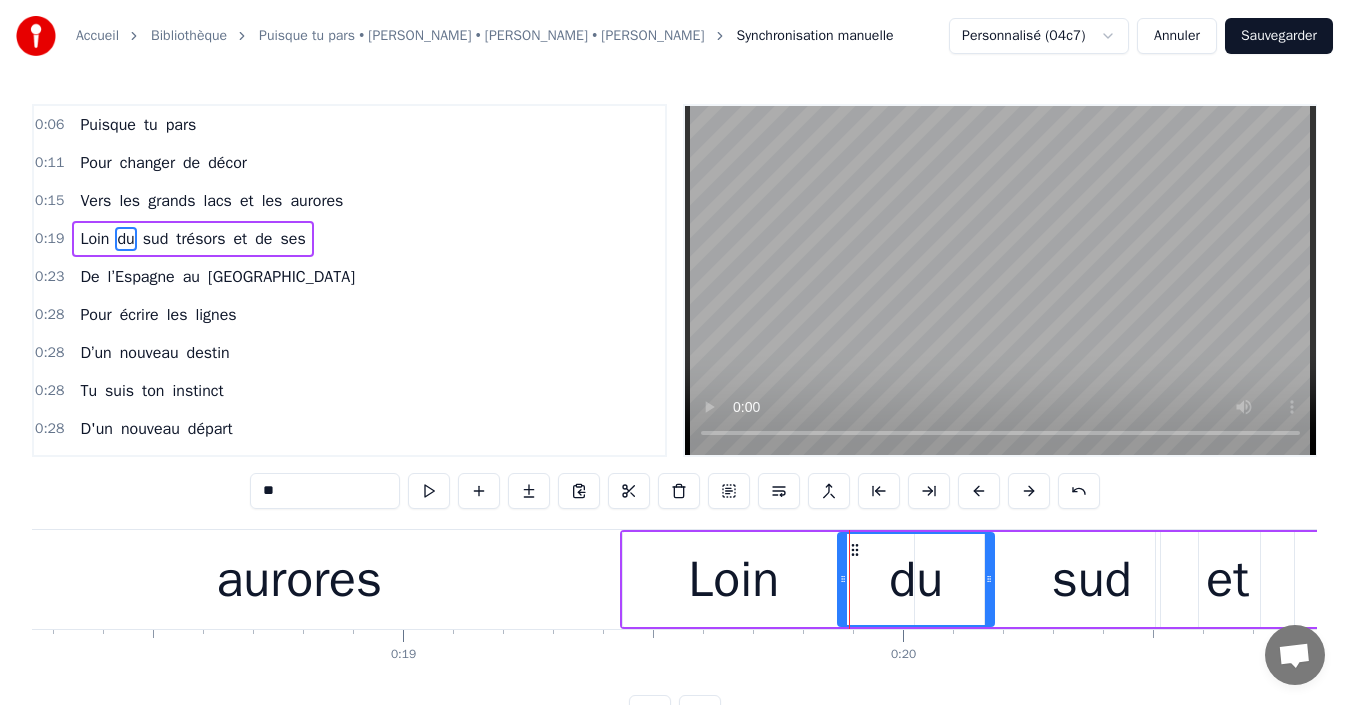 click on "Loin" at bounding box center (733, 579) 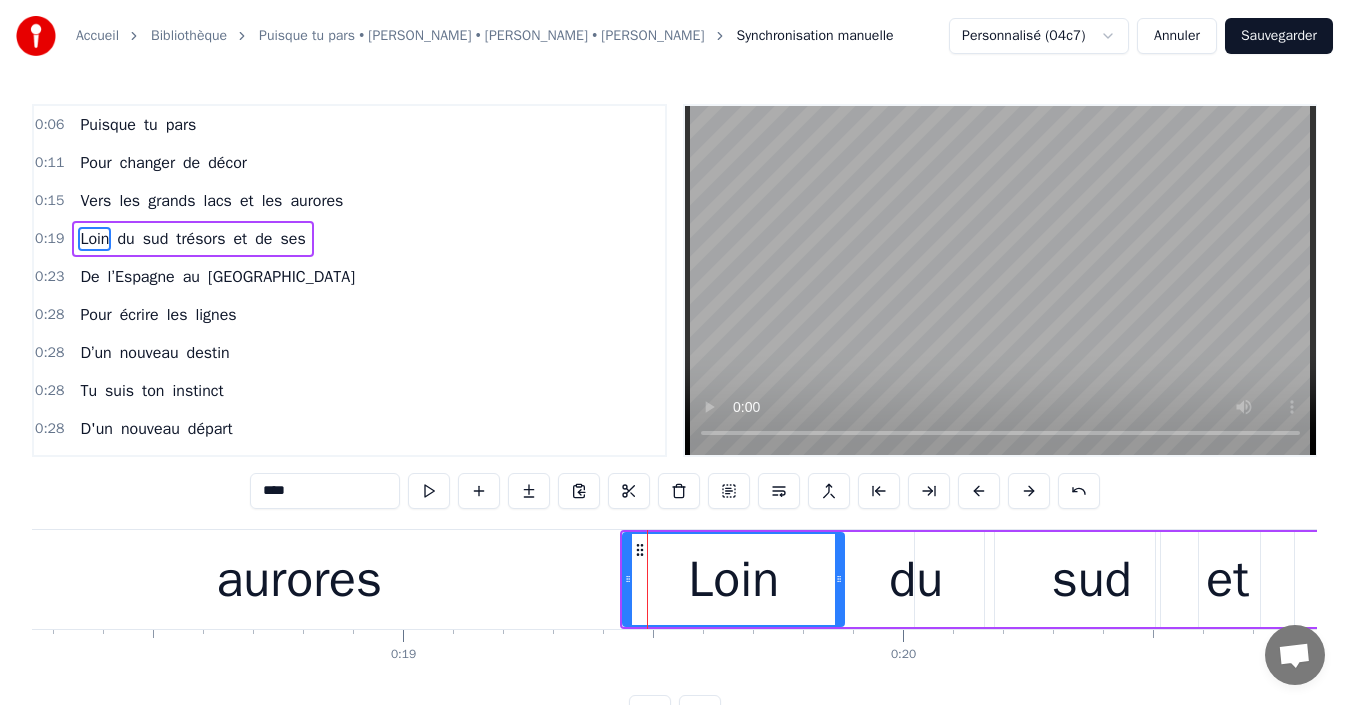 drag, startPoint x: 622, startPoint y: 587, endPoint x: 679, endPoint y: 586, distance: 57.00877 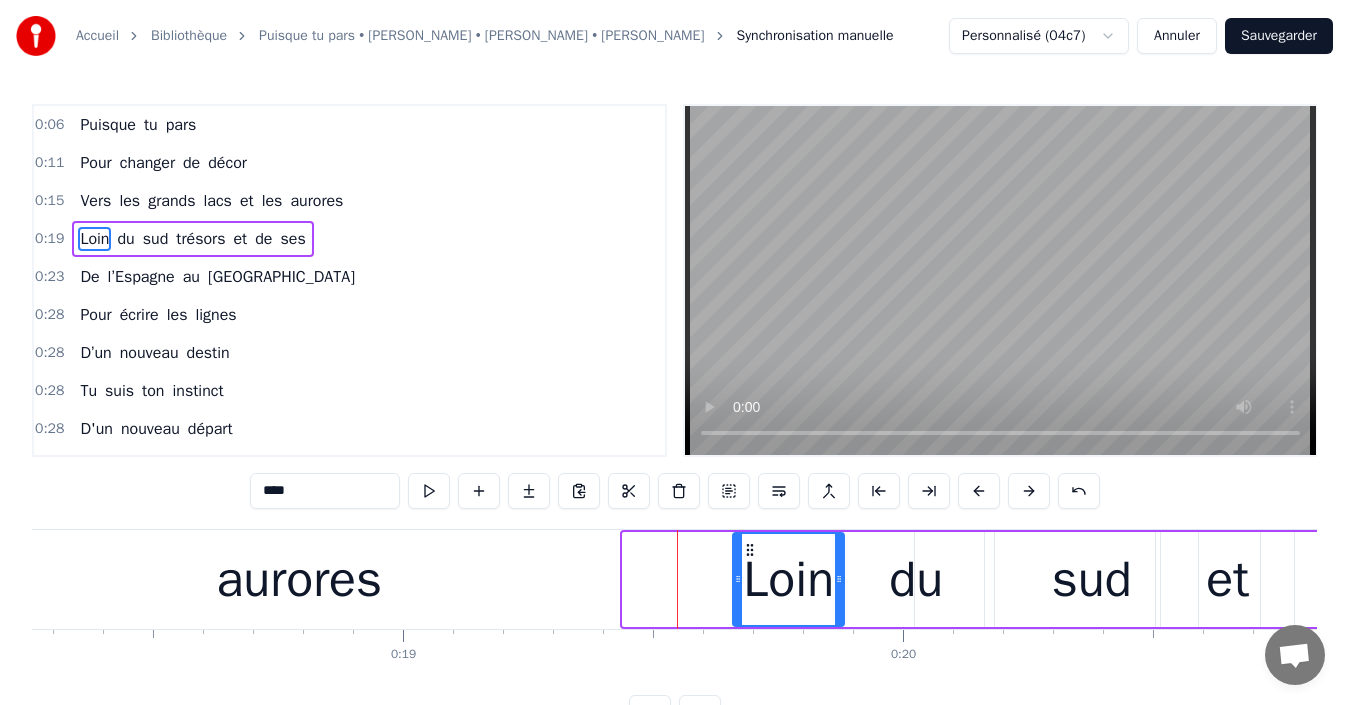 drag, startPoint x: 624, startPoint y: 578, endPoint x: 739, endPoint y: 572, distance: 115.15642 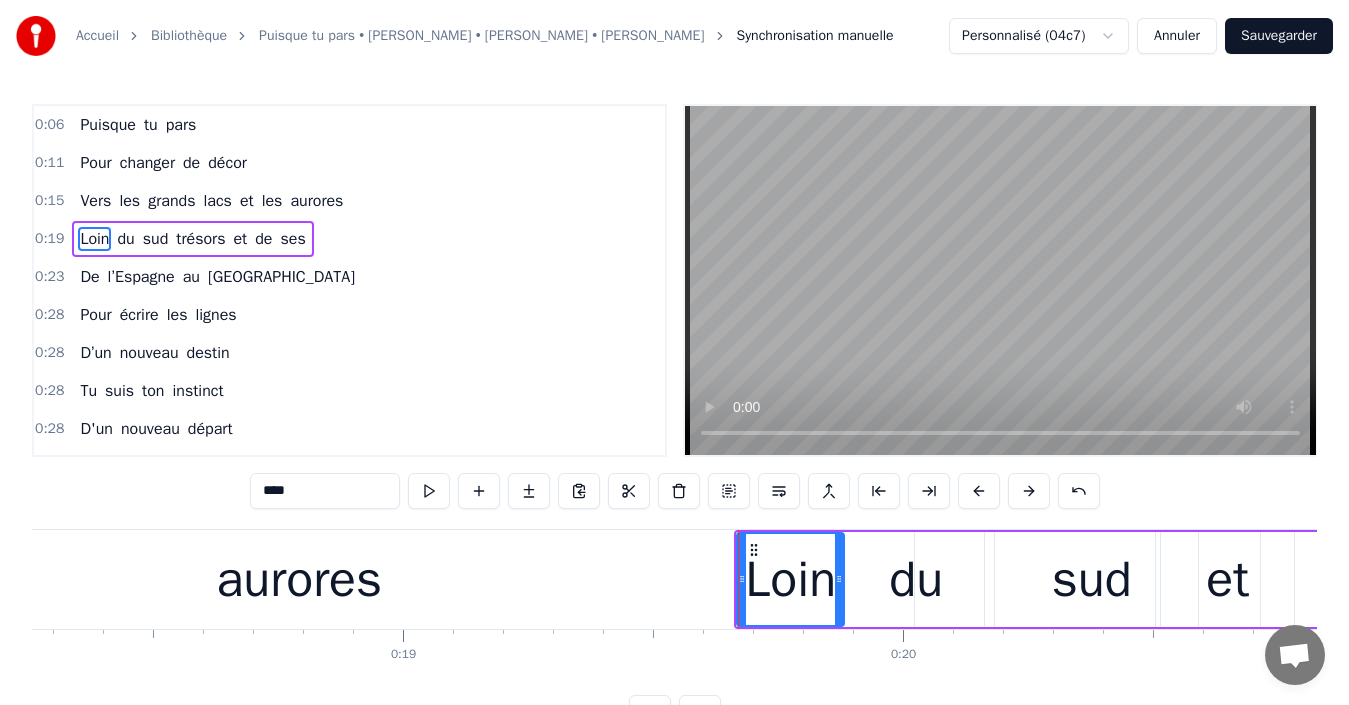 click on "aurores" at bounding box center [299, 579] 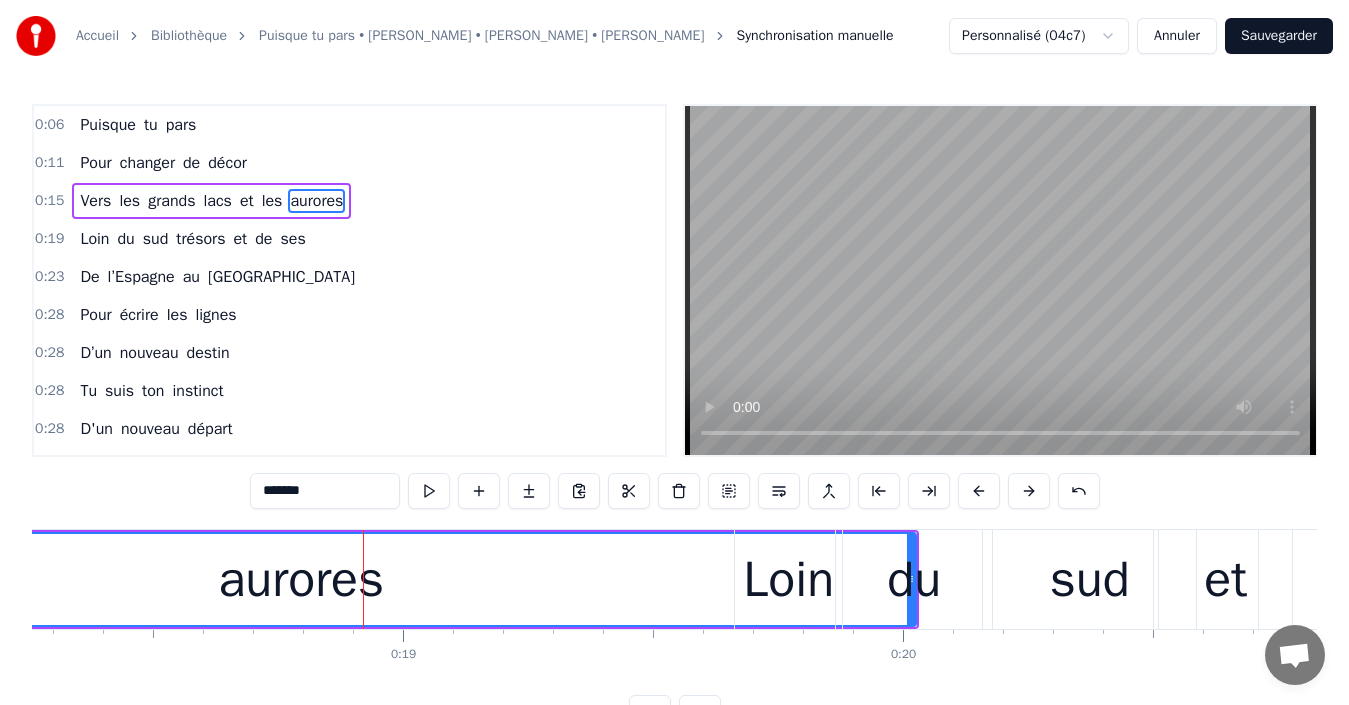 click on "Loin" at bounding box center (788, 579) 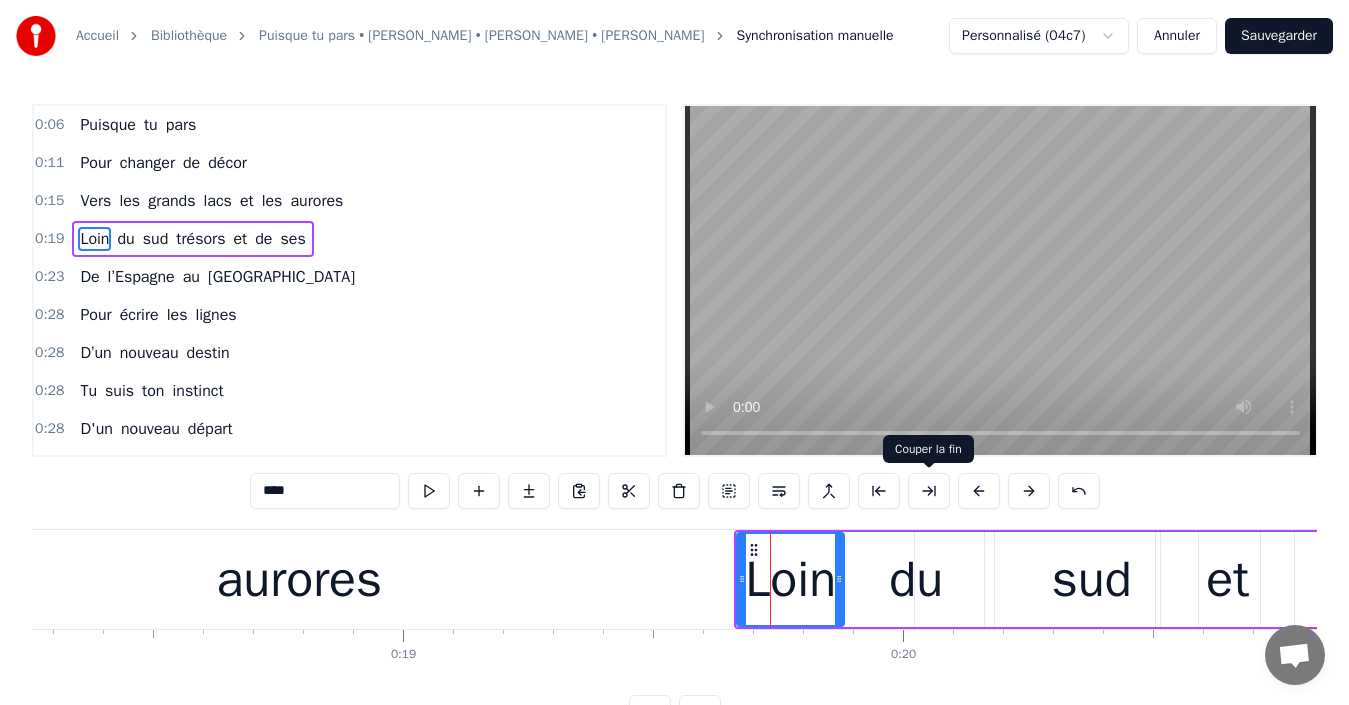 click at bounding box center (929, 491) 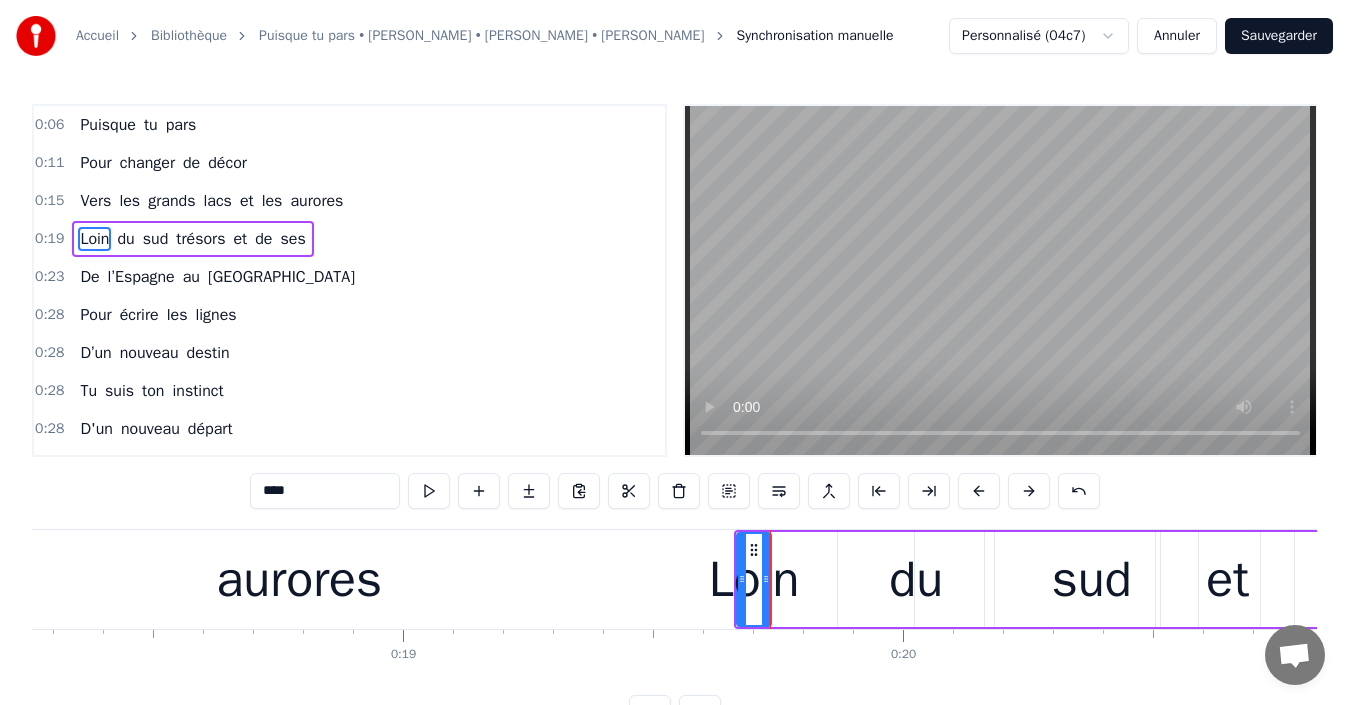 click at bounding box center (929, 491) 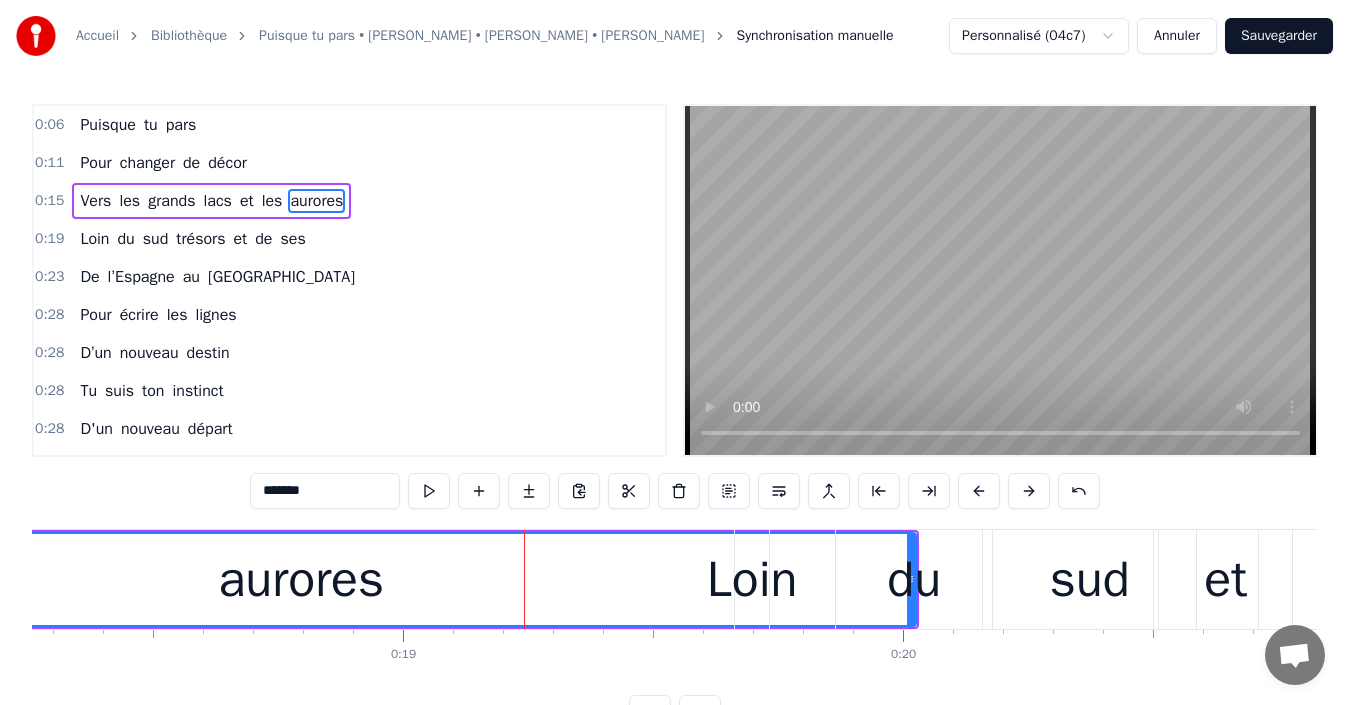click on "Loin" at bounding box center (752, 579) 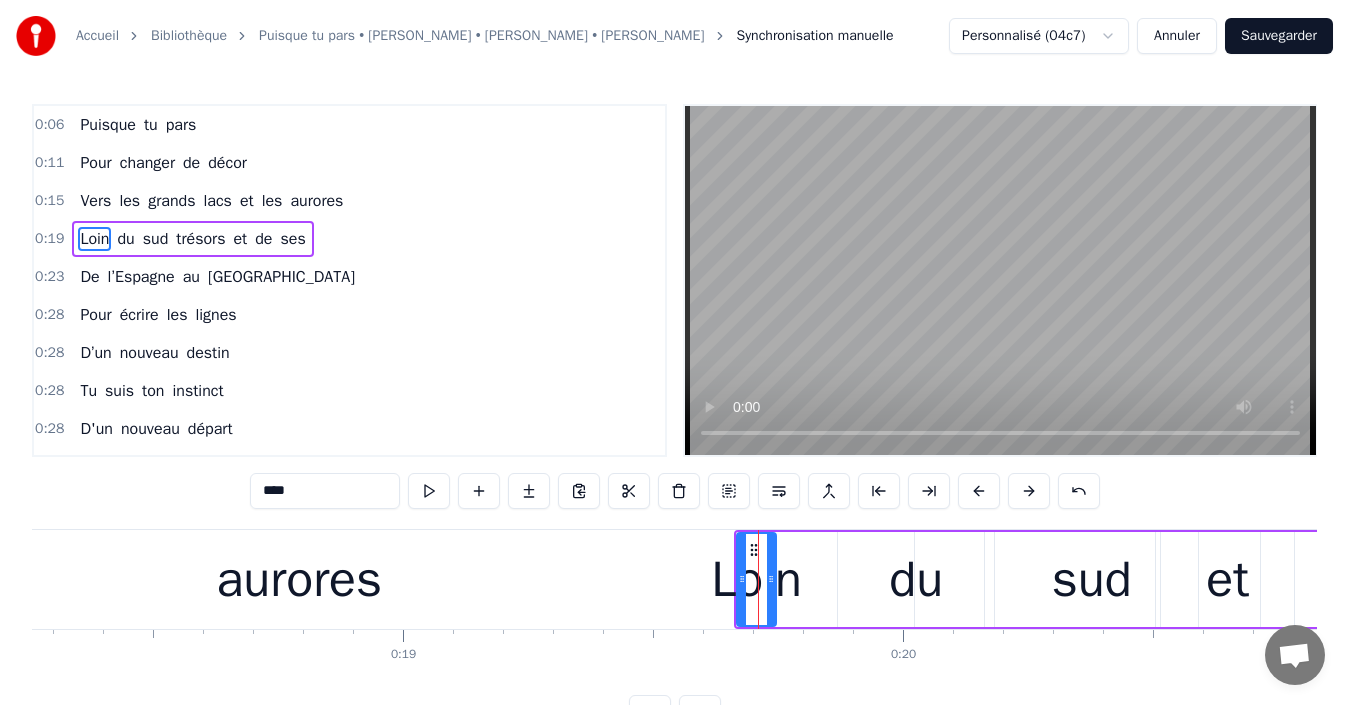 drag, startPoint x: 767, startPoint y: 587, endPoint x: 813, endPoint y: 587, distance: 46 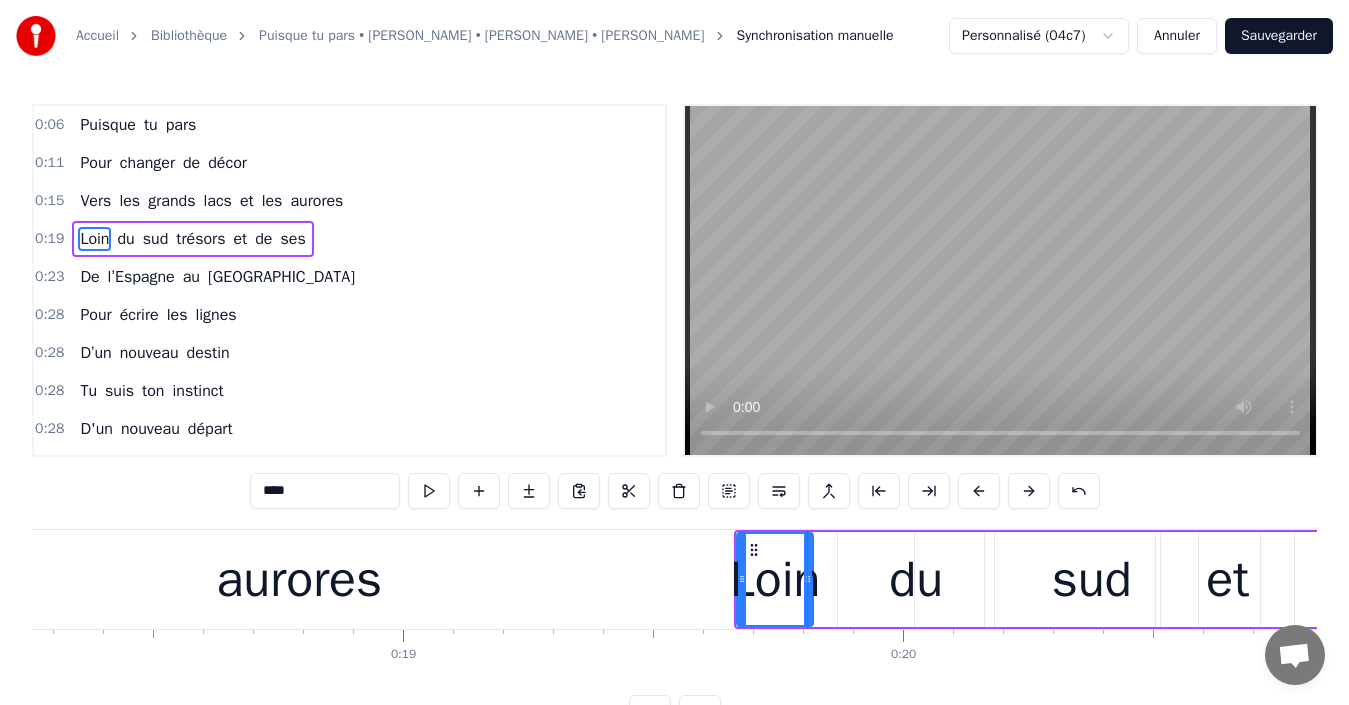 click on "Loin du sud trésors et de ses" at bounding box center [1166, 579] 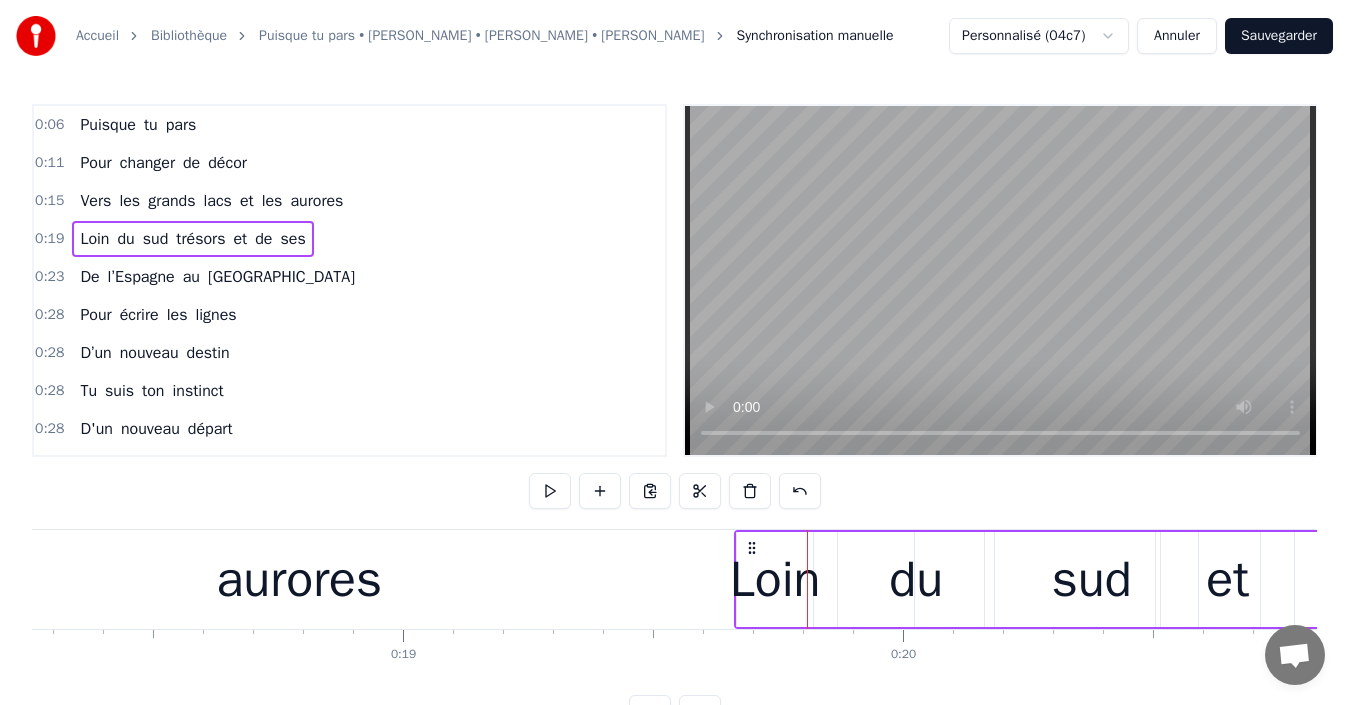 click on "du" at bounding box center [916, 579] 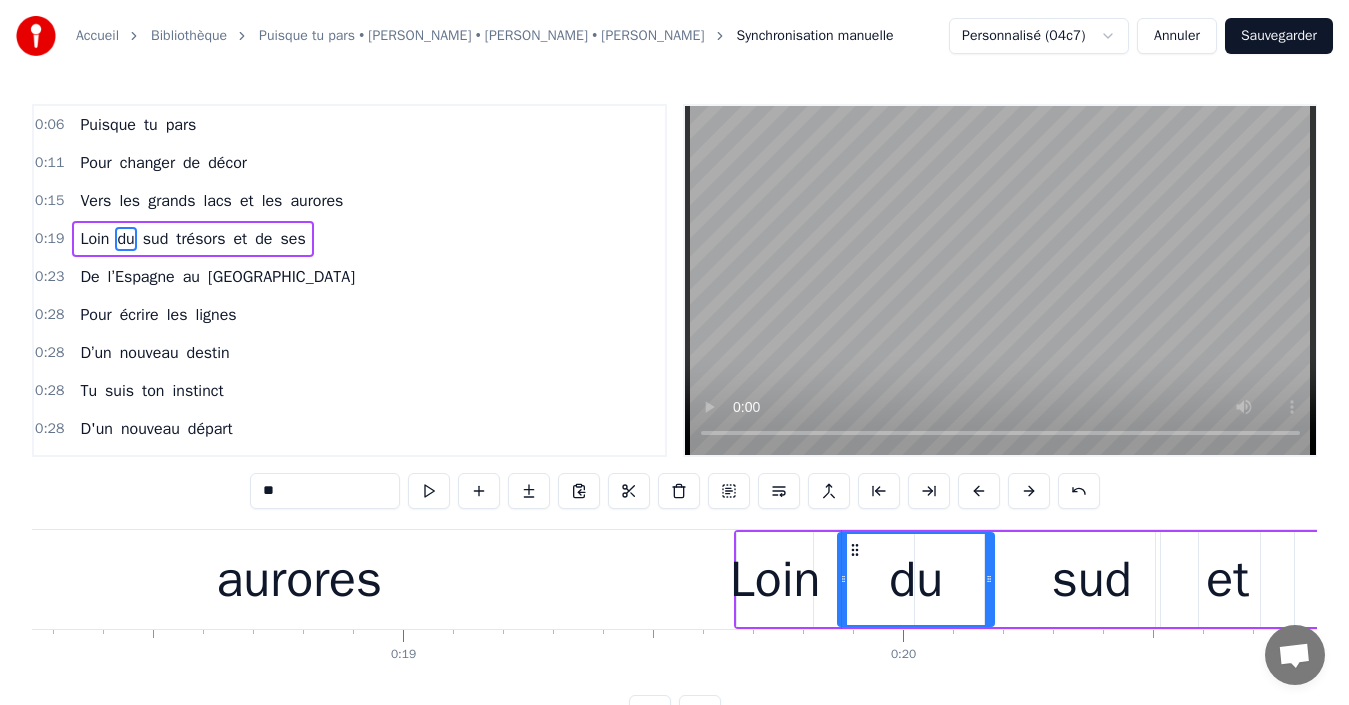 click at bounding box center (843, 579) 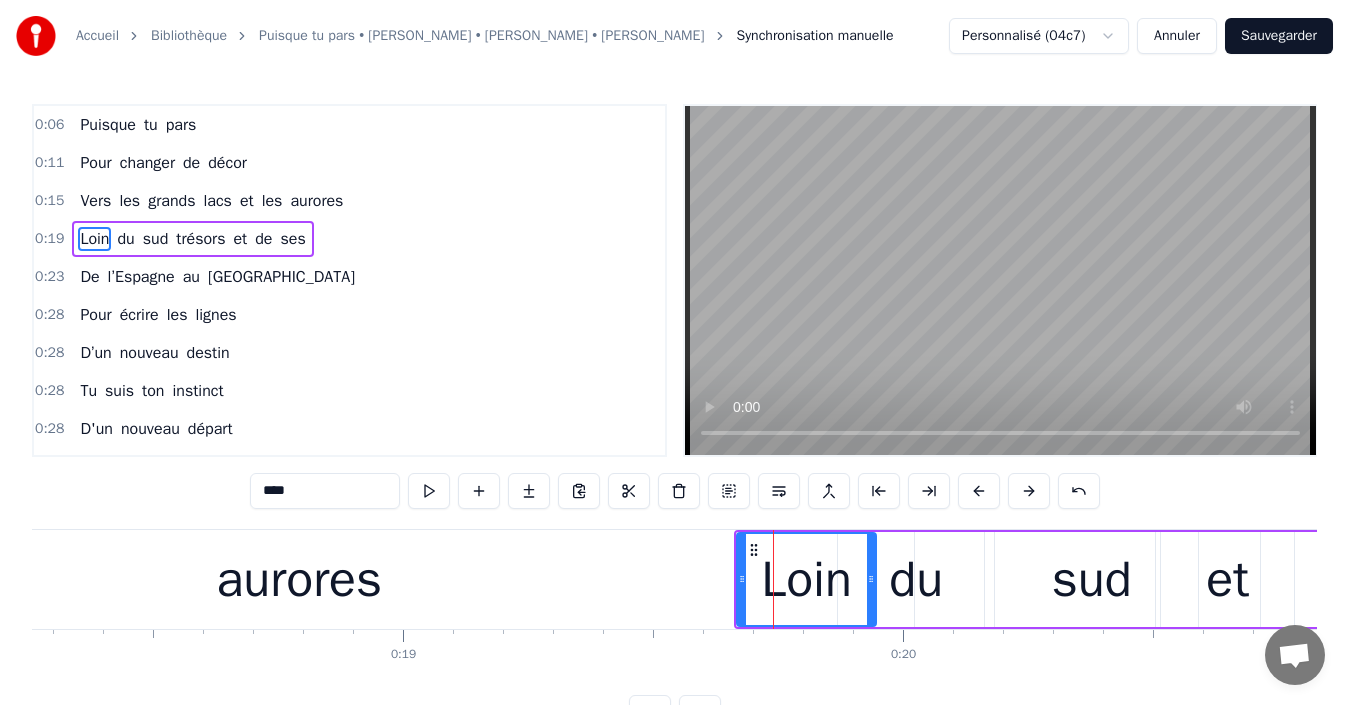 drag, startPoint x: 806, startPoint y: 587, endPoint x: 870, endPoint y: 582, distance: 64.195015 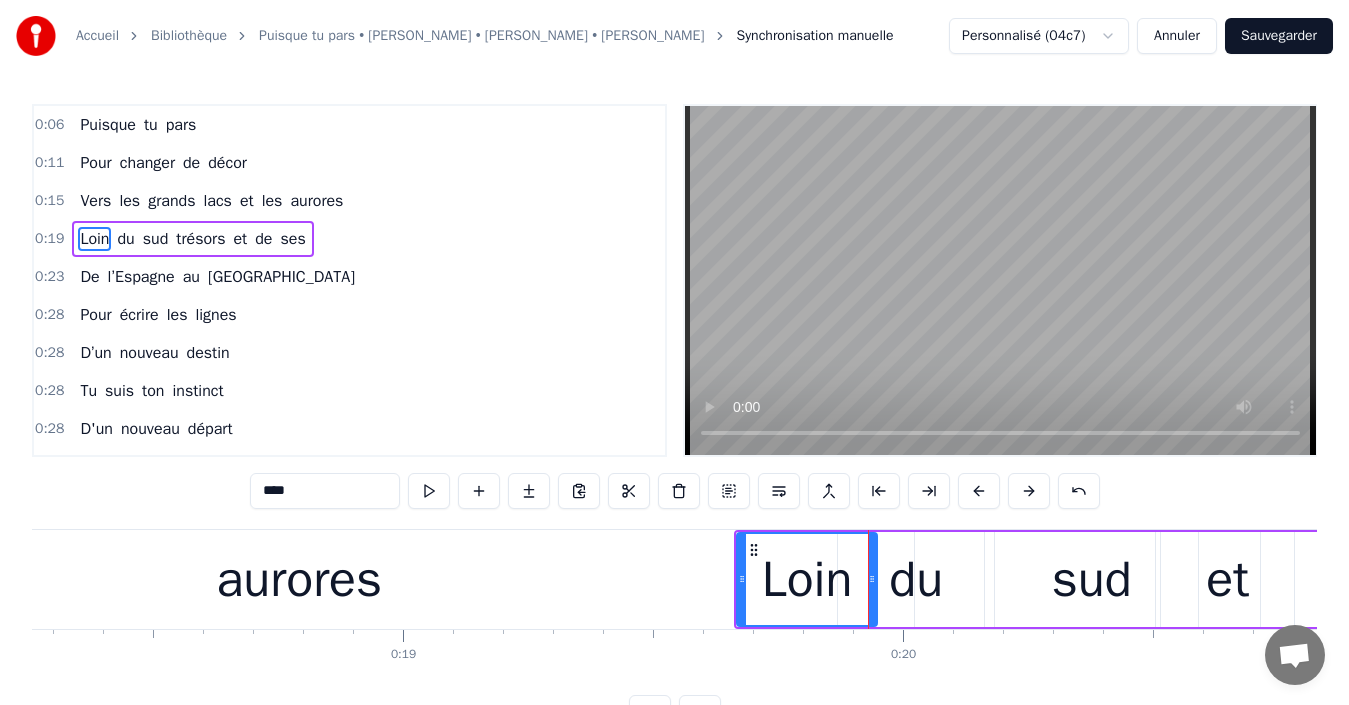 click 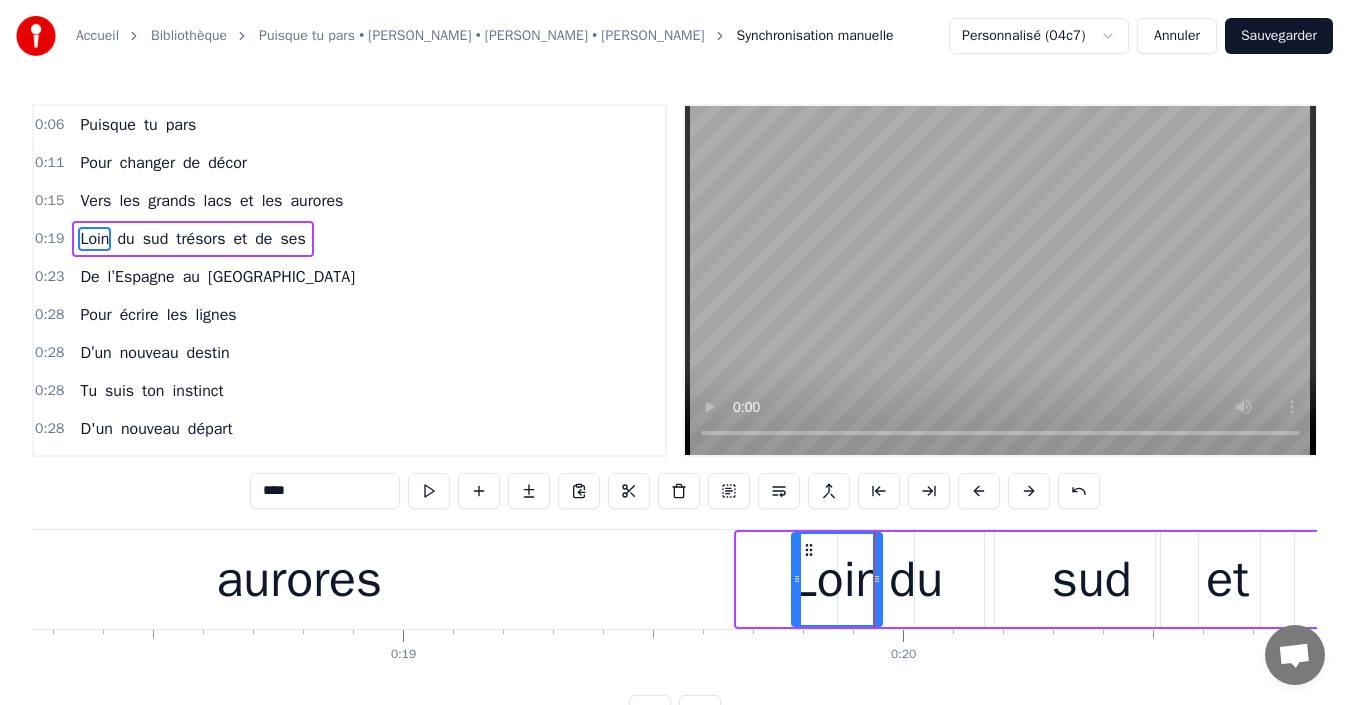 drag, startPoint x: 742, startPoint y: 589, endPoint x: 820, endPoint y: 589, distance: 78 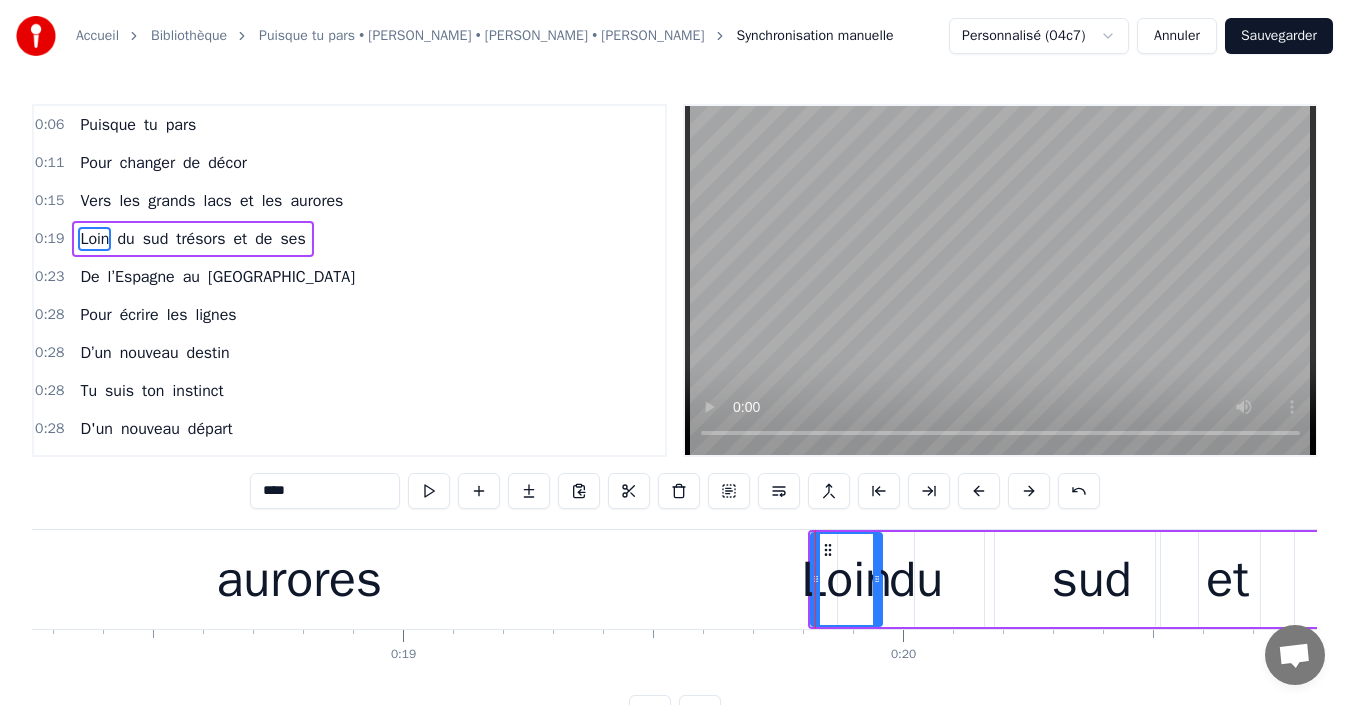 click on "aurores" at bounding box center (299, 579) 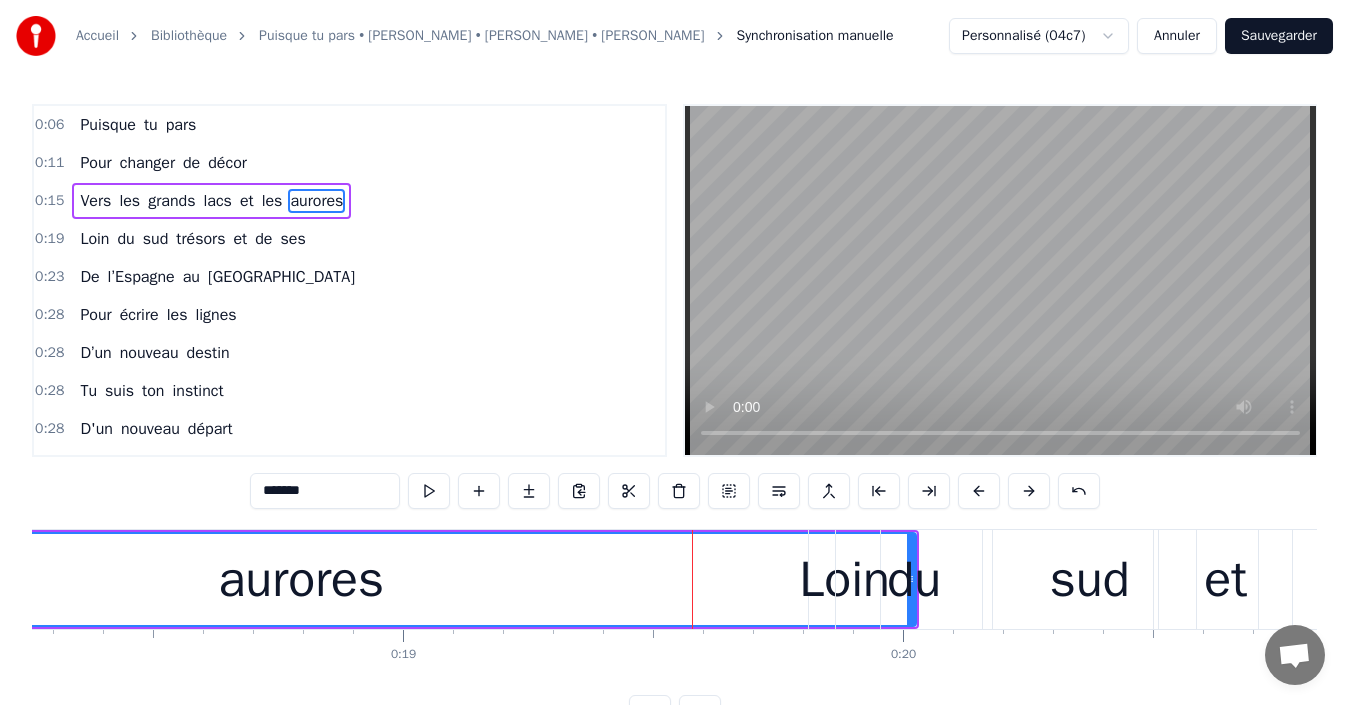 drag, startPoint x: 915, startPoint y: 558, endPoint x: 729, endPoint y: 569, distance: 186.32498 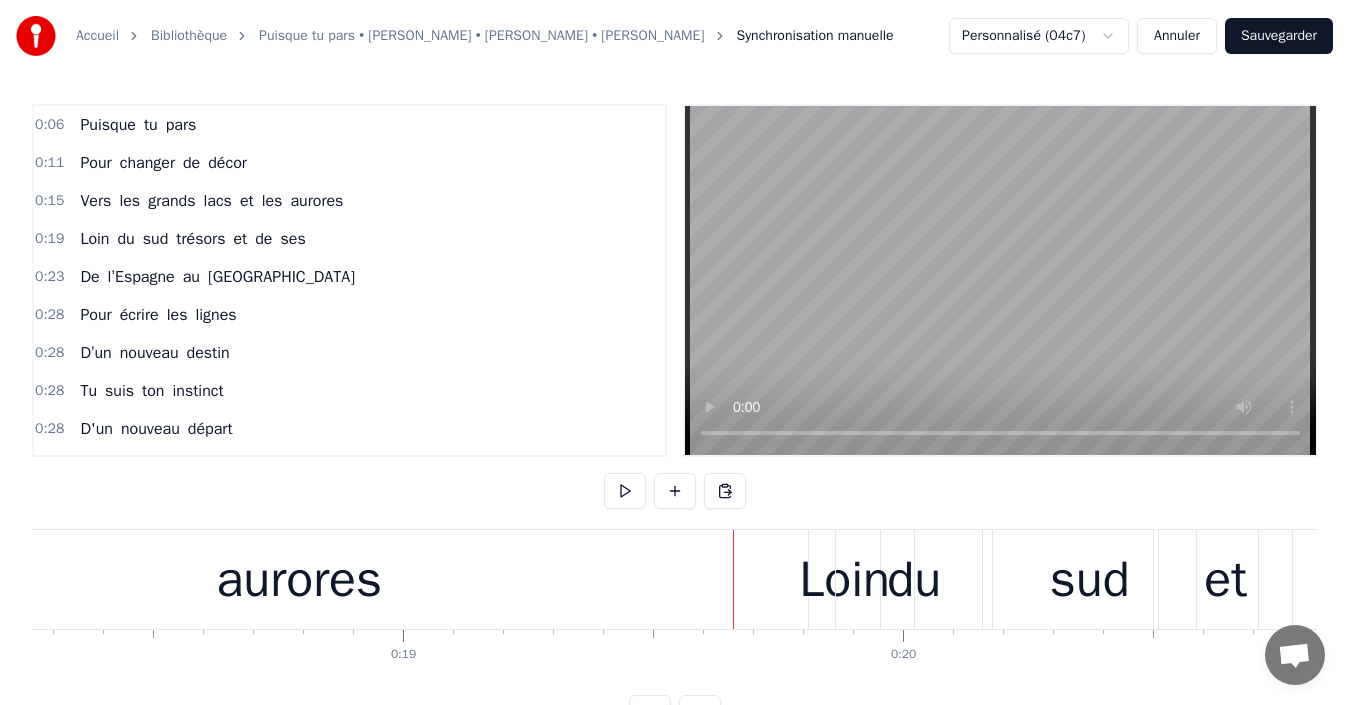 click on "aurores" at bounding box center [299, 579] 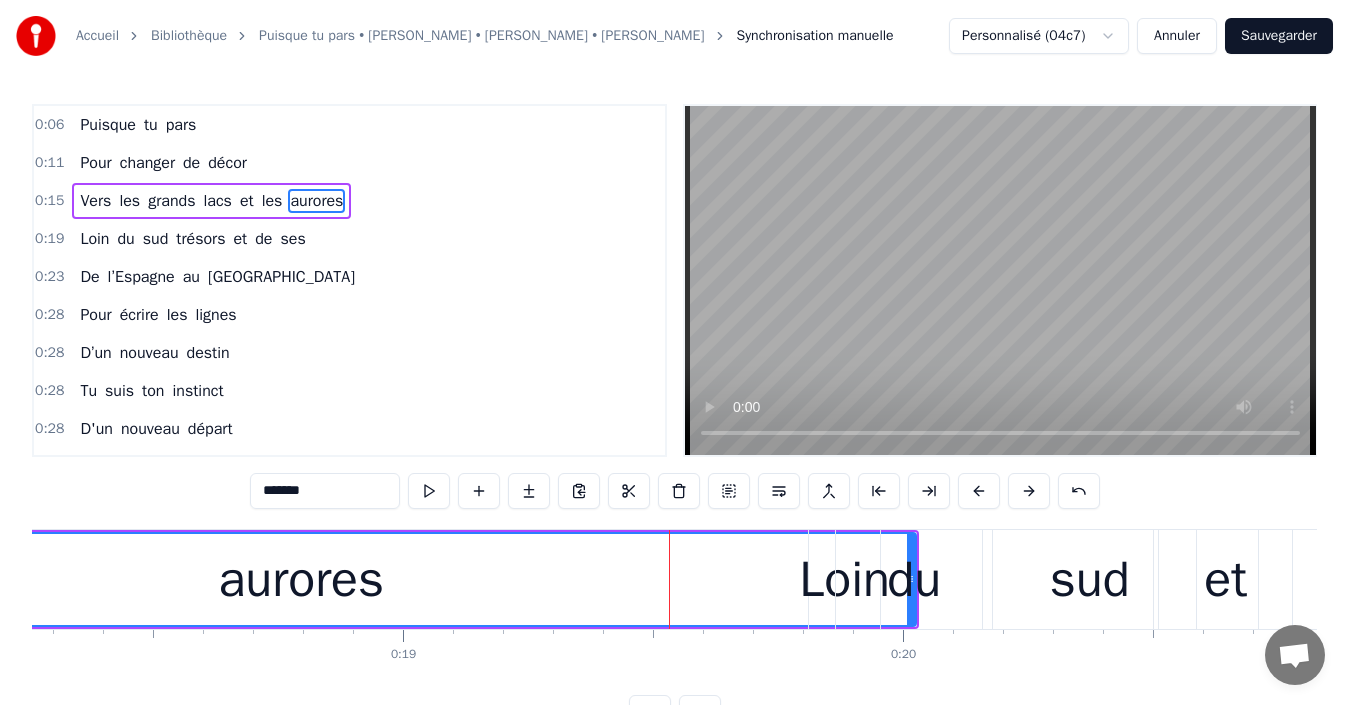 click on "aurores" at bounding box center [301, 579] 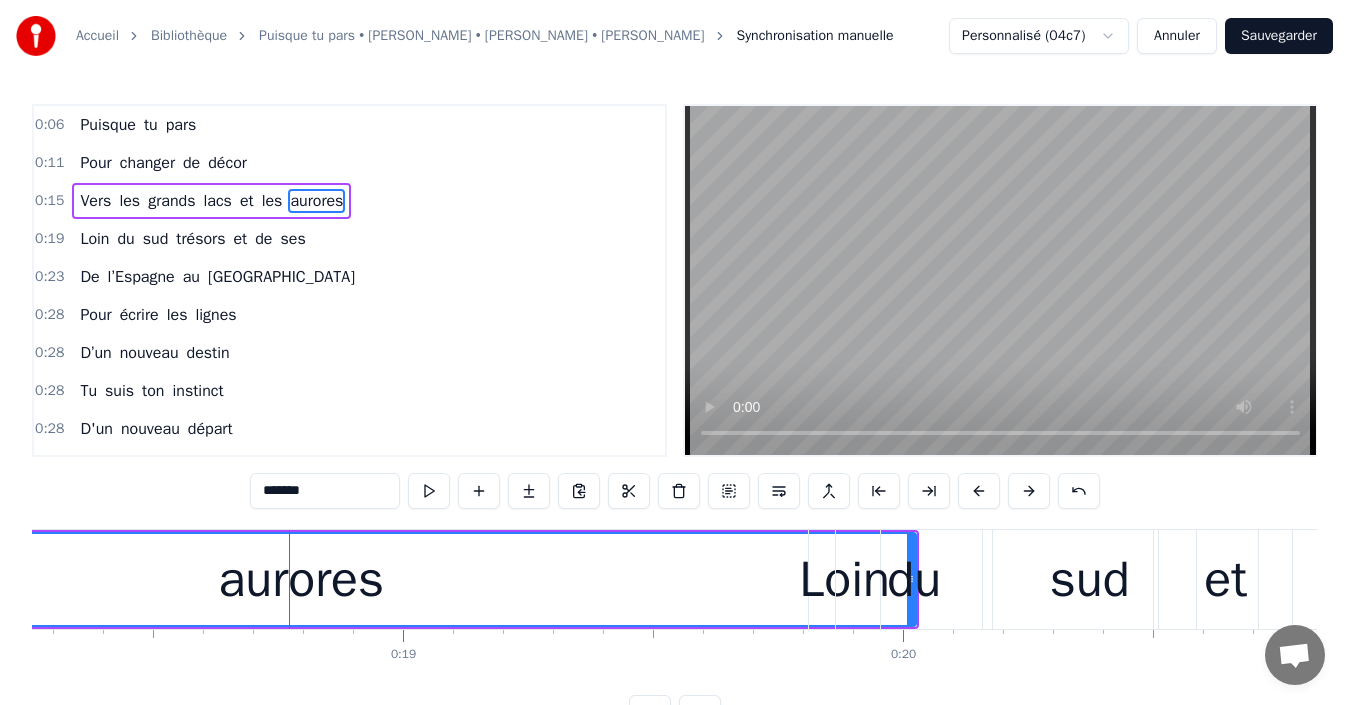 click on "aurores" at bounding box center (301, 579) 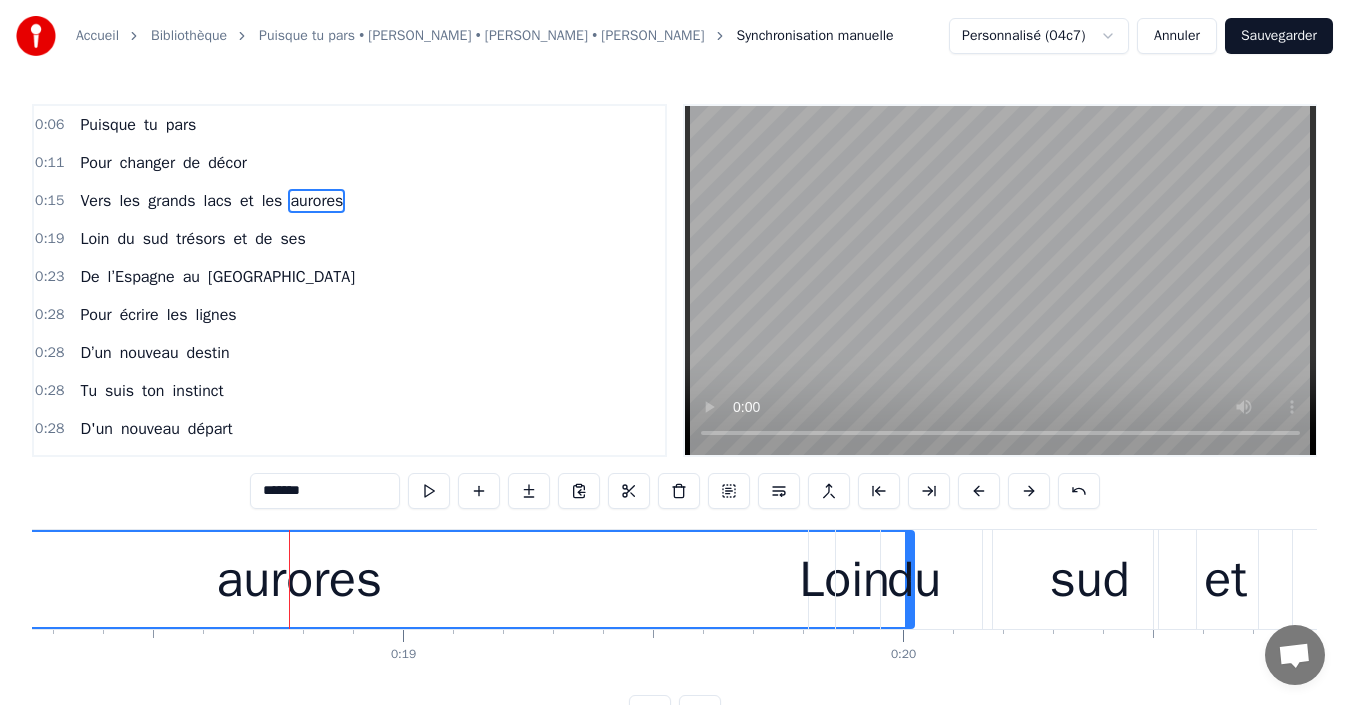 click on "sud" at bounding box center [1089, 579] 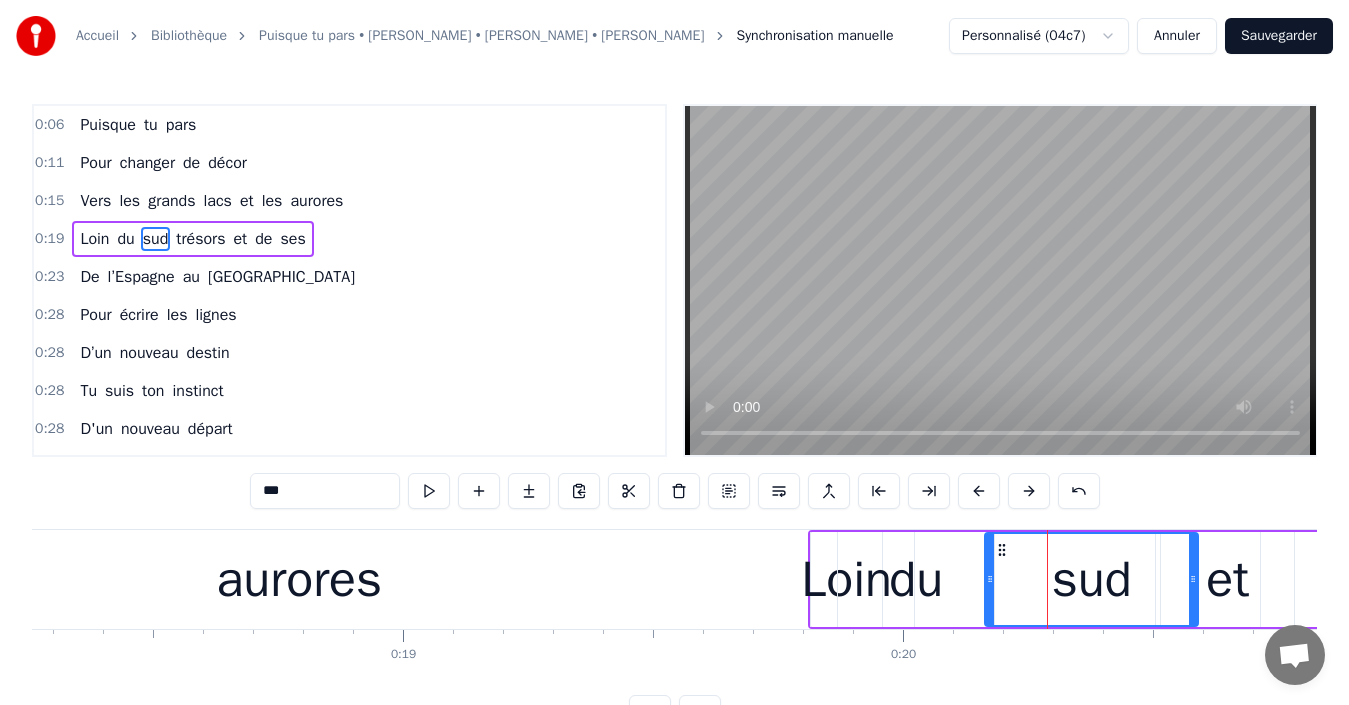 click at bounding box center [1029, 491] 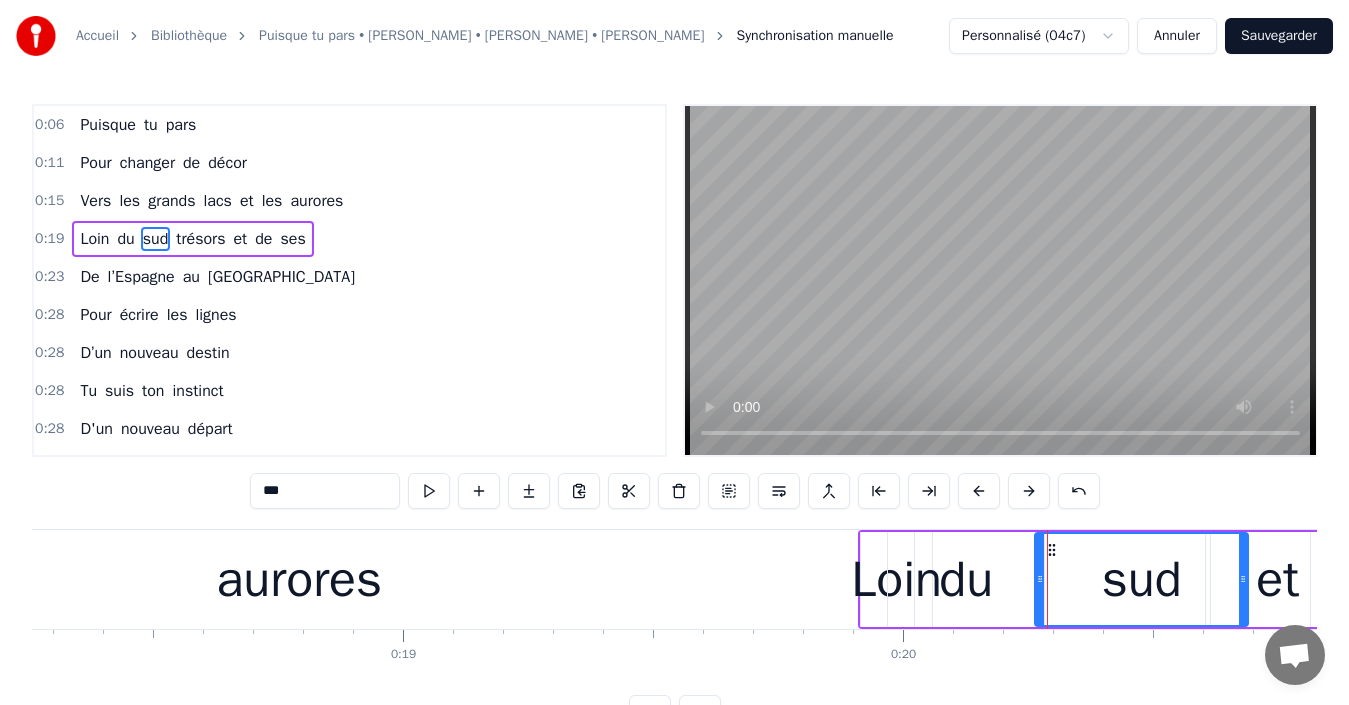 click at bounding box center (1029, 491) 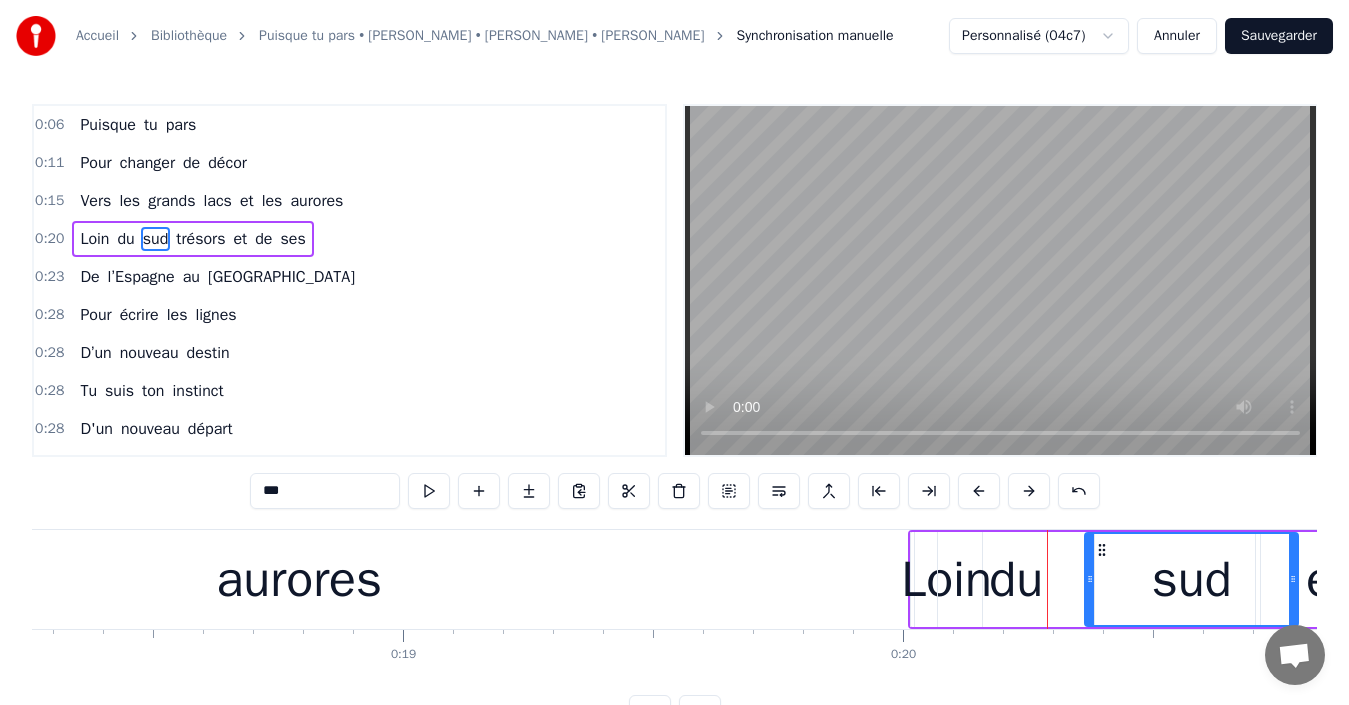 click at bounding box center (1029, 491) 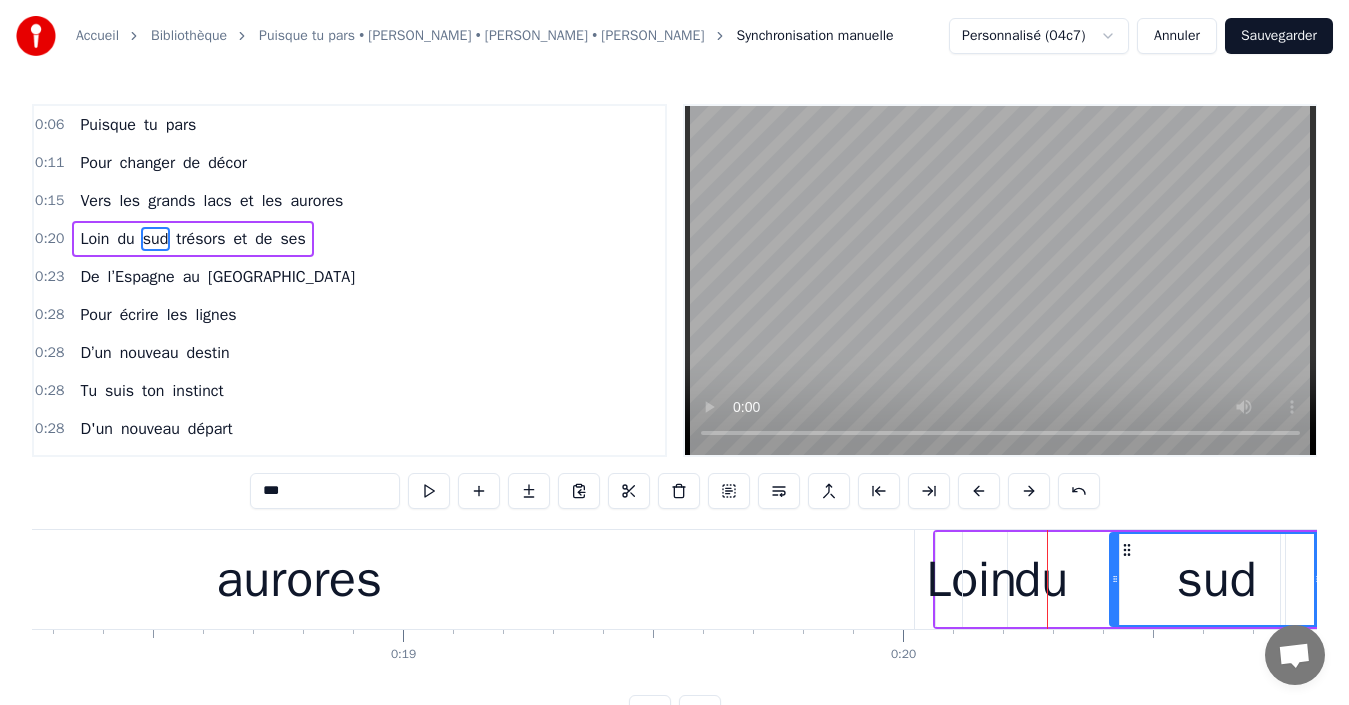 click at bounding box center [1029, 491] 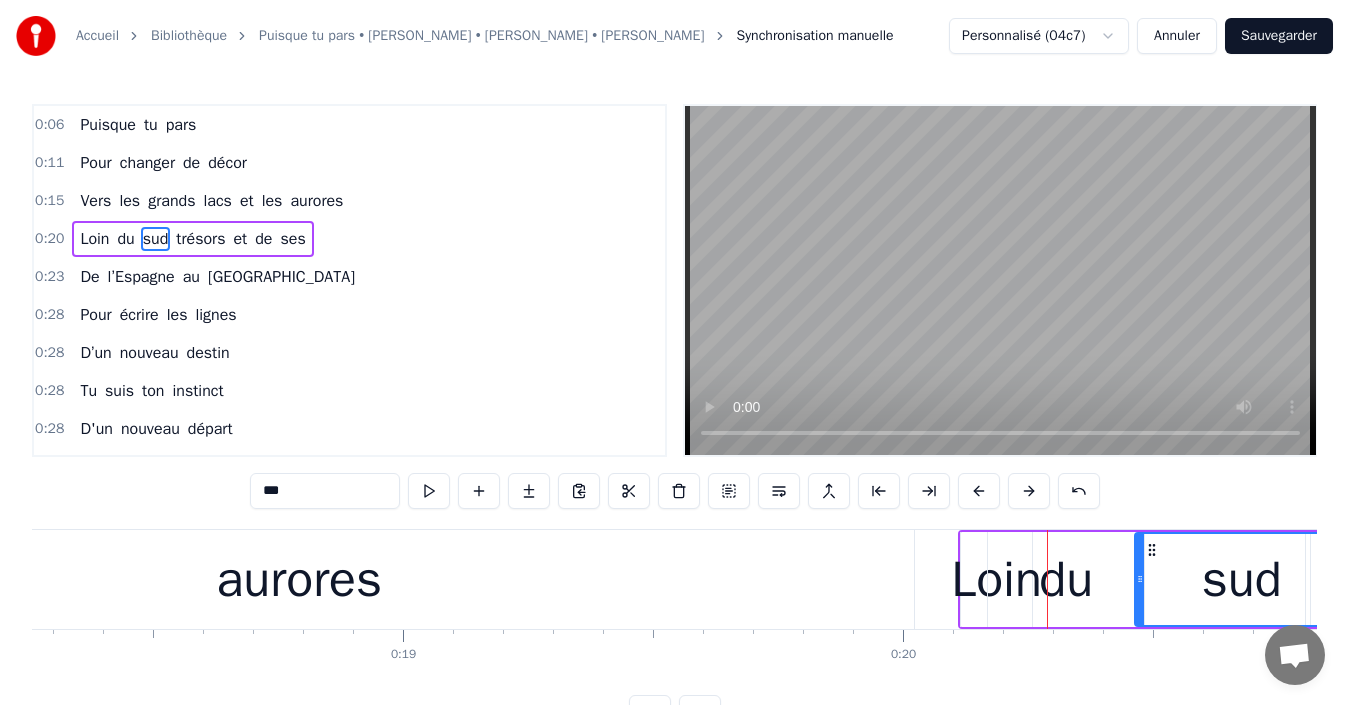 click at bounding box center (1029, 491) 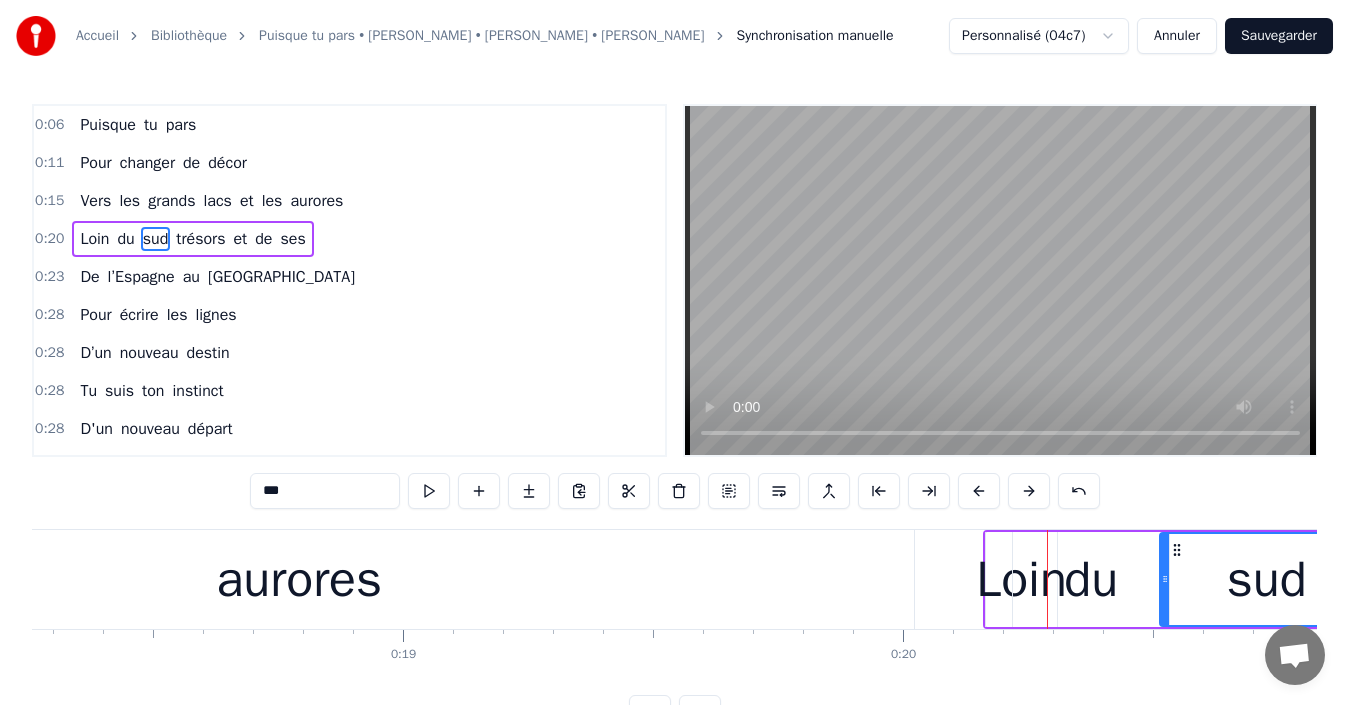 click on "aurores" at bounding box center (299, 579) 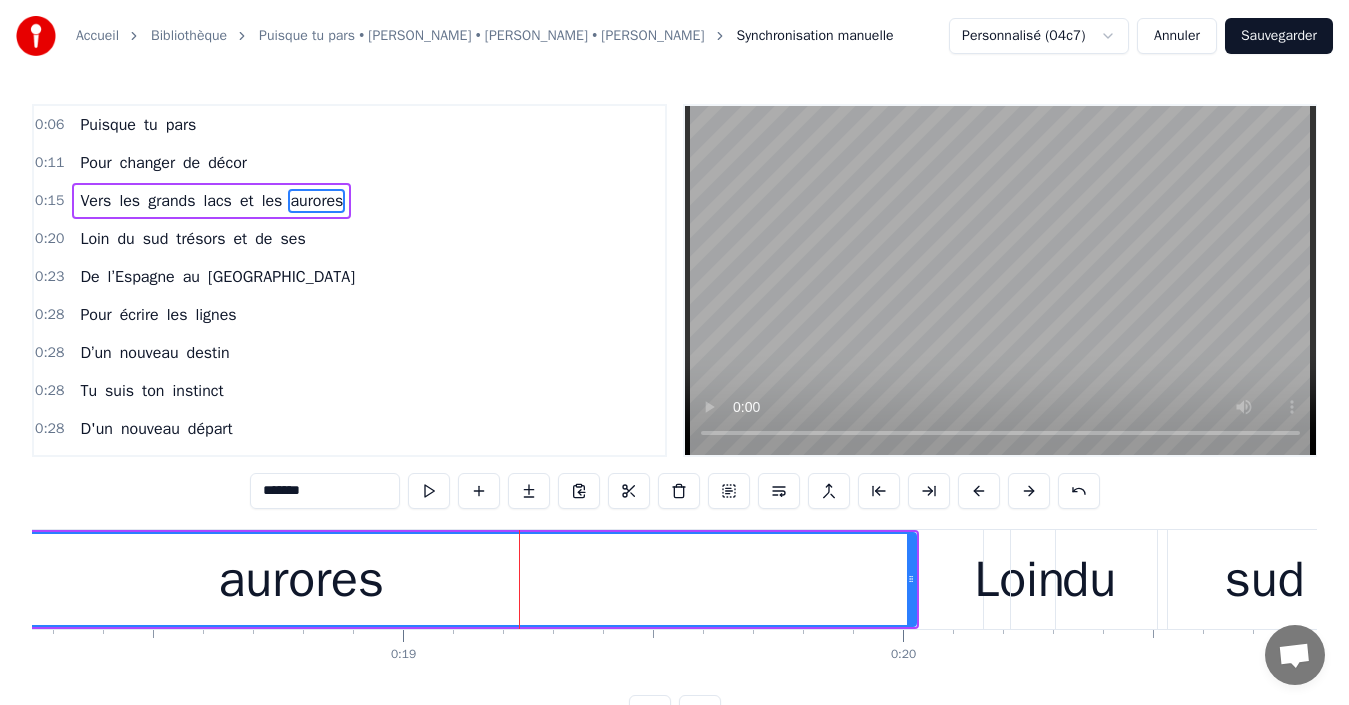 click on "aurores" at bounding box center (301, 579) 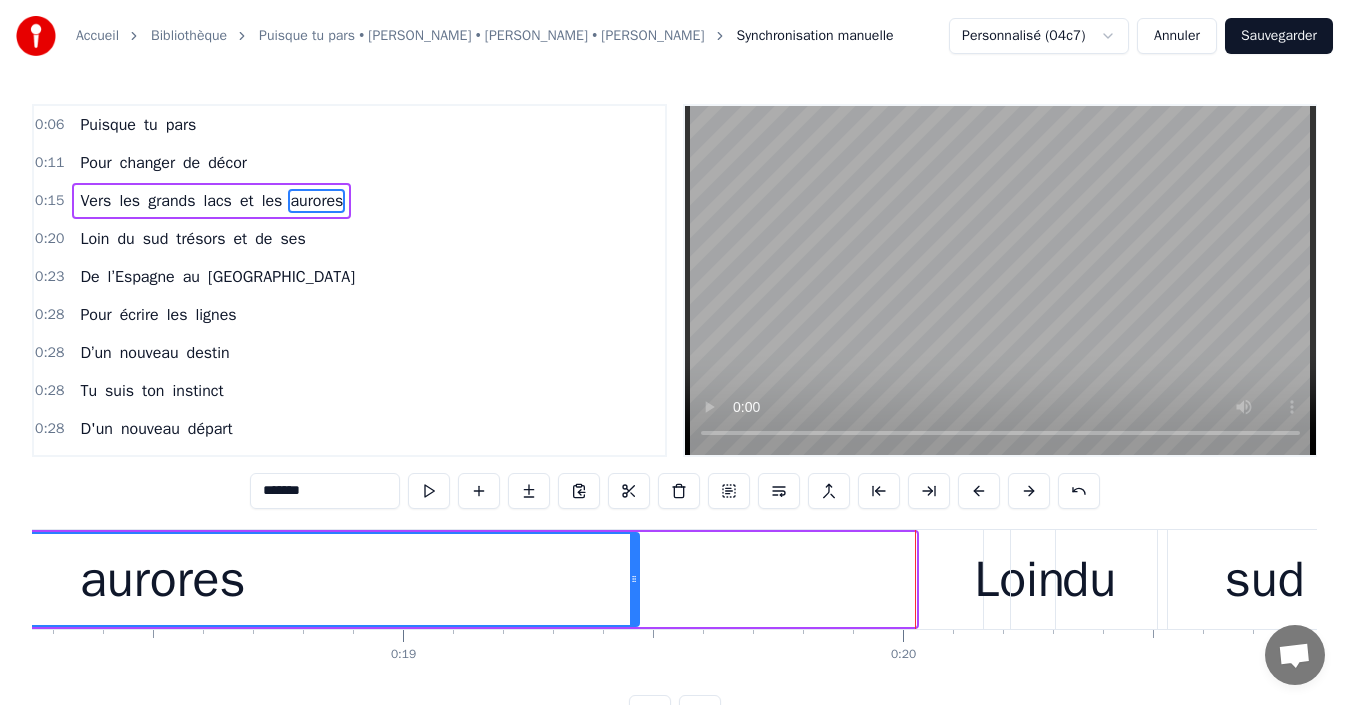 drag, startPoint x: 909, startPoint y: 588, endPoint x: 632, endPoint y: 595, distance: 277.08844 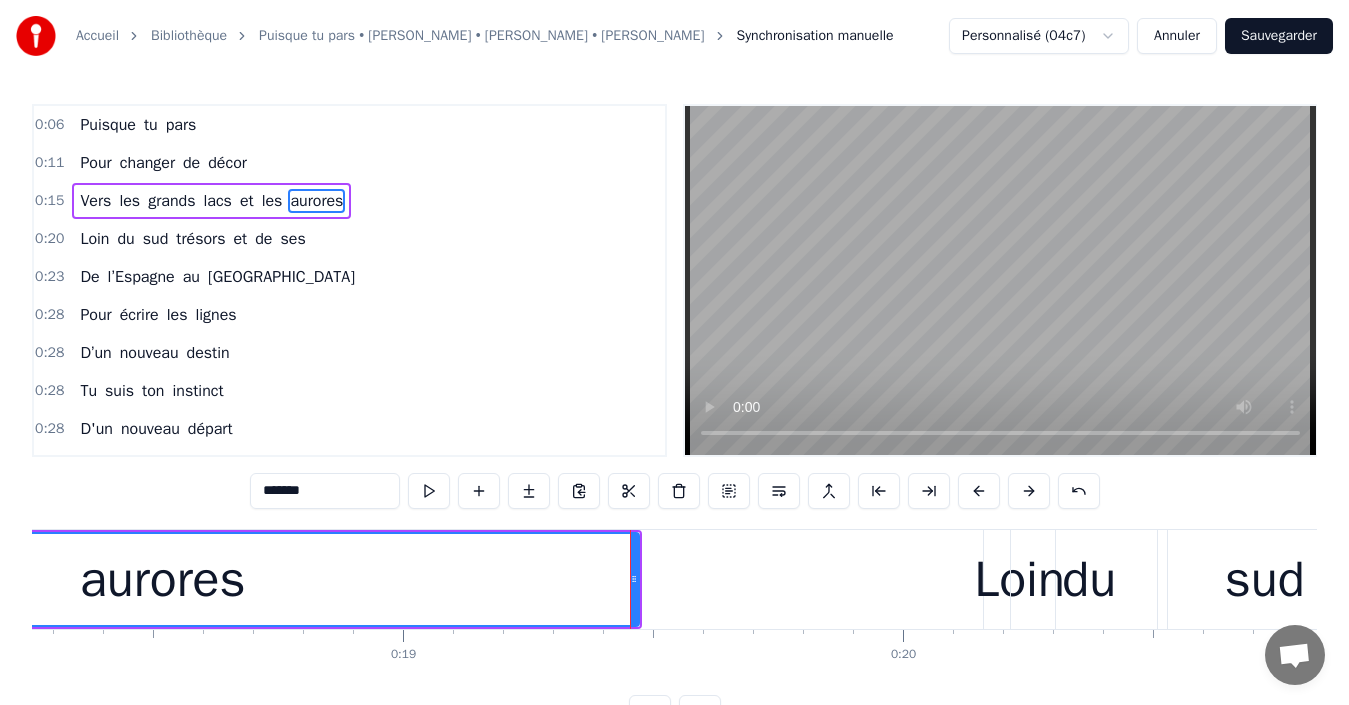 click on "du" at bounding box center [1089, 579] 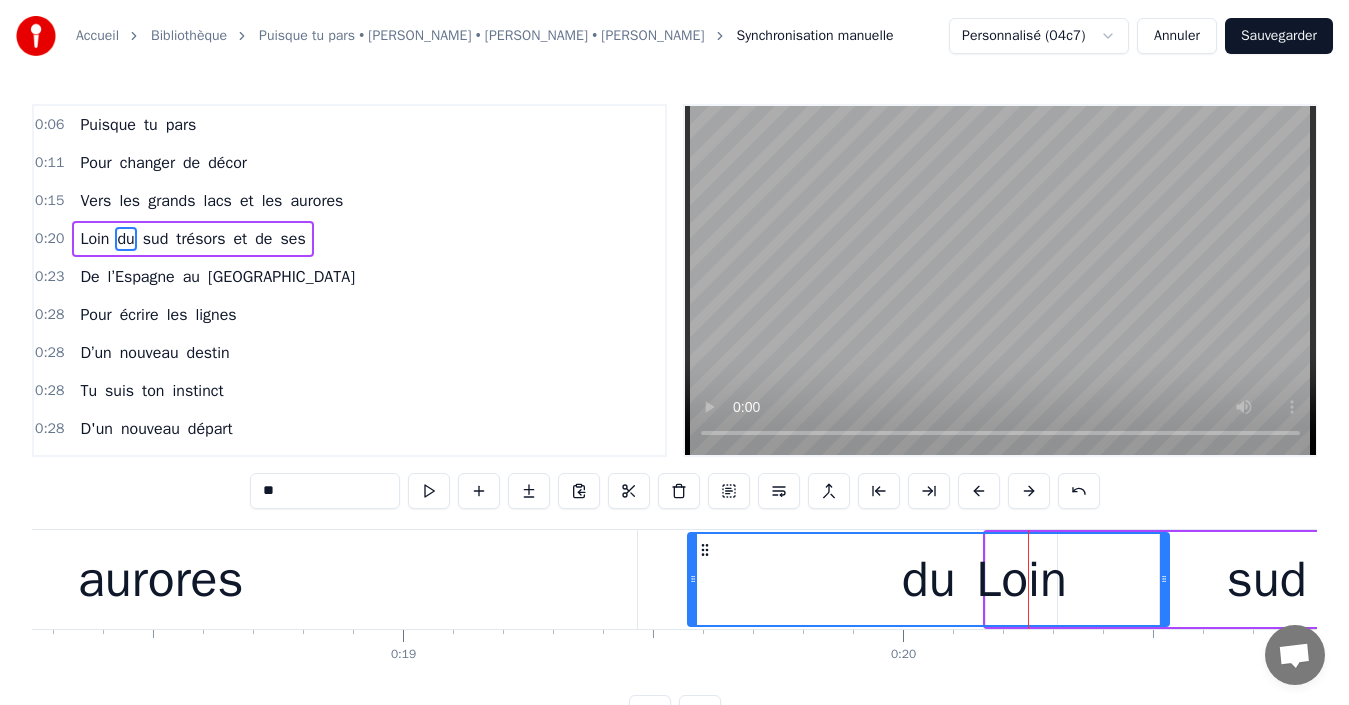 drag, startPoint x: 1015, startPoint y: 589, endPoint x: 690, endPoint y: 581, distance: 325.09845 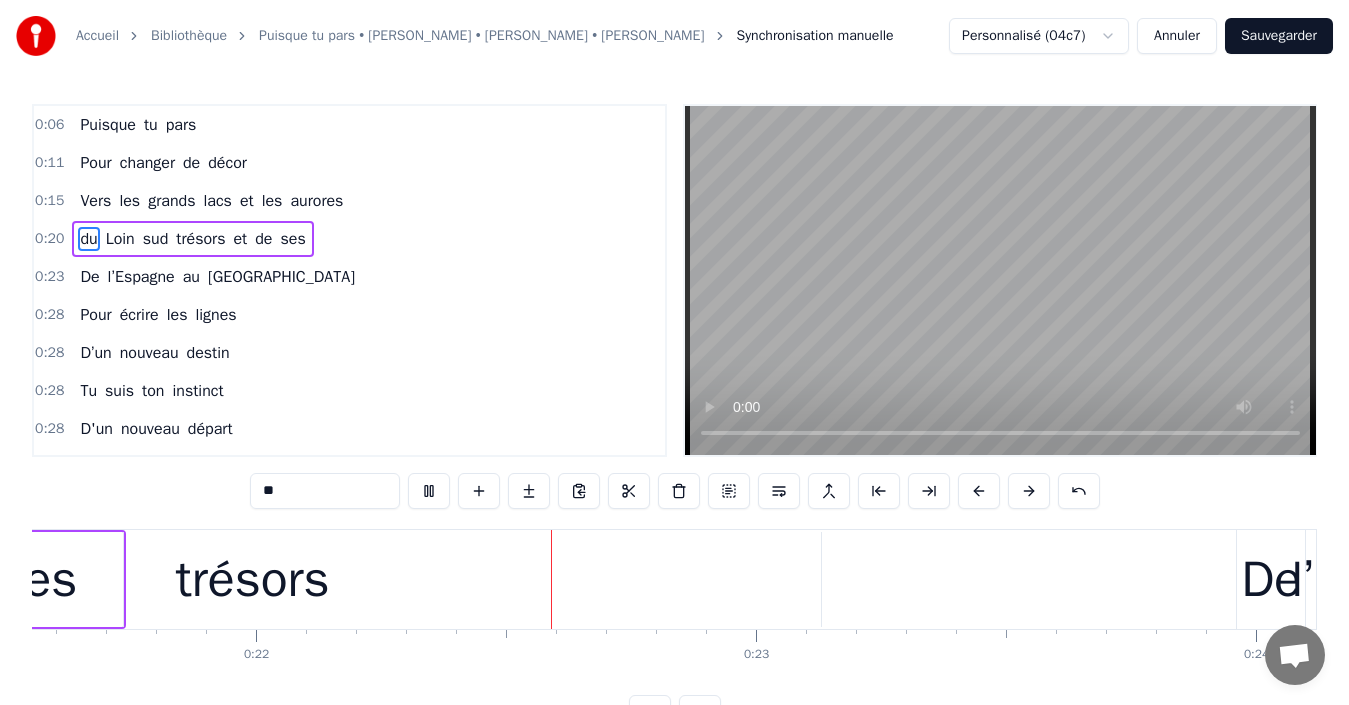 scroll, scrollTop: 0, scrollLeft: 10898, axis: horizontal 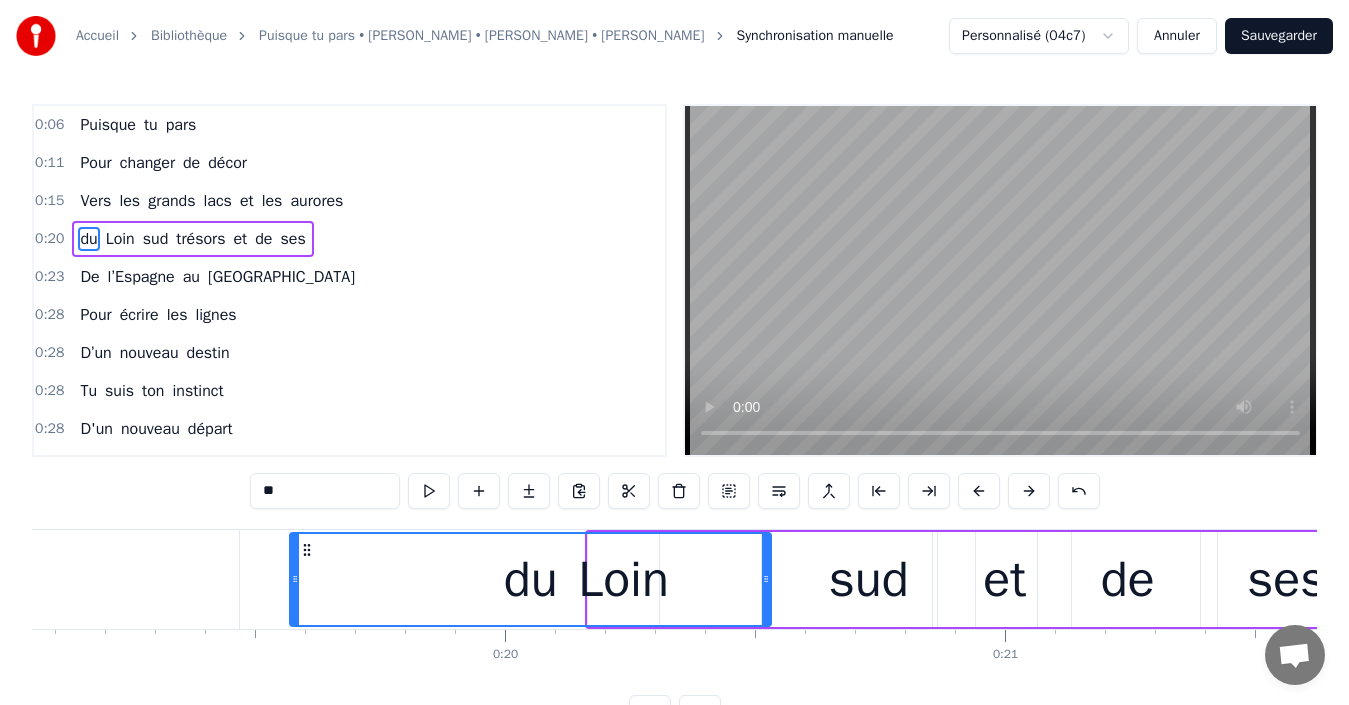 click on "du" at bounding box center [530, 579] 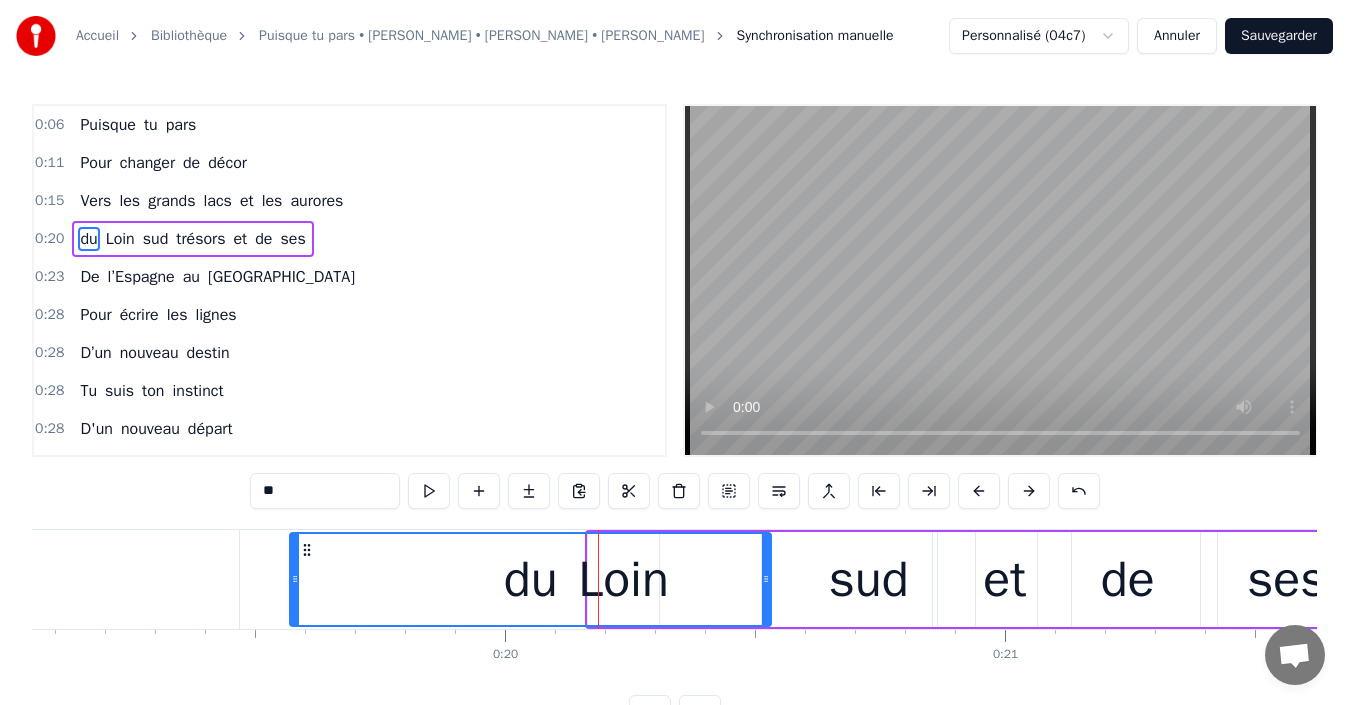 click on "Loin" at bounding box center [120, 239] 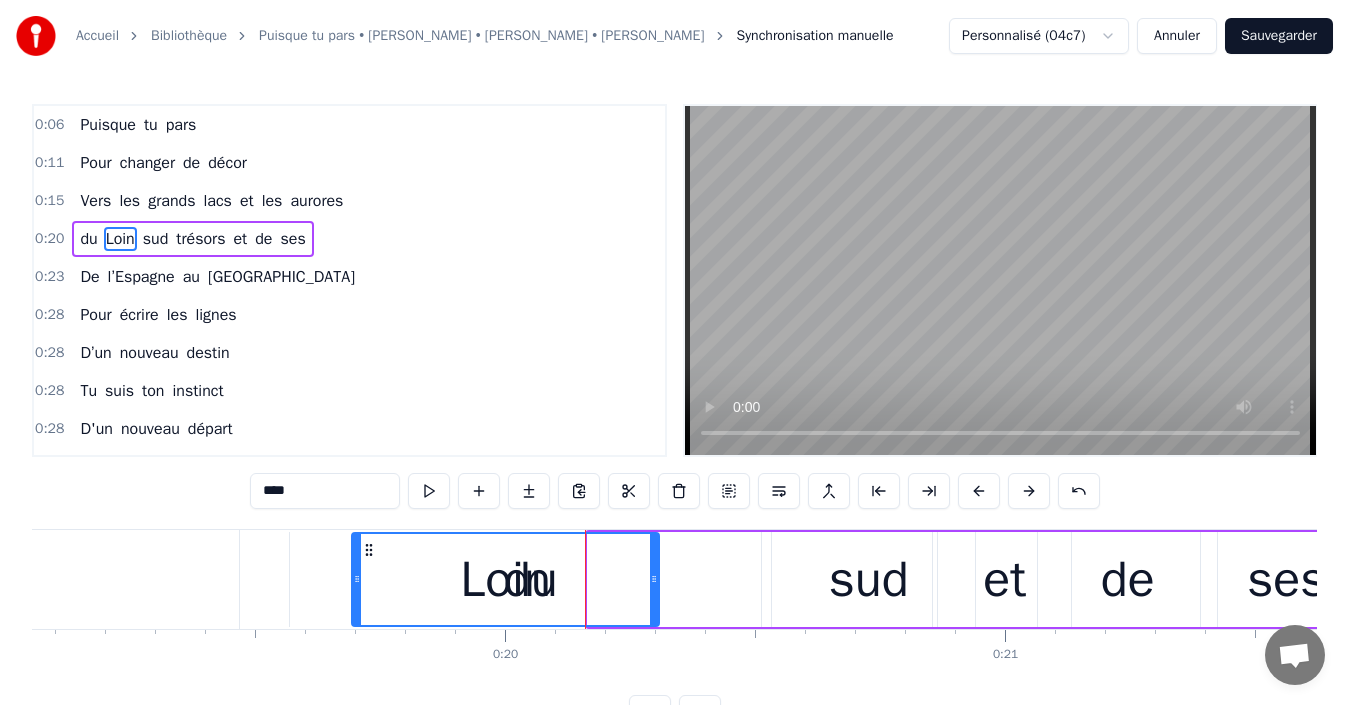 drag, startPoint x: 592, startPoint y: 568, endPoint x: 356, endPoint y: 578, distance: 236.21178 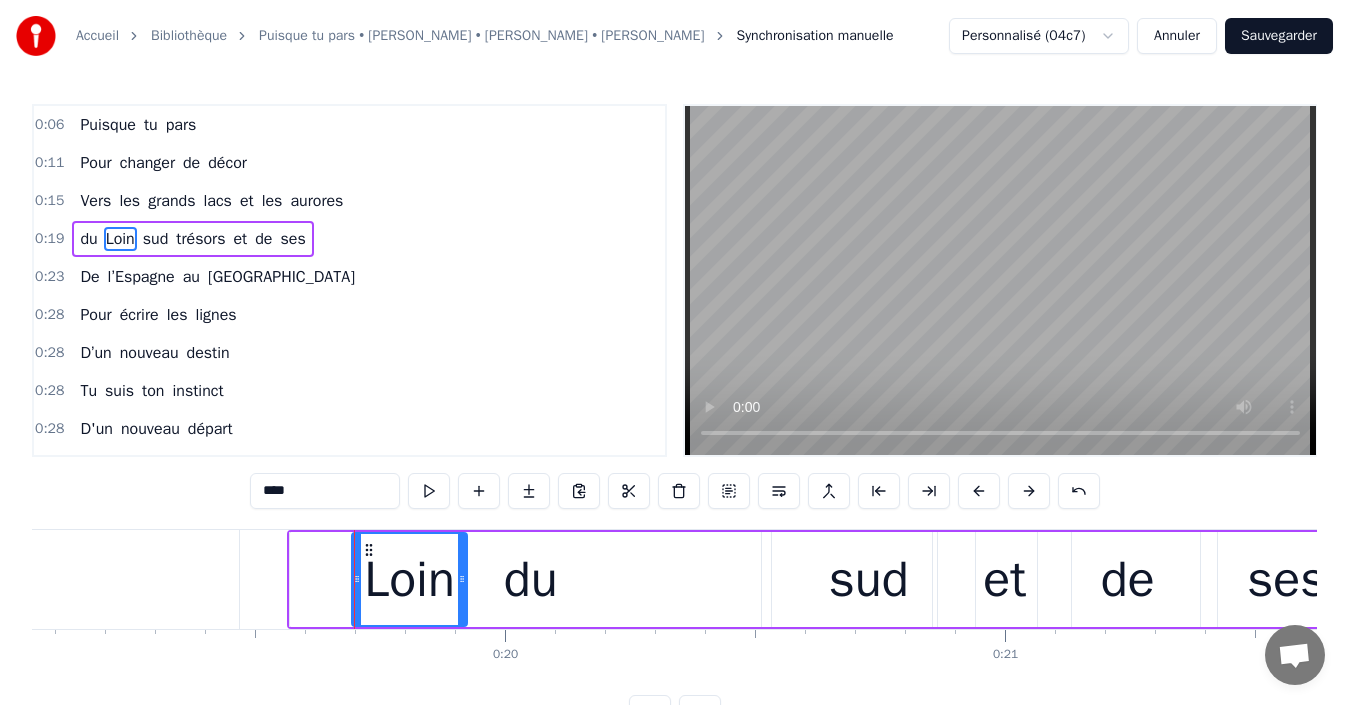 drag, startPoint x: 652, startPoint y: 593, endPoint x: 460, endPoint y: 573, distance: 193.03885 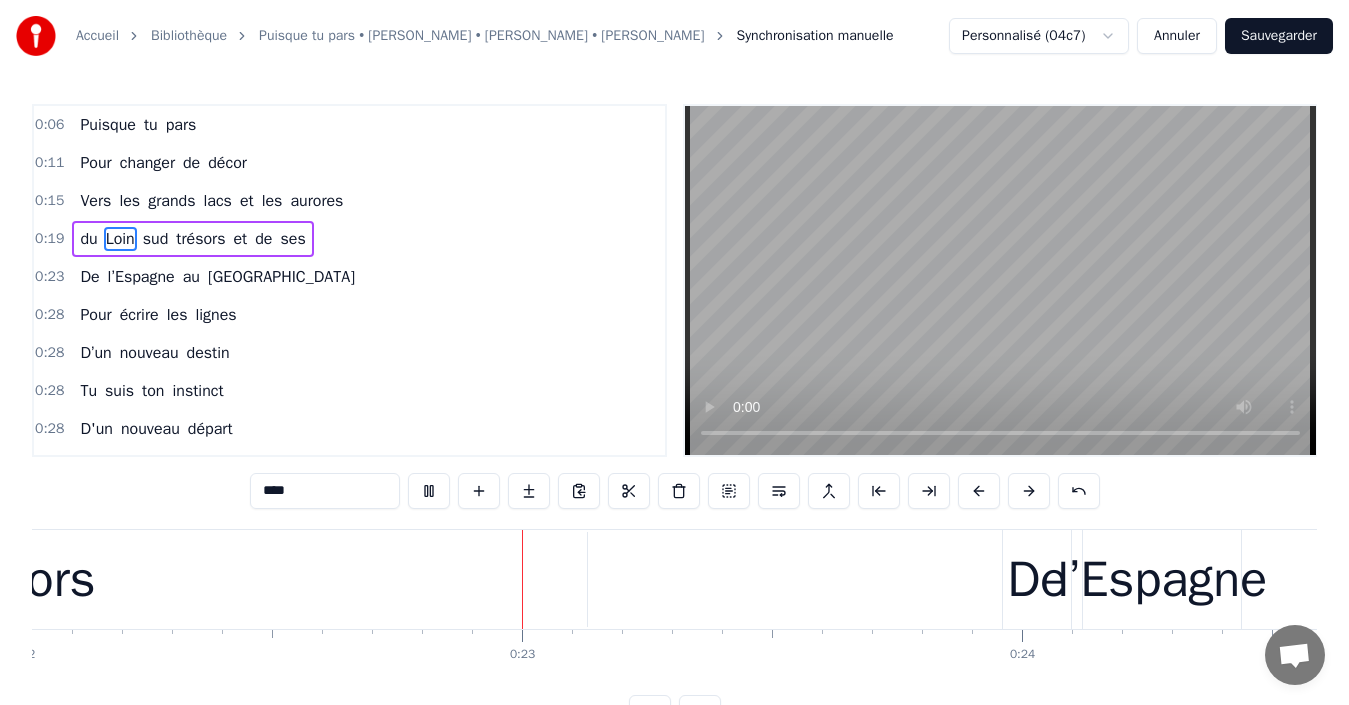 scroll, scrollTop: 0, scrollLeft: 11168, axis: horizontal 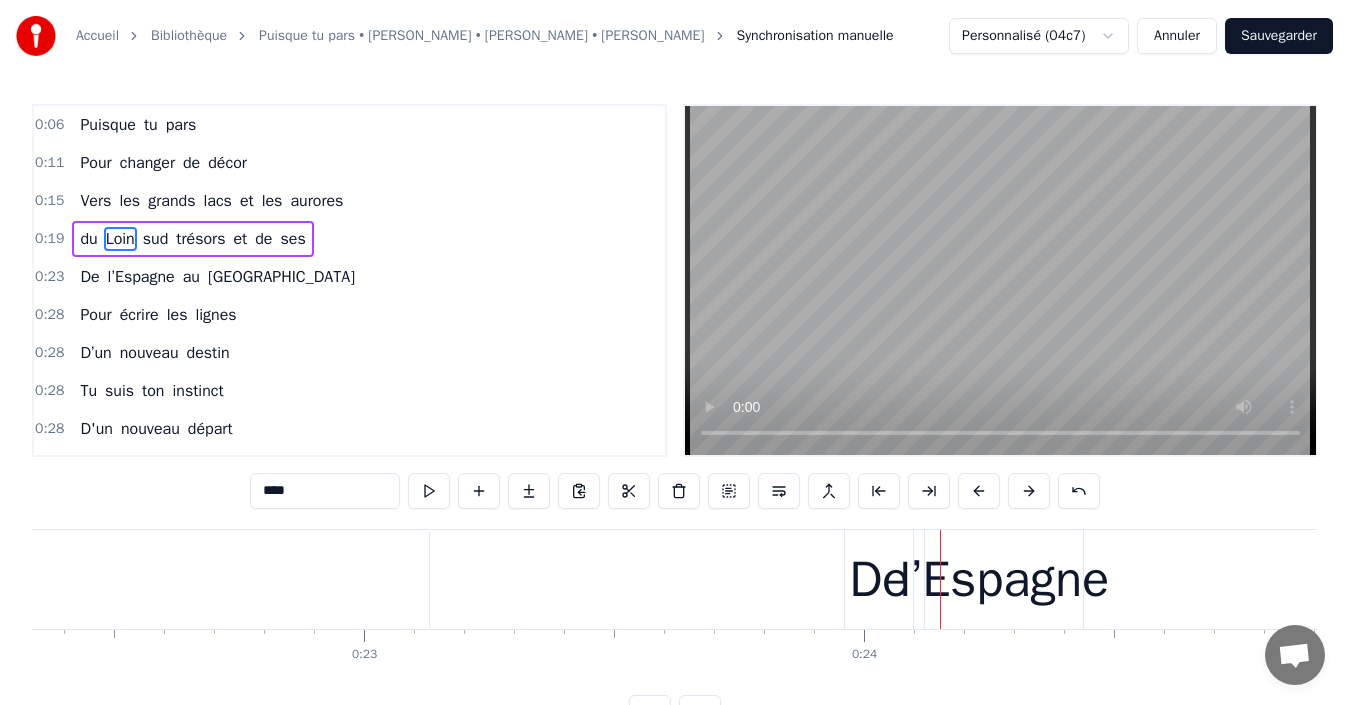 click on "l’Espagne" at bounding box center (1004, 579) 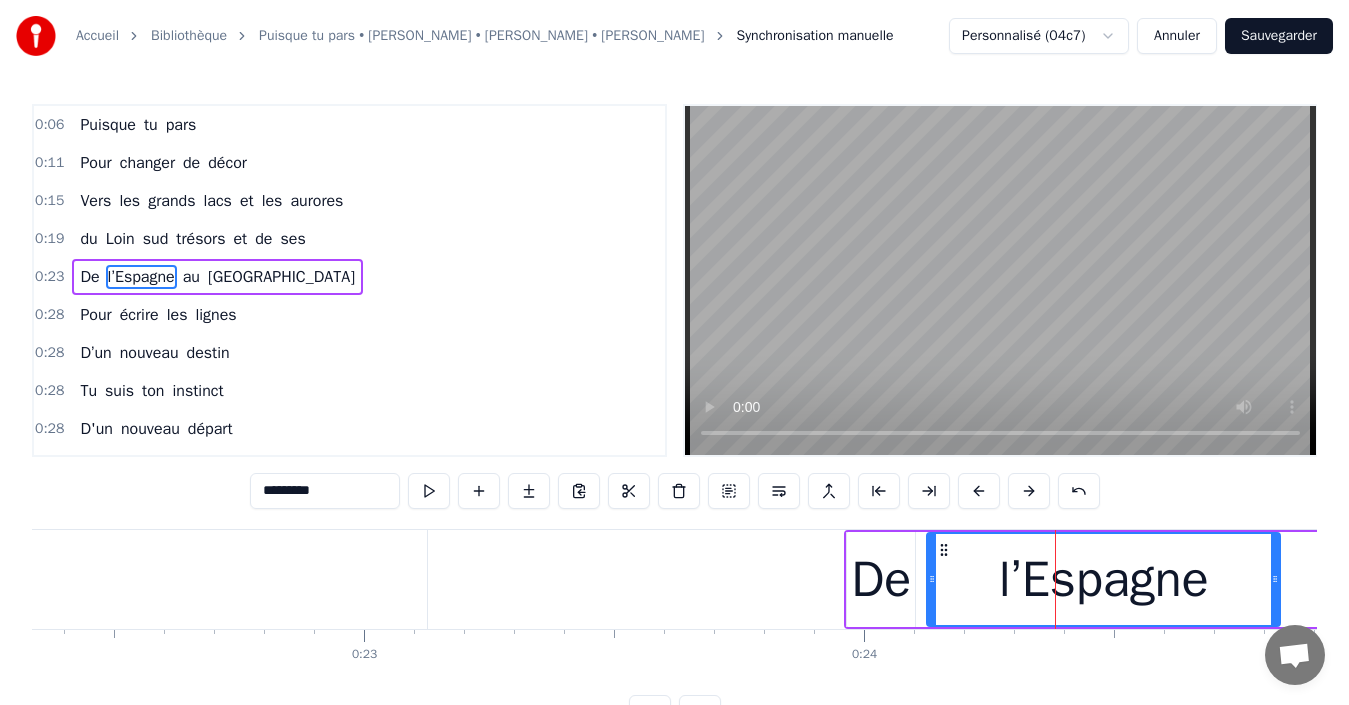 drag, startPoint x: 1078, startPoint y: 574, endPoint x: 1273, endPoint y: 565, distance: 195.20758 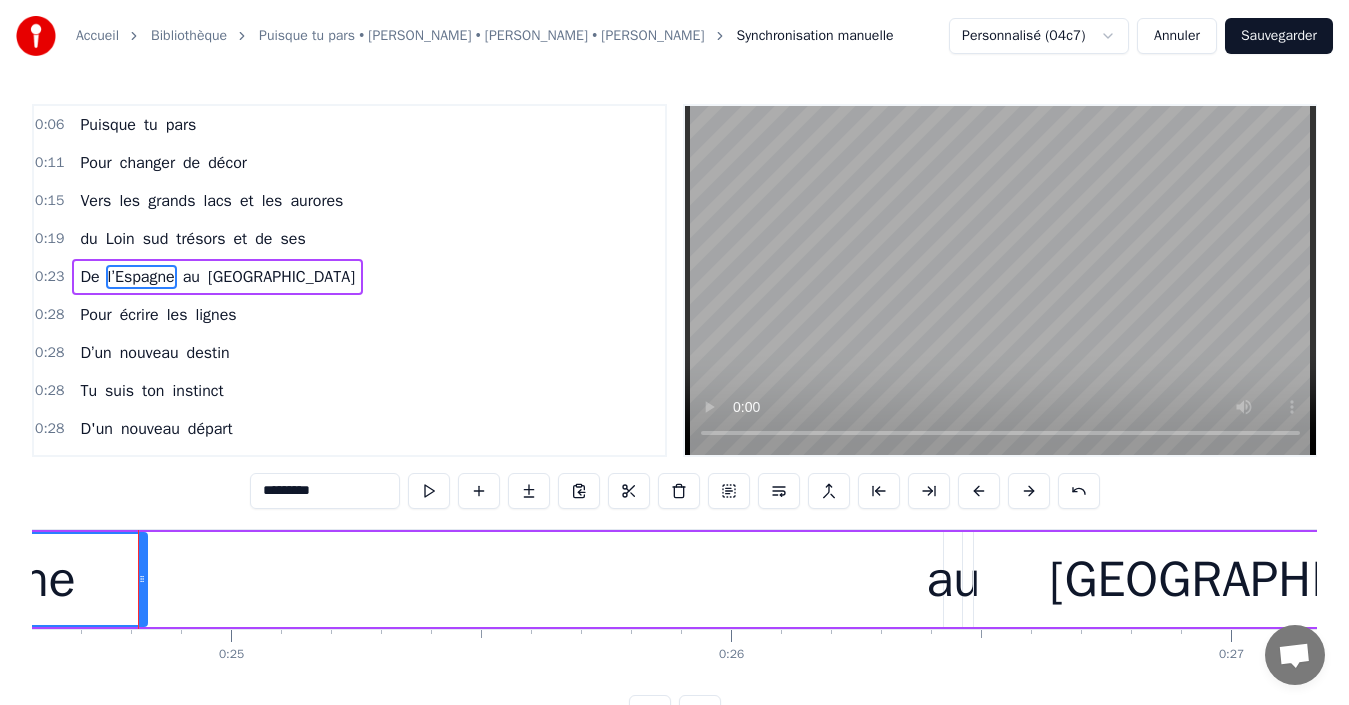 scroll, scrollTop: 0, scrollLeft: 12307, axis: horizontal 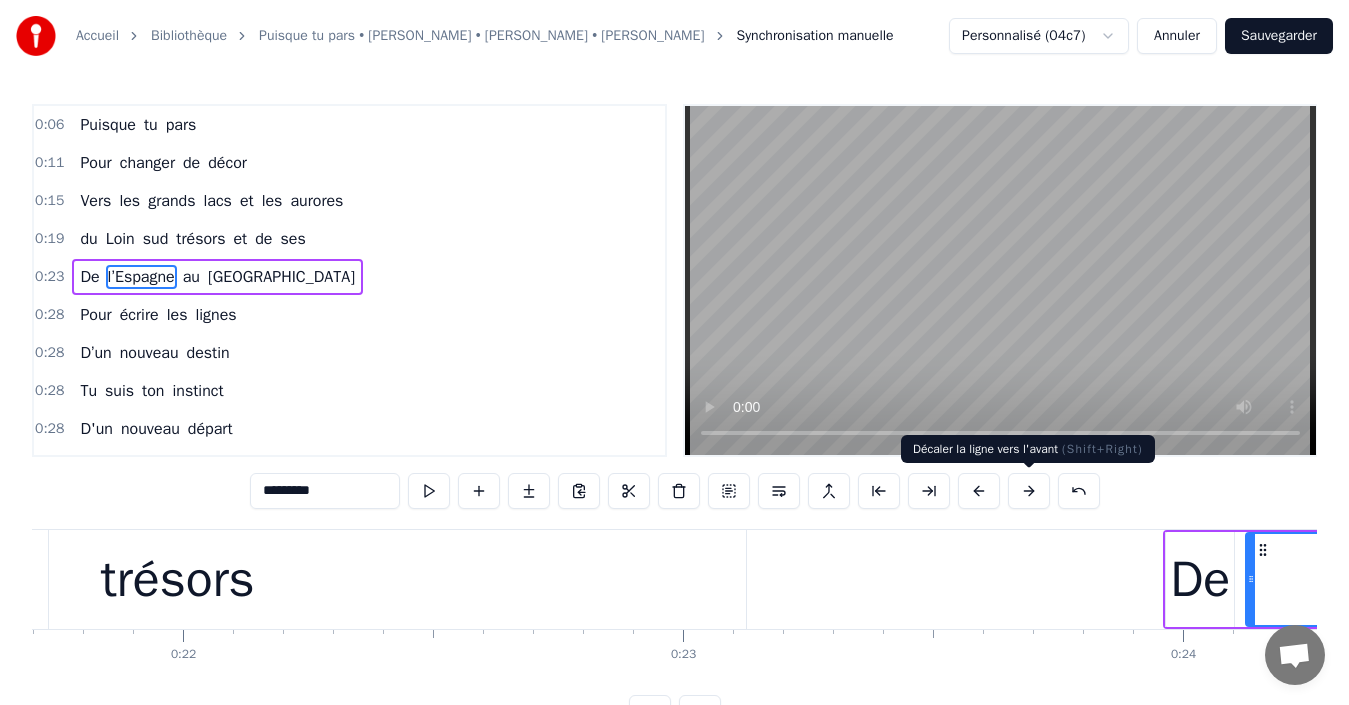 click at bounding box center (1029, 491) 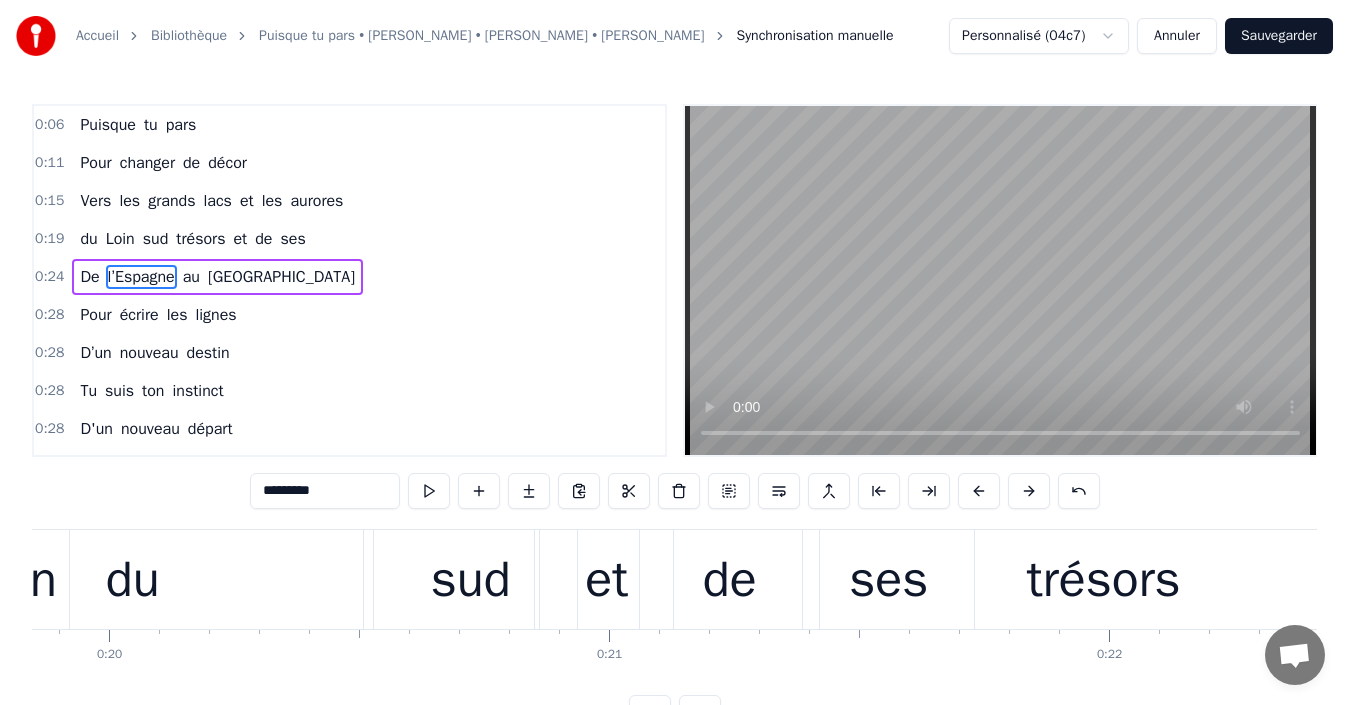 scroll, scrollTop: 0, scrollLeft: 9527, axis: horizontal 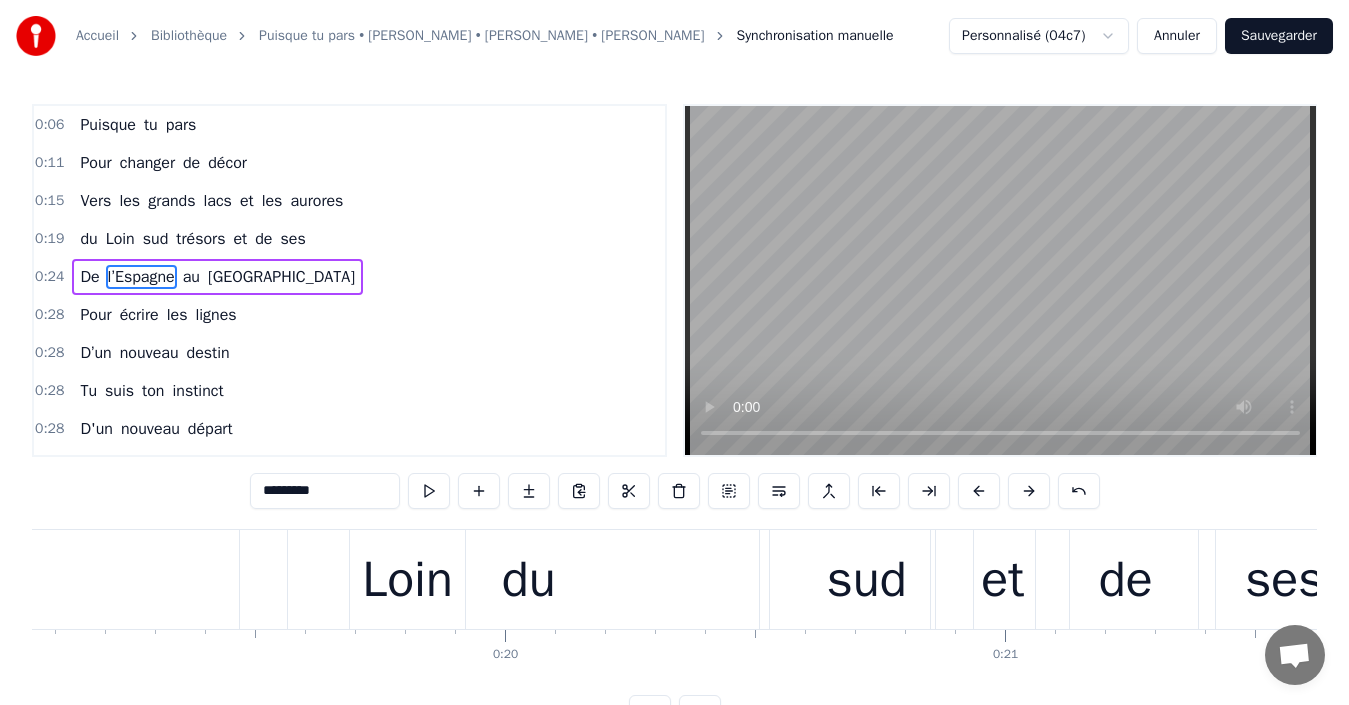 click on "Loin" at bounding box center [120, 239] 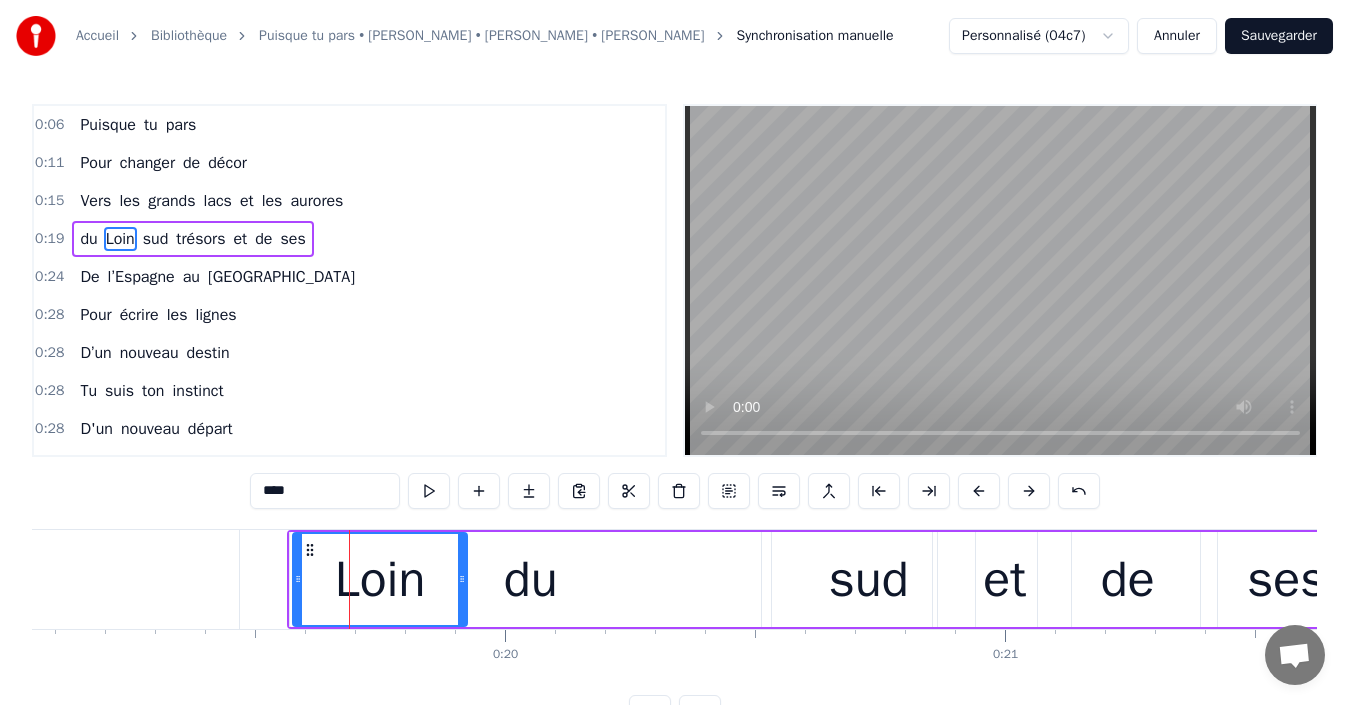 drag, startPoint x: 357, startPoint y: 589, endPoint x: 293, endPoint y: 581, distance: 64.49806 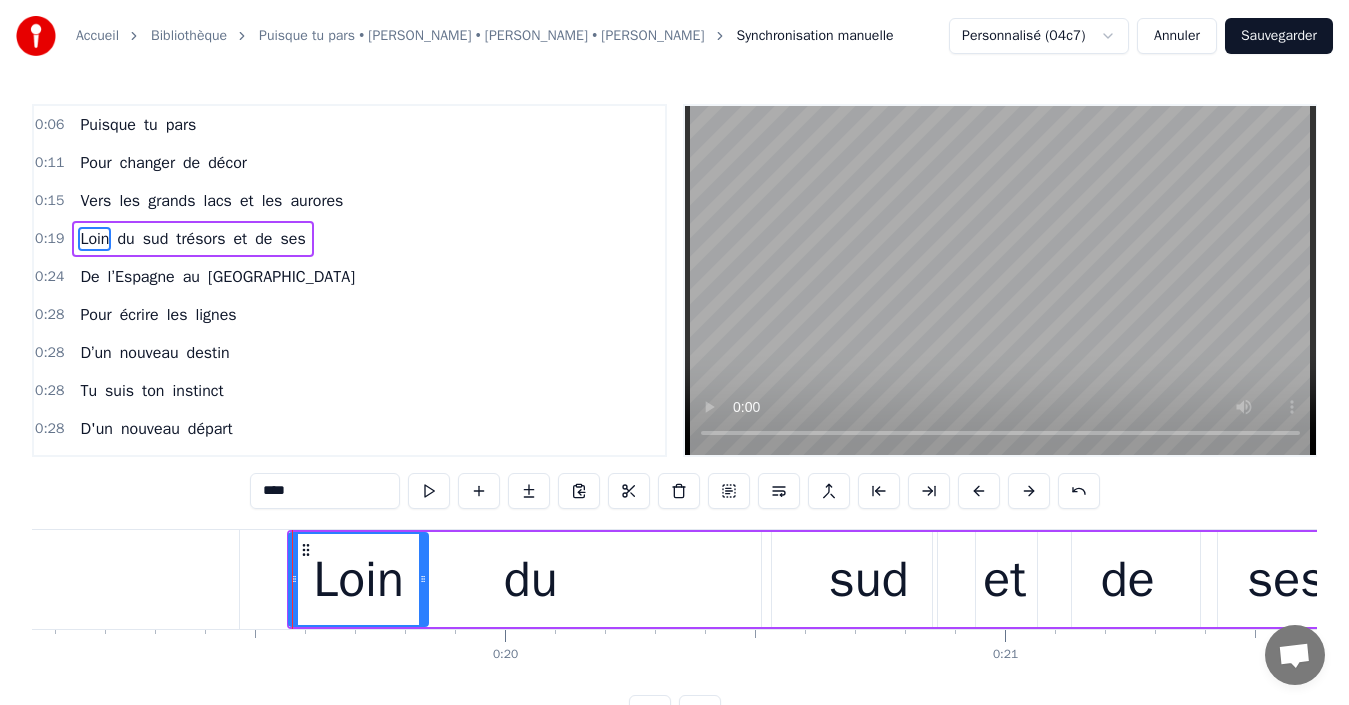 drag, startPoint x: 459, startPoint y: 583, endPoint x: 420, endPoint y: 578, distance: 39.319206 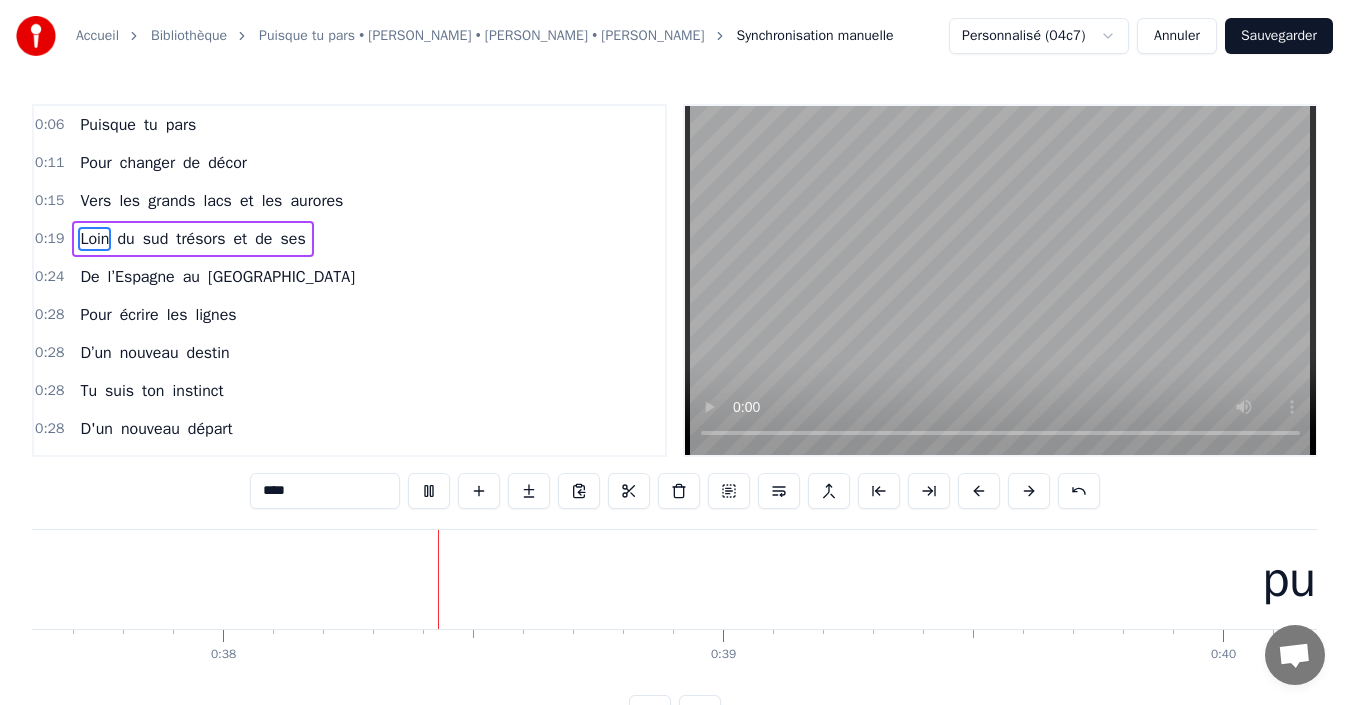 scroll, scrollTop: 0, scrollLeft: 18825, axis: horizontal 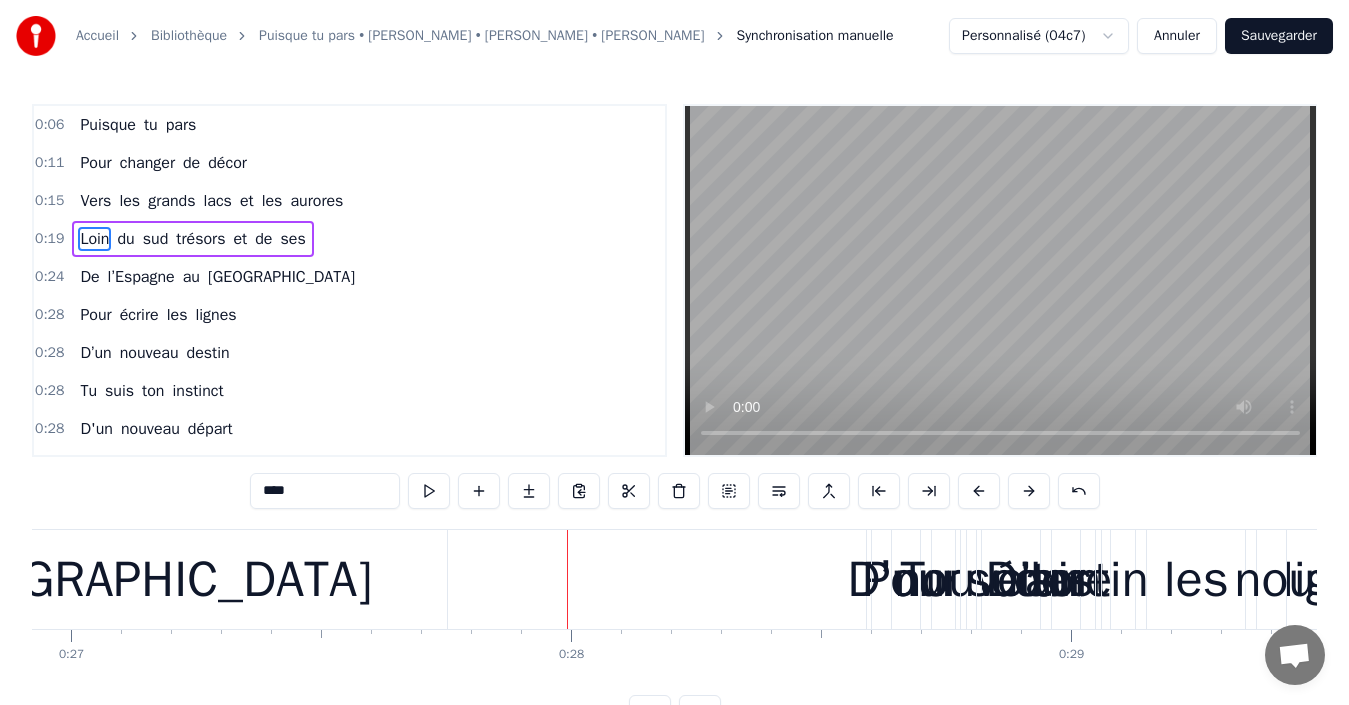 click on "Tu suis ton instinct" at bounding box center [151, 391] 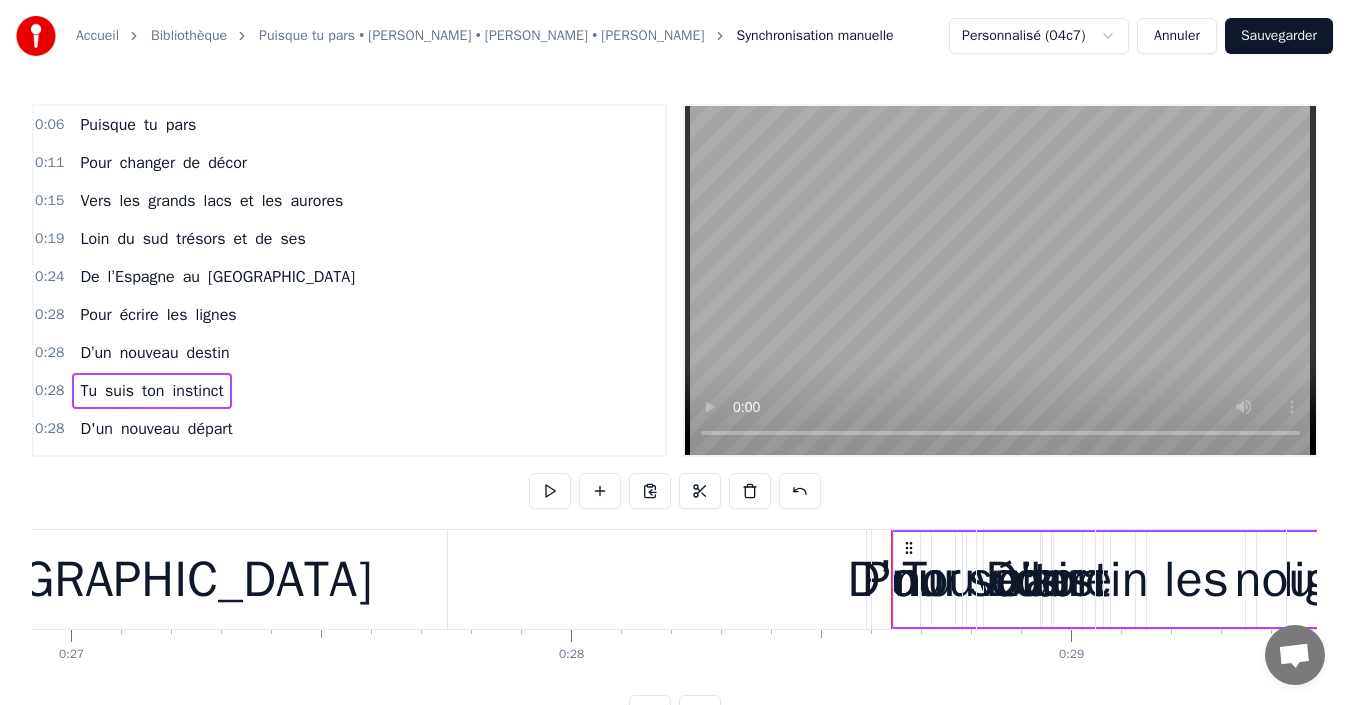 click on "Tu" at bounding box center (928, 579) 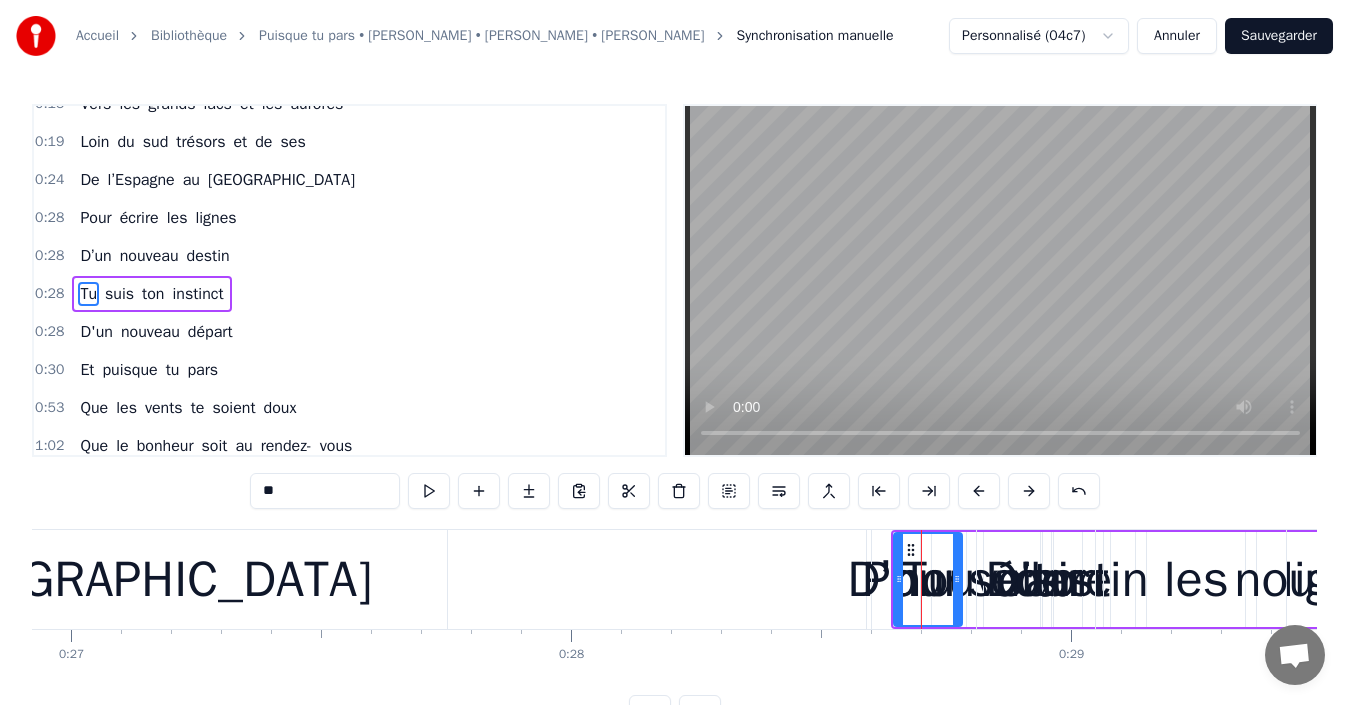 scroll, scrollTop: 110, scrollLeft: 0, axis: vertical 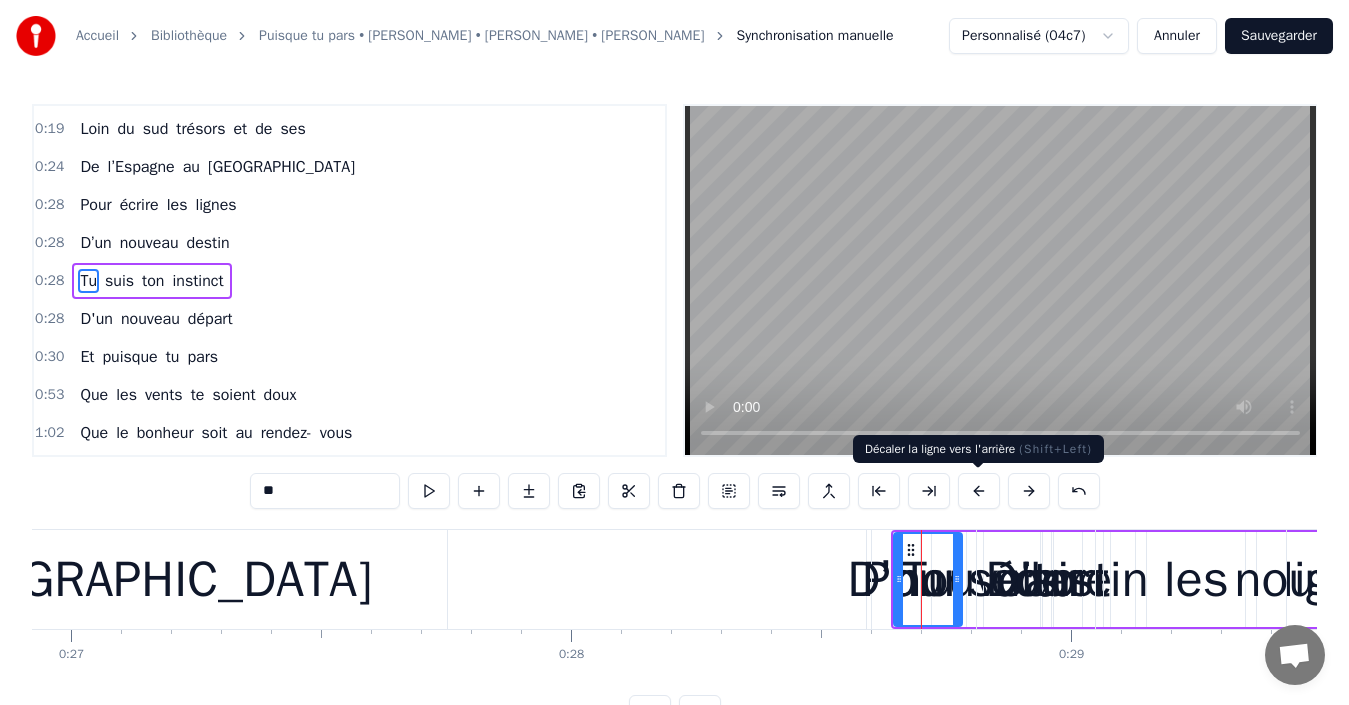 click at bounding box center [979, 491] 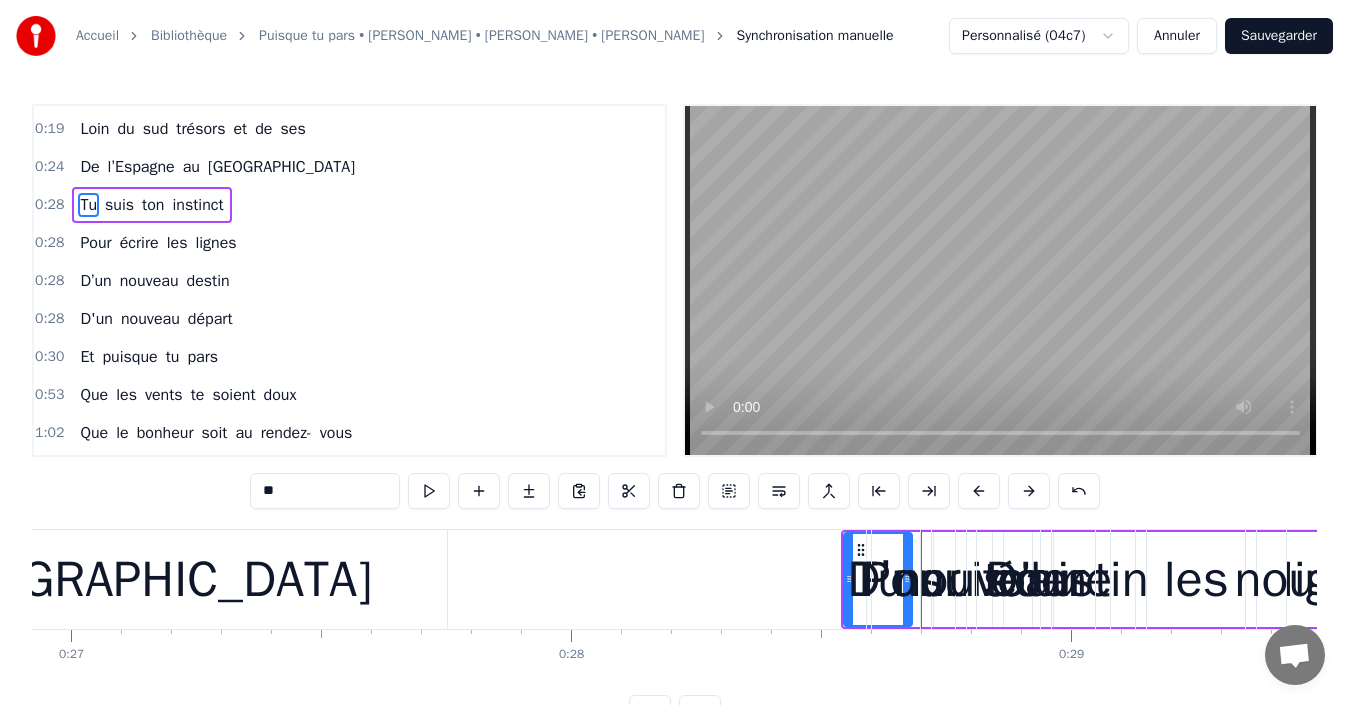 click at bounding box center [979, 491] 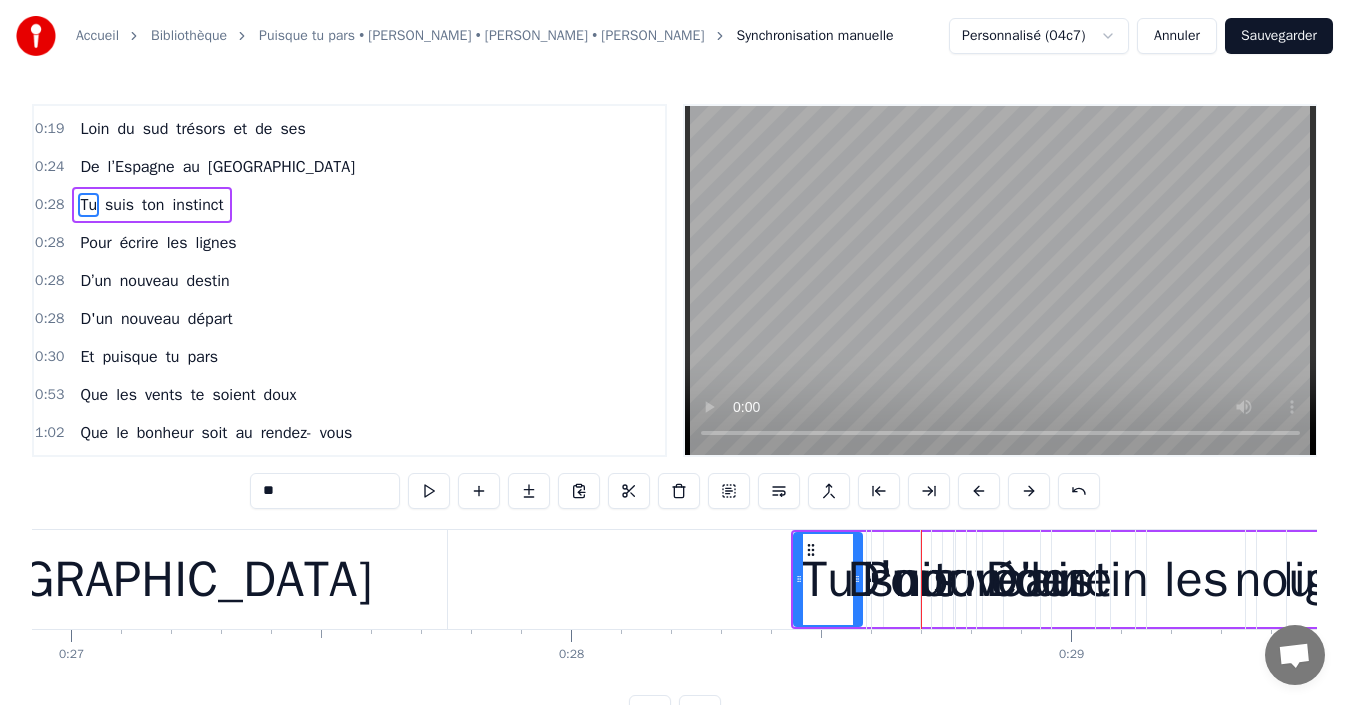 click at bounding box center (979, 491) 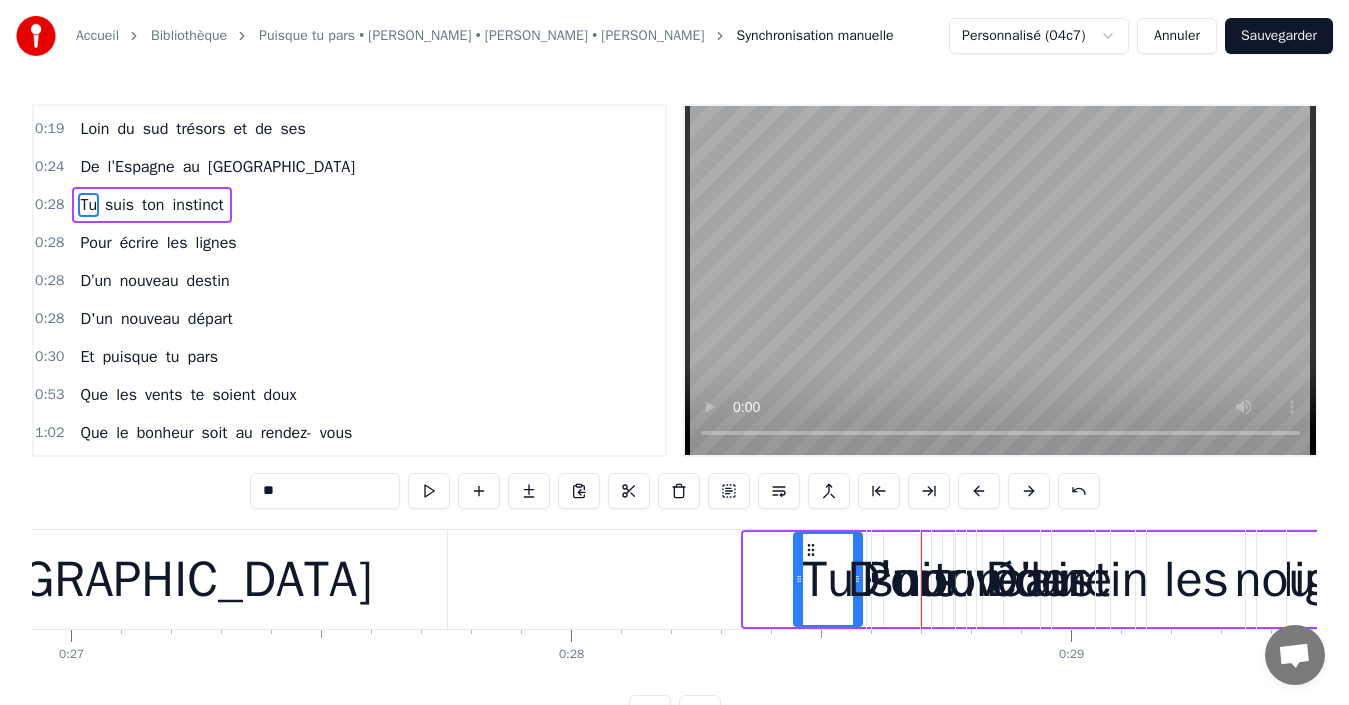click at bounding box center (979, 491) 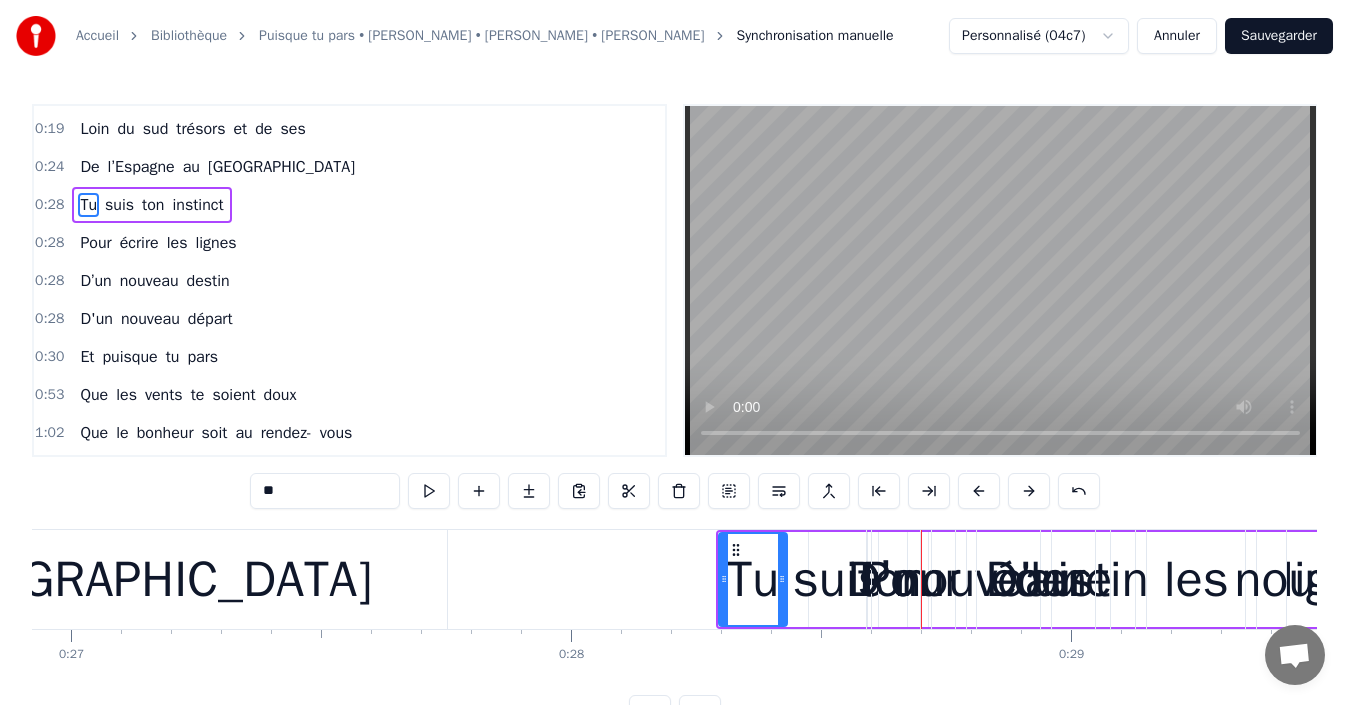 click at bounding box center [979, 491] 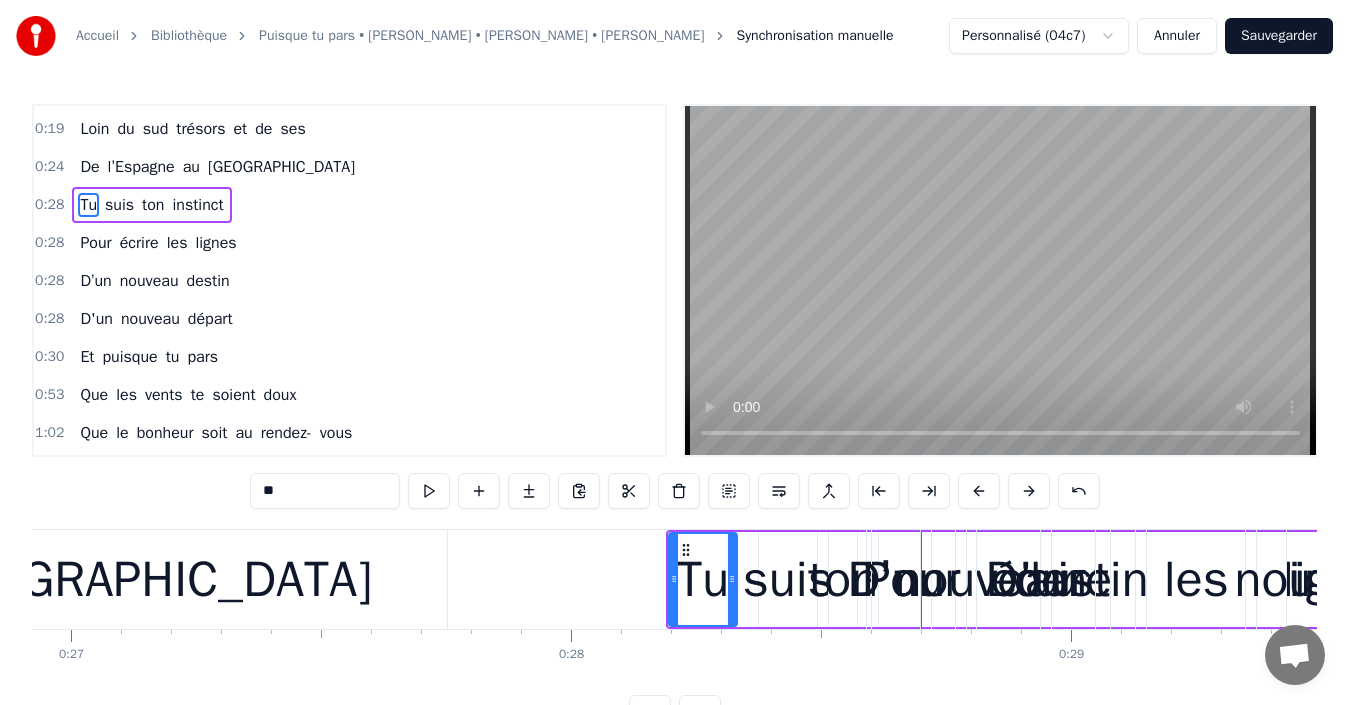 click at bounding box center (979, 491) 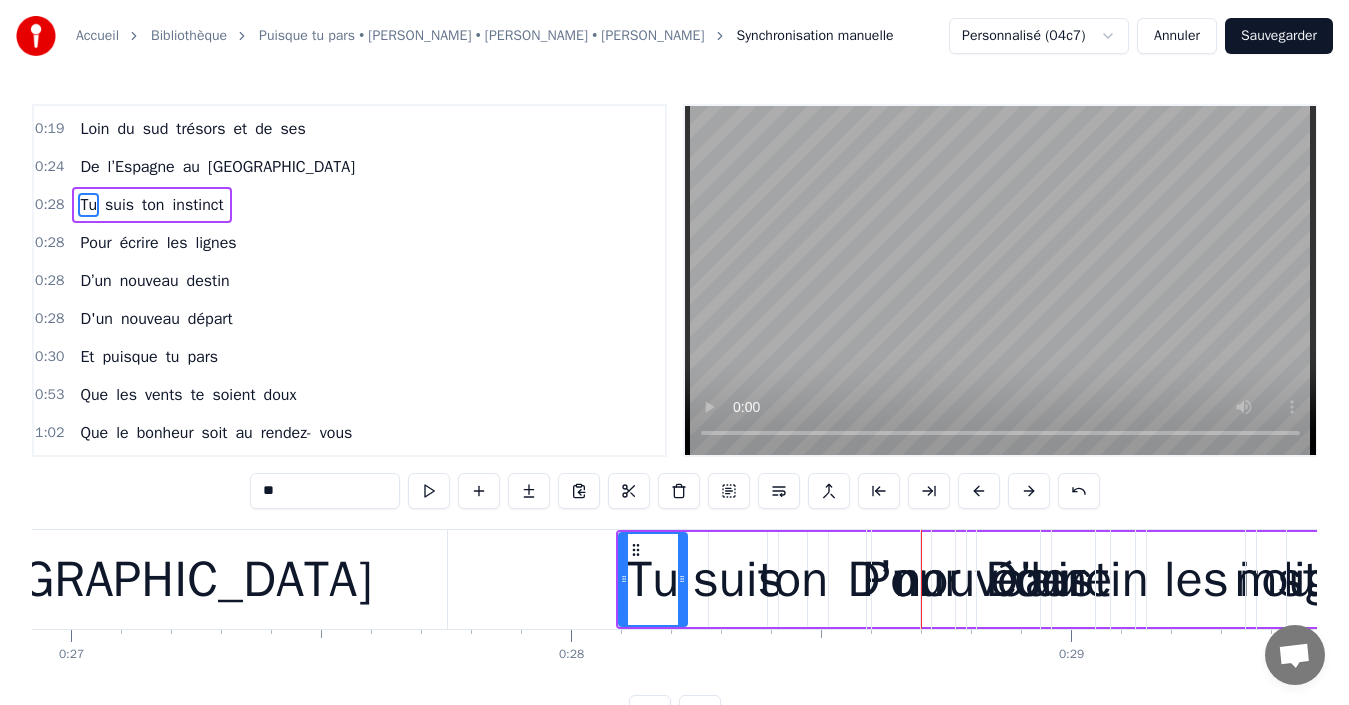 click at bounding box center [979, 491] 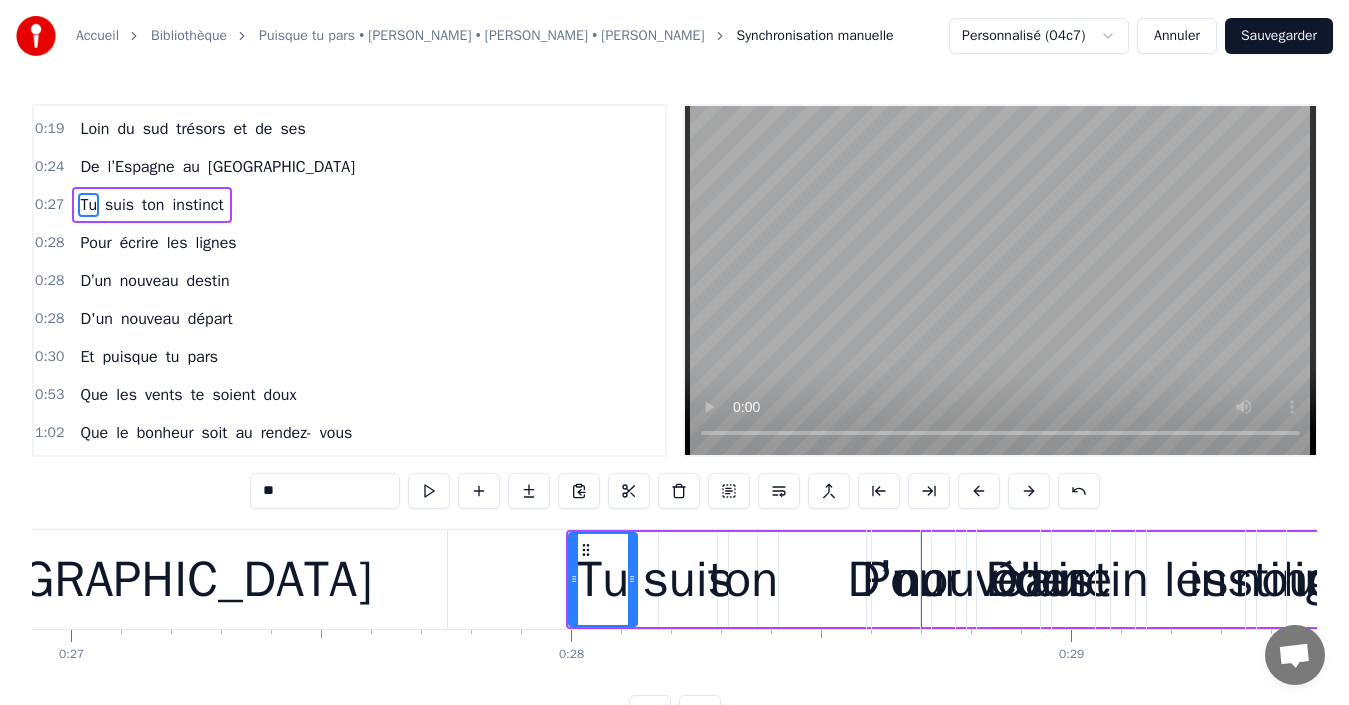 click at bounding box center (979, 491) 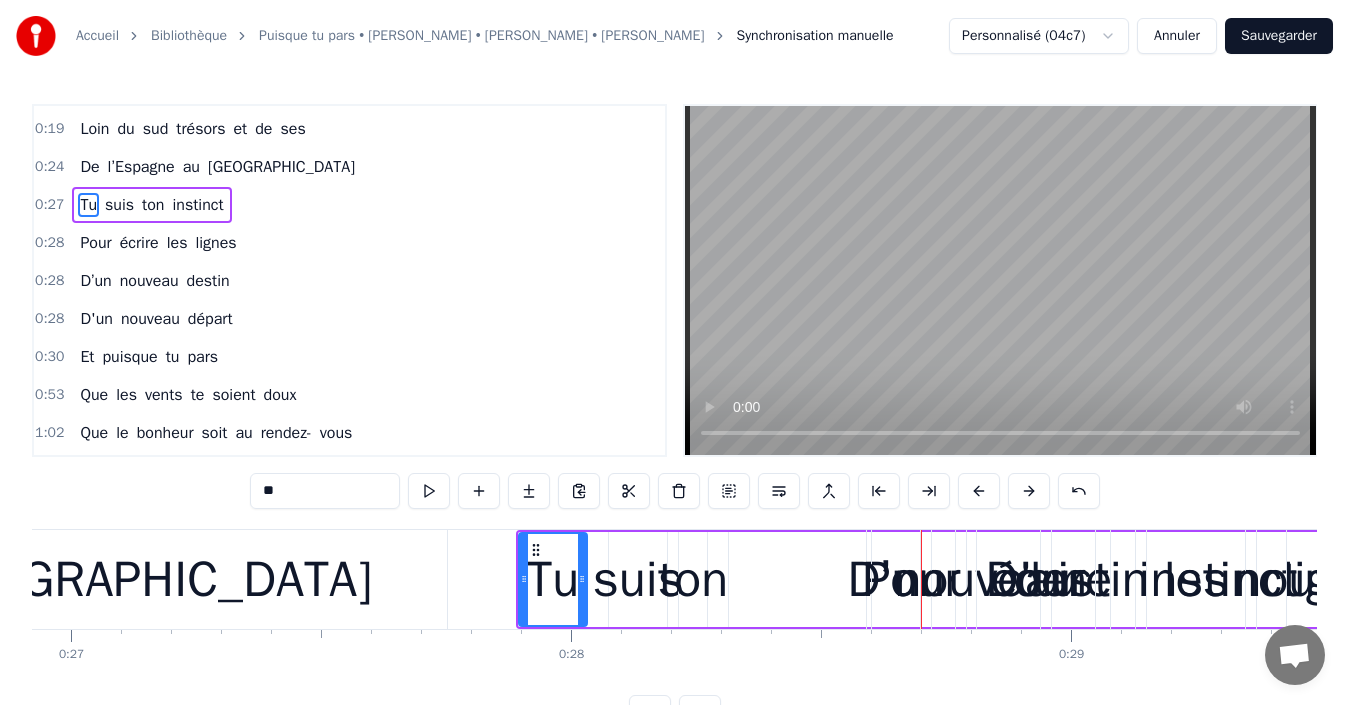 click at bounding box center [979, 491] 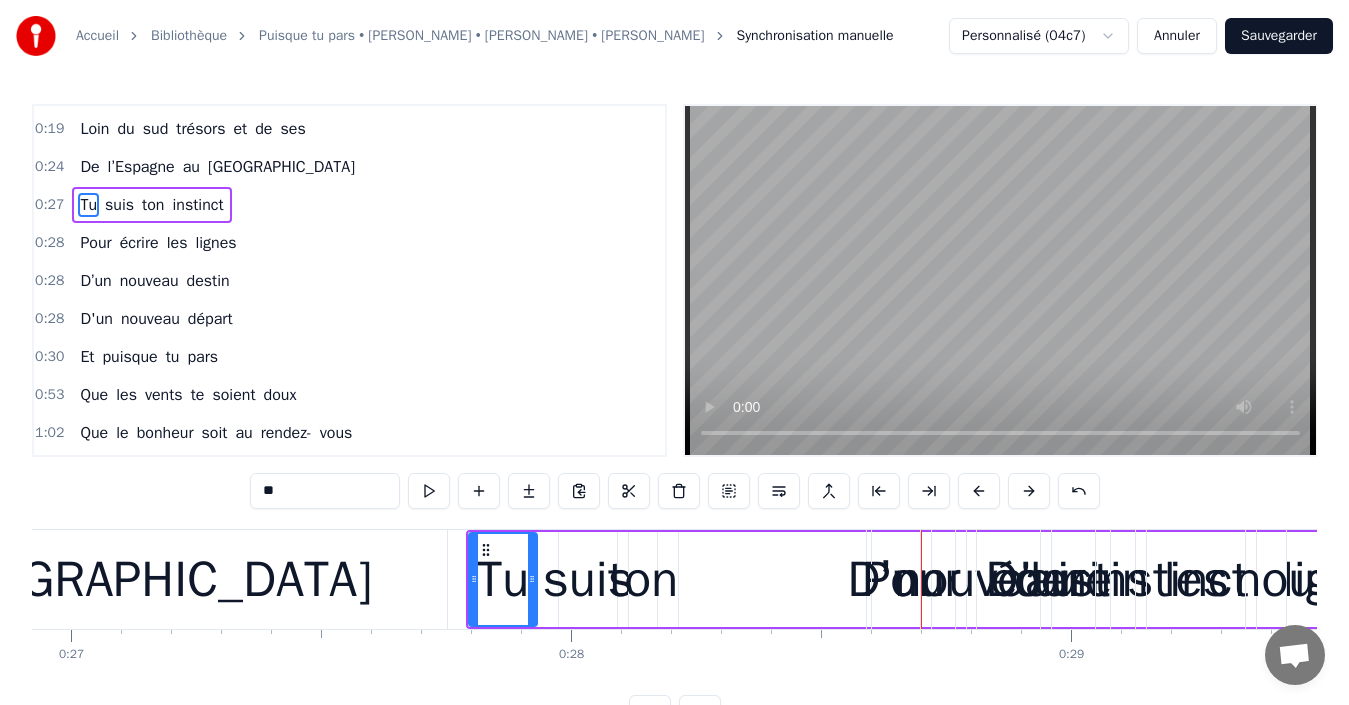 click at bounding box center (979, 491) 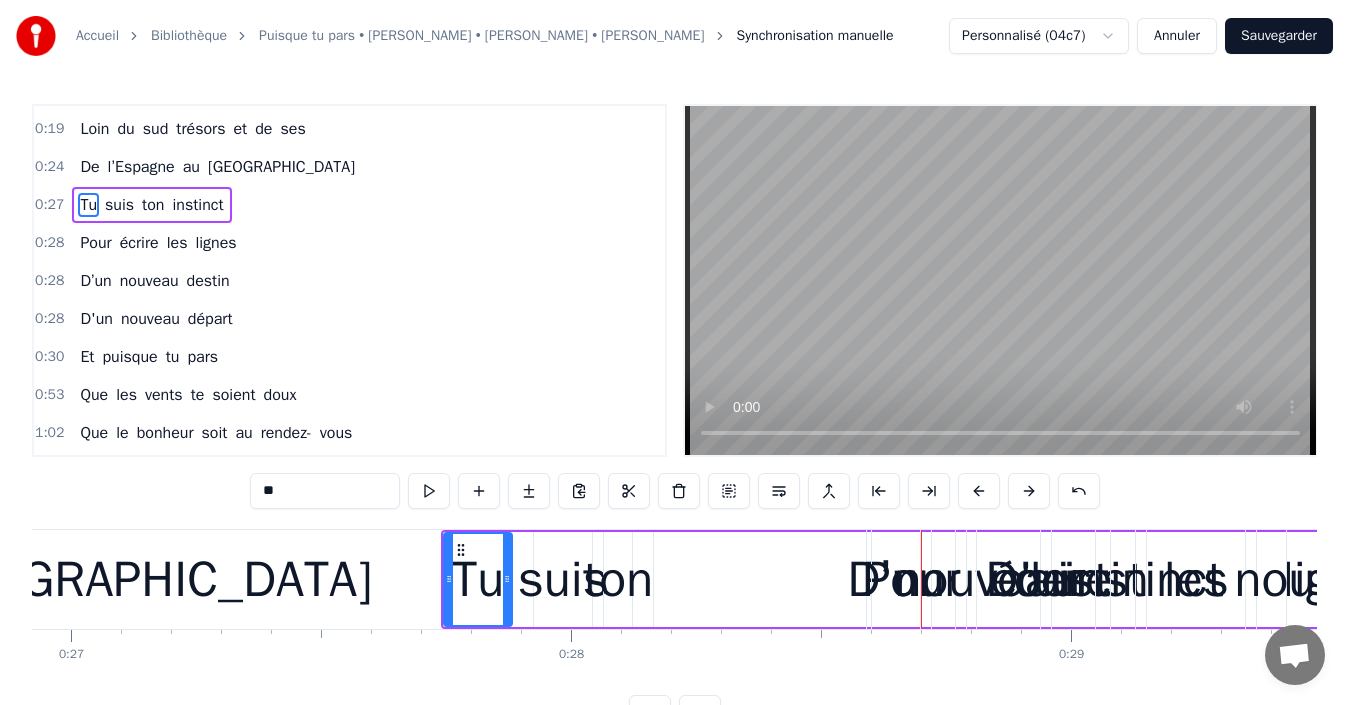 click at bounding box center [979, 491] 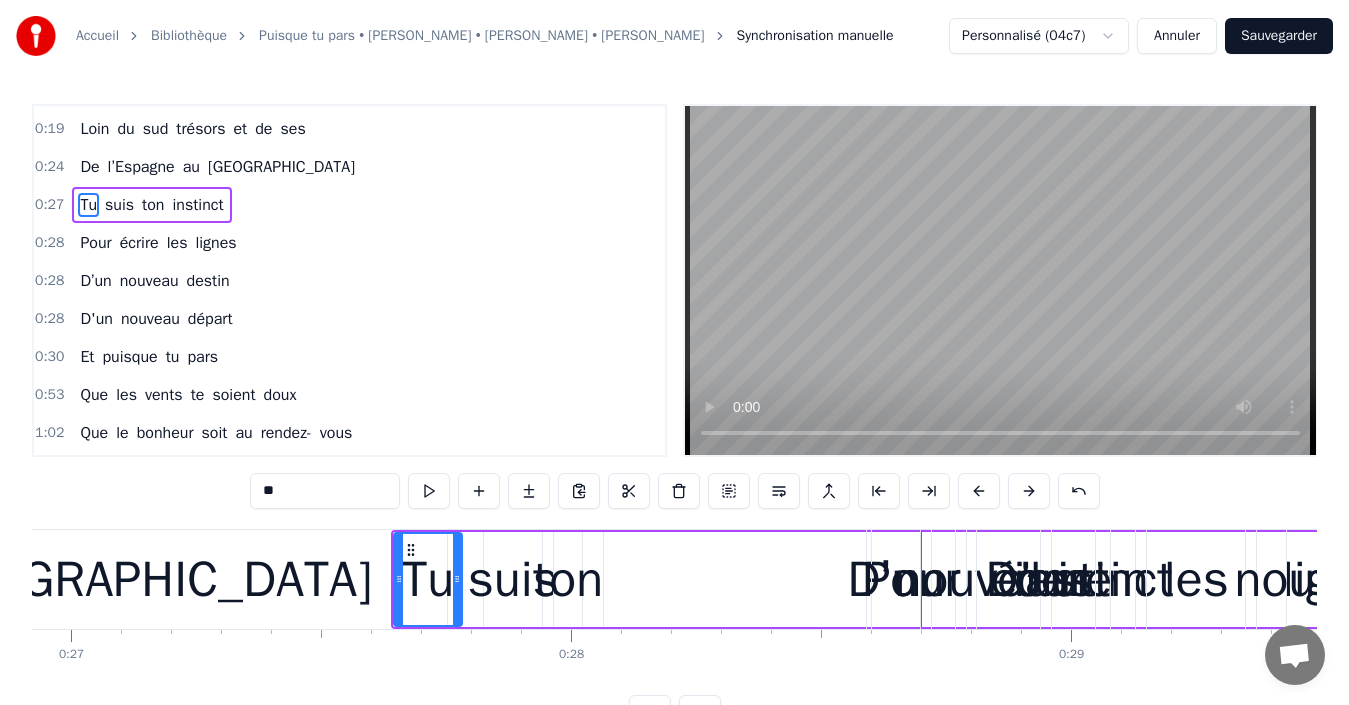 click at bounding box center [979, 491] 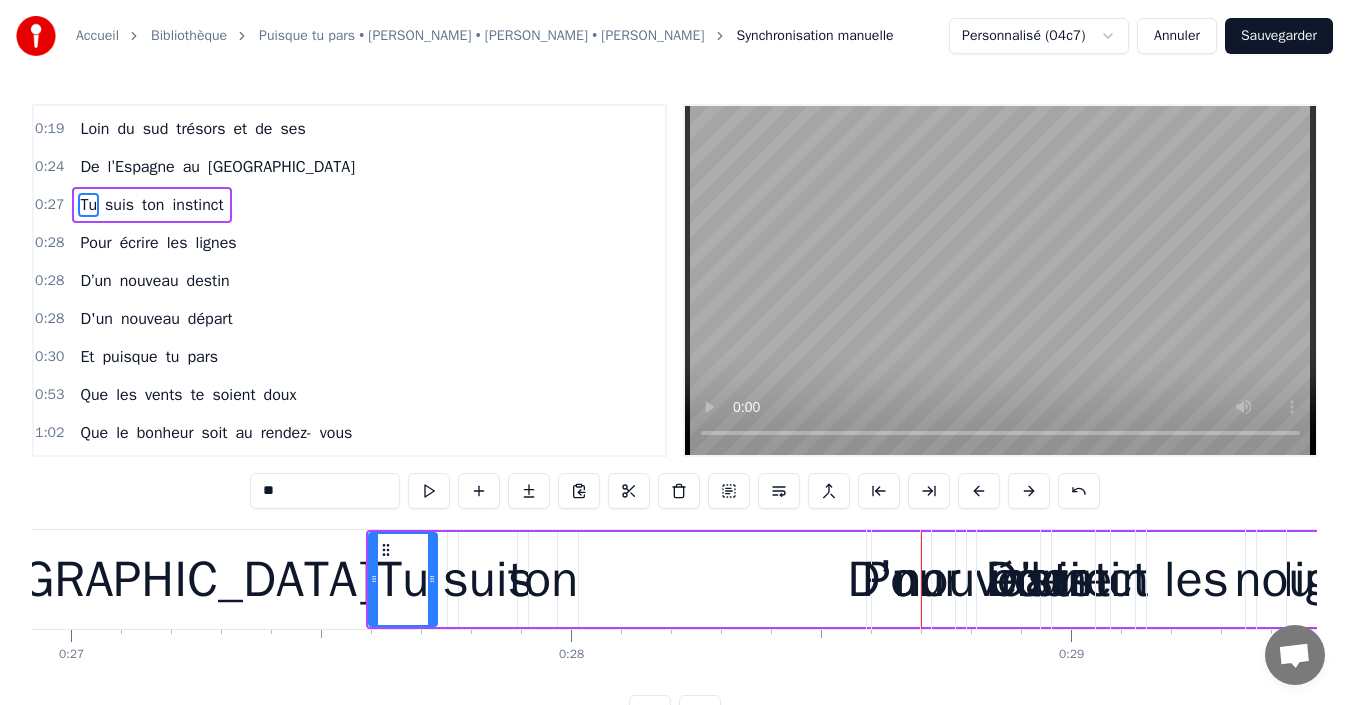 click at bounding box center (979, 491) 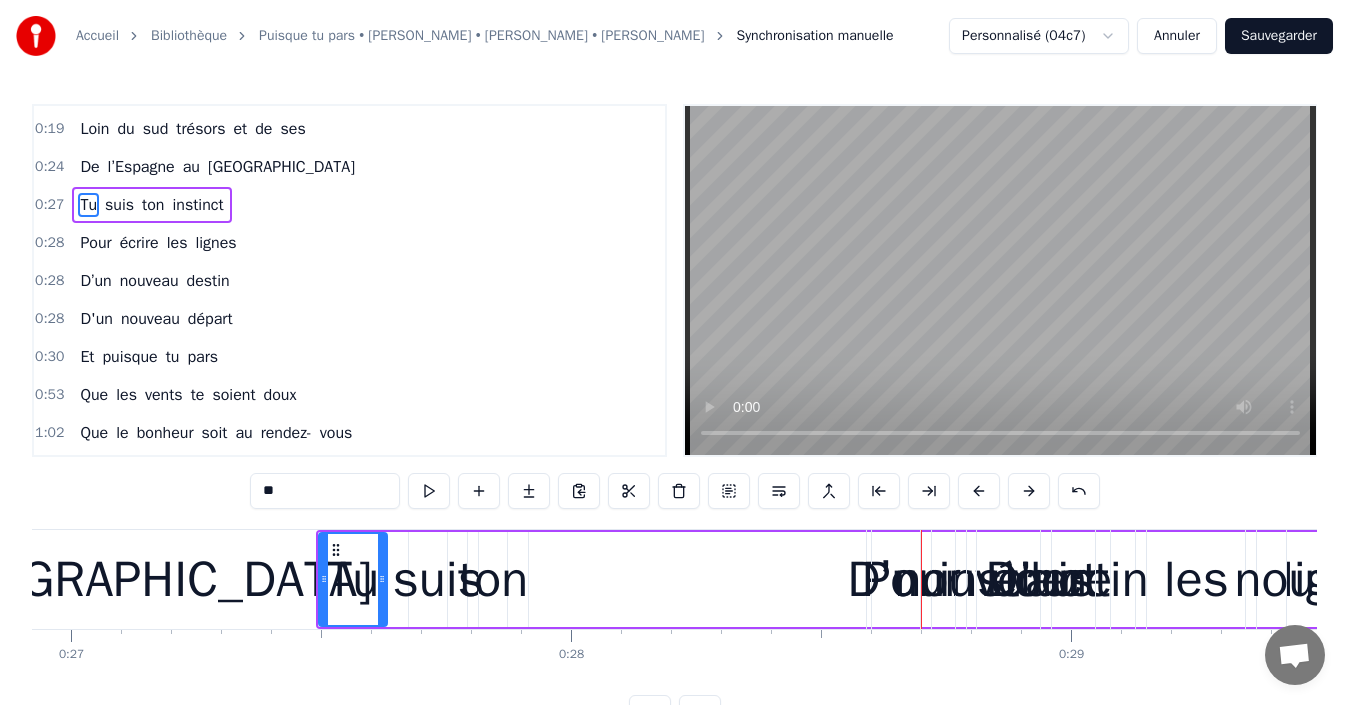 click at bounding box center [979, 491] 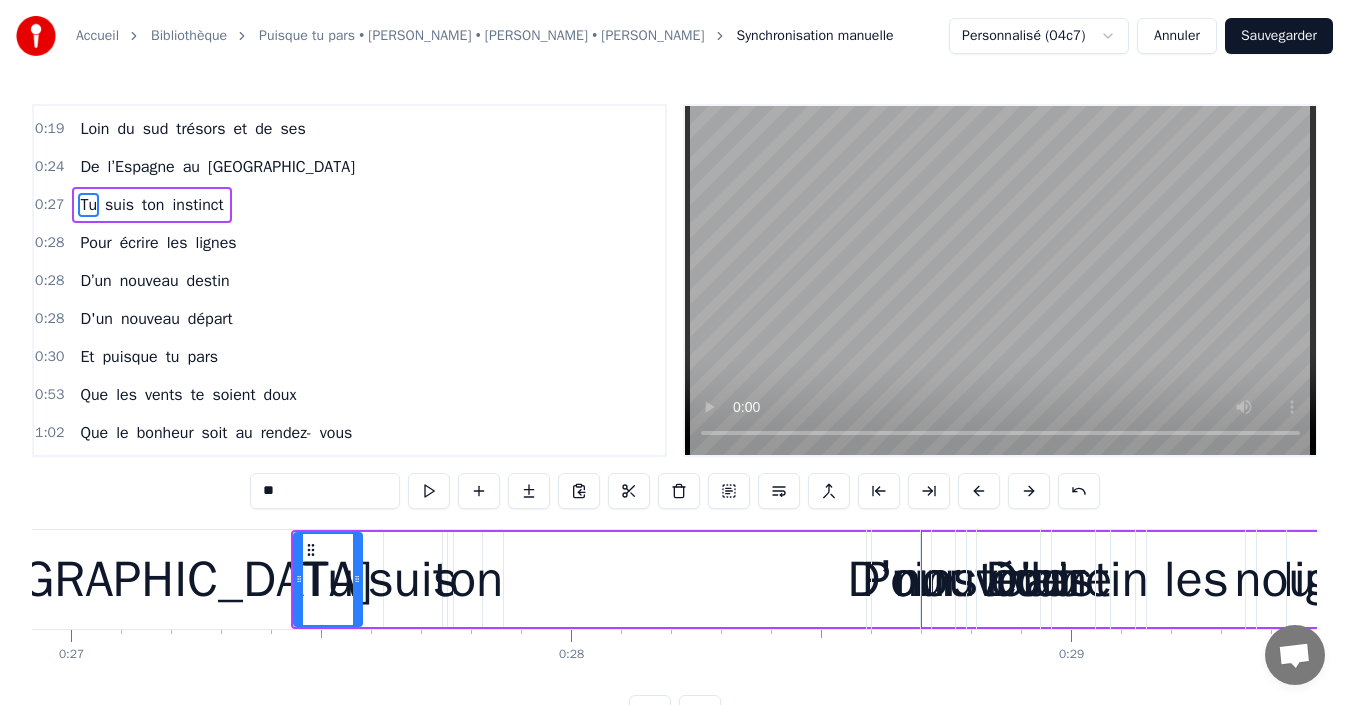 click at bounding box center [979, 491] 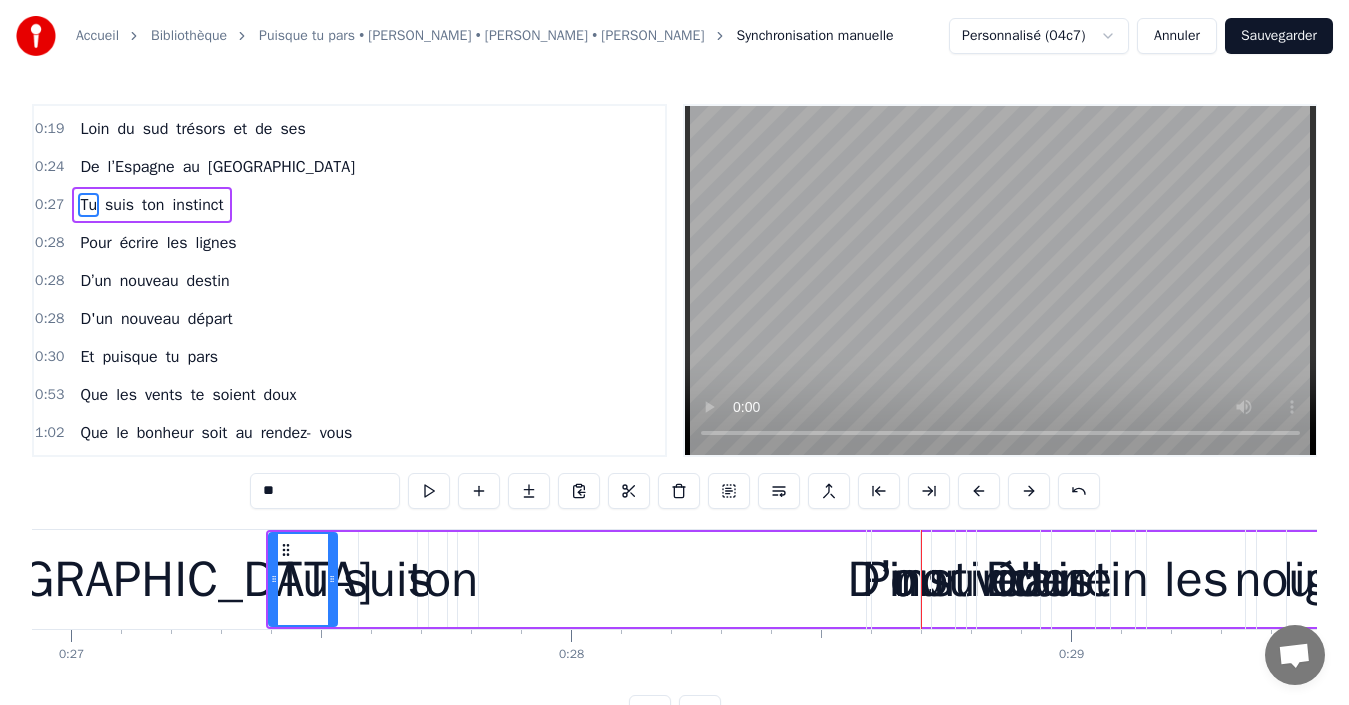 click on "lignes" at bounding box center (215, 243) 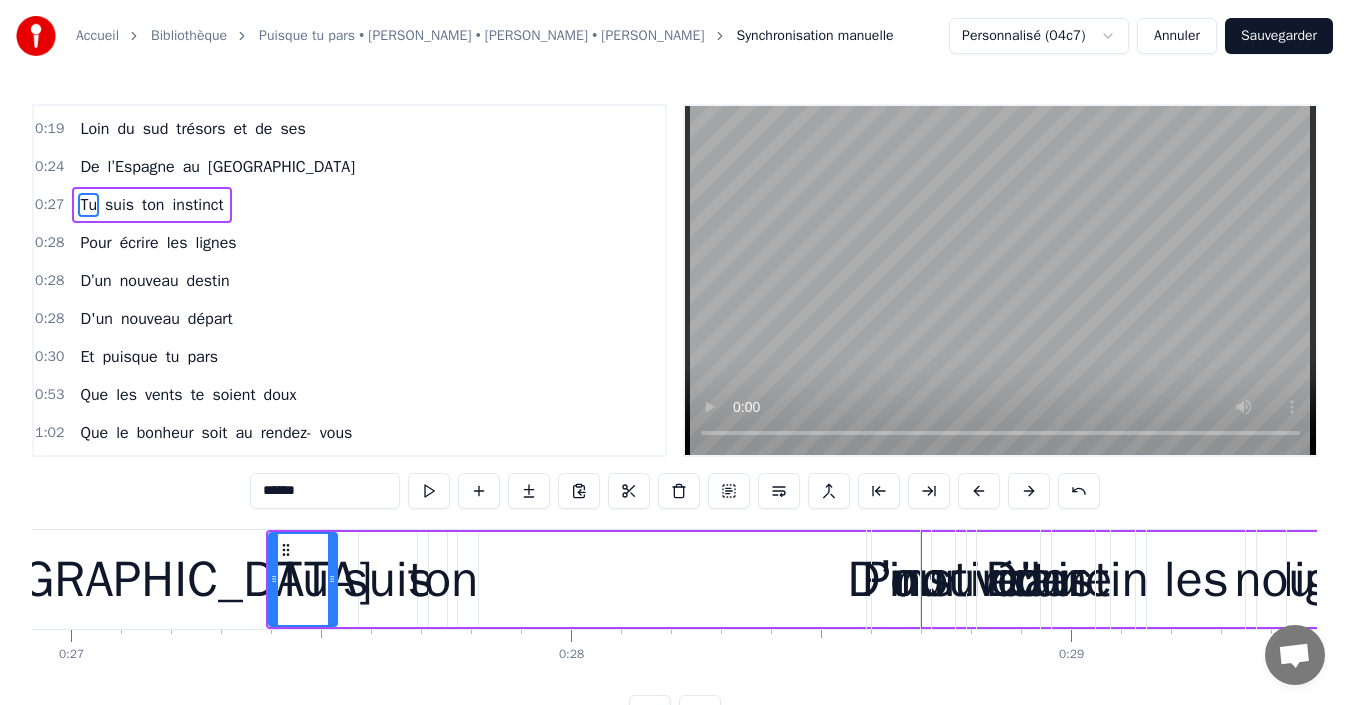 scroll, scrollTop: 101, scrollLeft: 0, axis: vertical 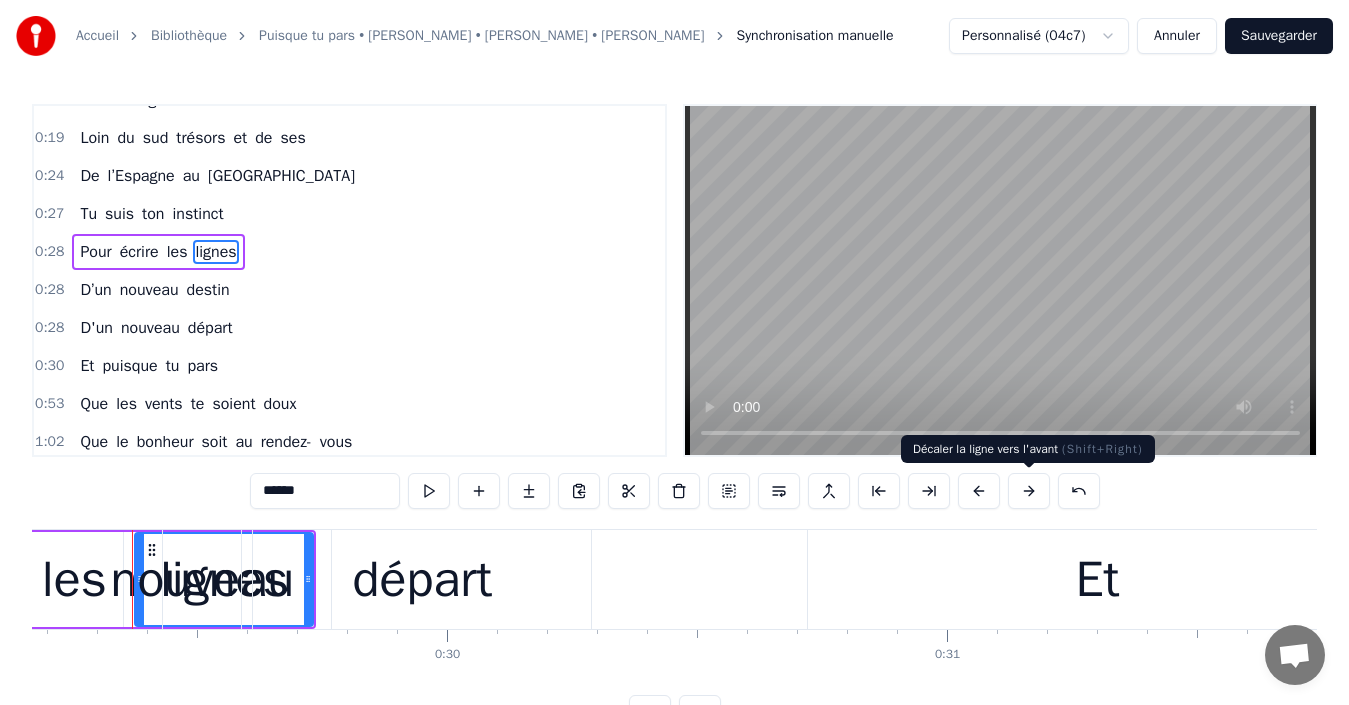 click at bounding box center (1029, 491) 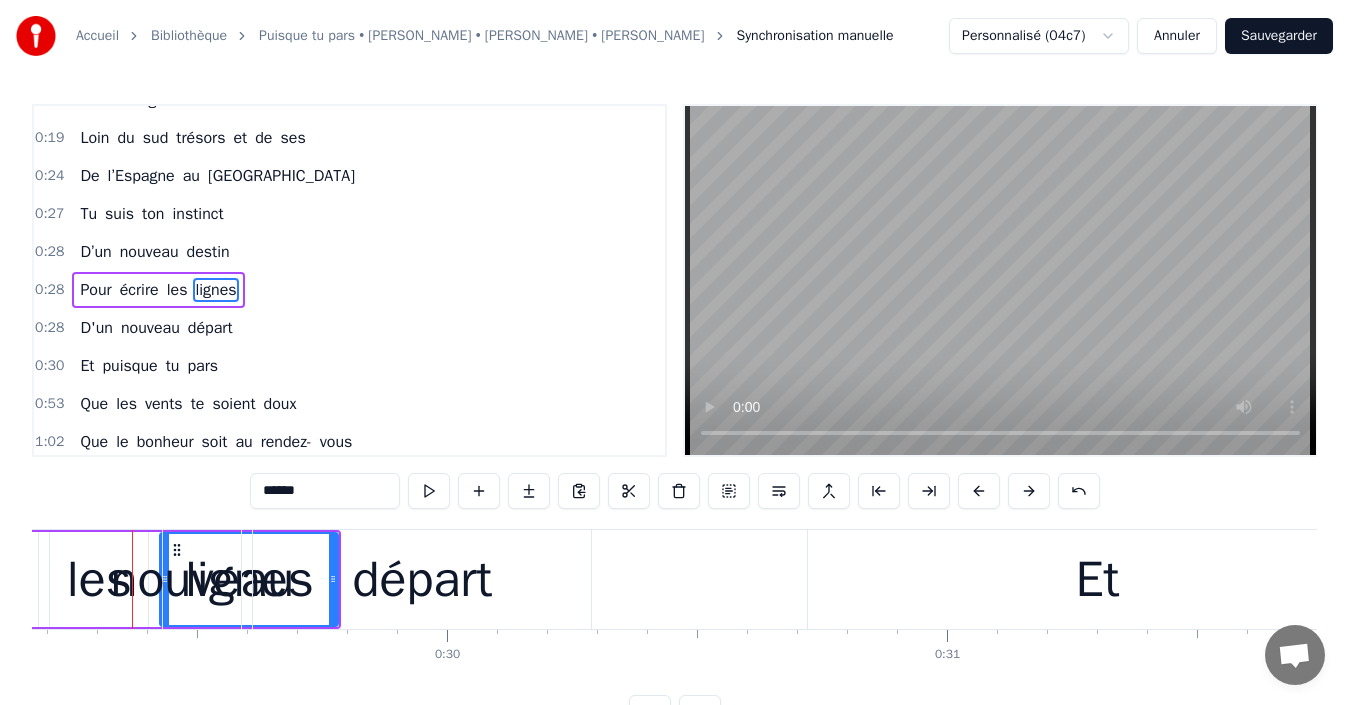 click at bounding box center [1029, 491] 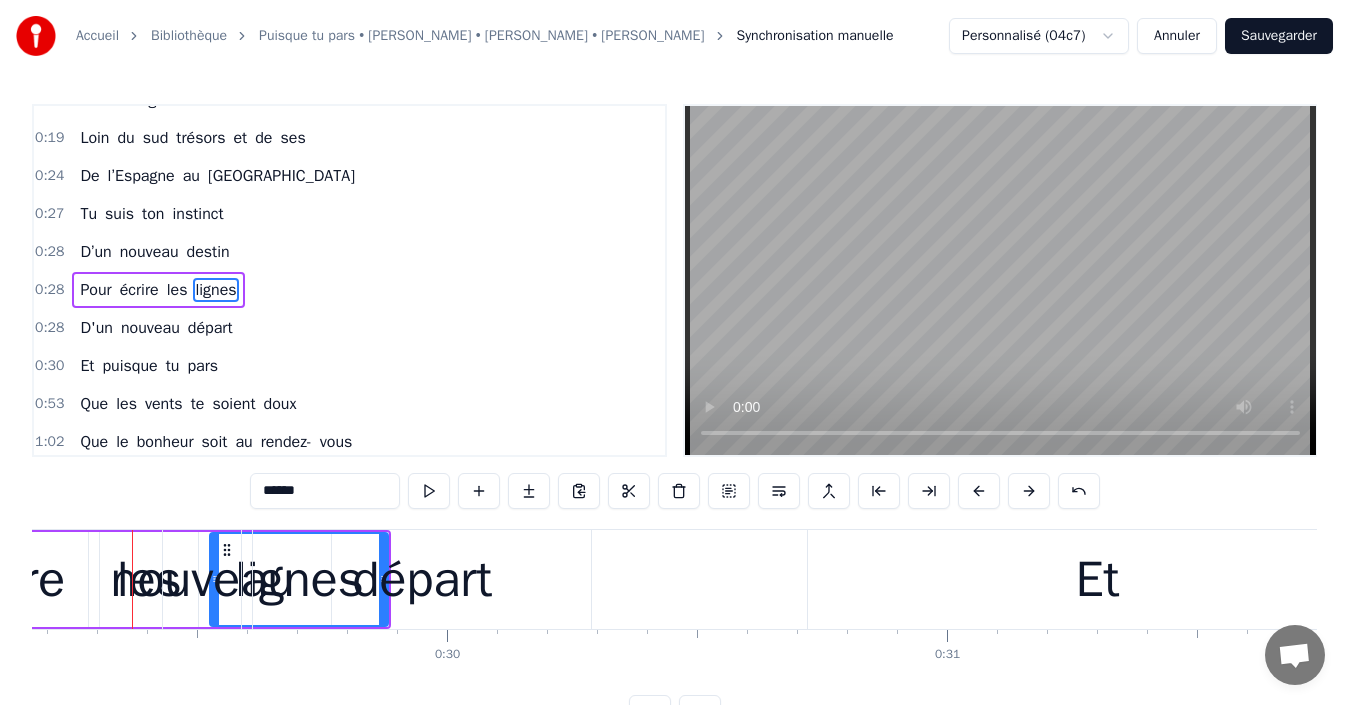 click at bounding box center (1029, 491) 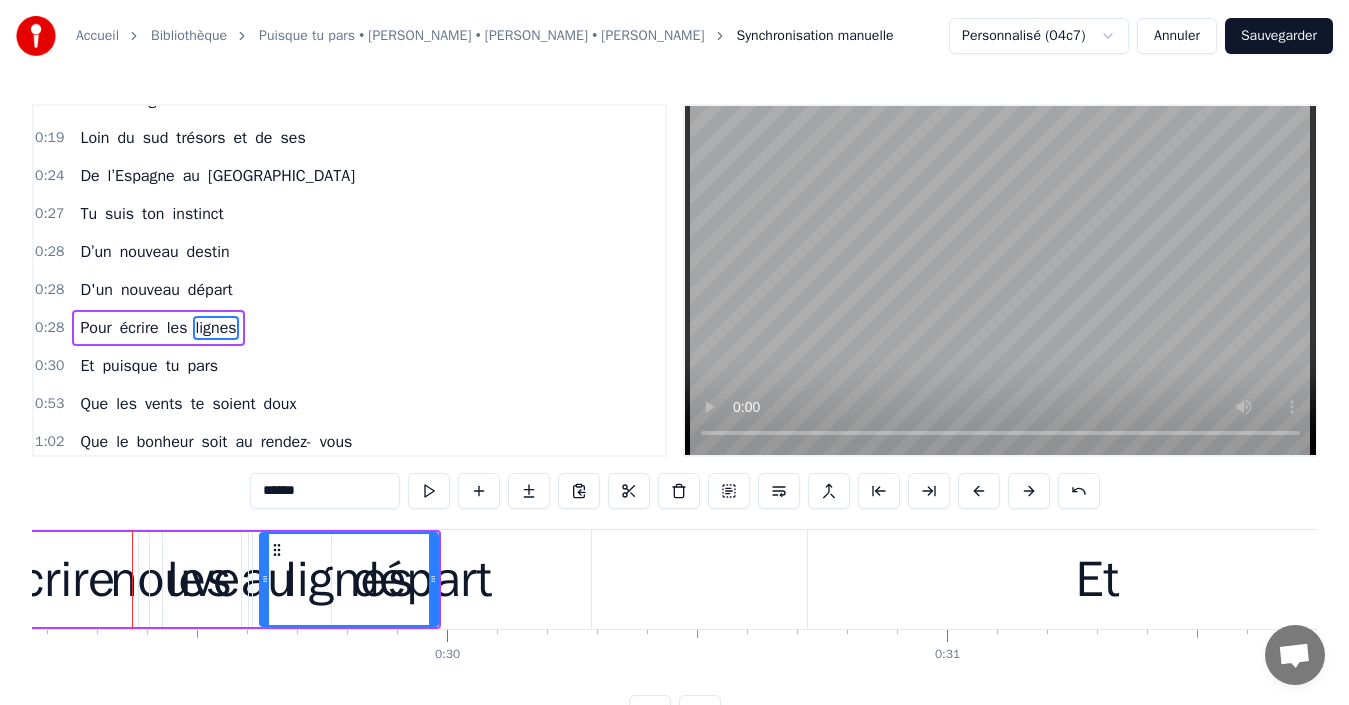 click at bounding box center (1029, 491) 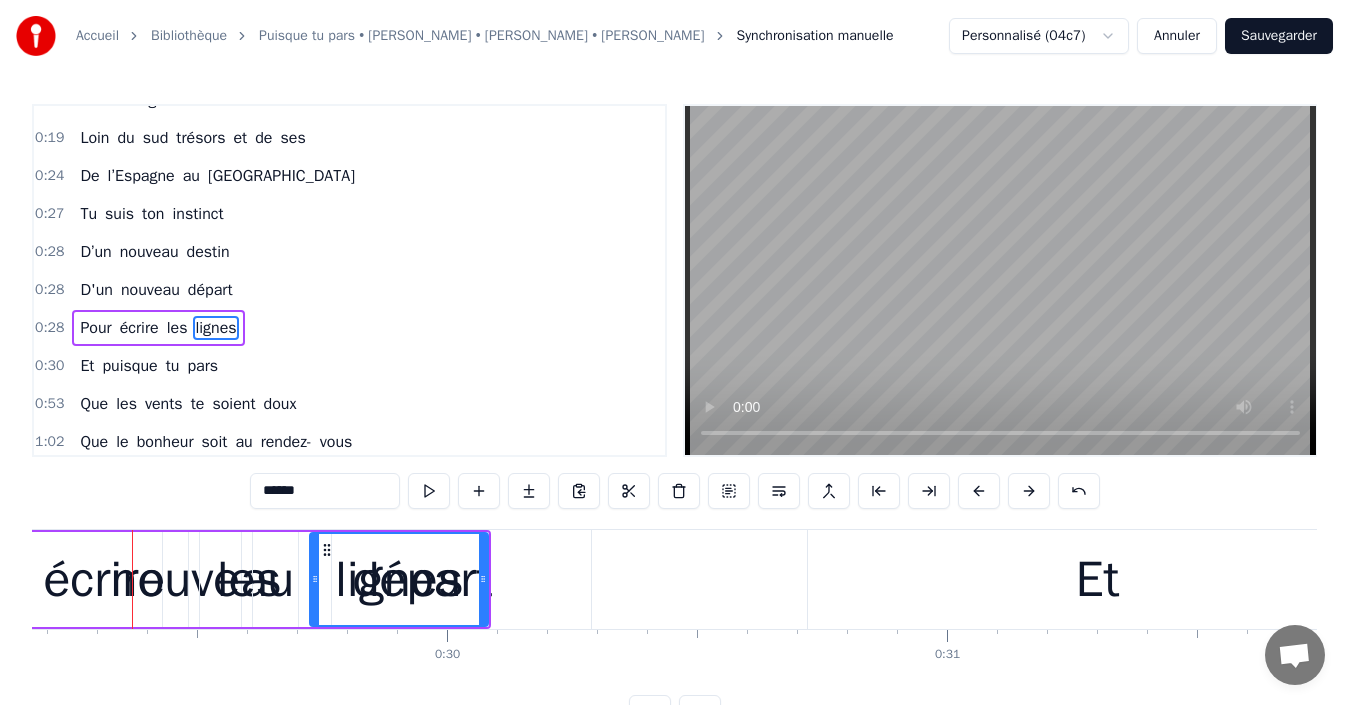 click at bounding box center (1029, 491) 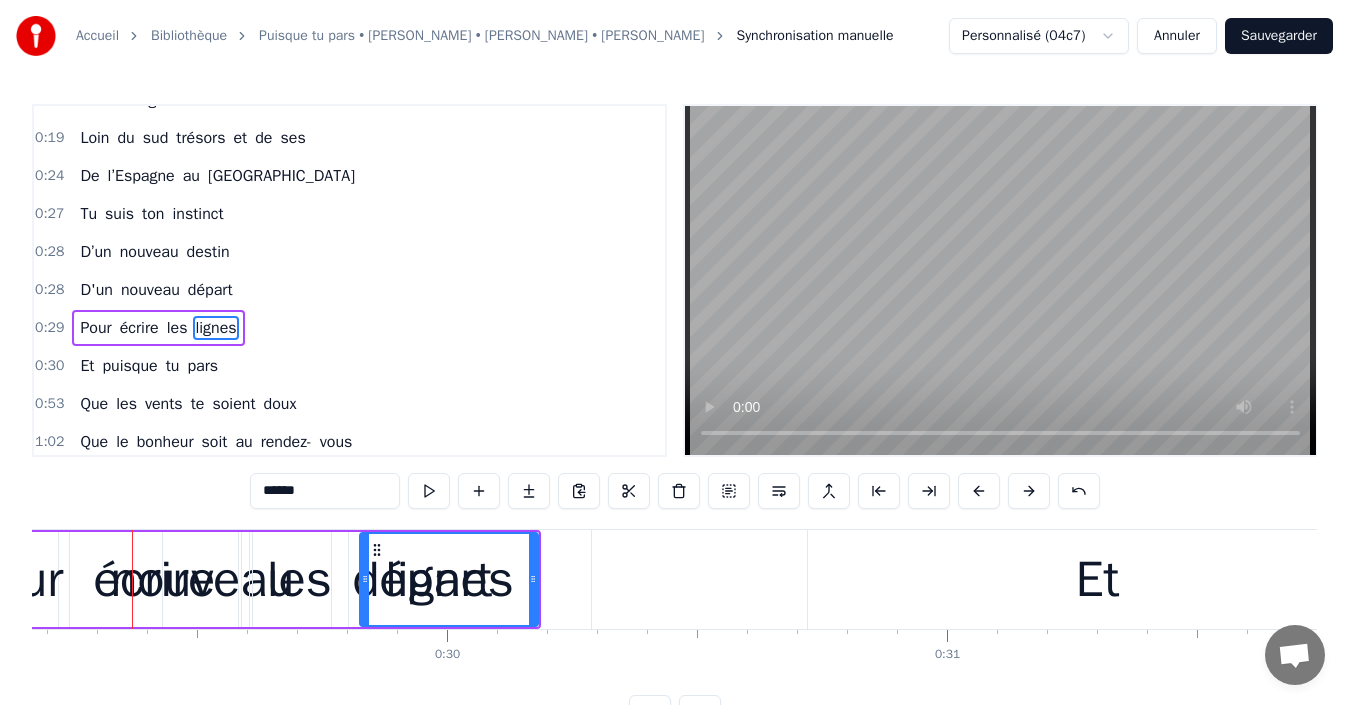 click at bounding box center (1029, 491) 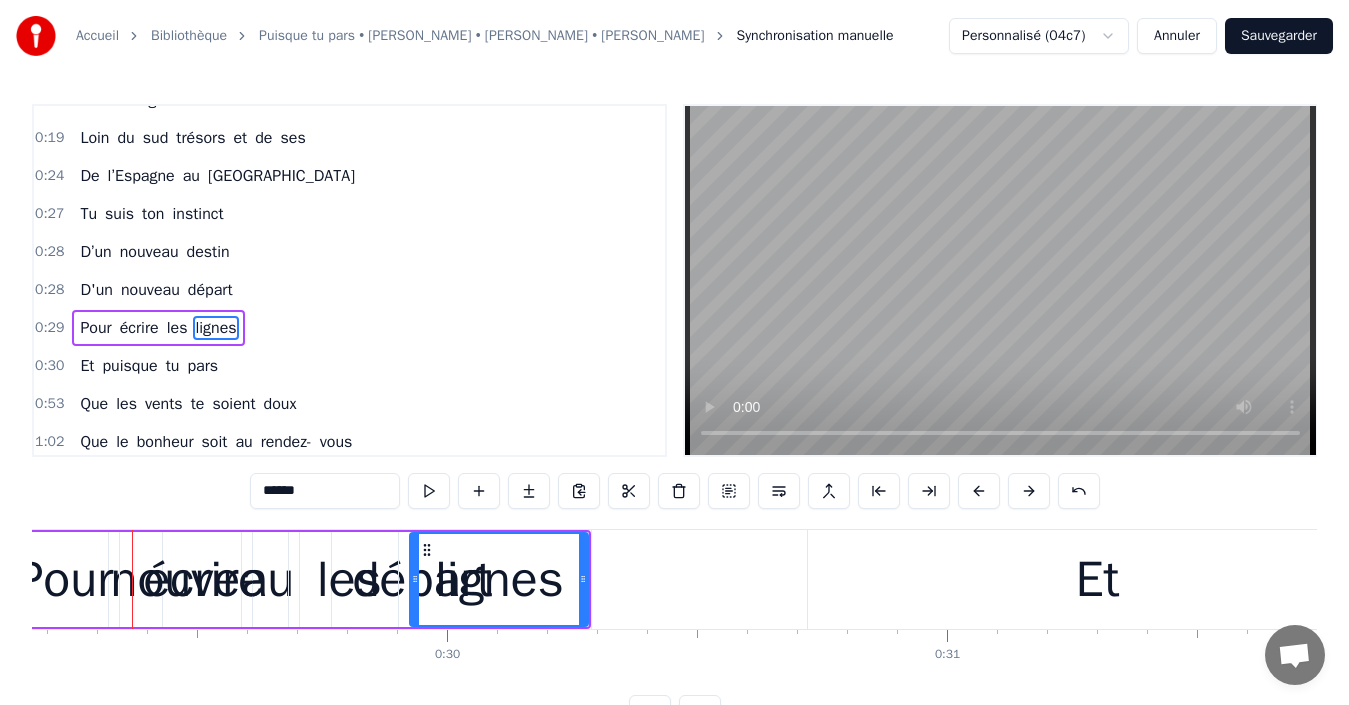 click at bounding box center (1029, 491) 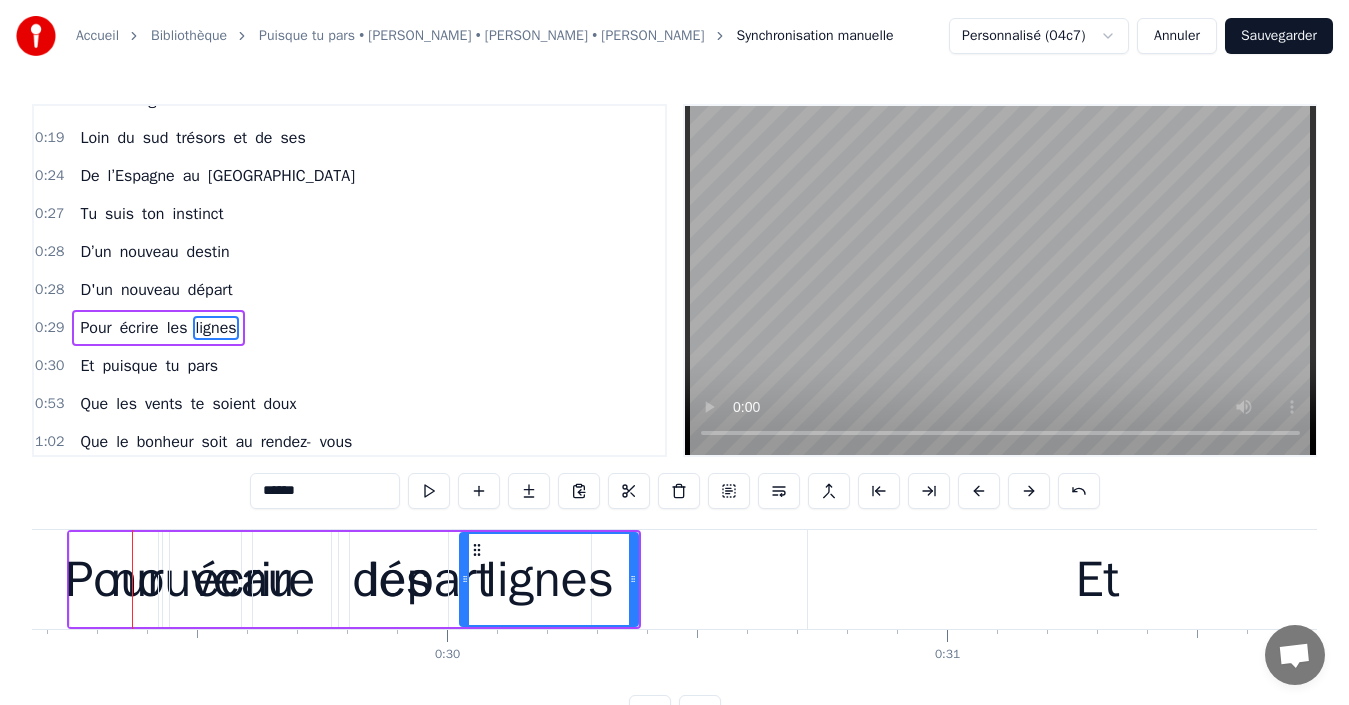 click at bounding box center (1029, 491) 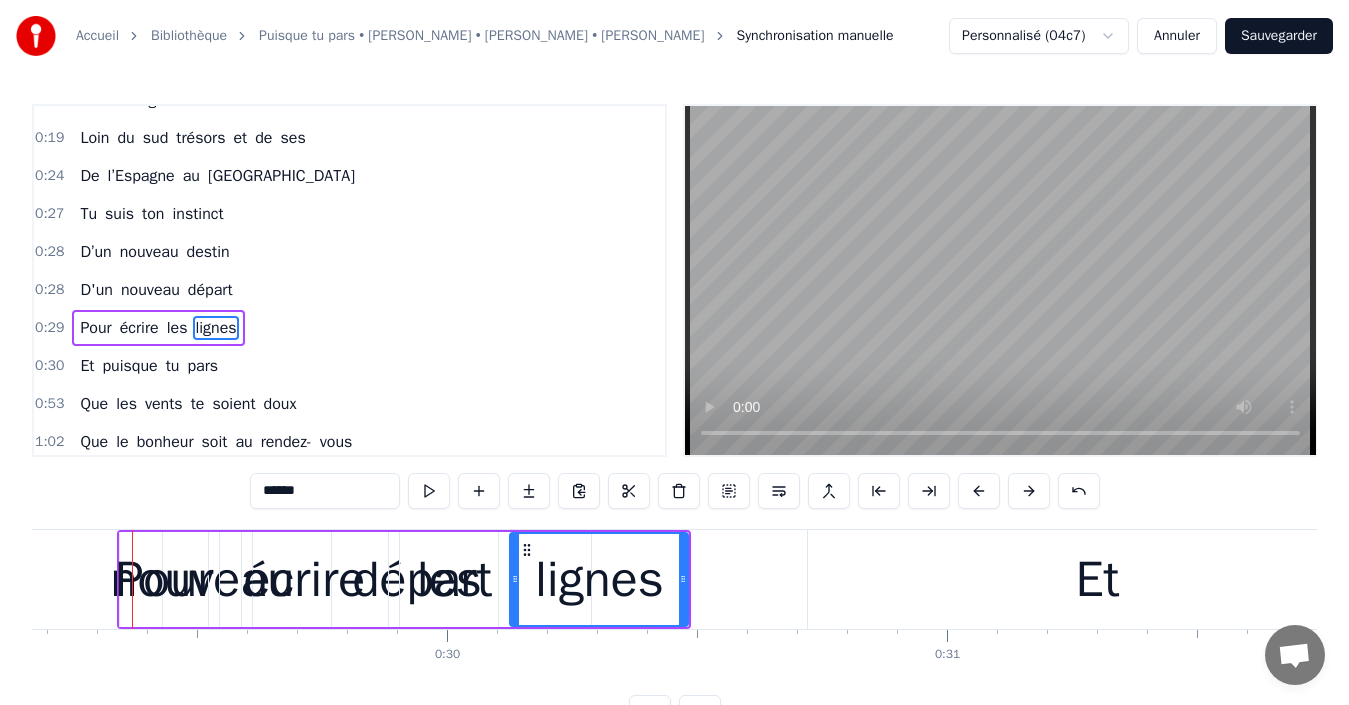 click at bounding box center [1029, 491] 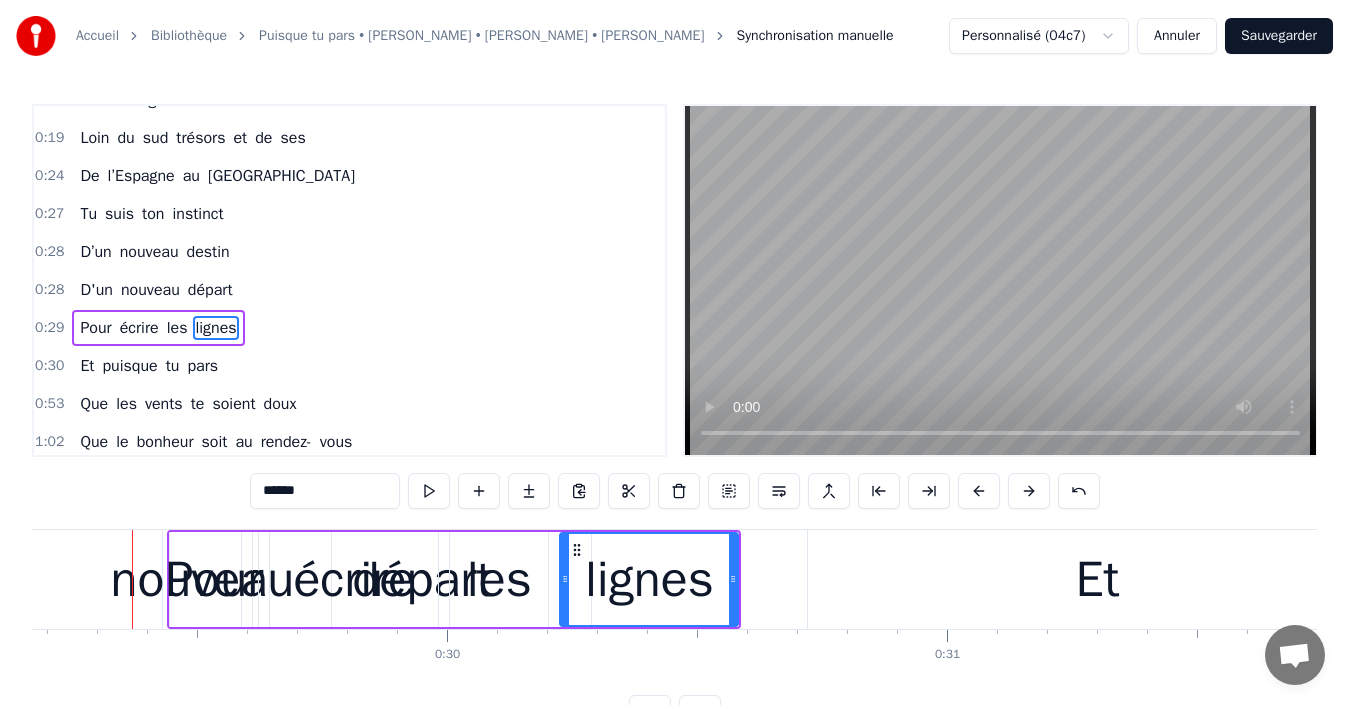 click at bounding box center [1029, 491] 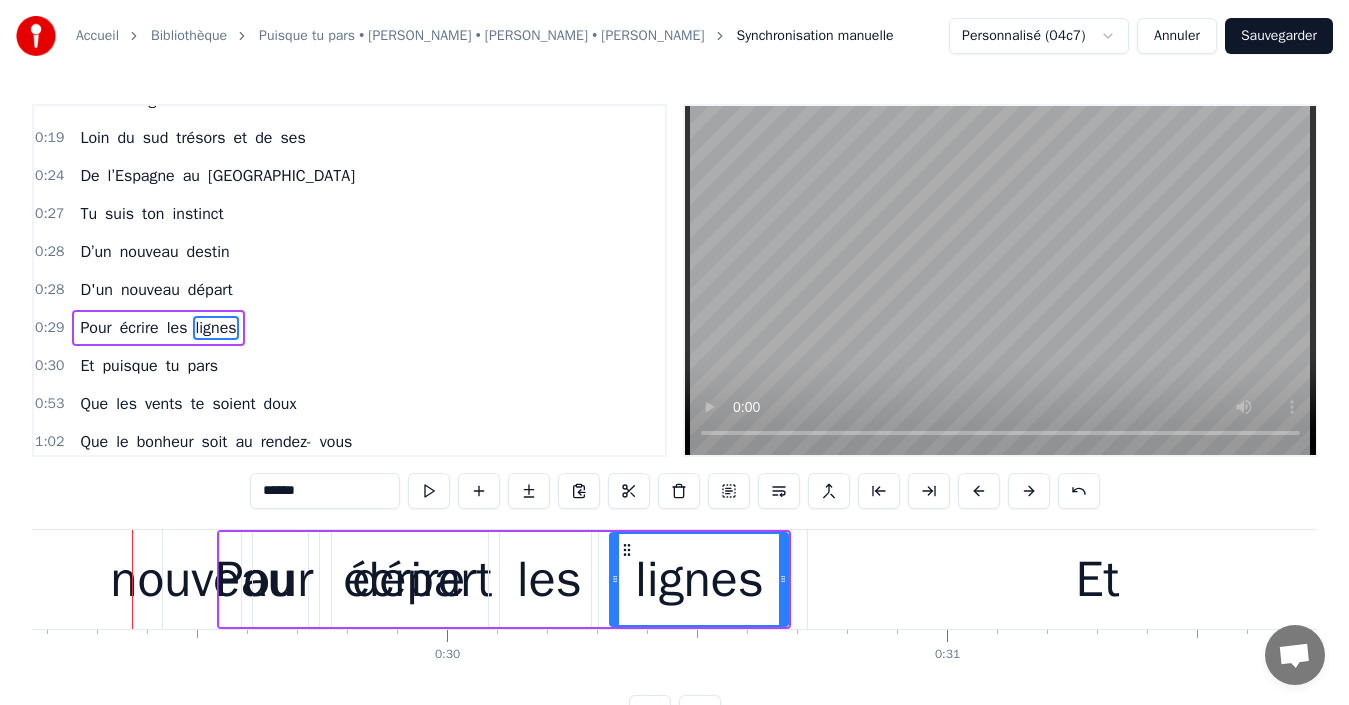 click at bounding box center (1029, 491) 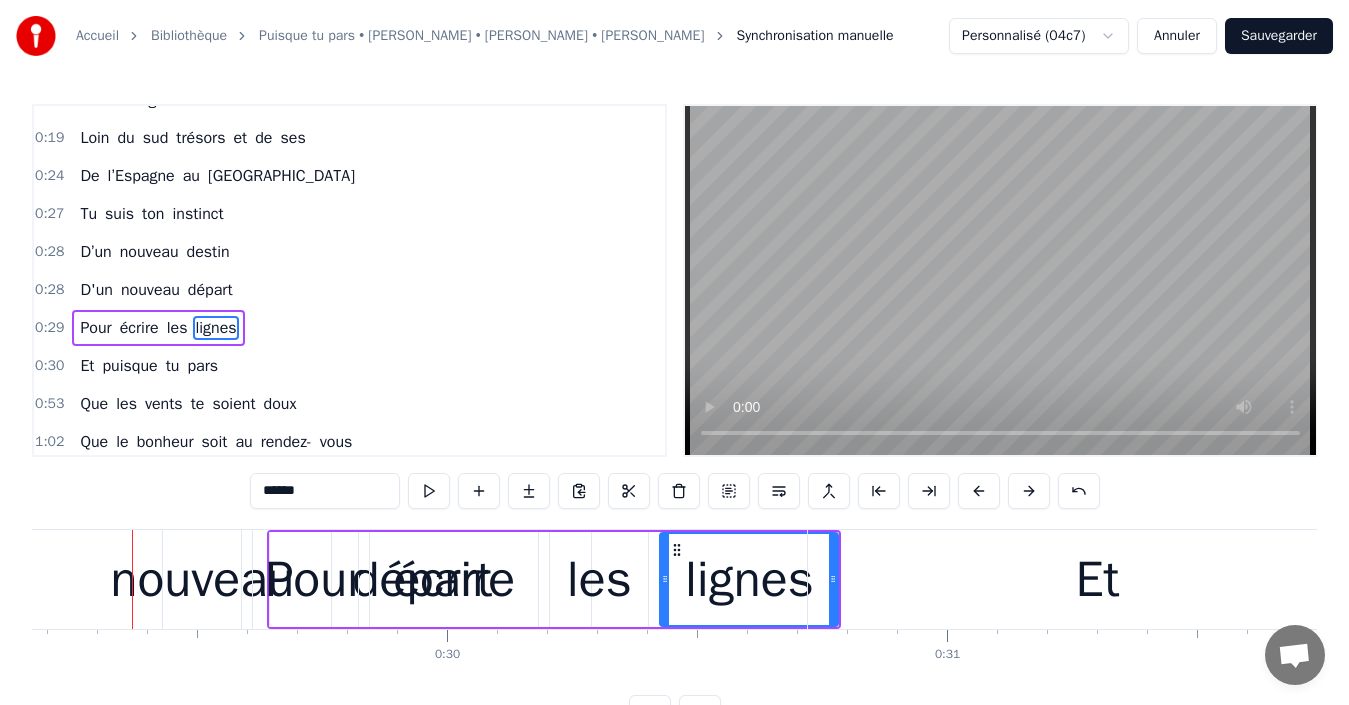 click at bounding box center [1029, 491] 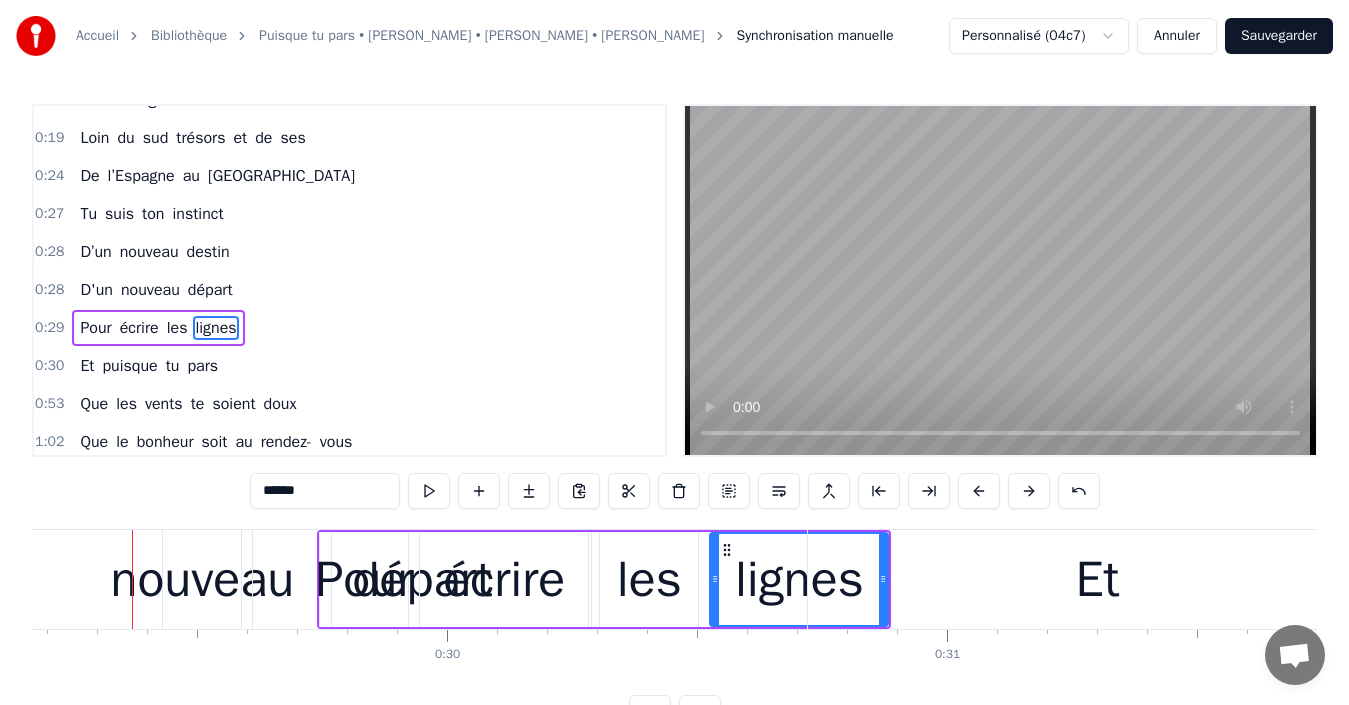 click at bounding box center [1029, 491] 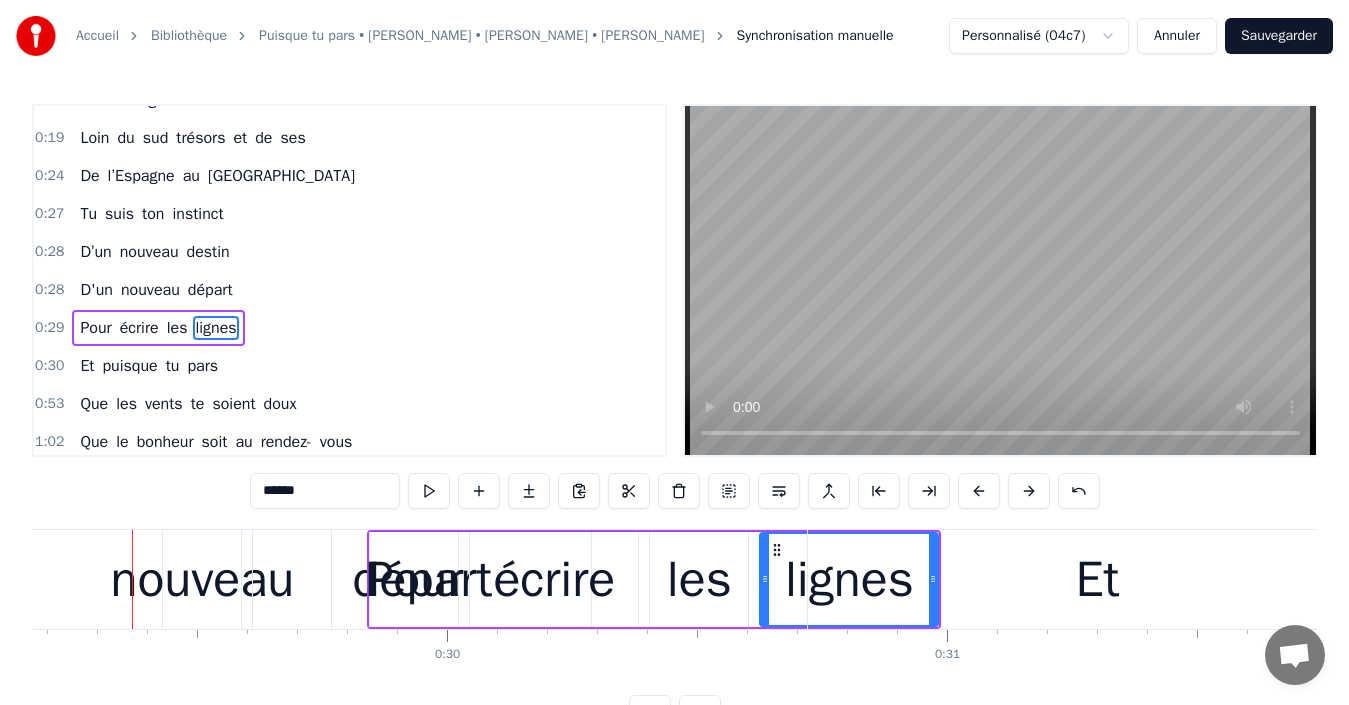 click at bounding box center (1029, 491) 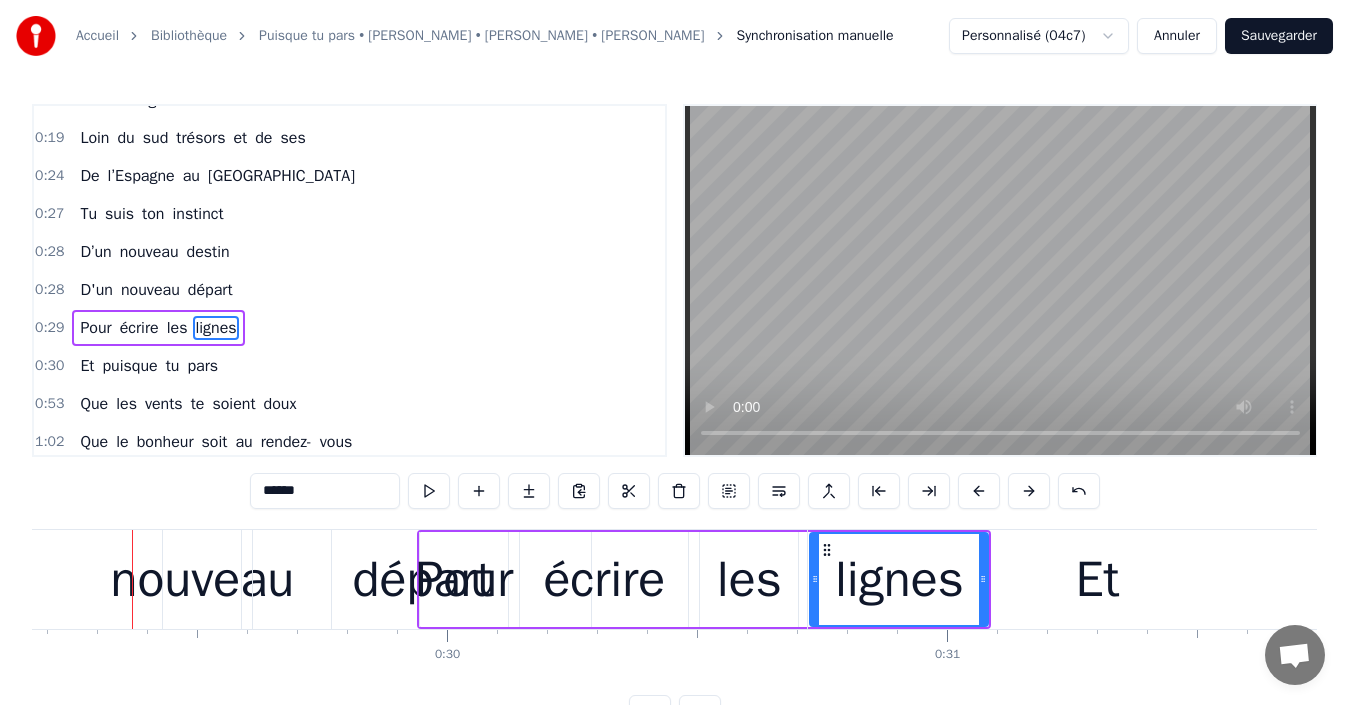 click at bounding box center (1029, 491) 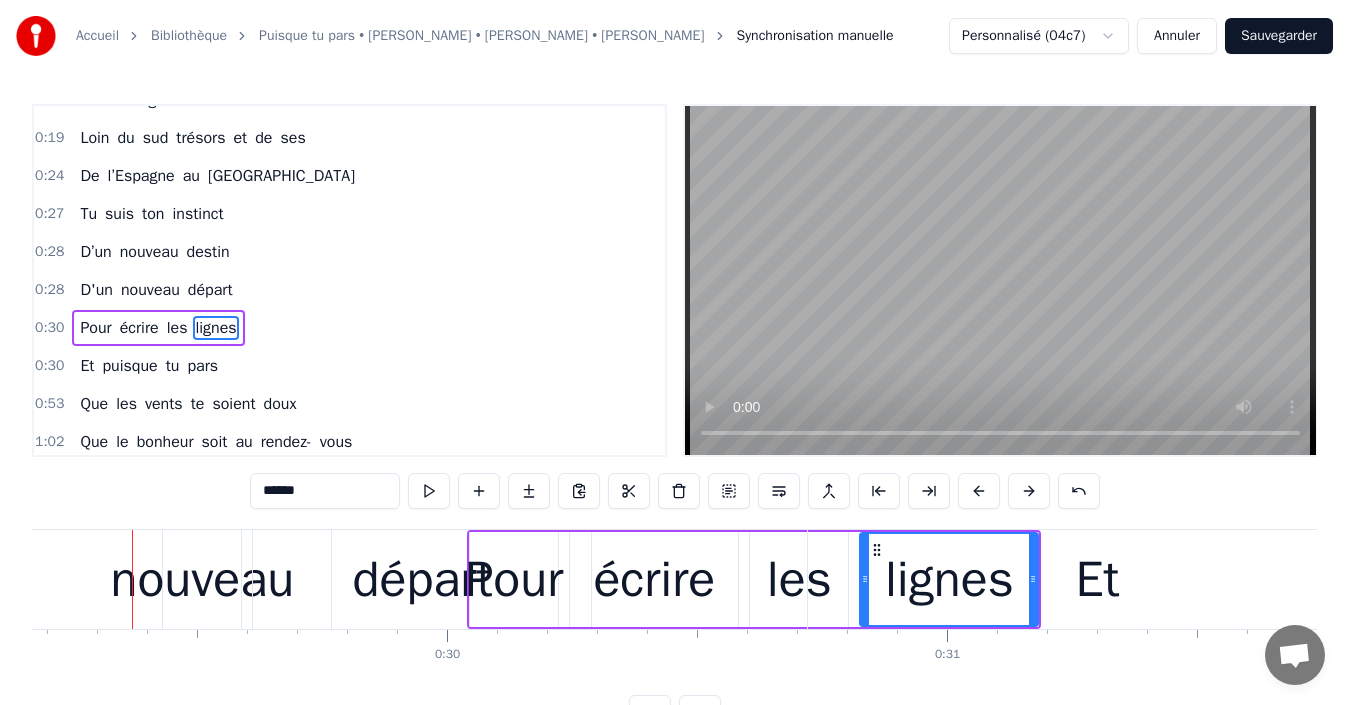 click at bounding box center [1029, 491] 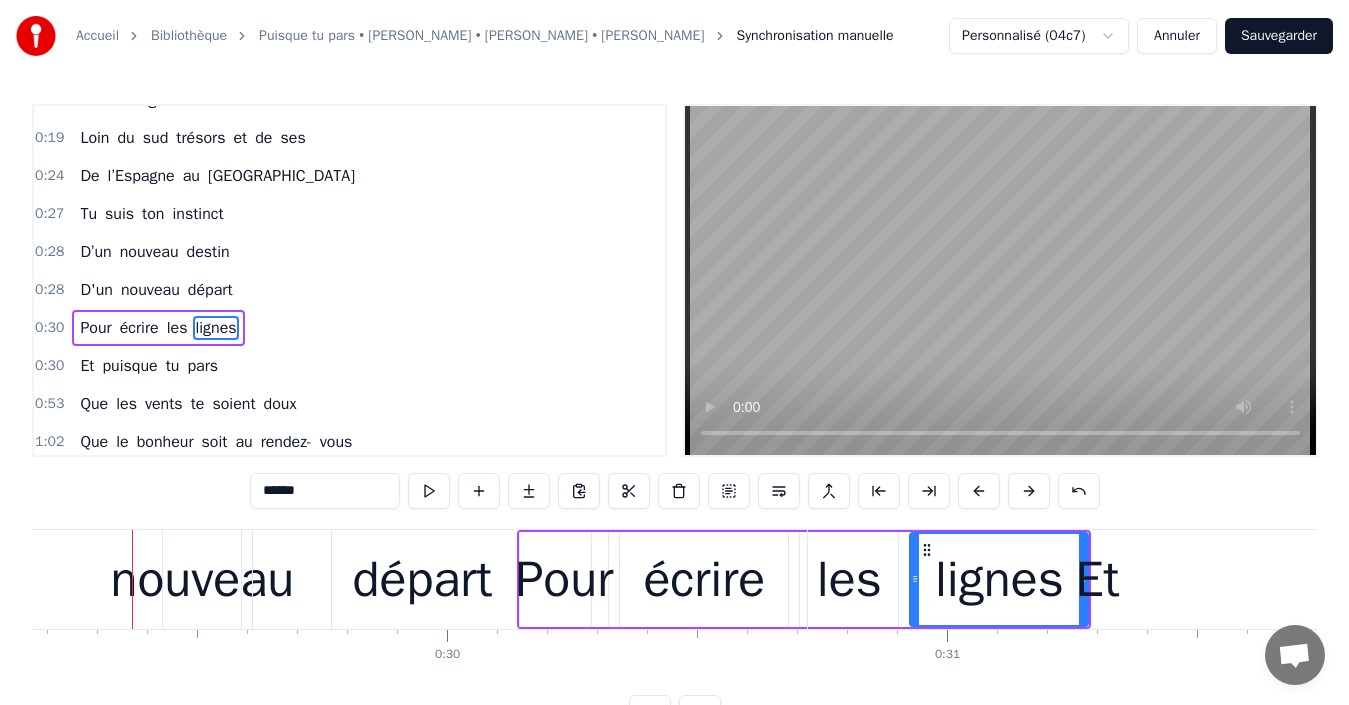 click on "nouveau" at bounding box center [202, 579] 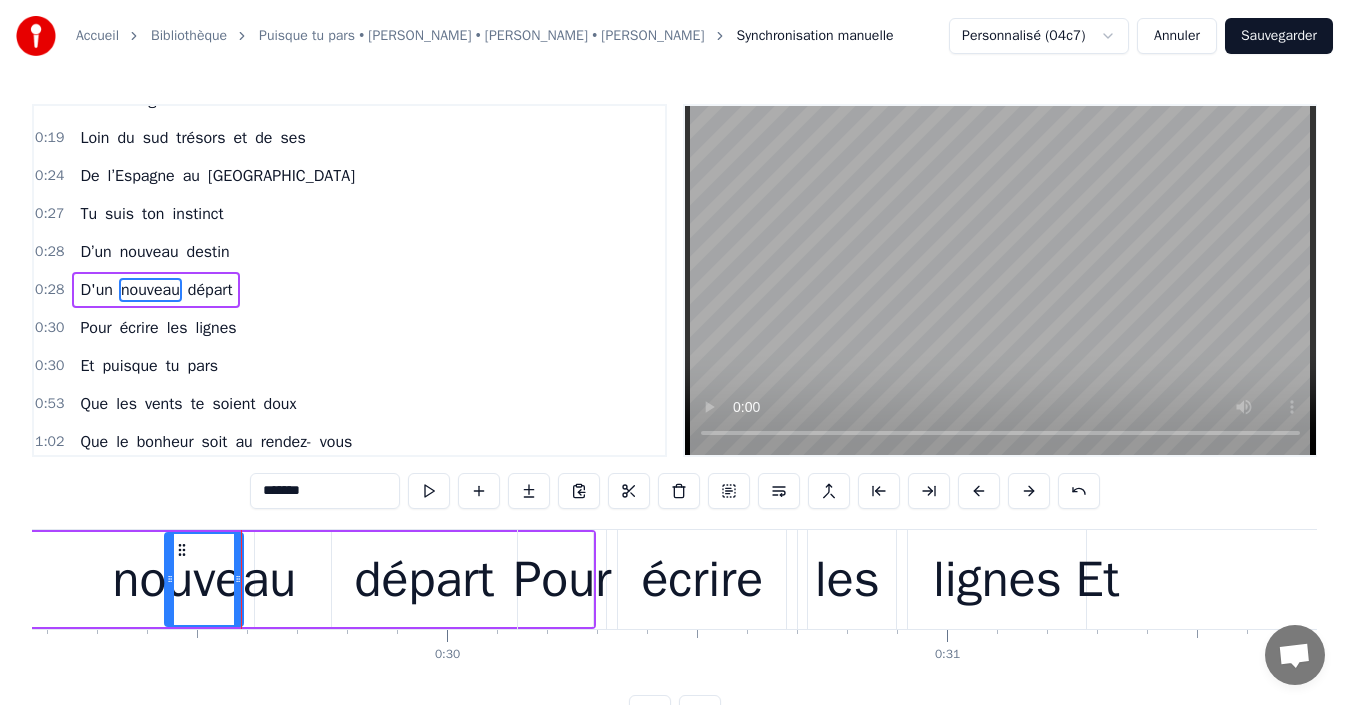 scroll, scrollTop: 110, scrollLeft: 0, axis: vertical 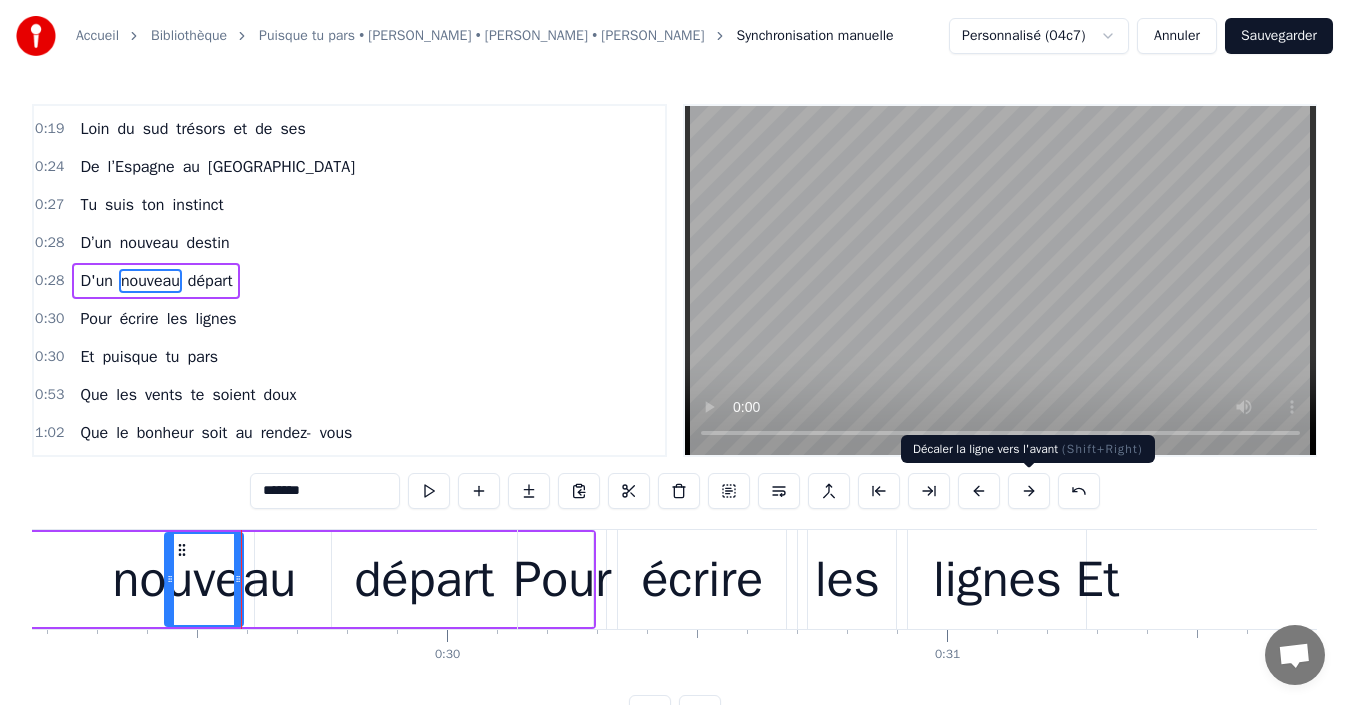 click at bounding box center (1029, 491) 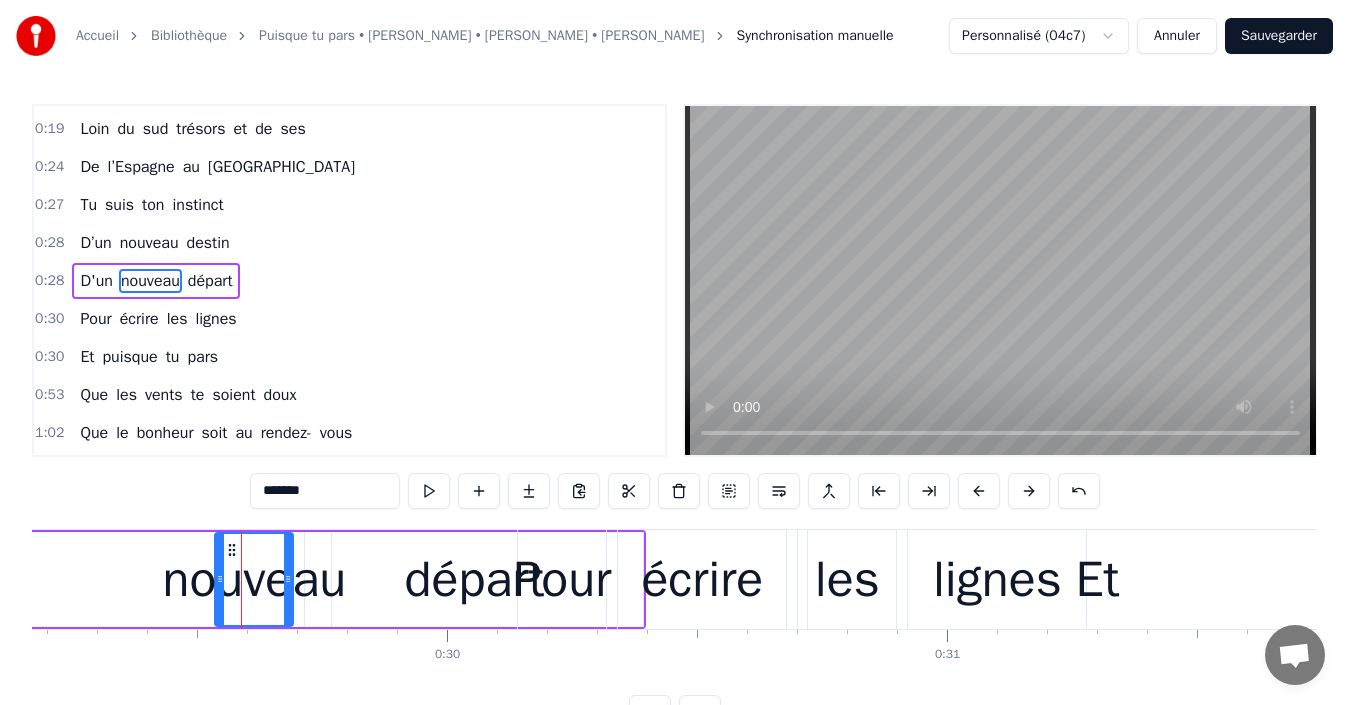 click at bounding box center (1029, 491) 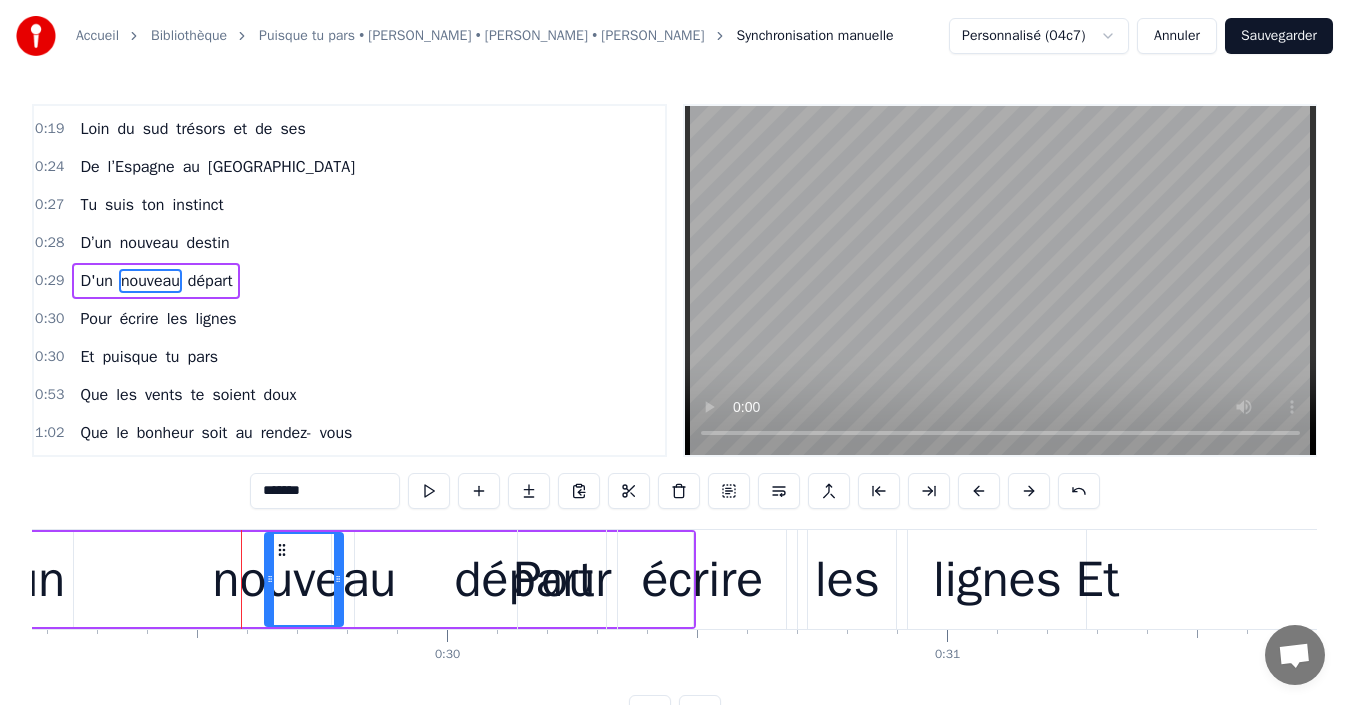 click at bounding box center [1029, 491] 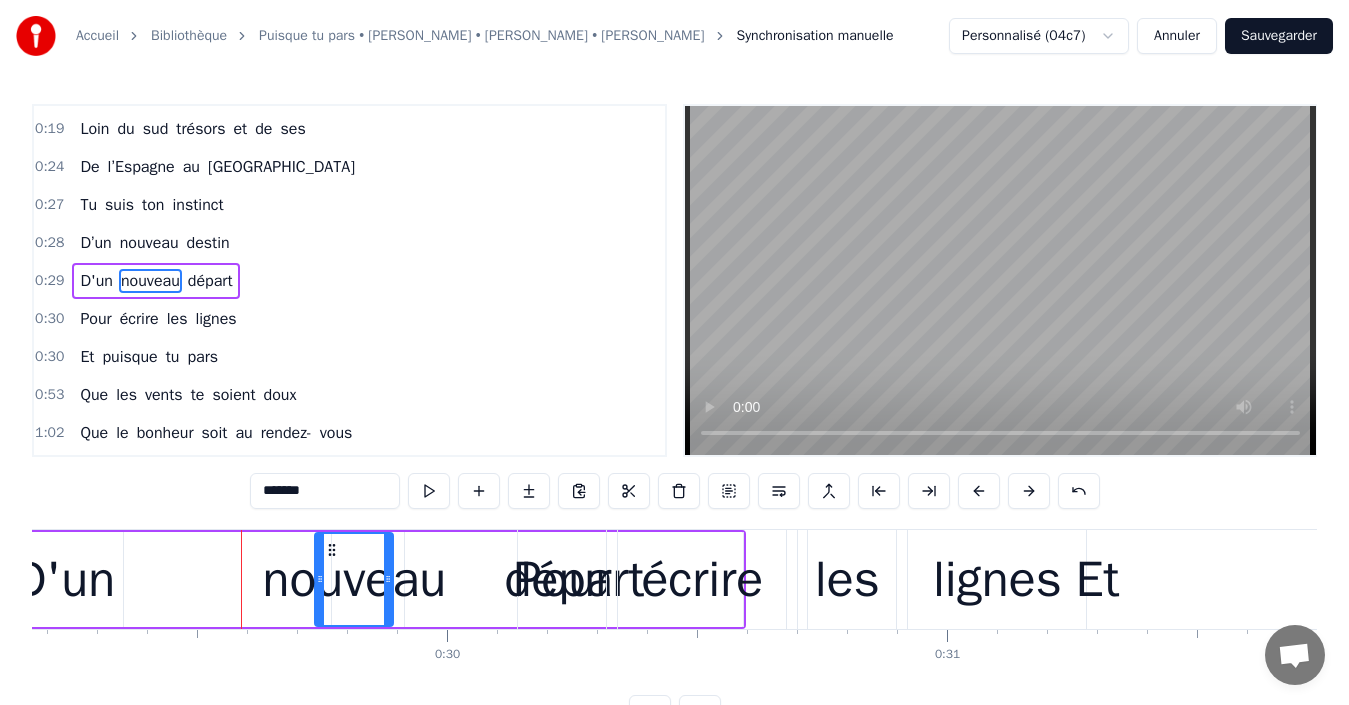 click at bounding box center (1029, 491) 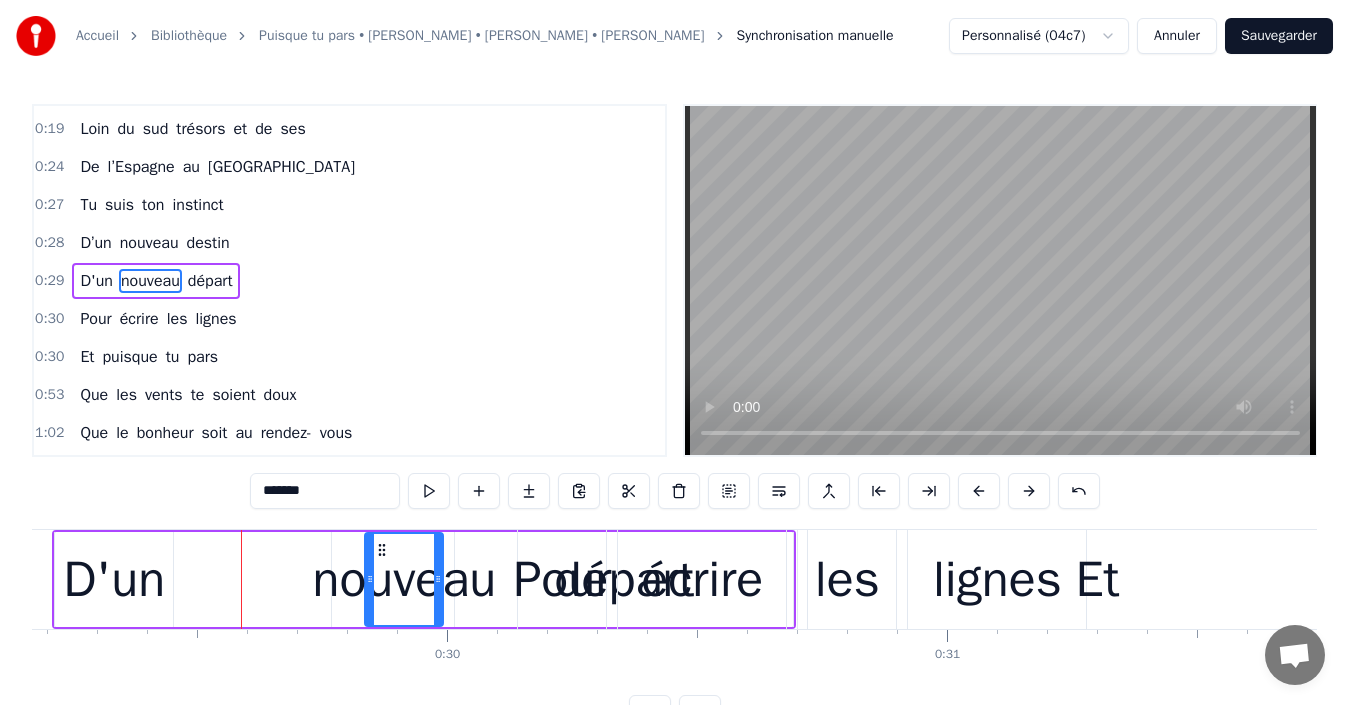 click at bounding box center (1029, 491) 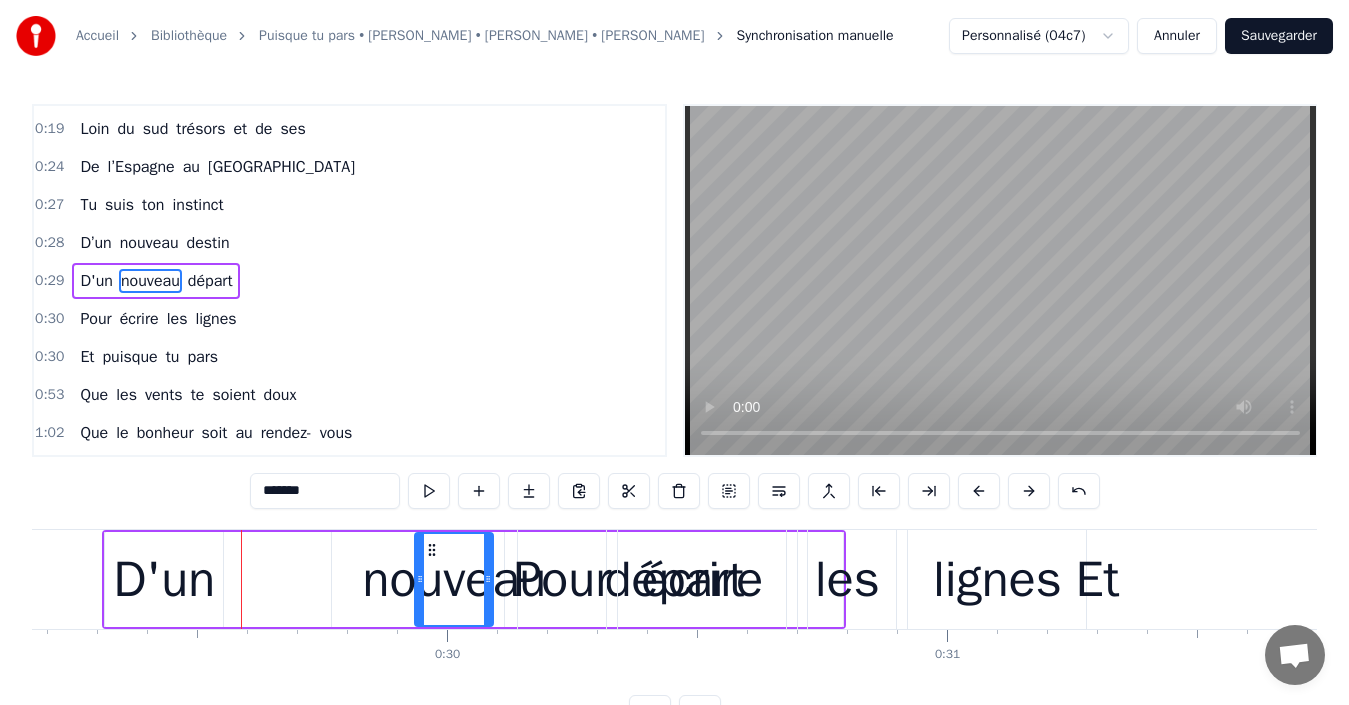 click at bounding box center (1029, 491) 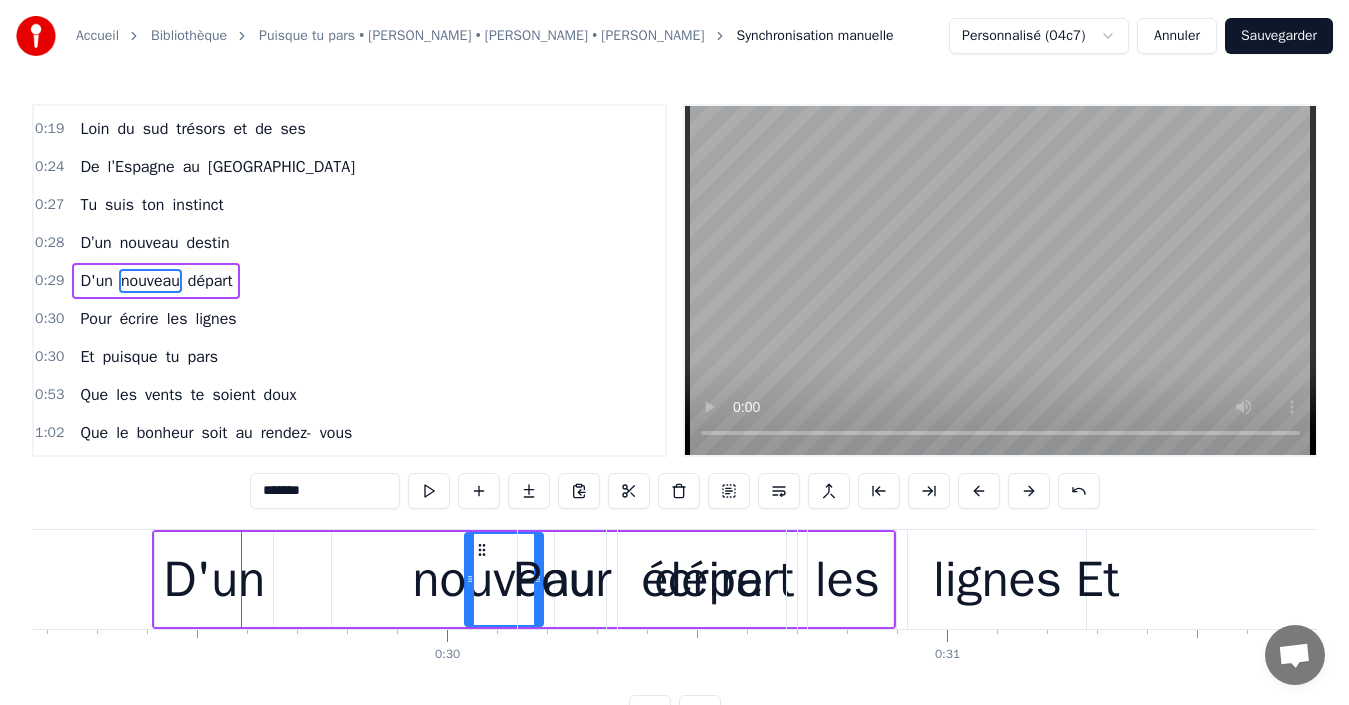 click at bounding box center [1029, 491] 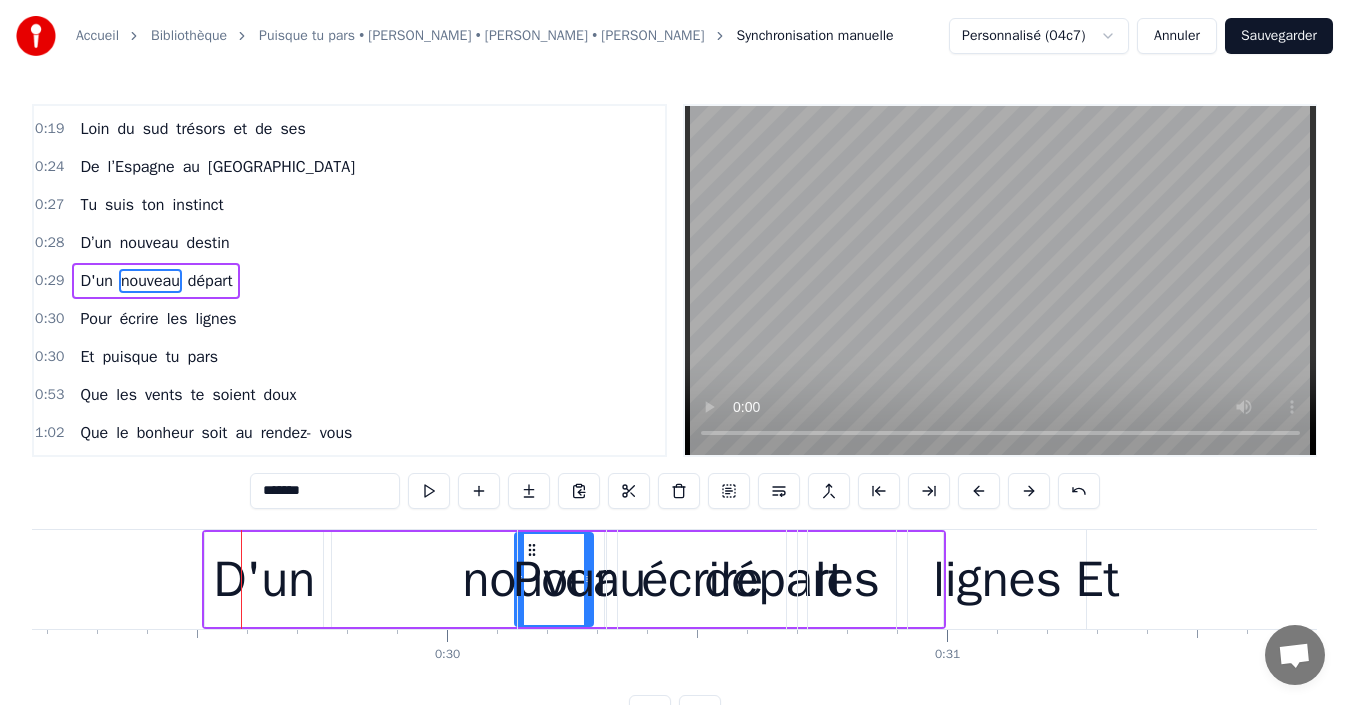 click at bounding box center (1029, 491) 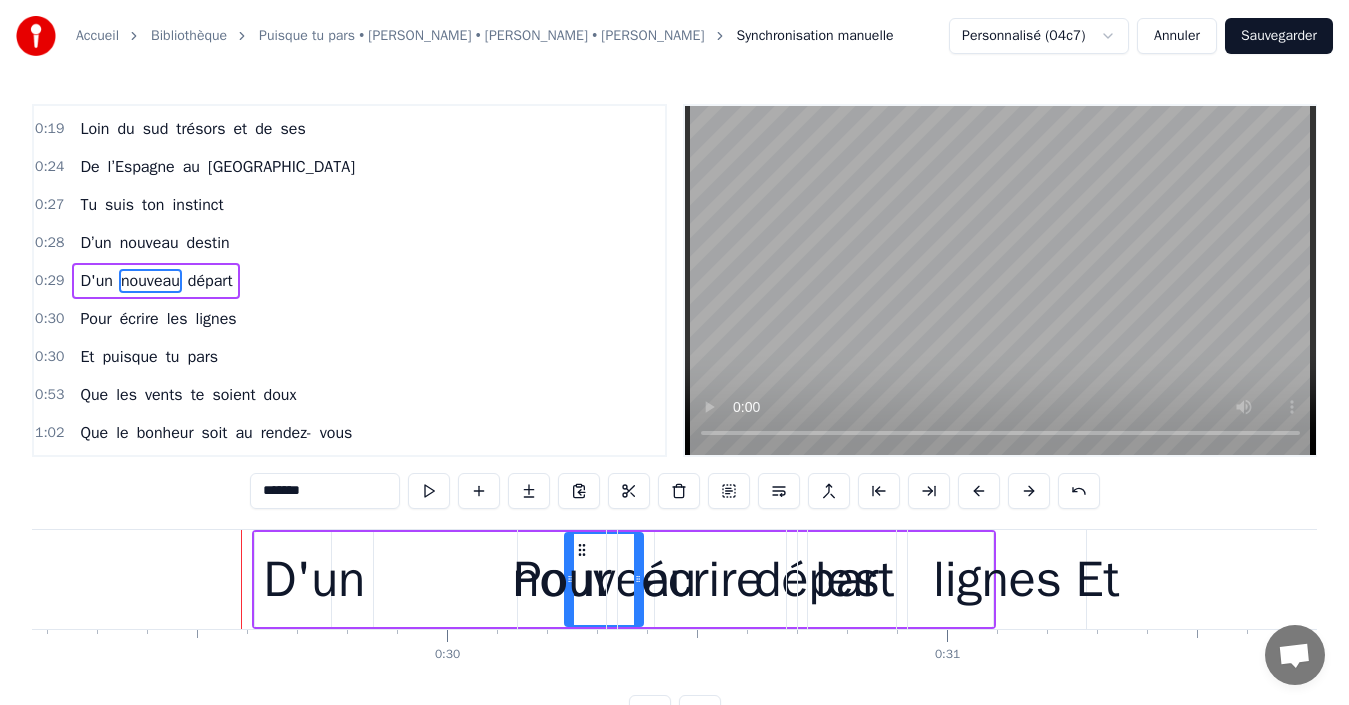 click at bounding box center [1029, 491] 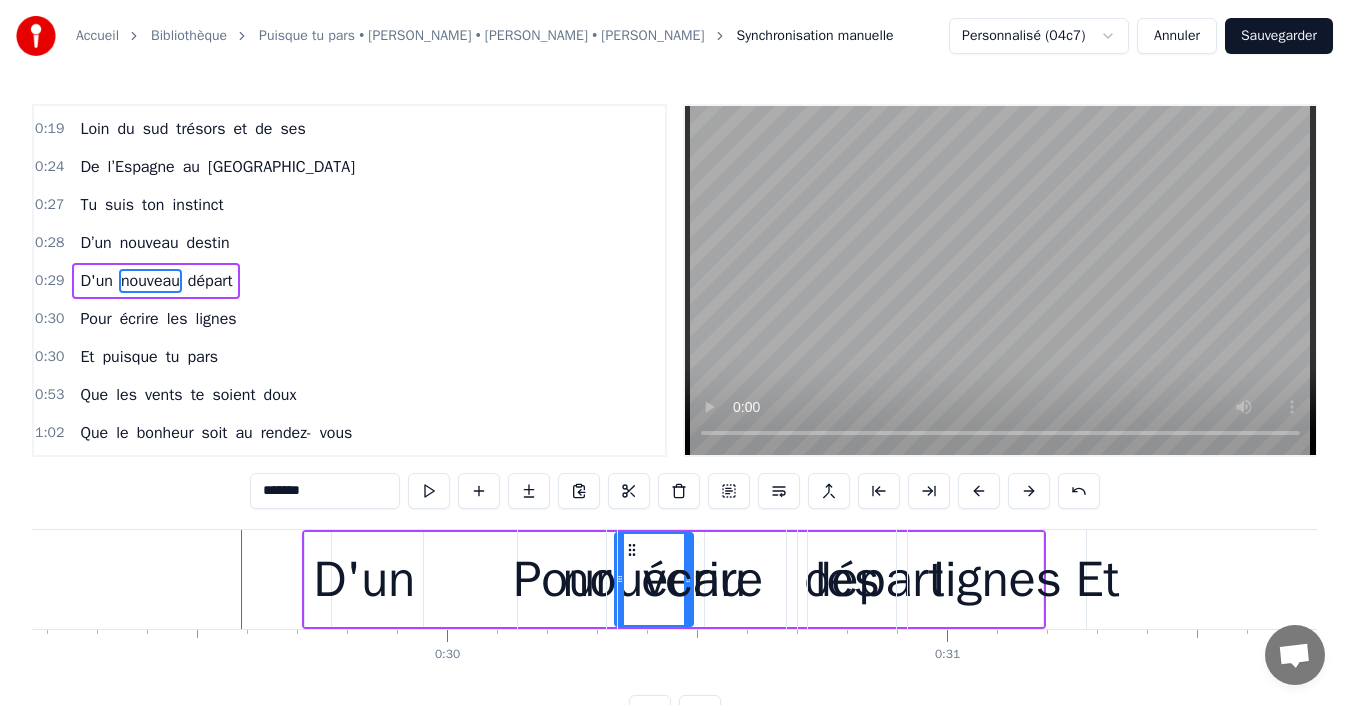 click at bounding box center (1029, 491) 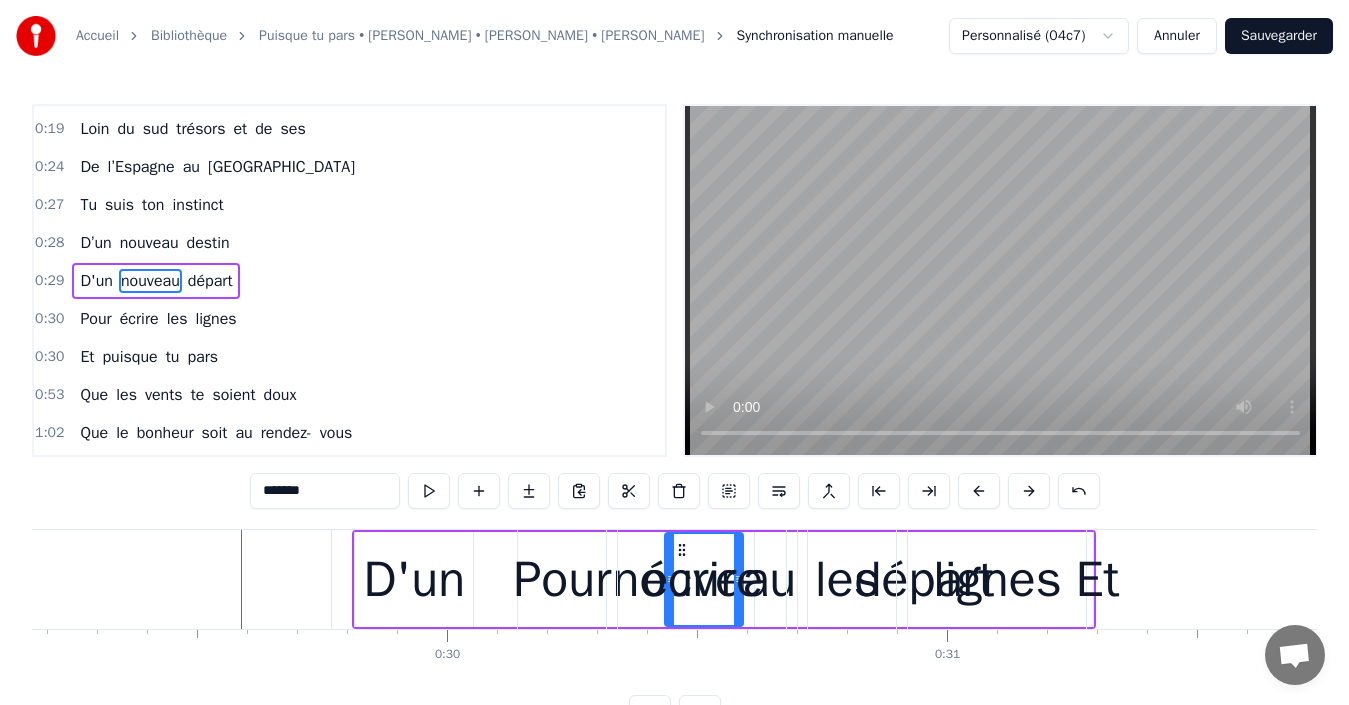 click at bounding box center [1029, 491] 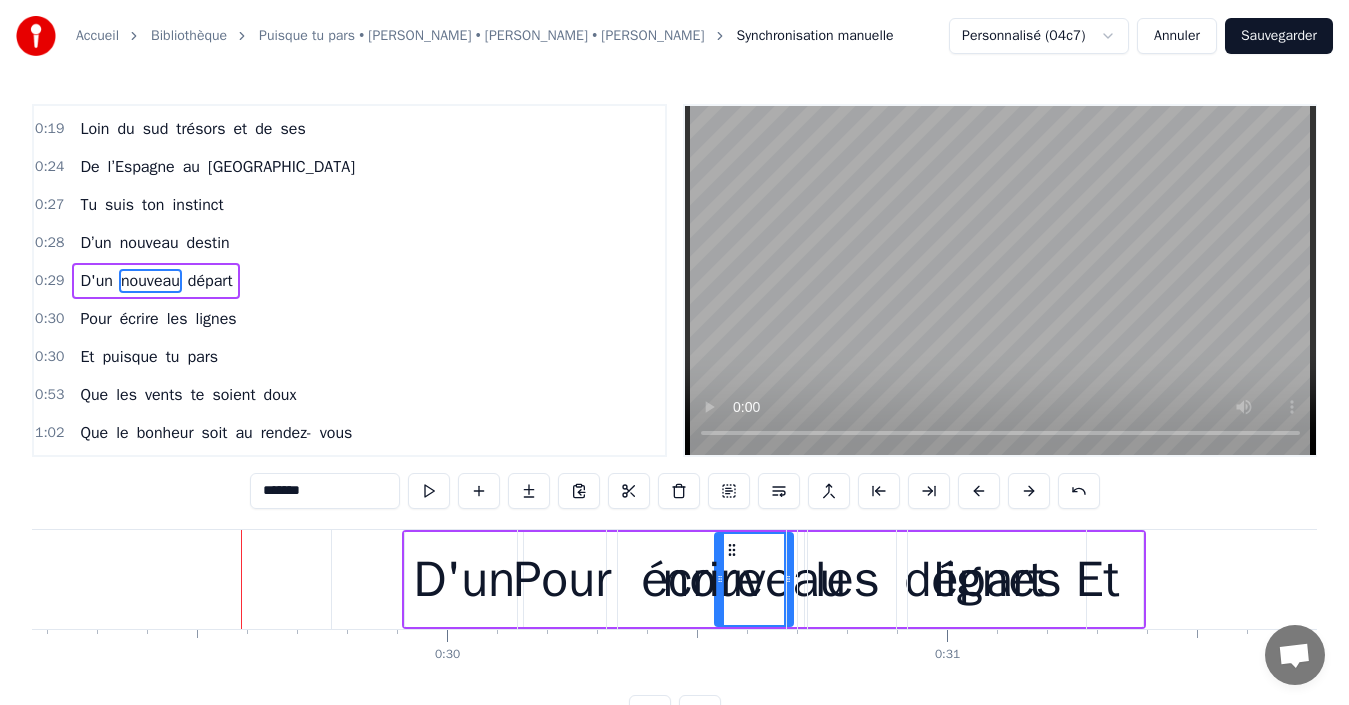 click at bounding box center (1029, 491) 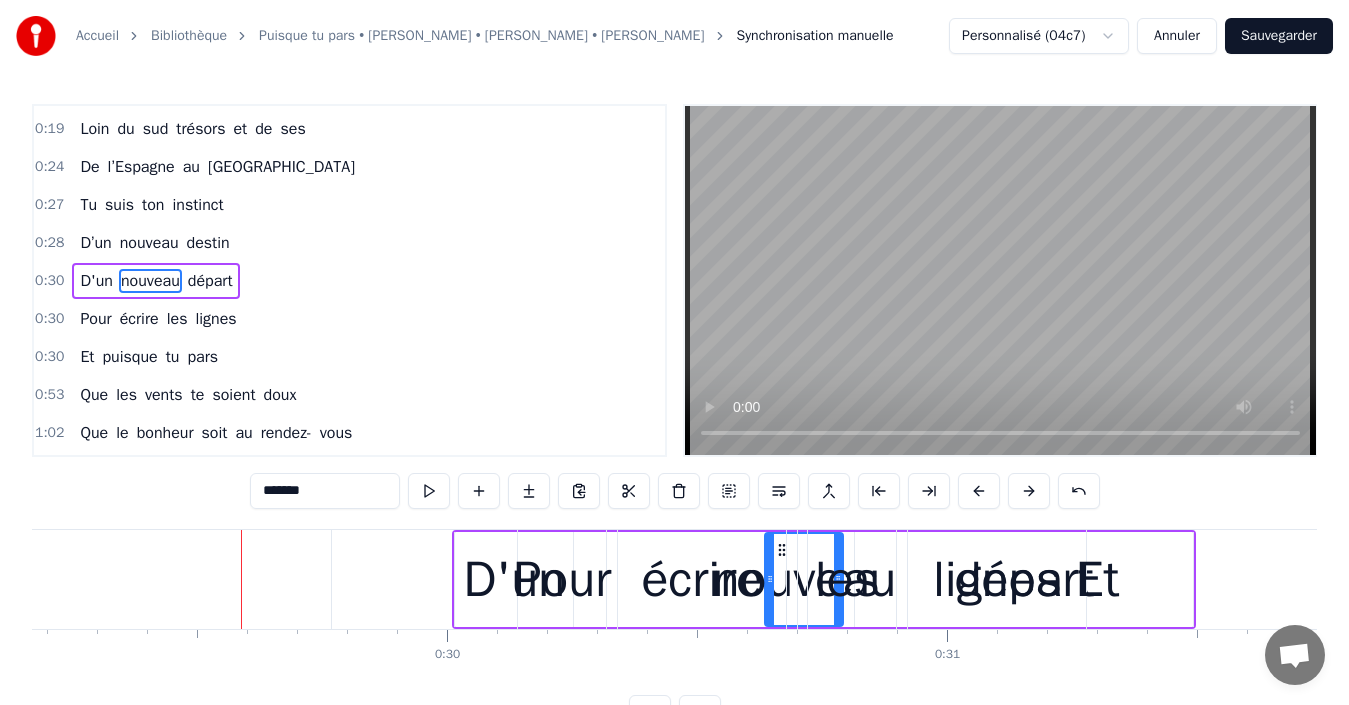 click at bounding box center (1029, 491) 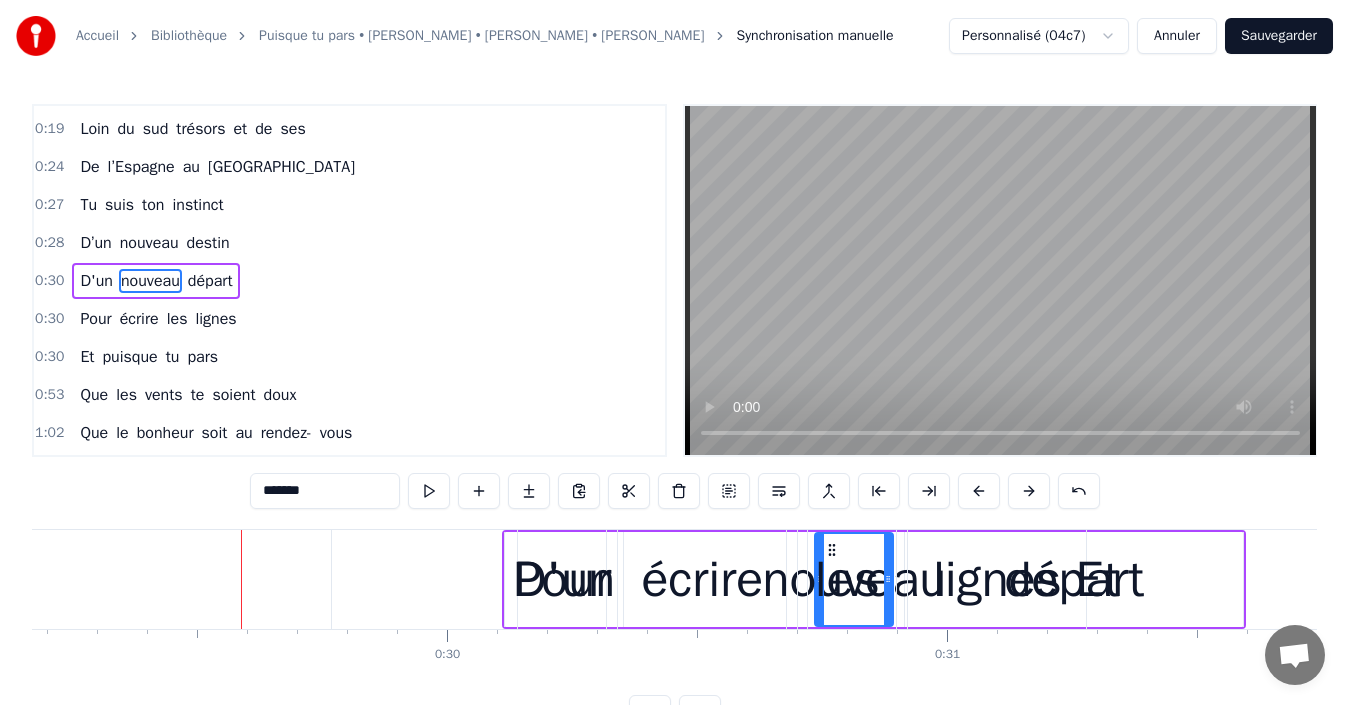 click at bounding box center (1029, 491) 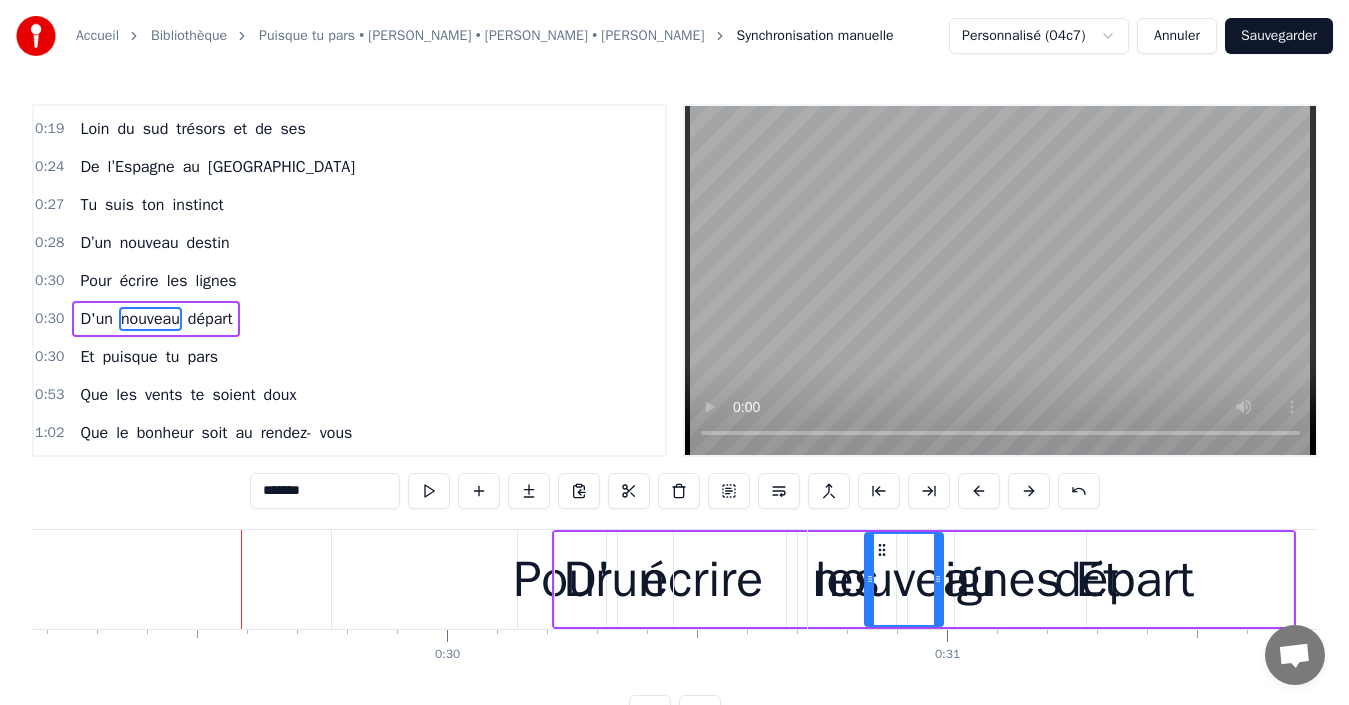 click at bounding box center [1029, 491] 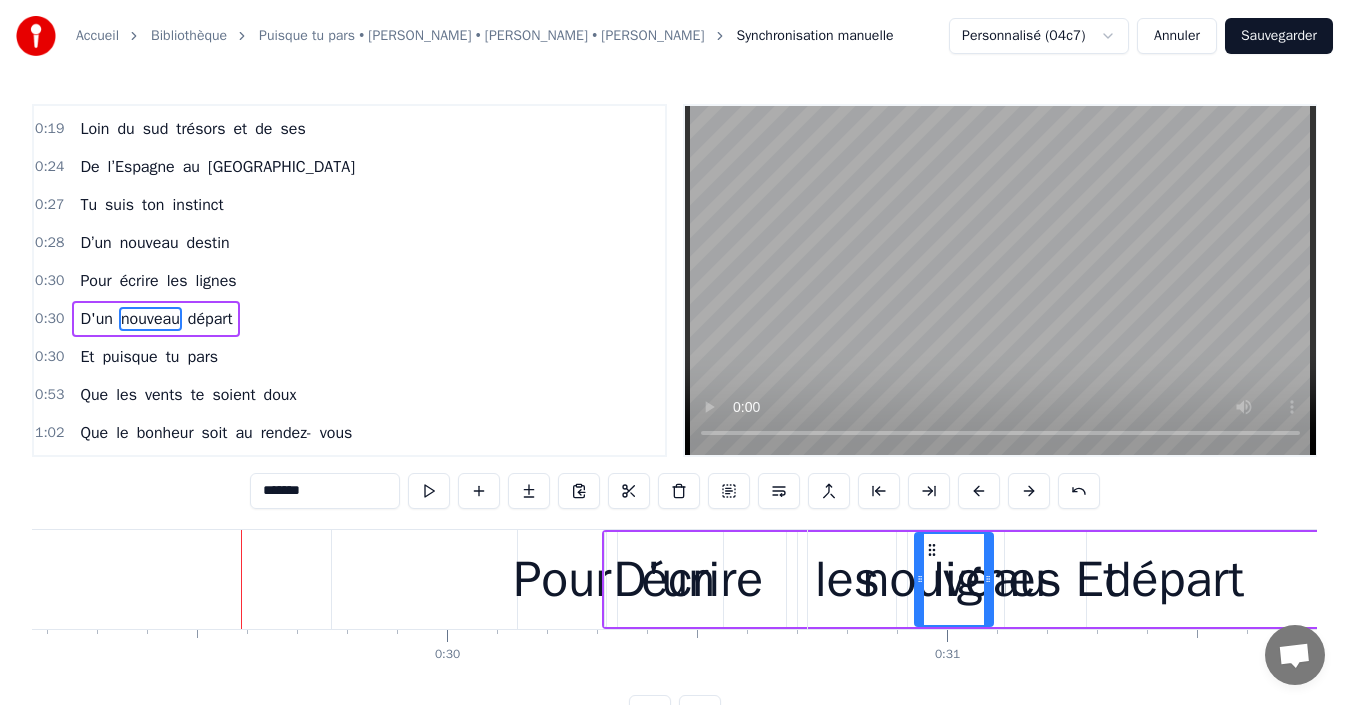 click on "lignes" at bounding box center (215, 281) 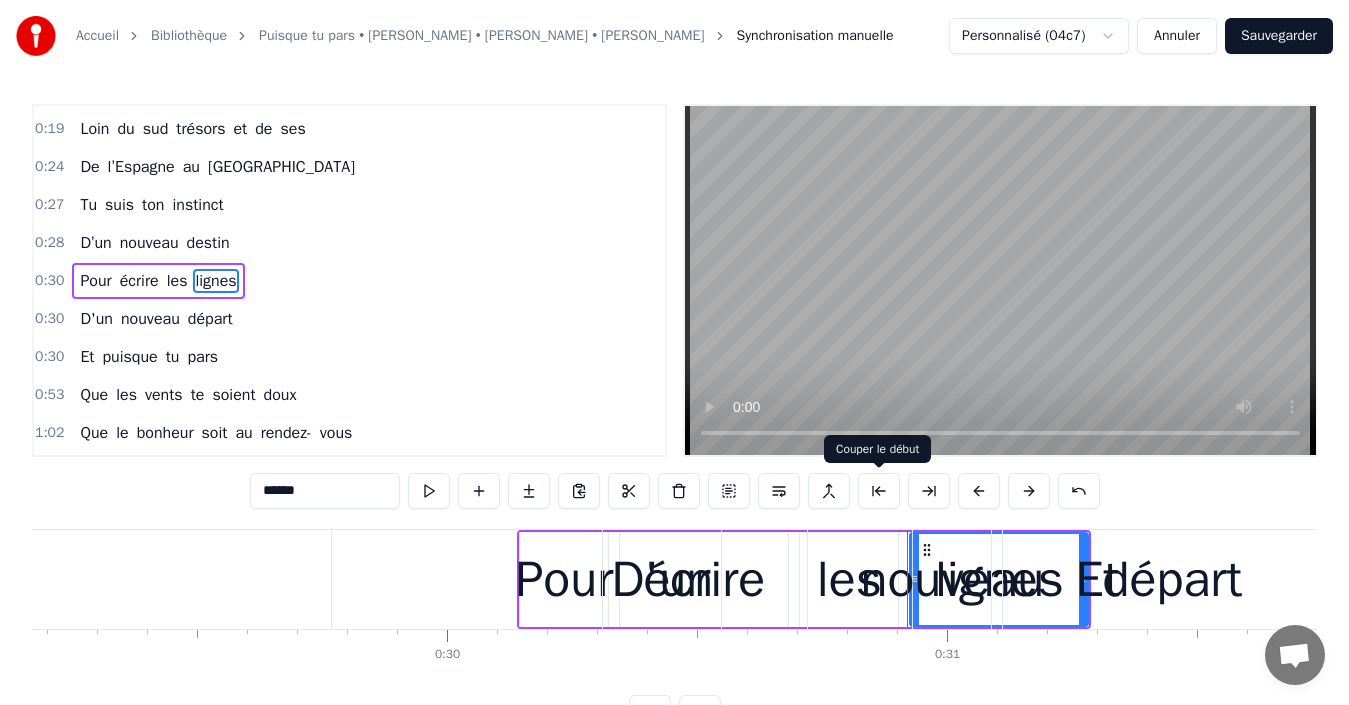click at bounding box center (879, 491) 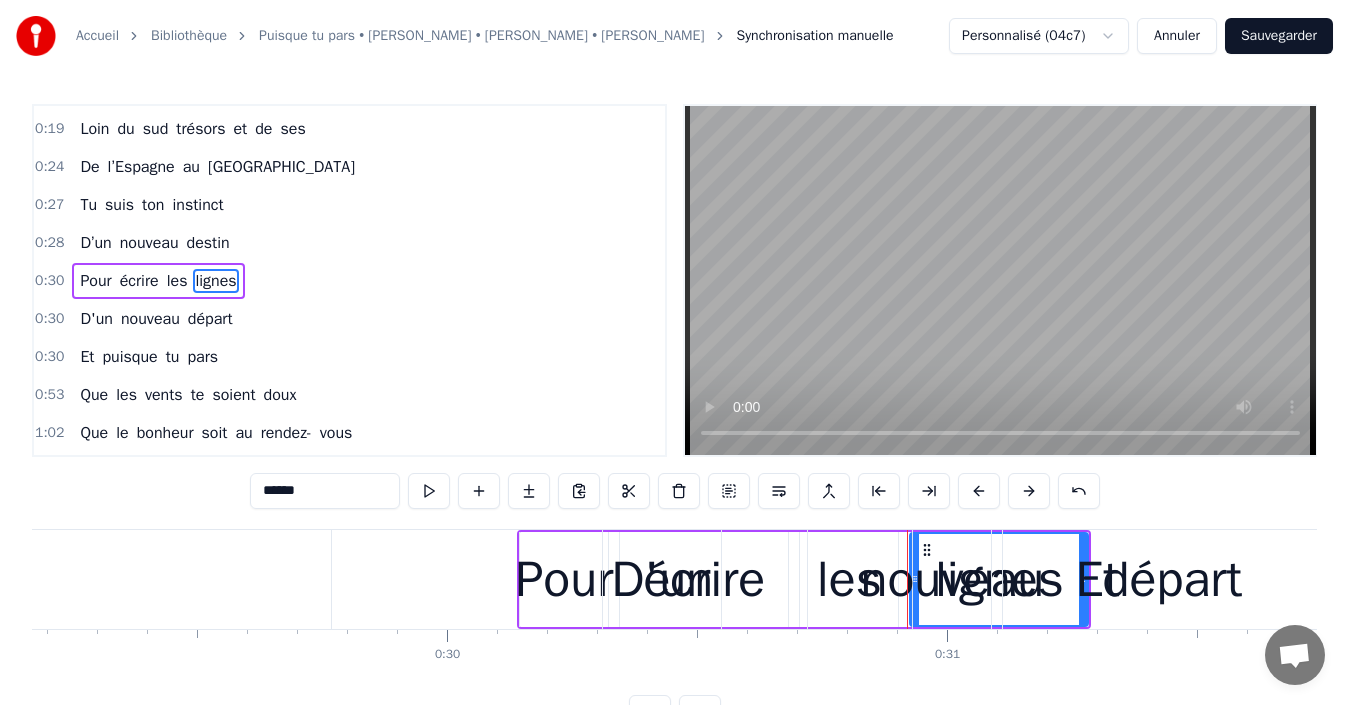 click at bounding box center (879, 491) 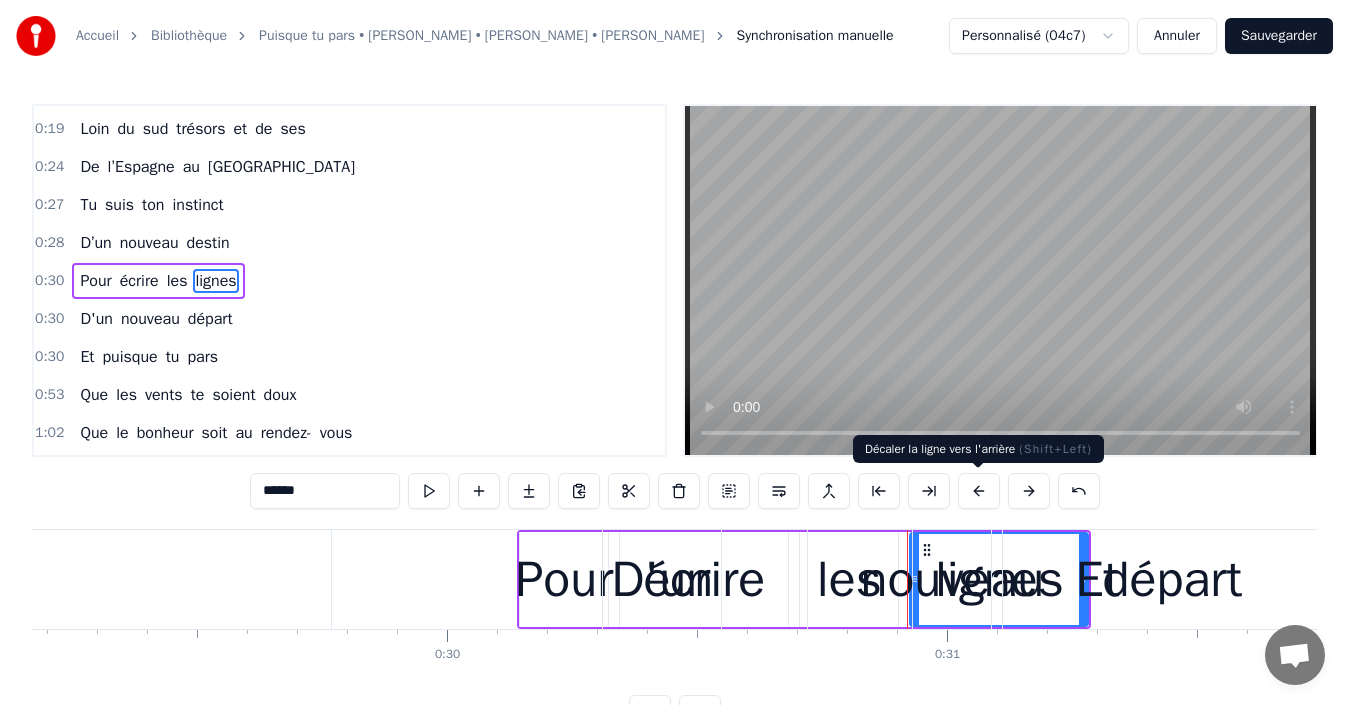 click at bounding box center (979, 491) 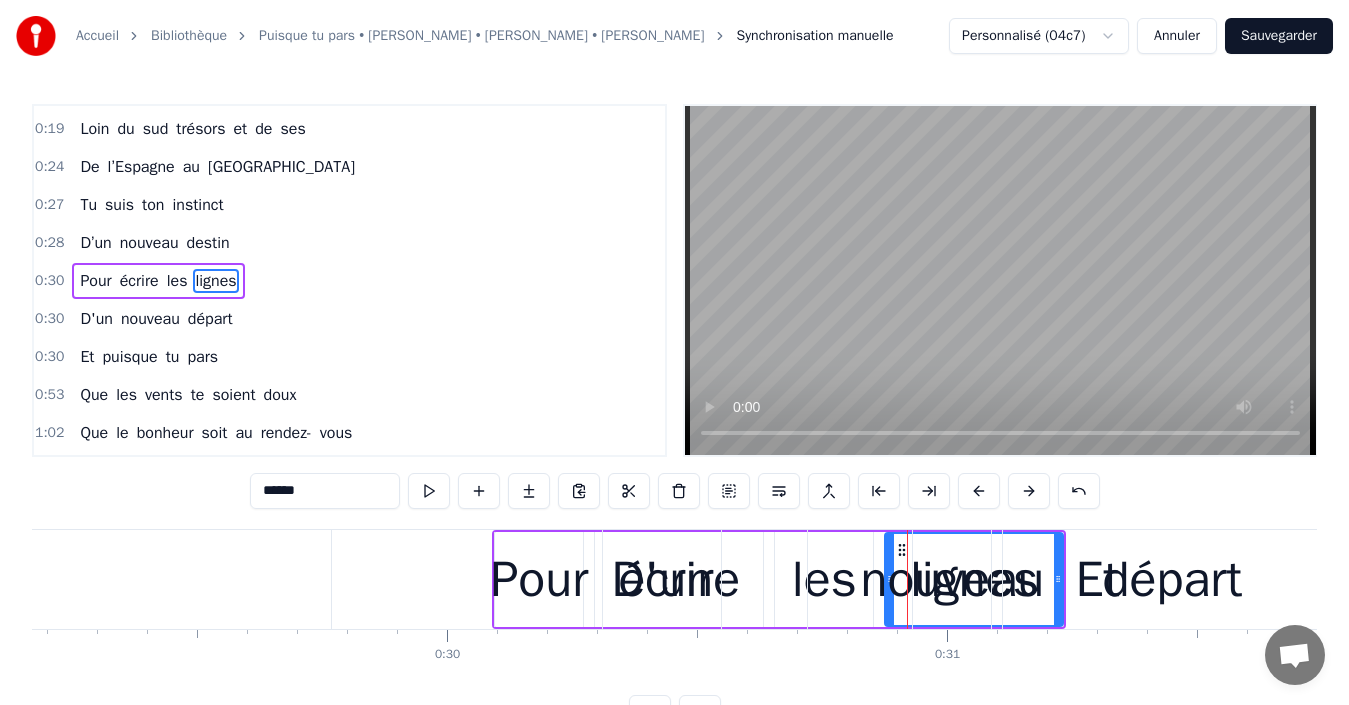 click at bounding box center (979, 491) 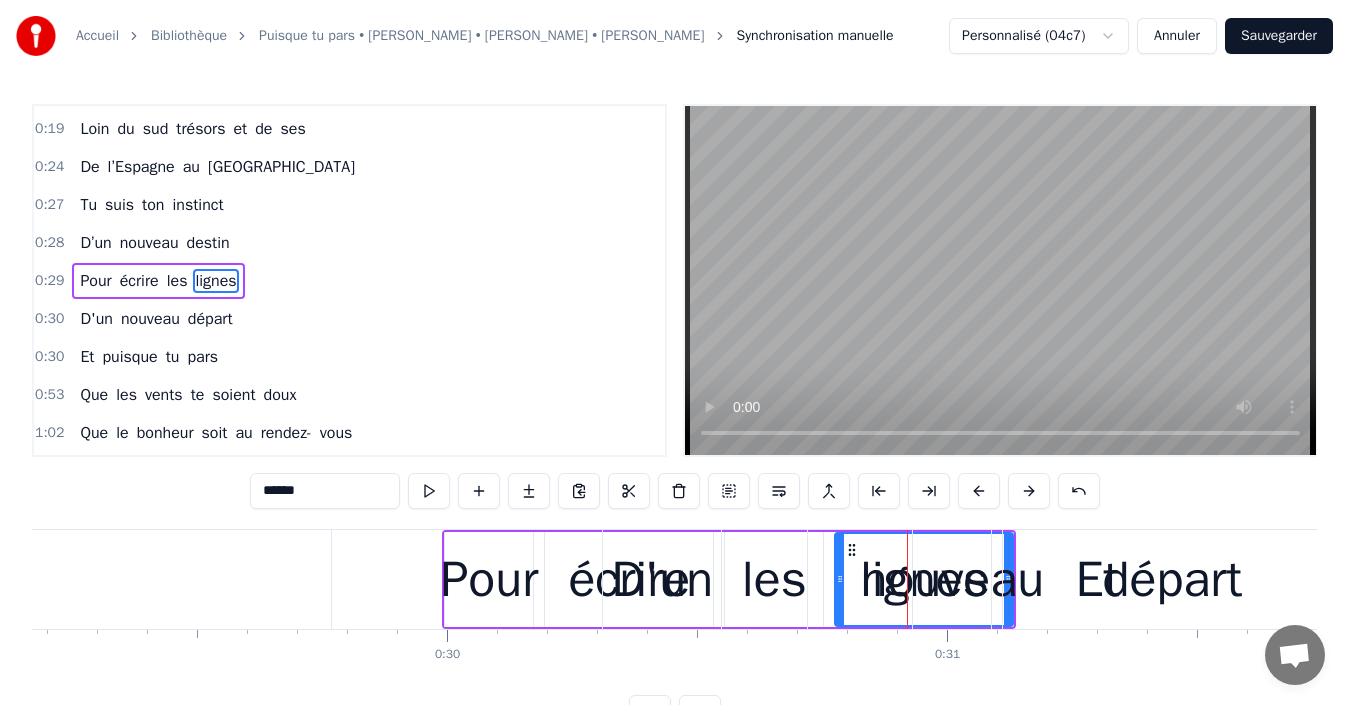 click at bounding box center (979, 491) 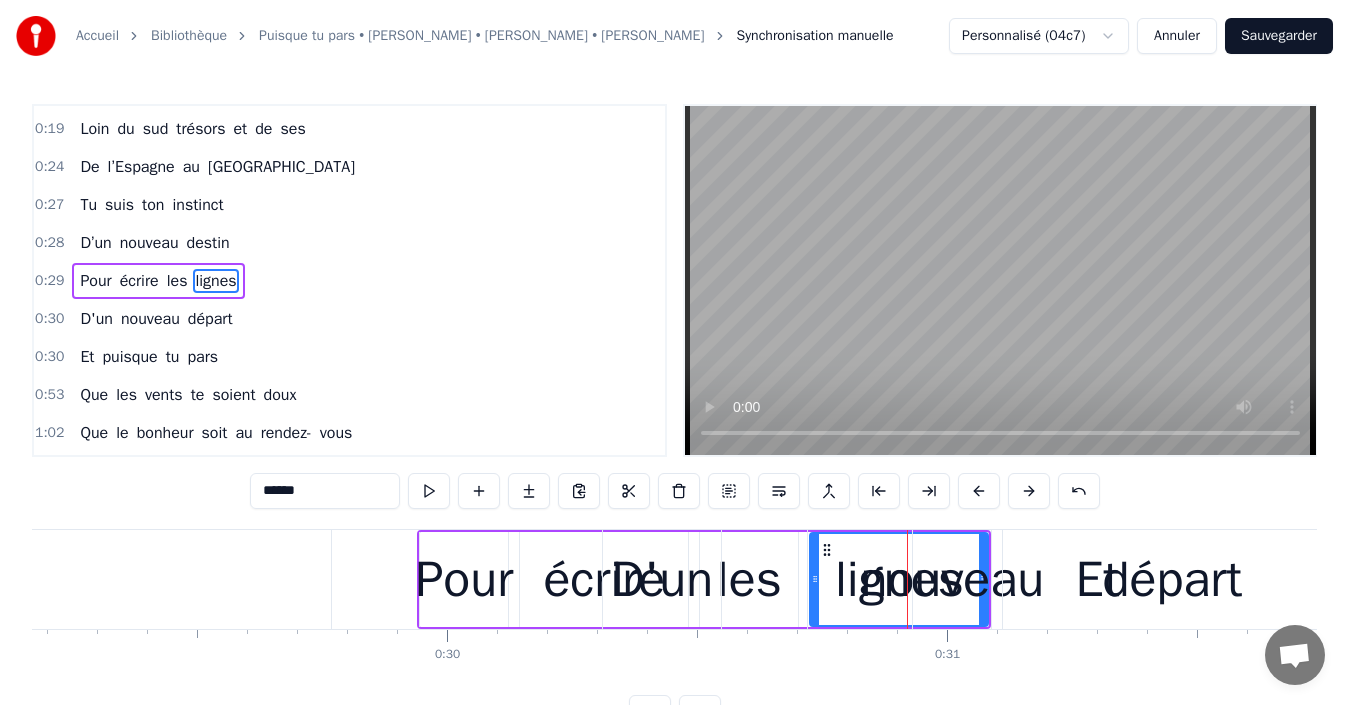 click at bounding box center [979, 491] 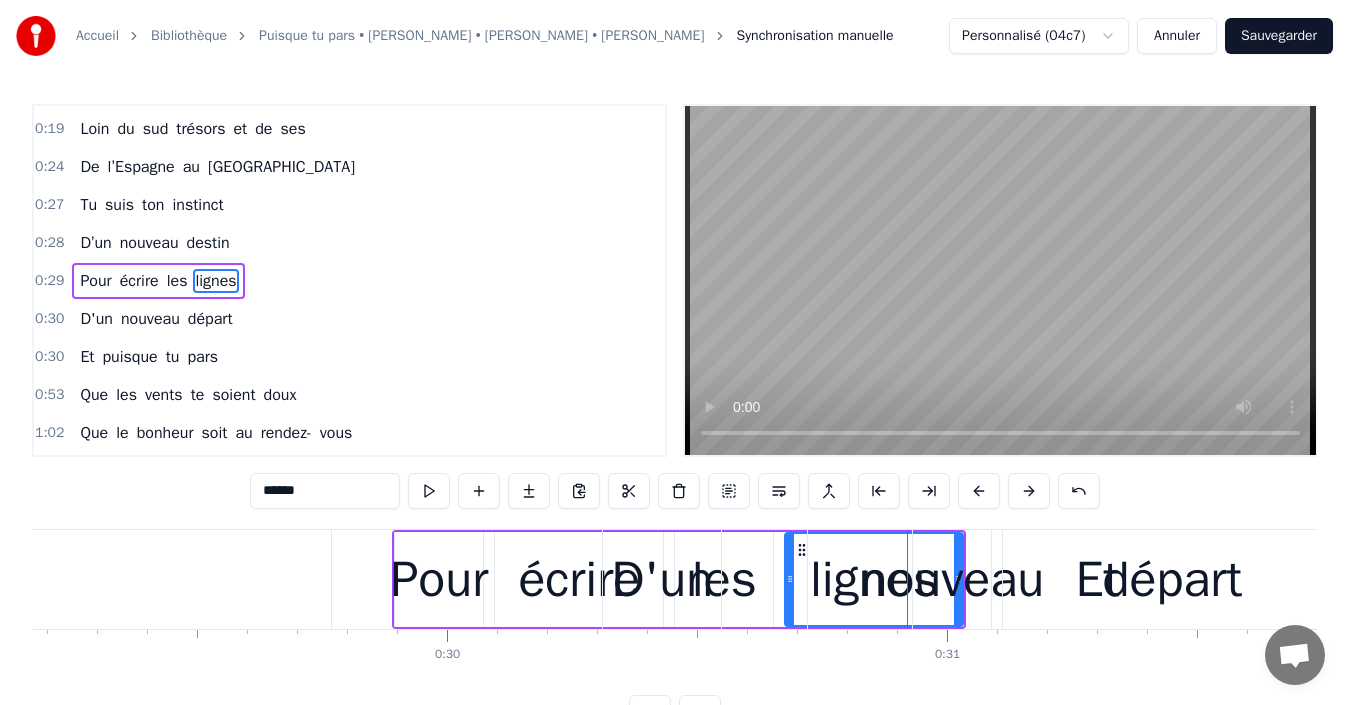 click at bounding box center [979, 491] 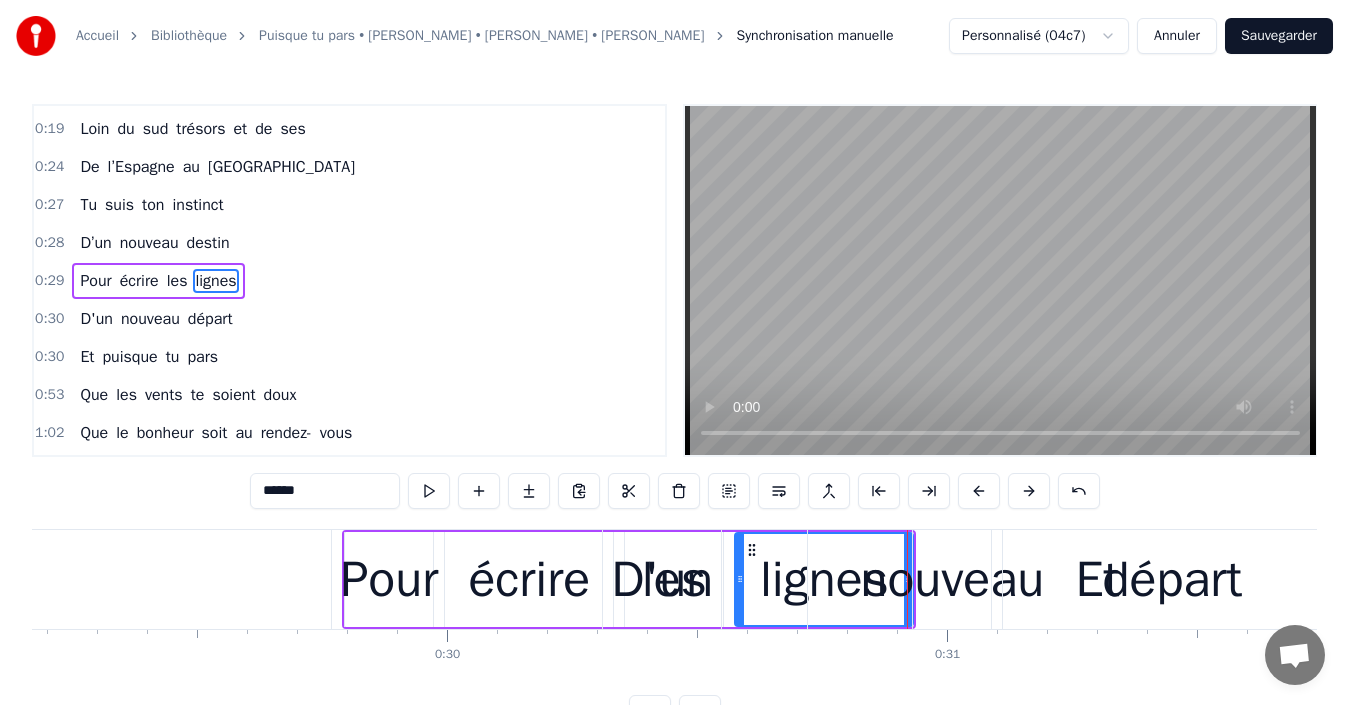 click at bounding box center (979, 491) 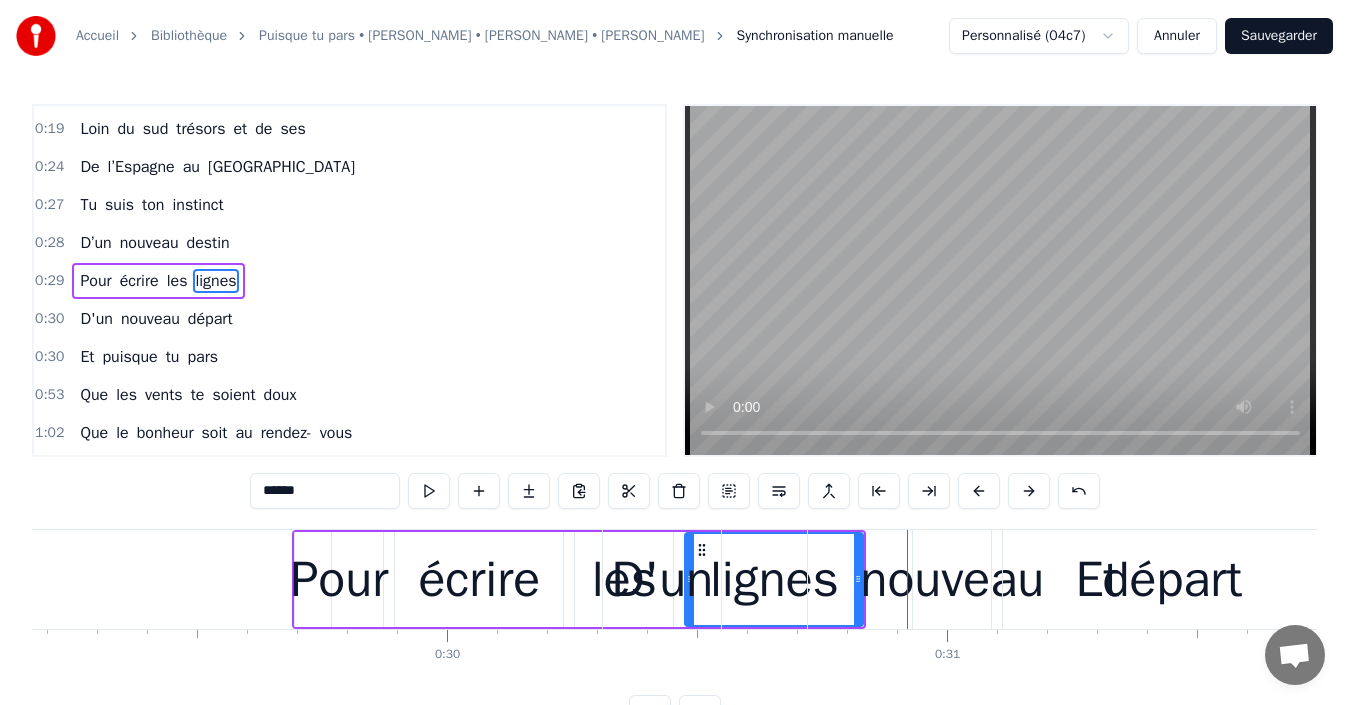 click at bounding box center [979, 491] 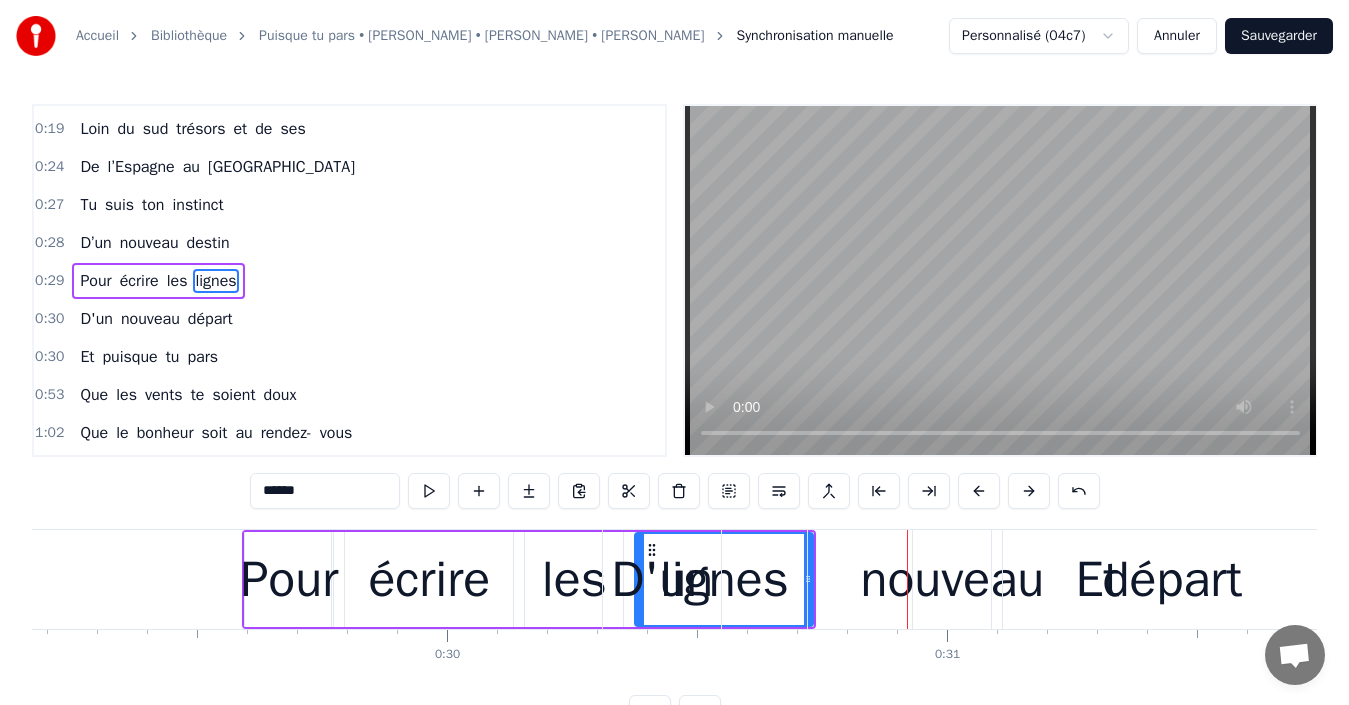 click at bounding box center [979, 491] 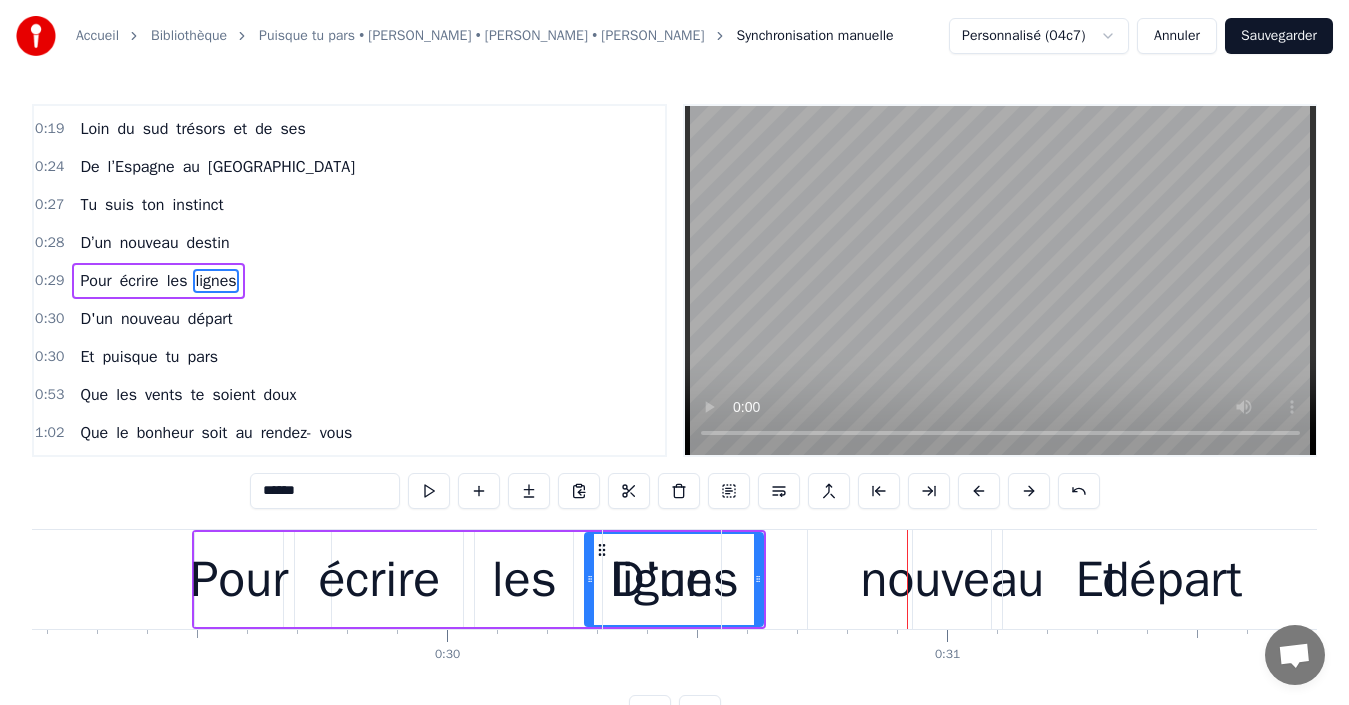 click at bounding box center (979, 491) 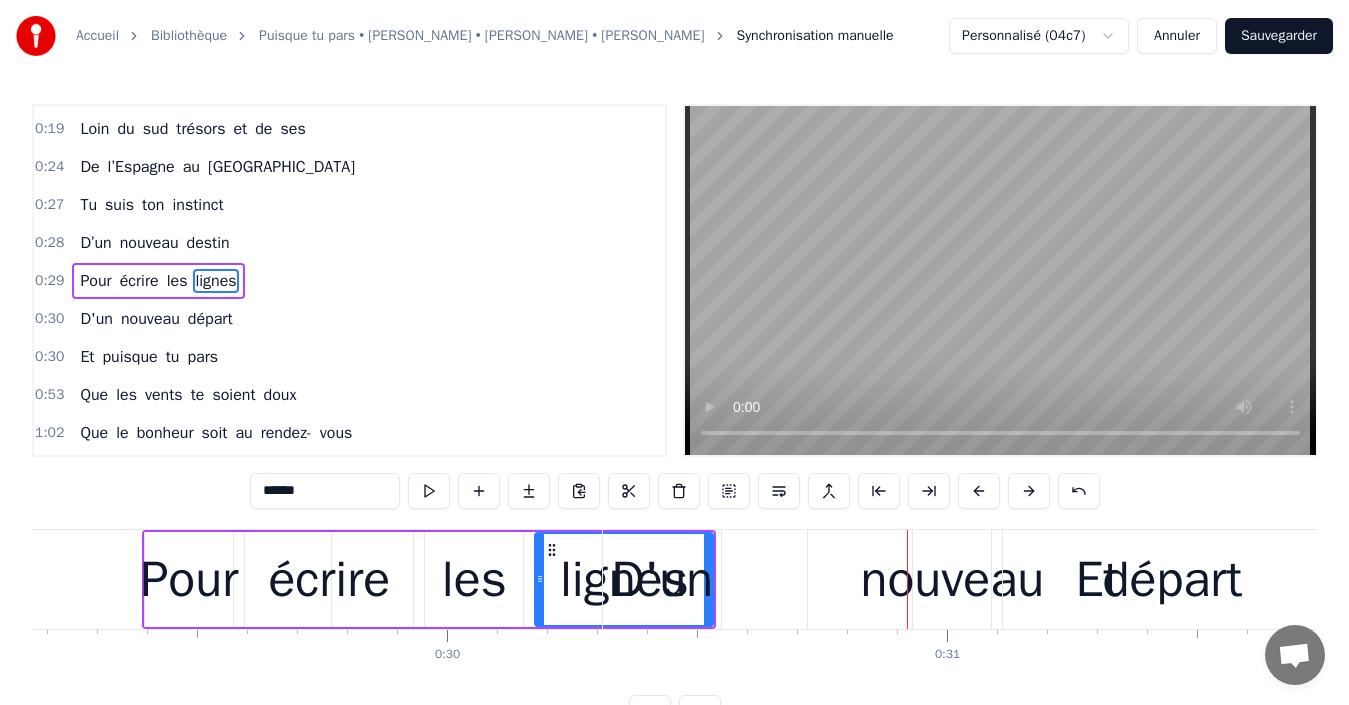 click at bounding box center [979, 491] 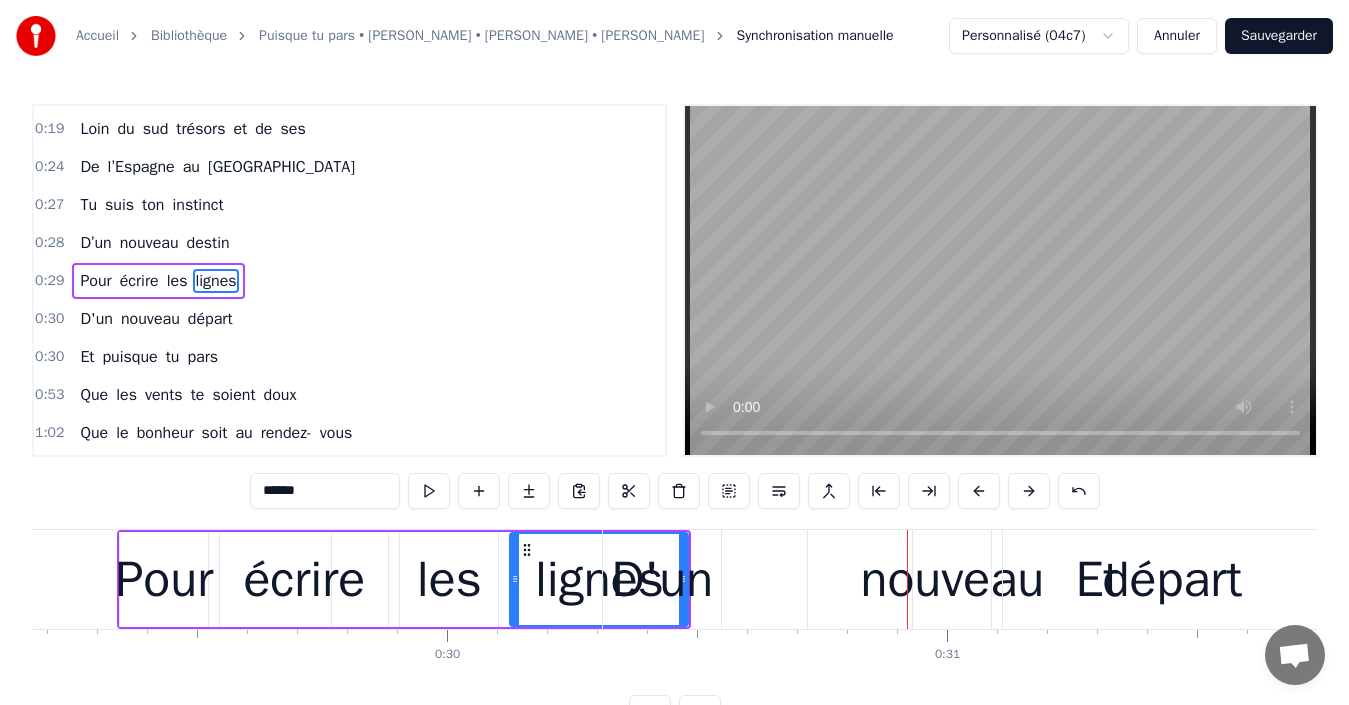 click at bounding box center [979, 491] 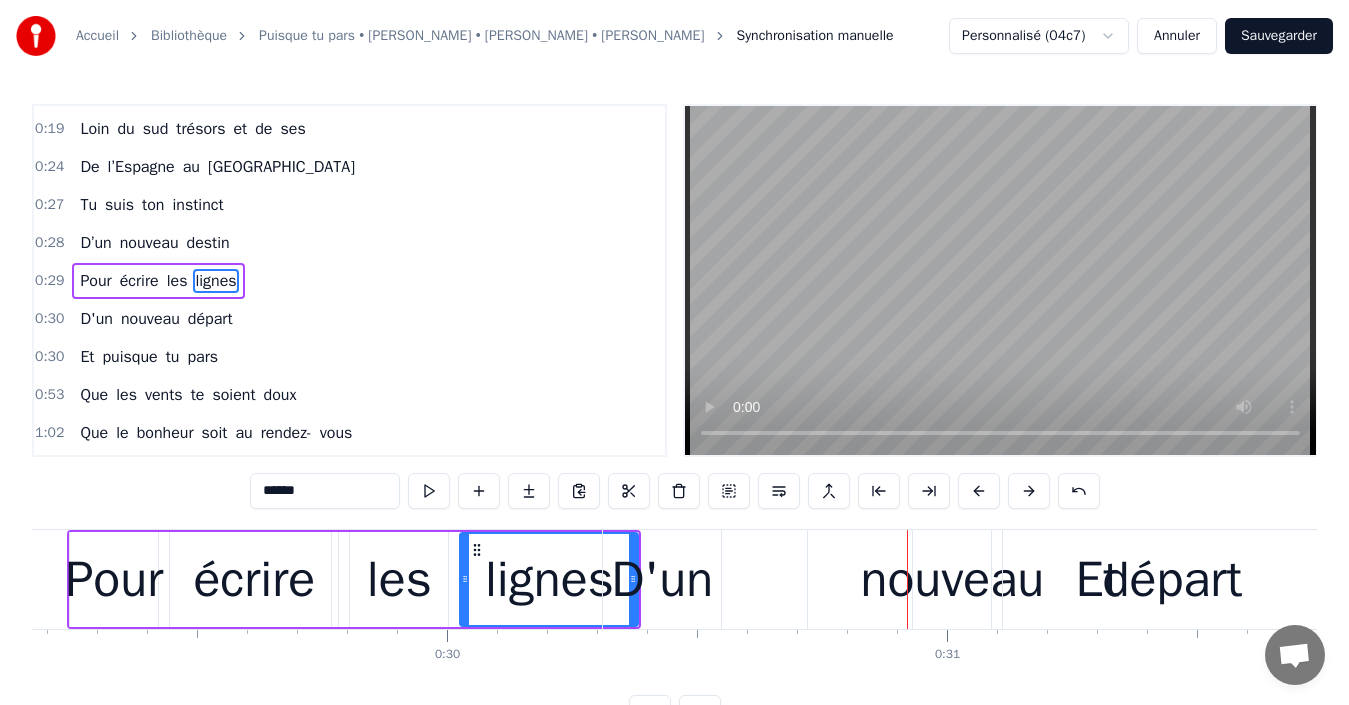 click at bounding box center [979, 491] 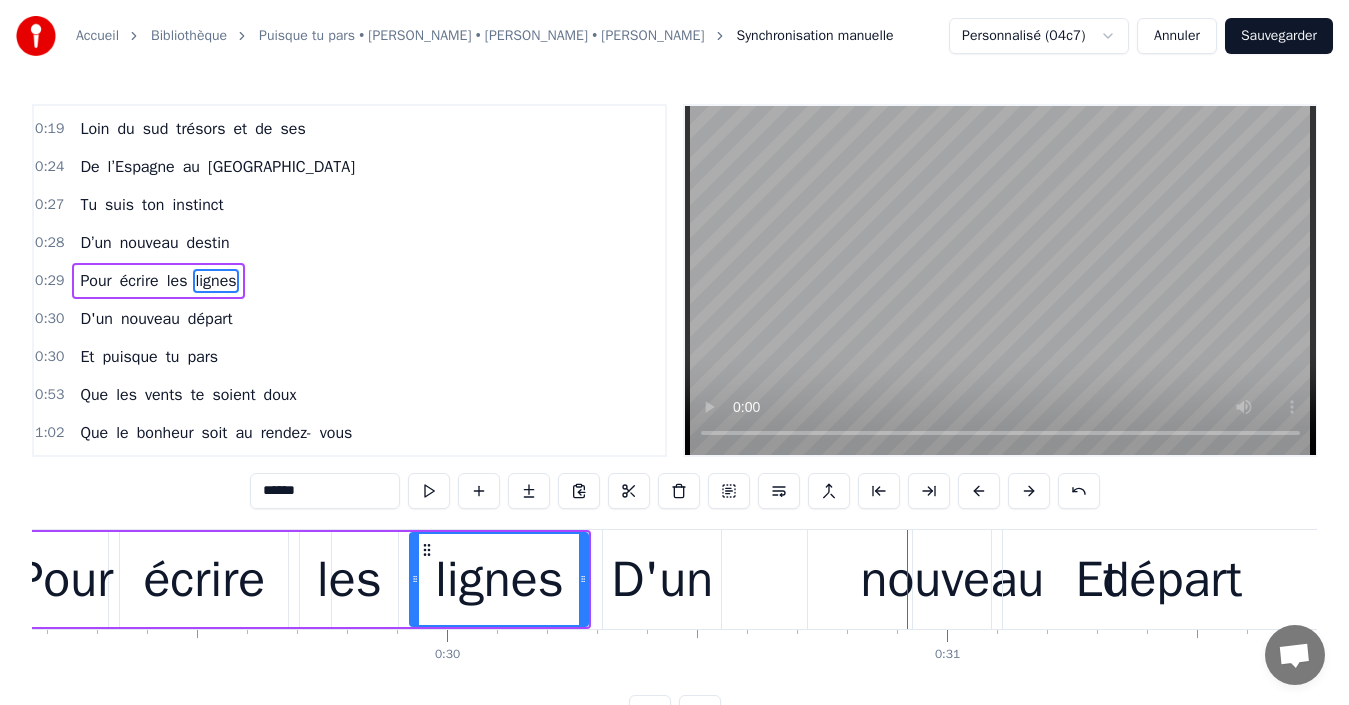 click at bounding box center (979, 491) 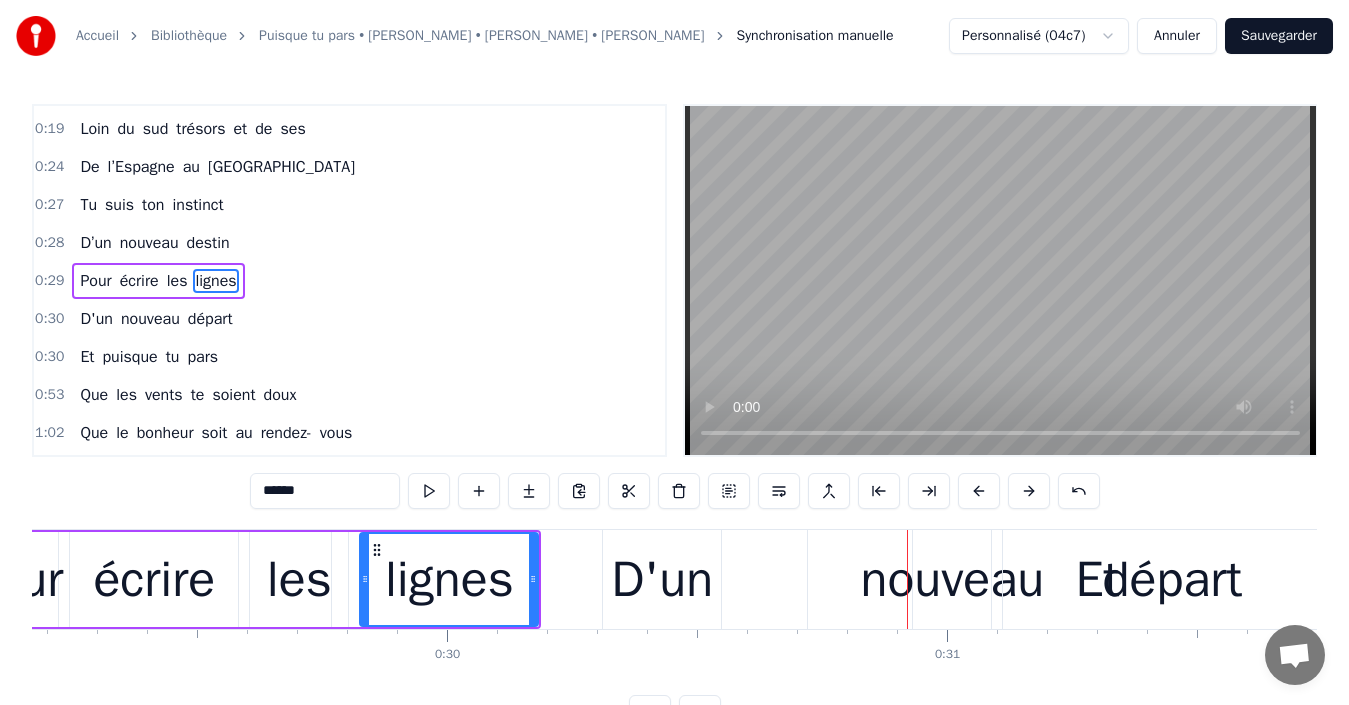 click at bounding box center [979, 491] 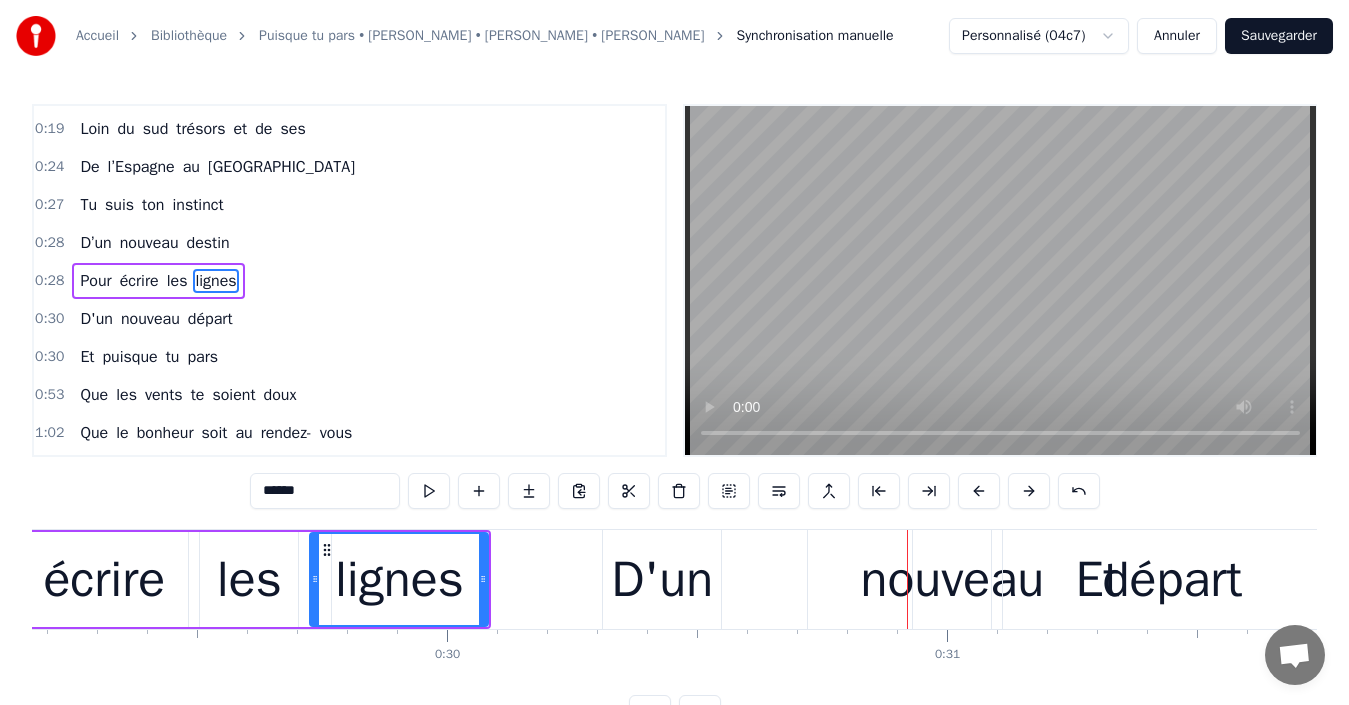 click at bounding box center [979, 491] 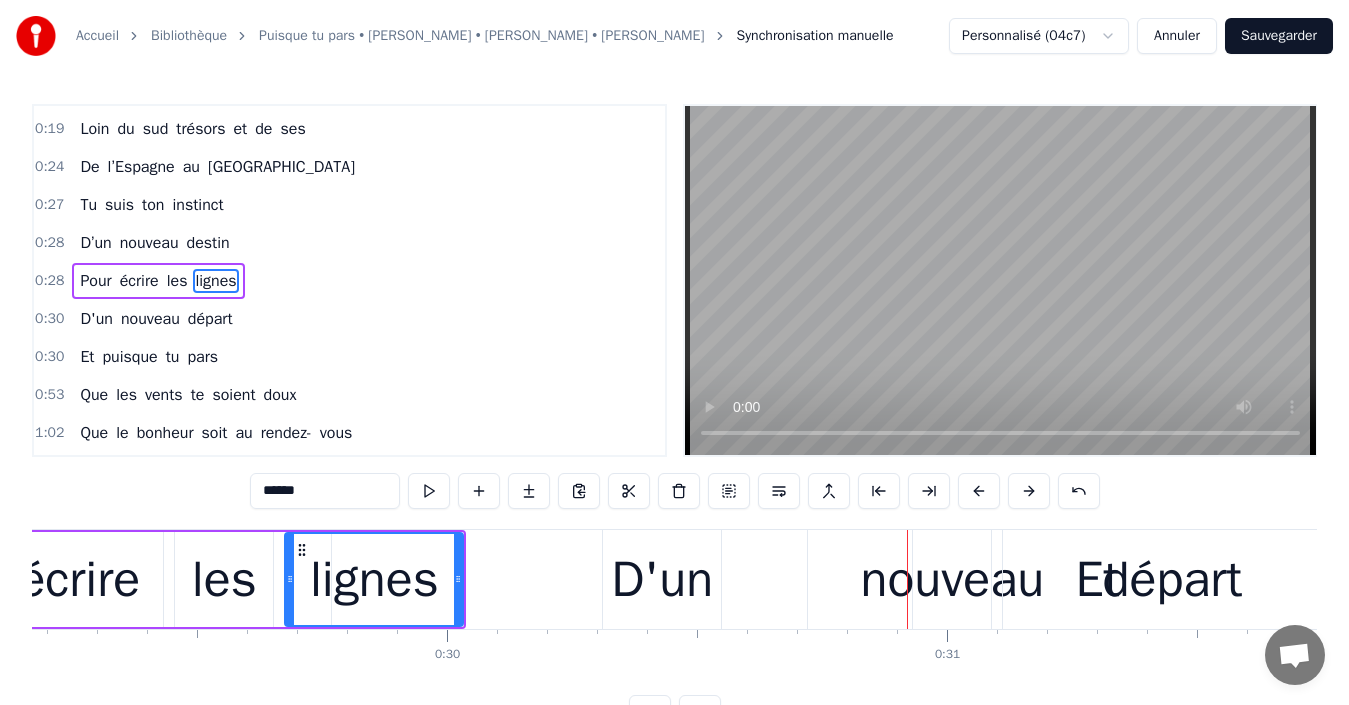 click at bounding box center [979, 491] 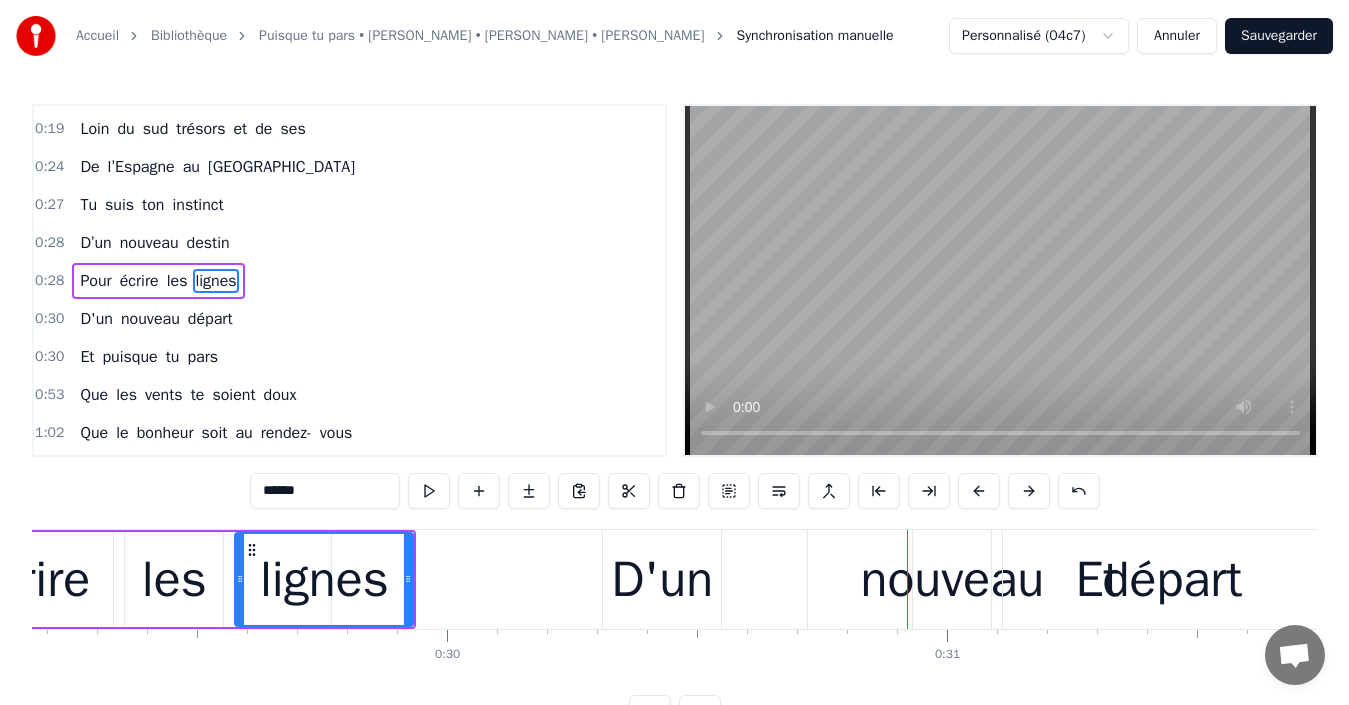 click at bounding box center [979, 491] 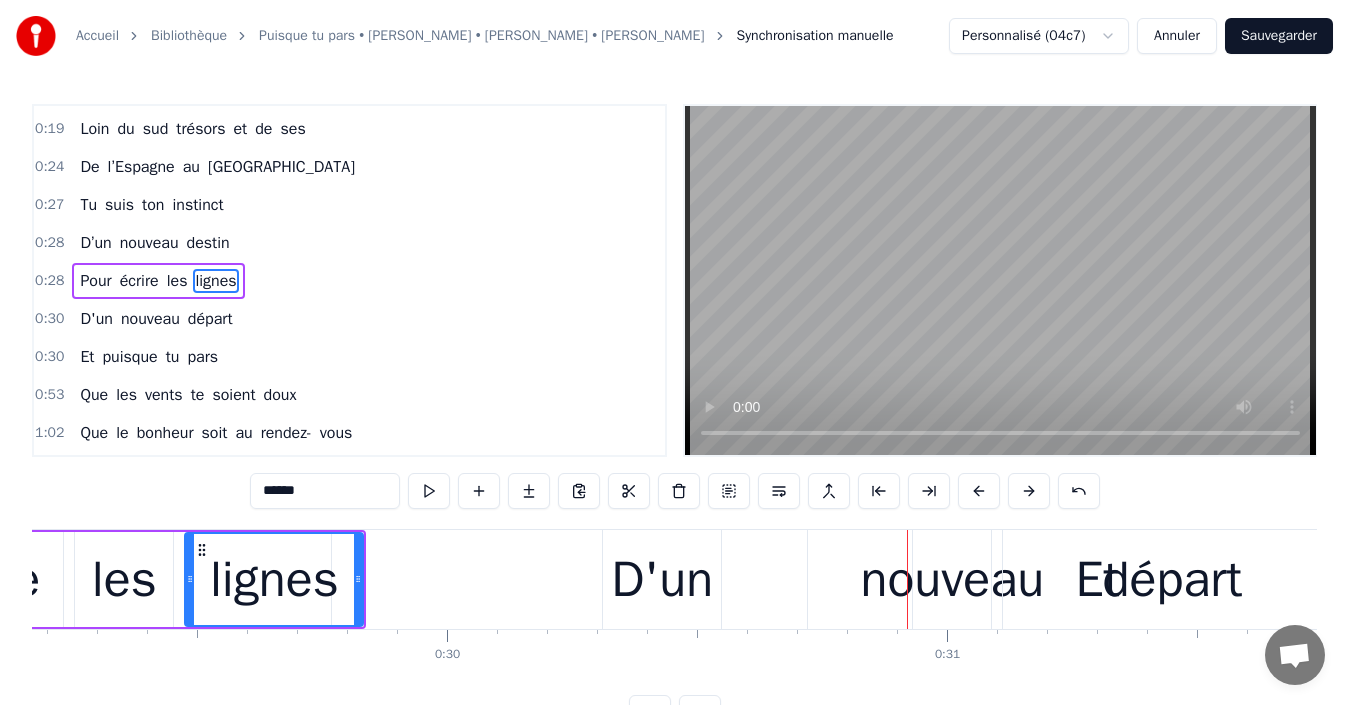 click at bounding box center (979, 491) 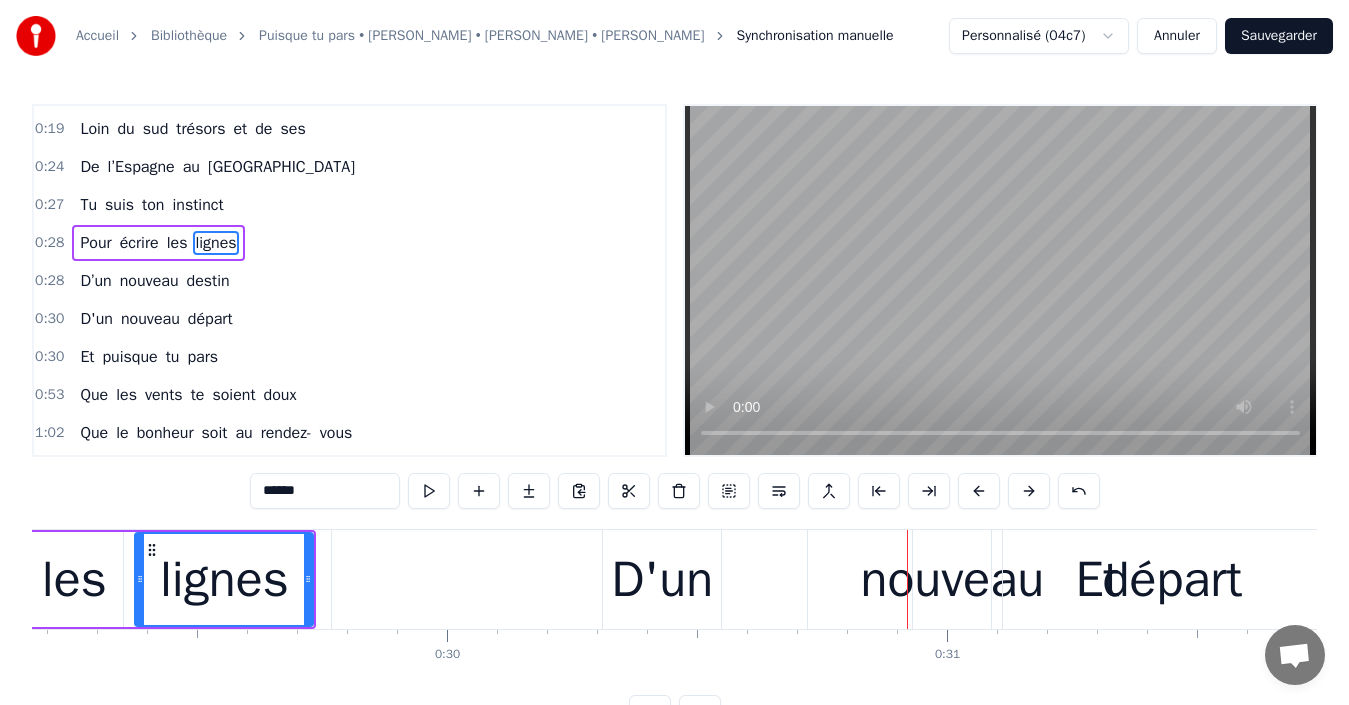 click at bounding box center [979, 491] 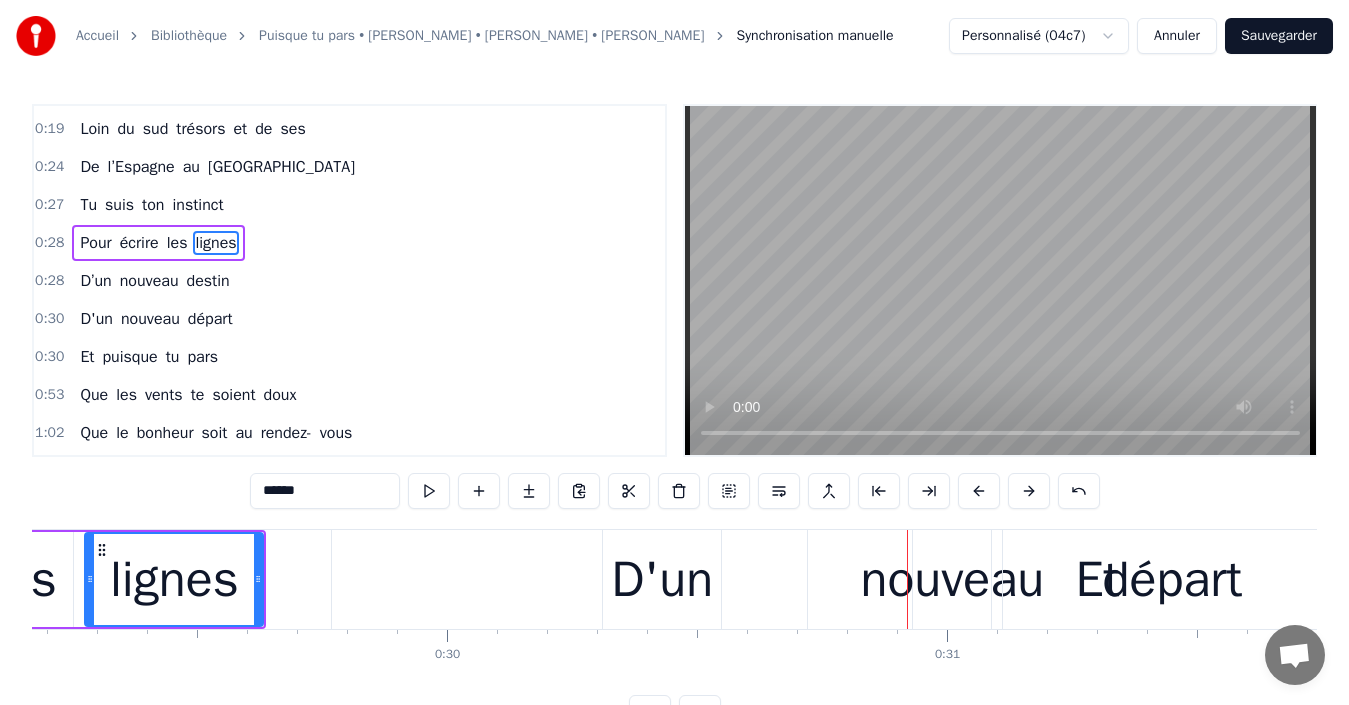 click at bounding box center [979, 491] 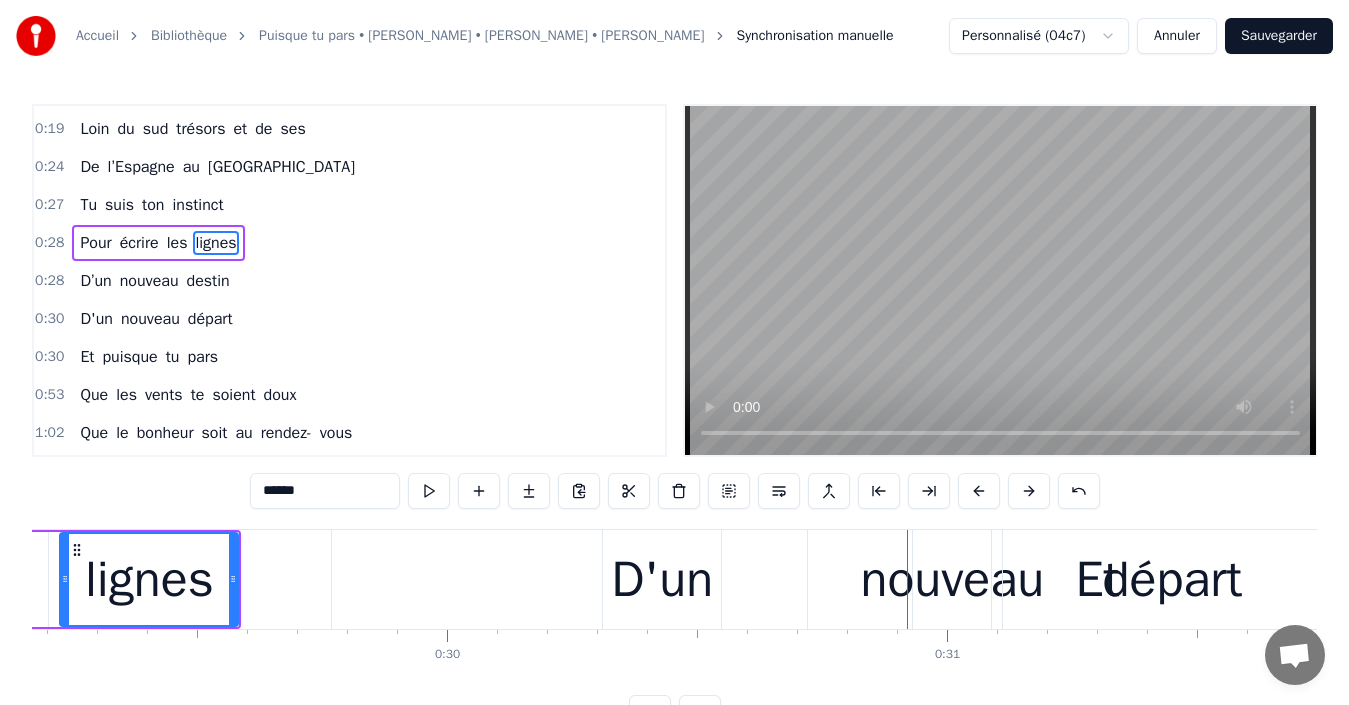 click on "destin" at bounding box center (208, 281) 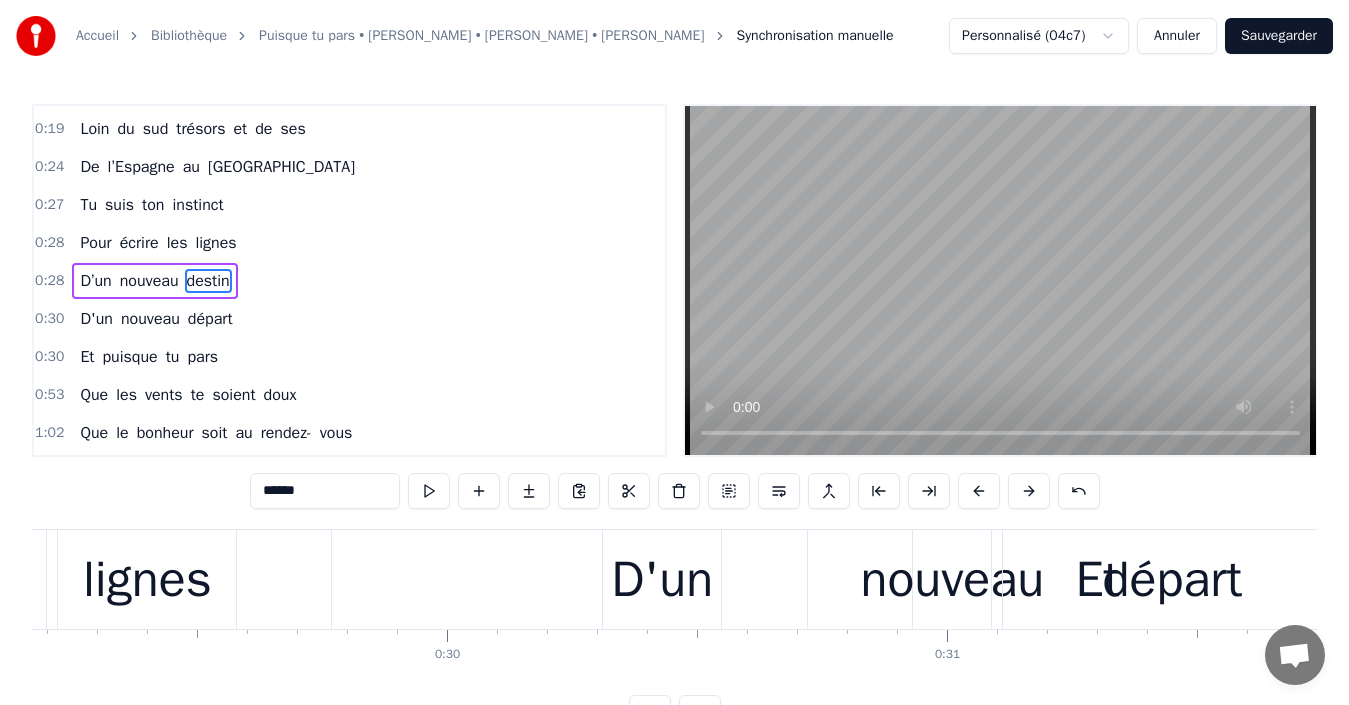 scroll, scrollTop: 0, scrollLeft: 14380, axis: horizontal 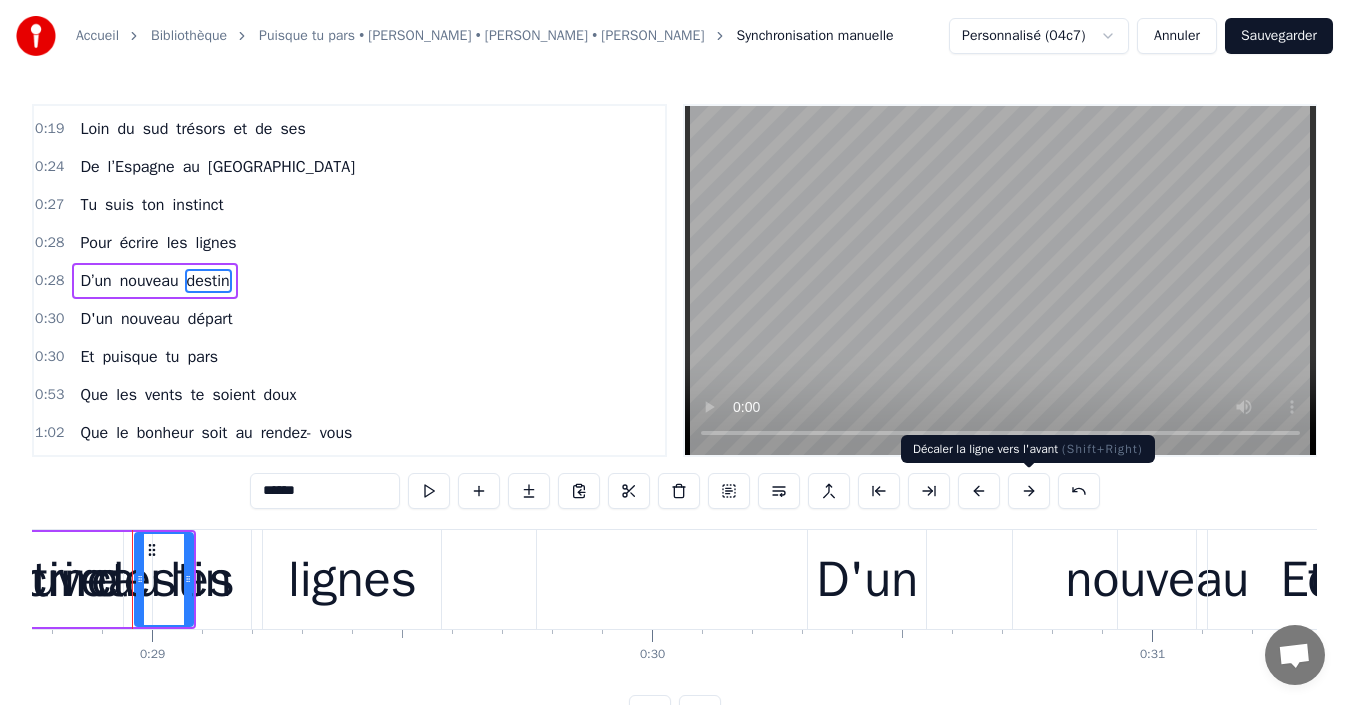 click at bounding box center (1029, 491) 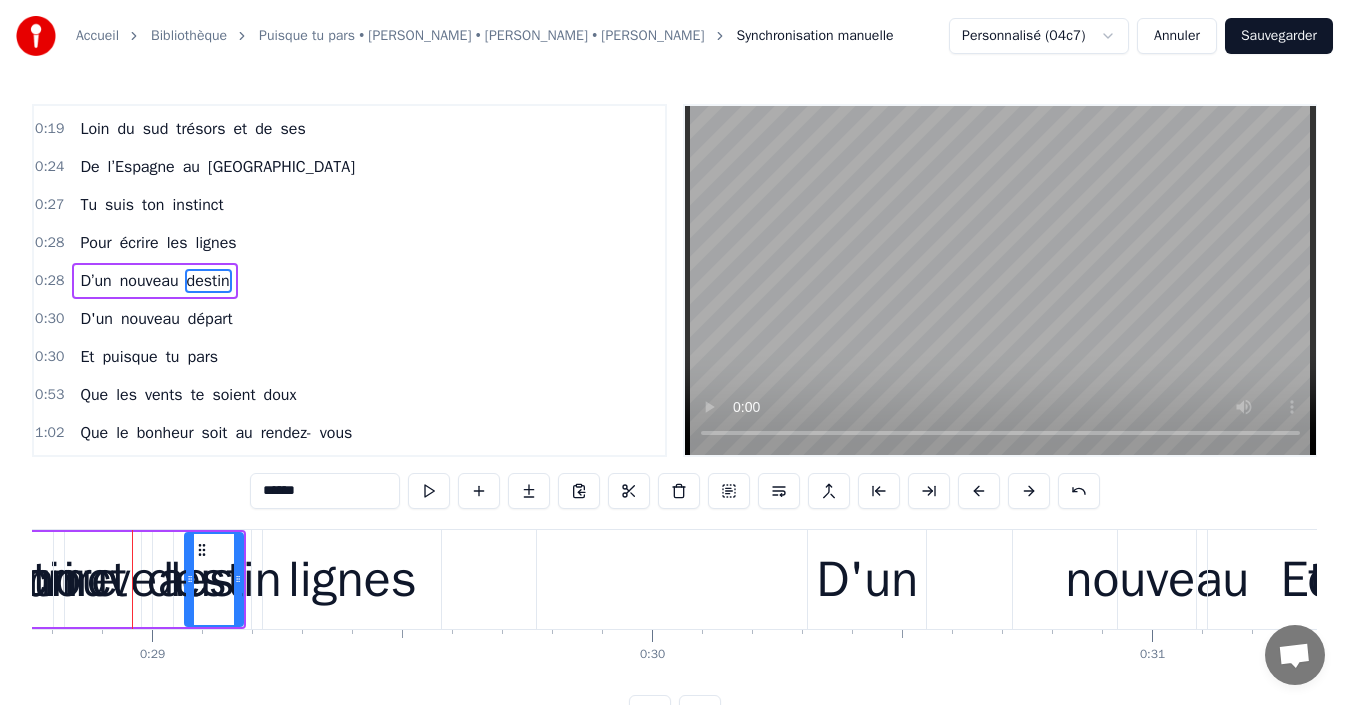 click at bounding box center [1029, 491] 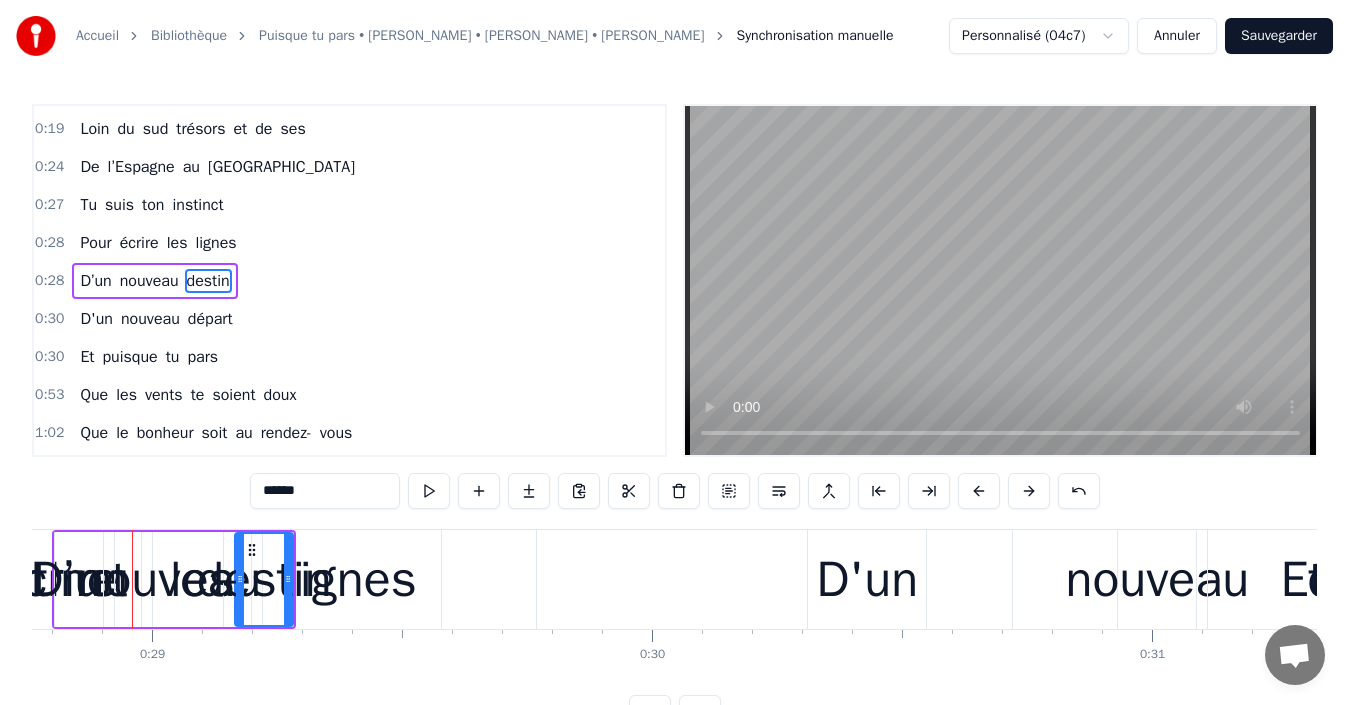 click at bounding box center [1029, 491] 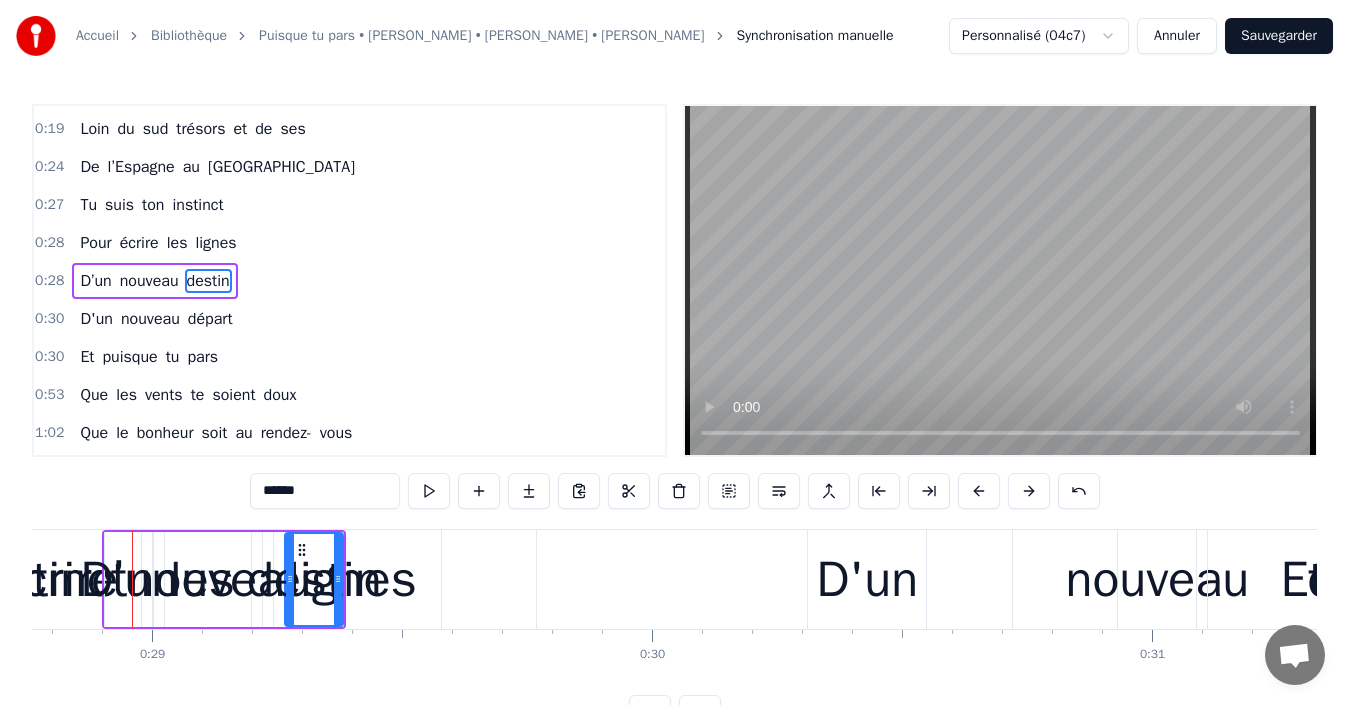 click at bounding box center [1029, 491] 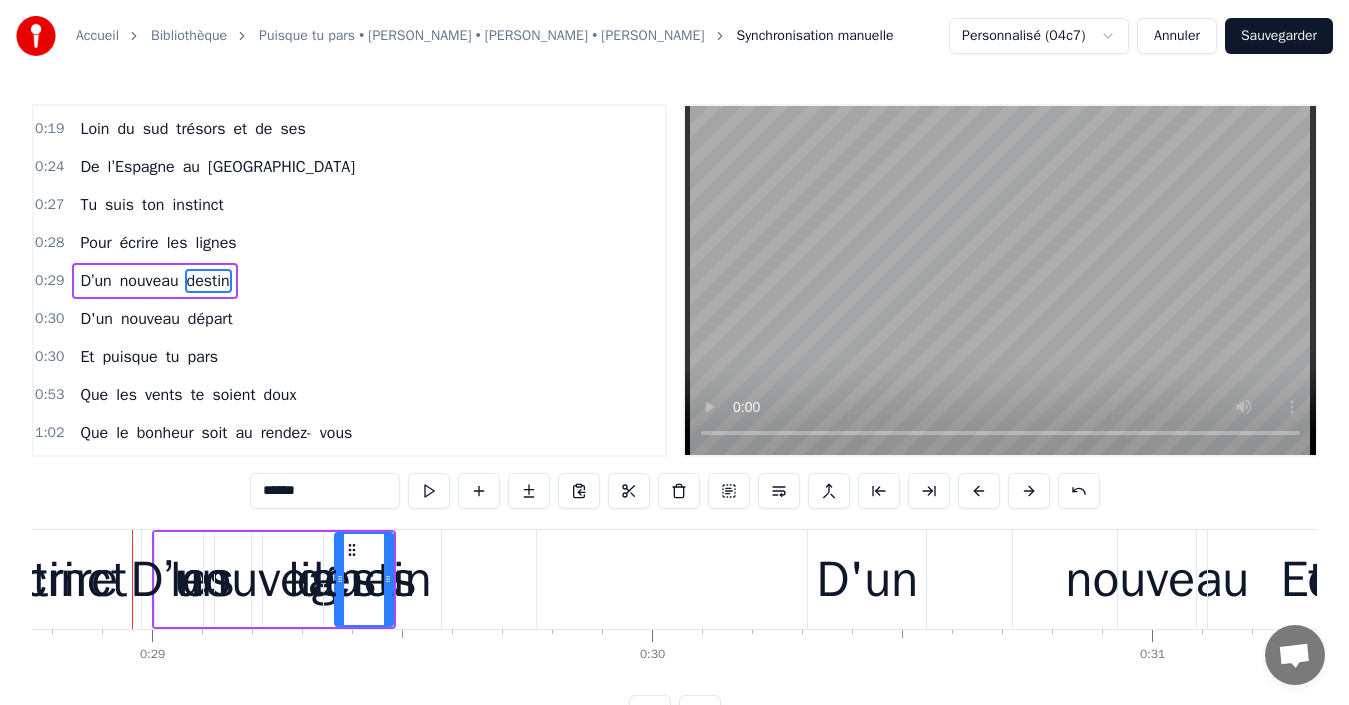 click at bounding box center [1029, 491] 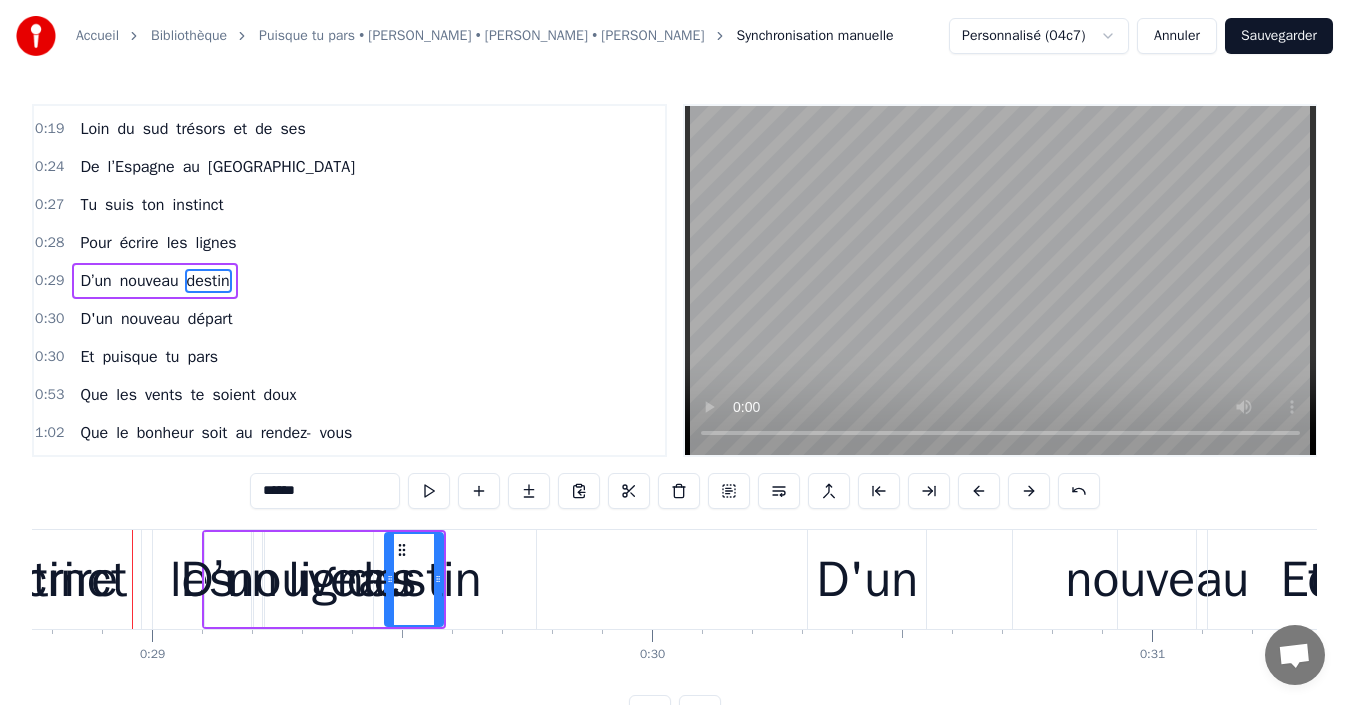 click at bounding box center [1029, 491] 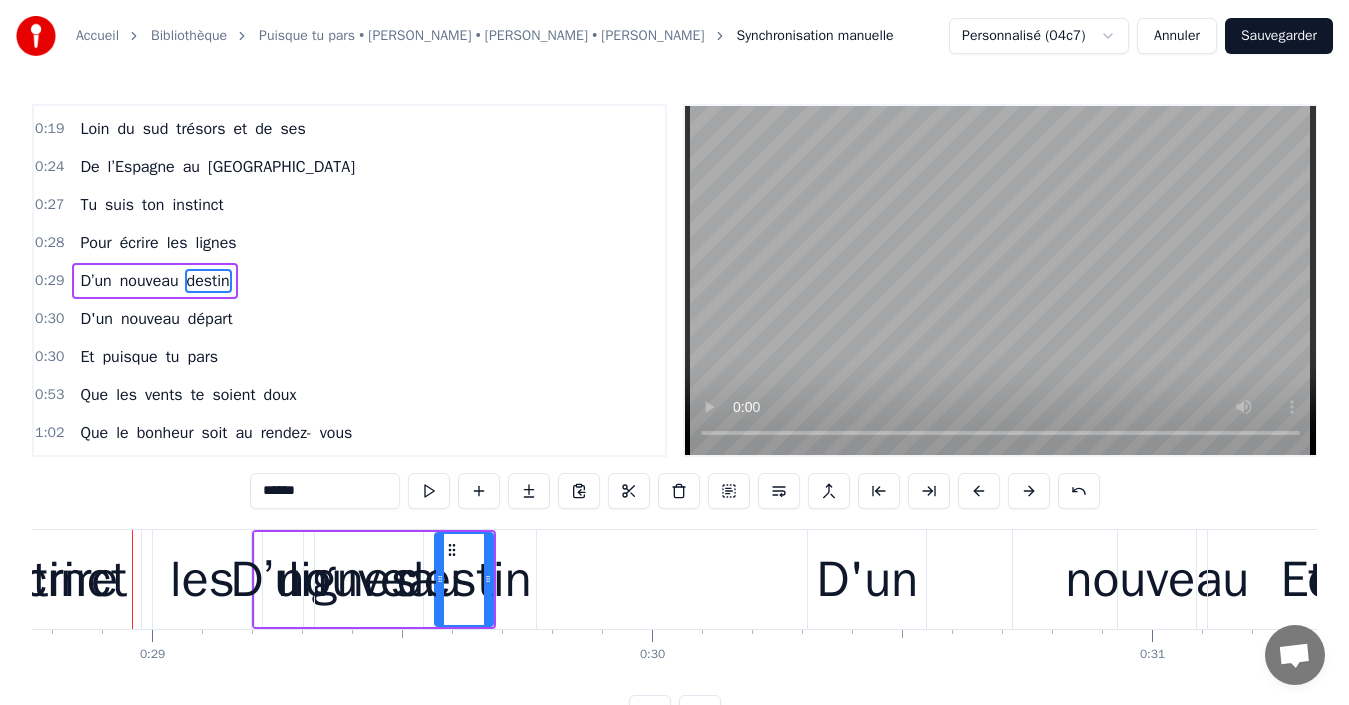 click at bounding box center [1029, 491] 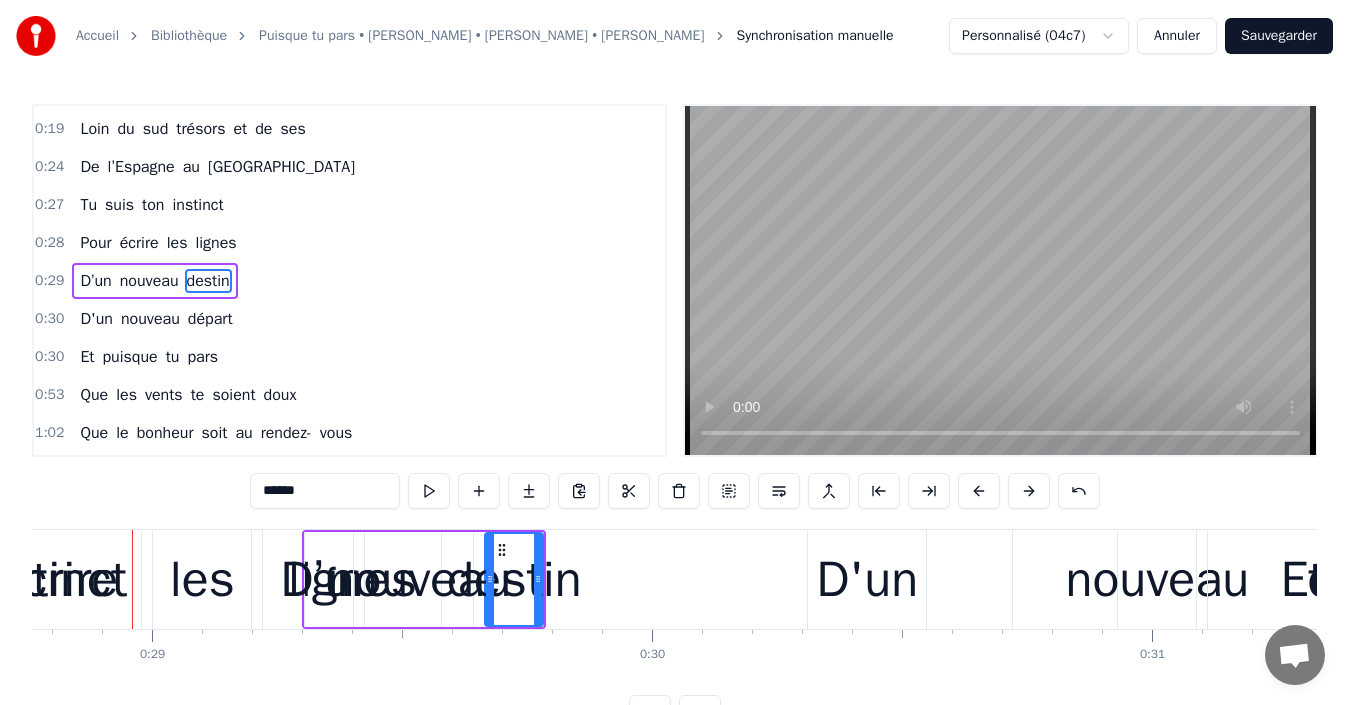 click at bounding box center (1029, 491) 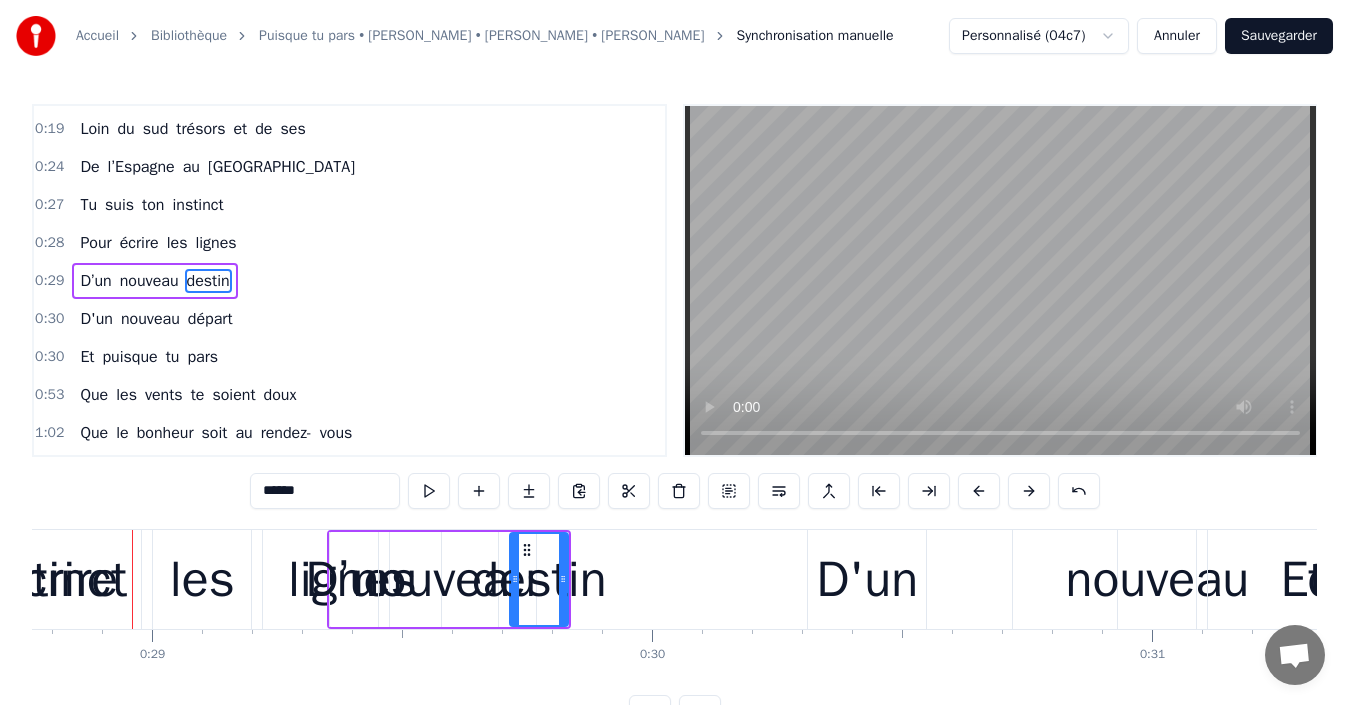 click at bounding box center (1029, 491) 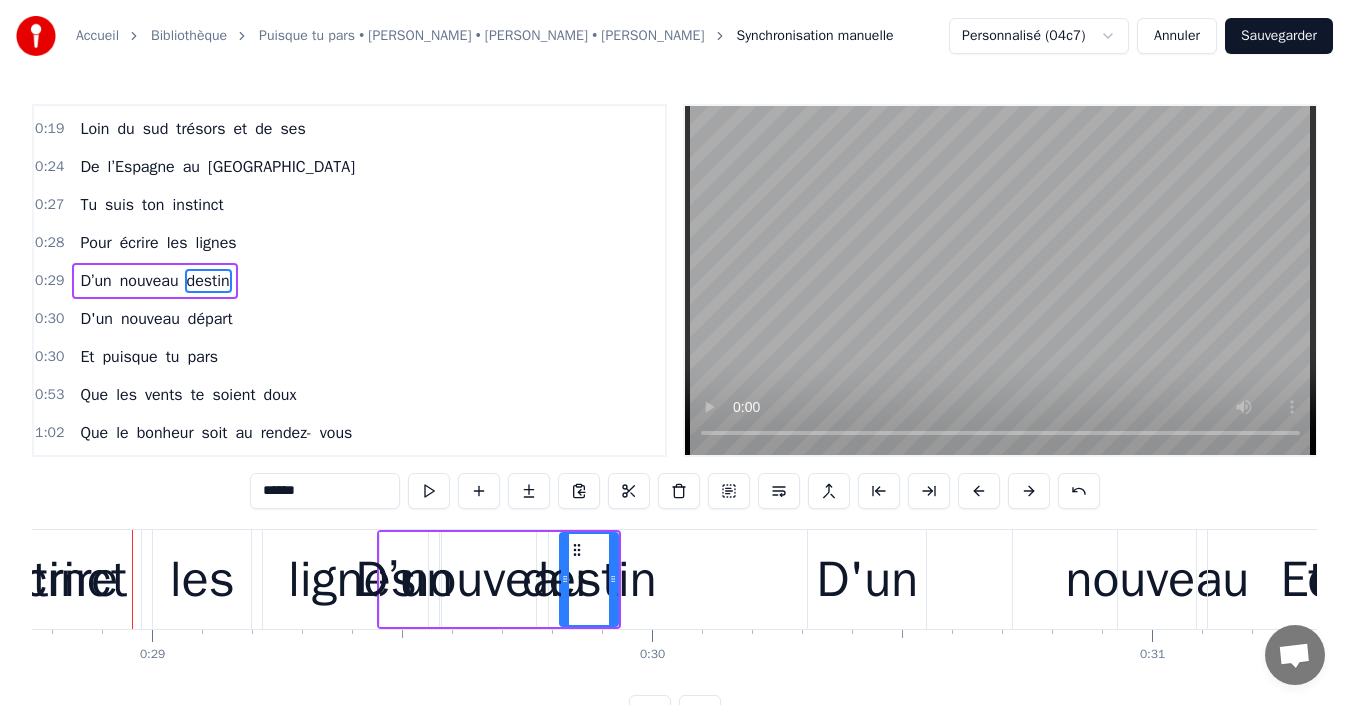 click at bounding box center [1029, 491] 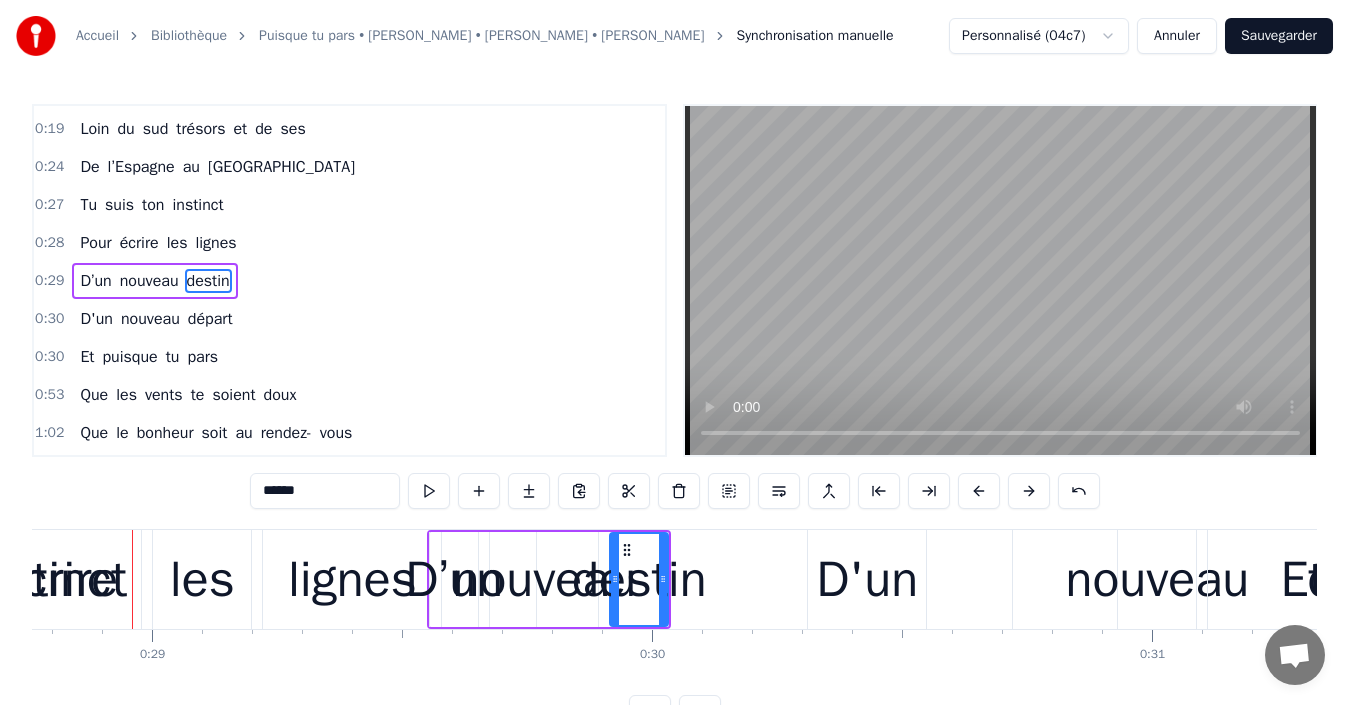 click at bounding box center [1029, 491] 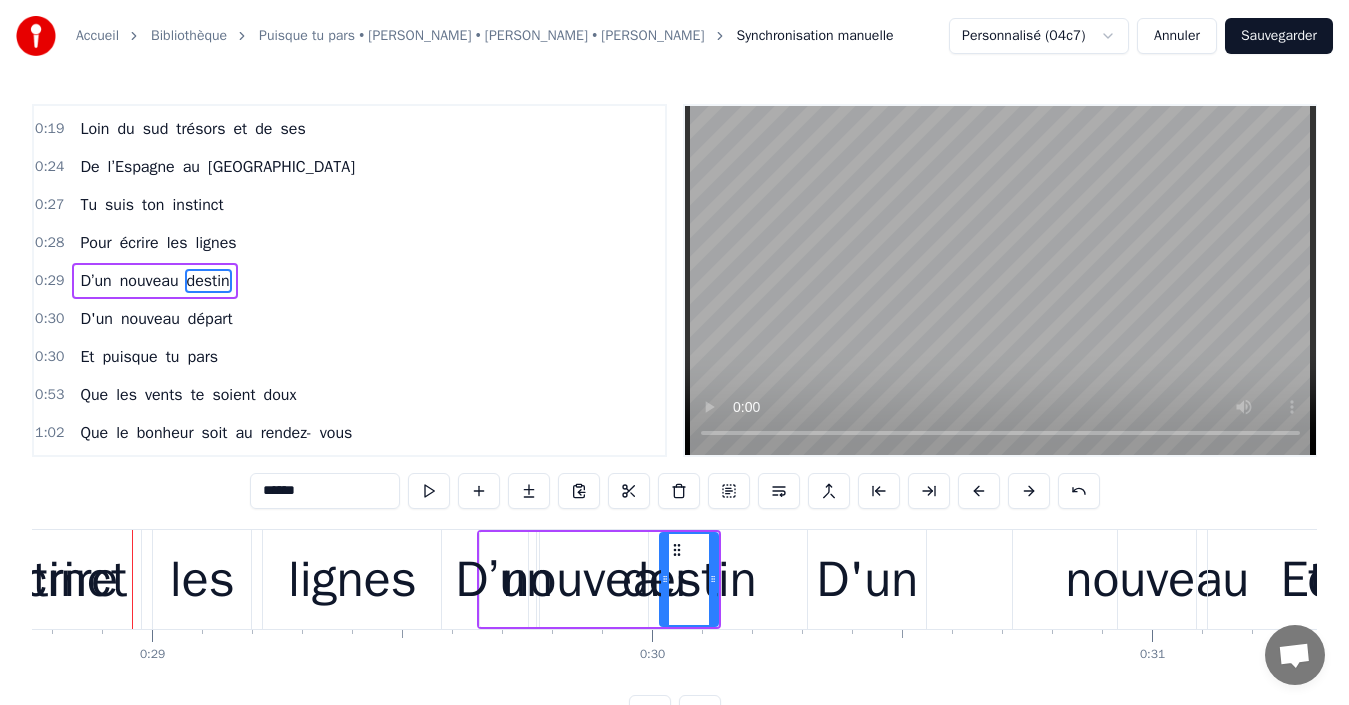 click at bounding box center [1029, 491] 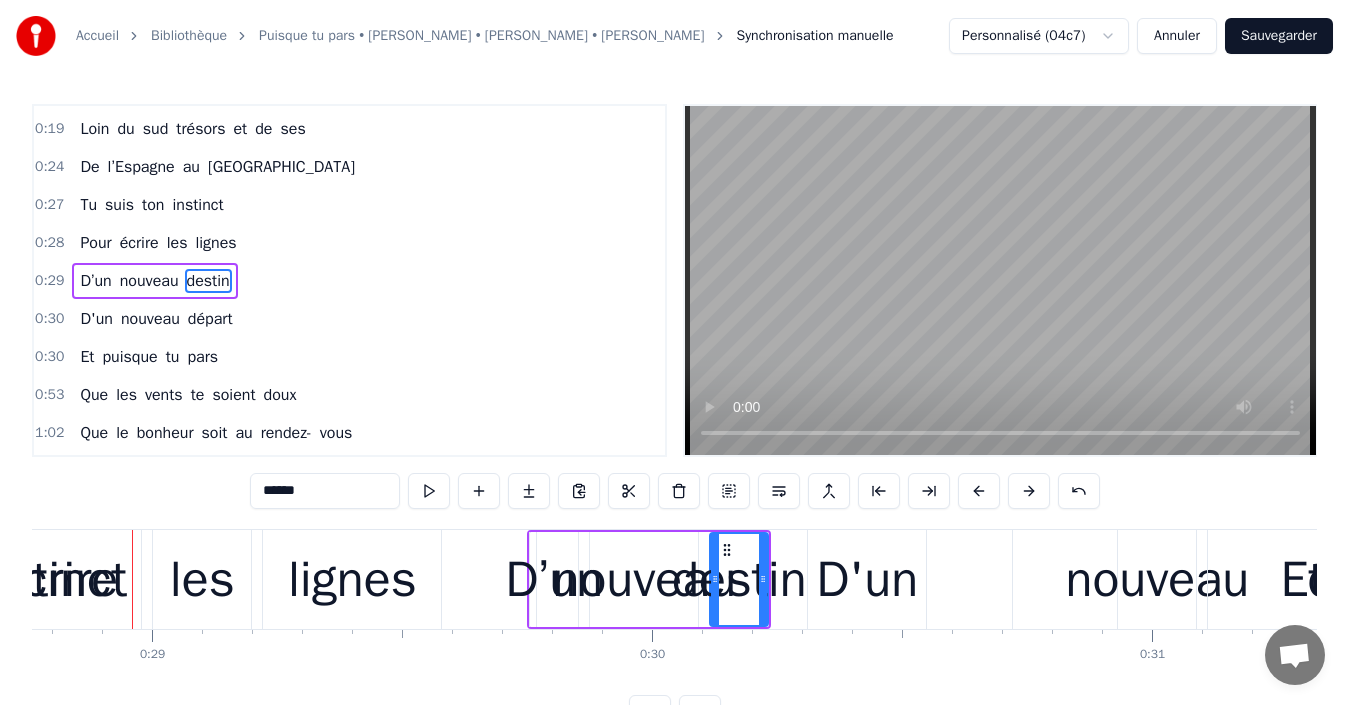 click at bounding box center [1029, 491] 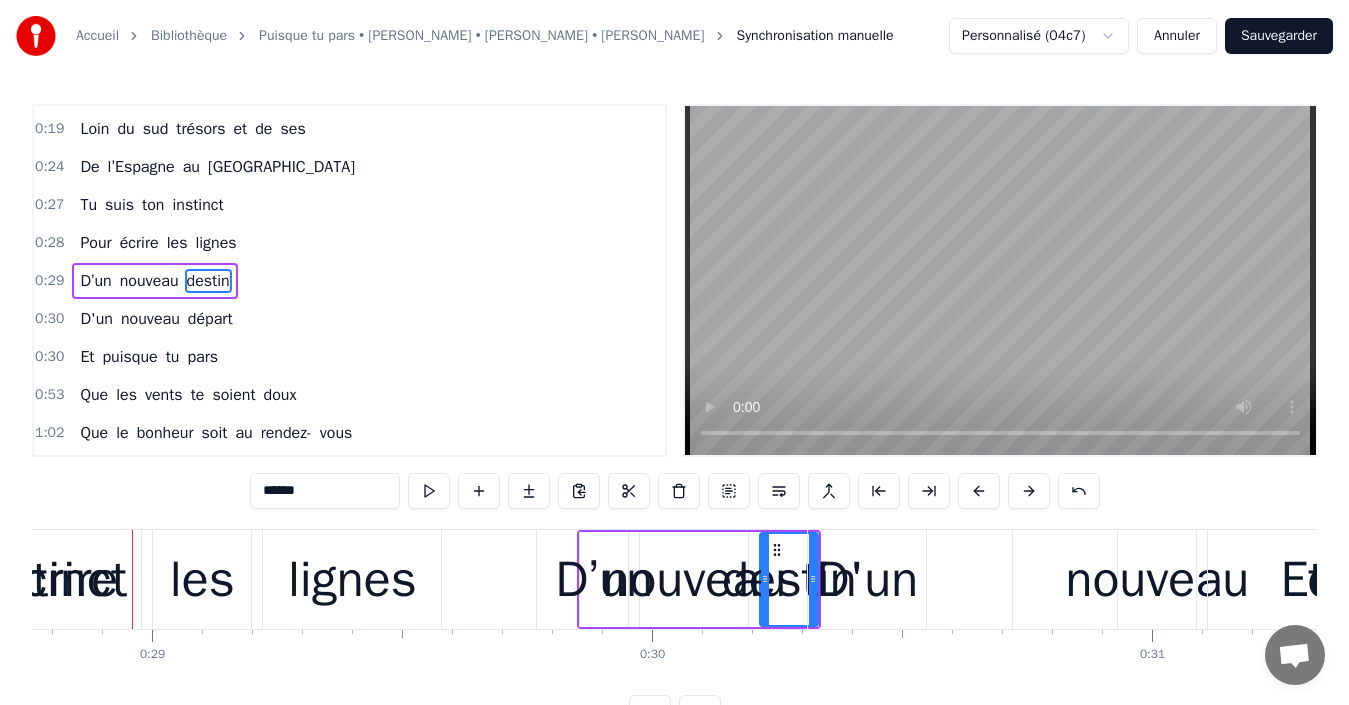 click at bounding box center (1029, 491) 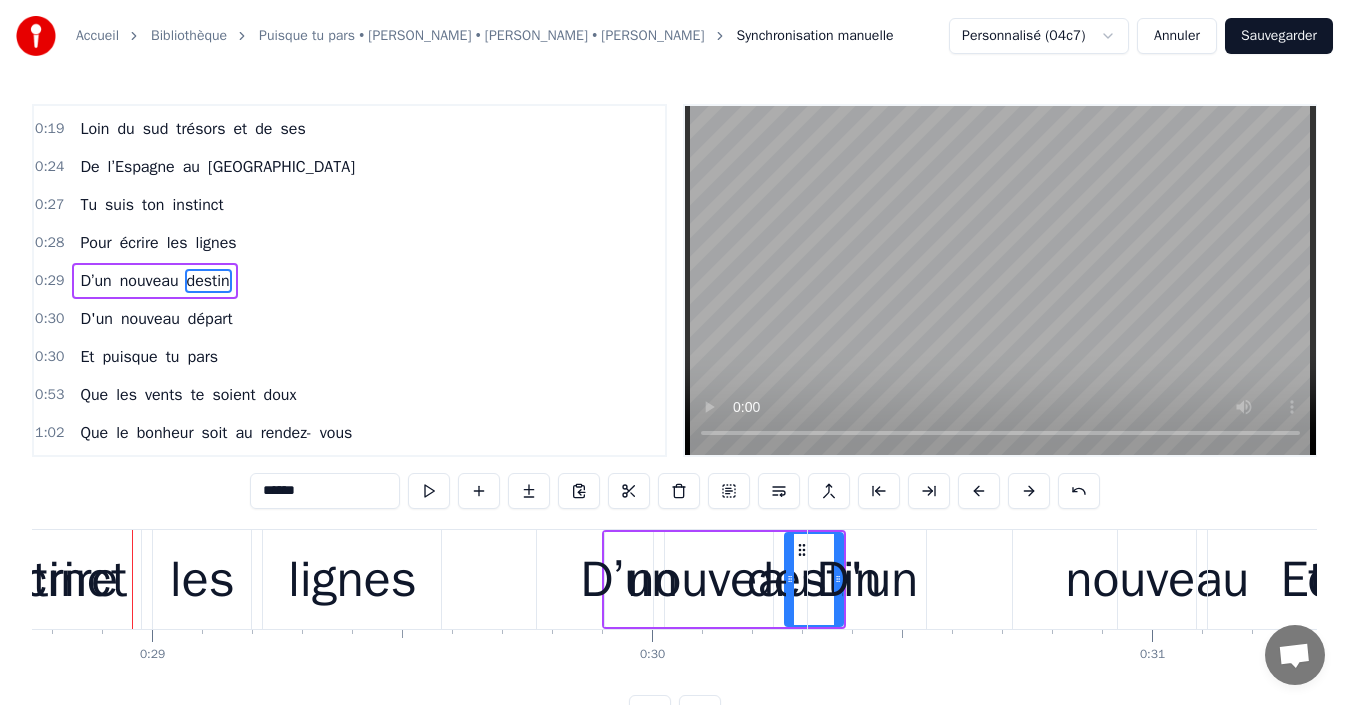 click at bounding box center [1029, 491] 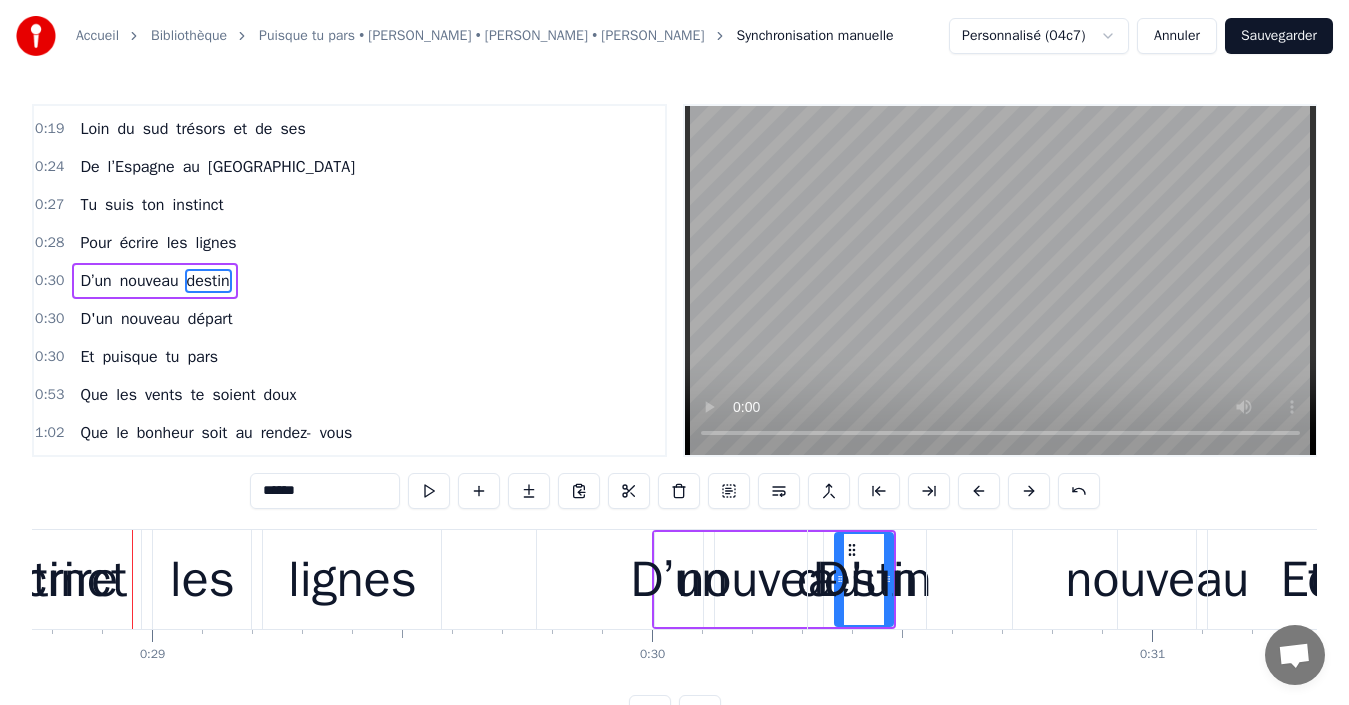 click at bounding box center (1029, 491) 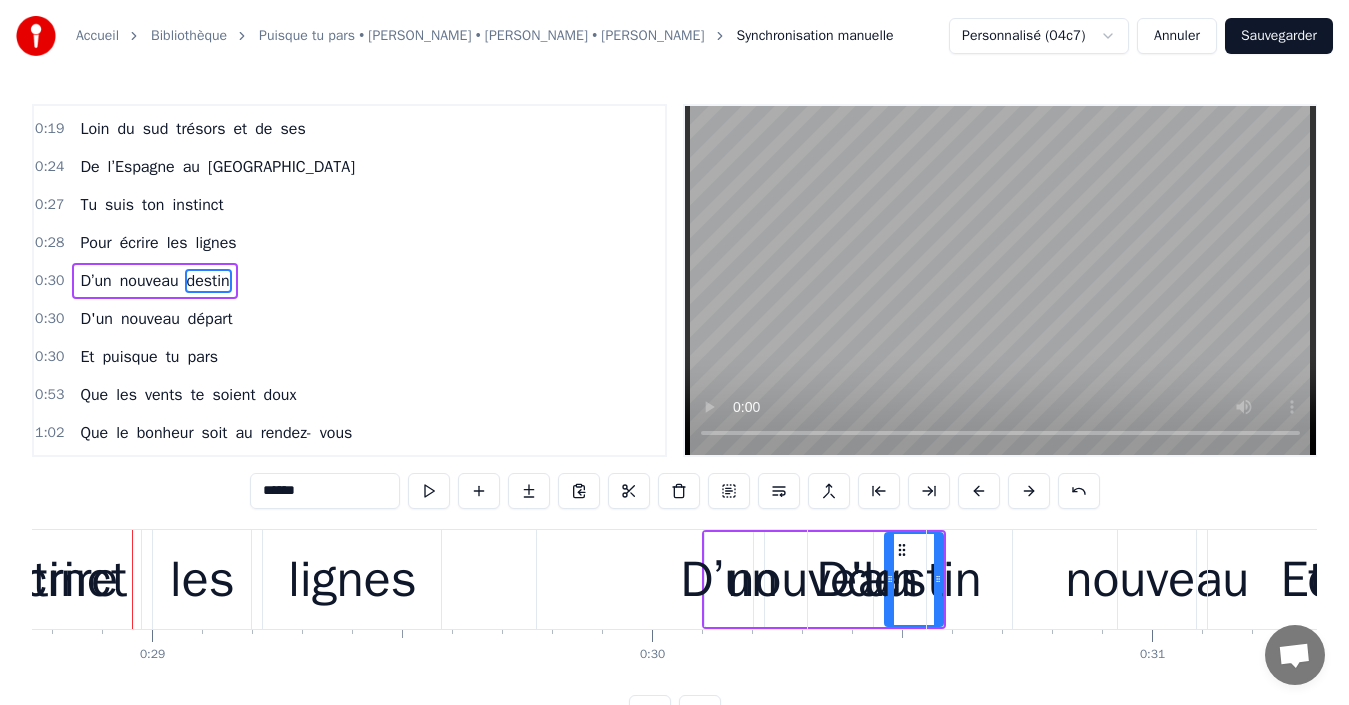 click at bounding box center (1029, 491) 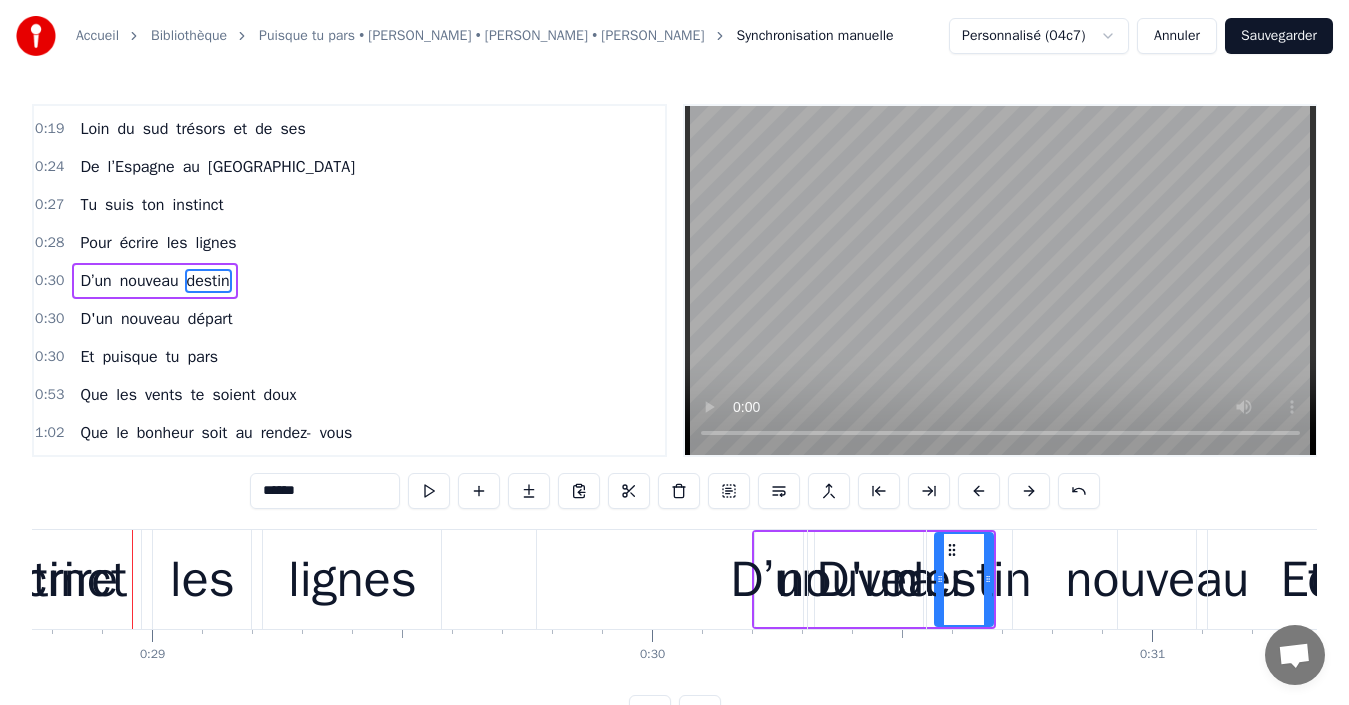 click at bounding box center [1029, 491] 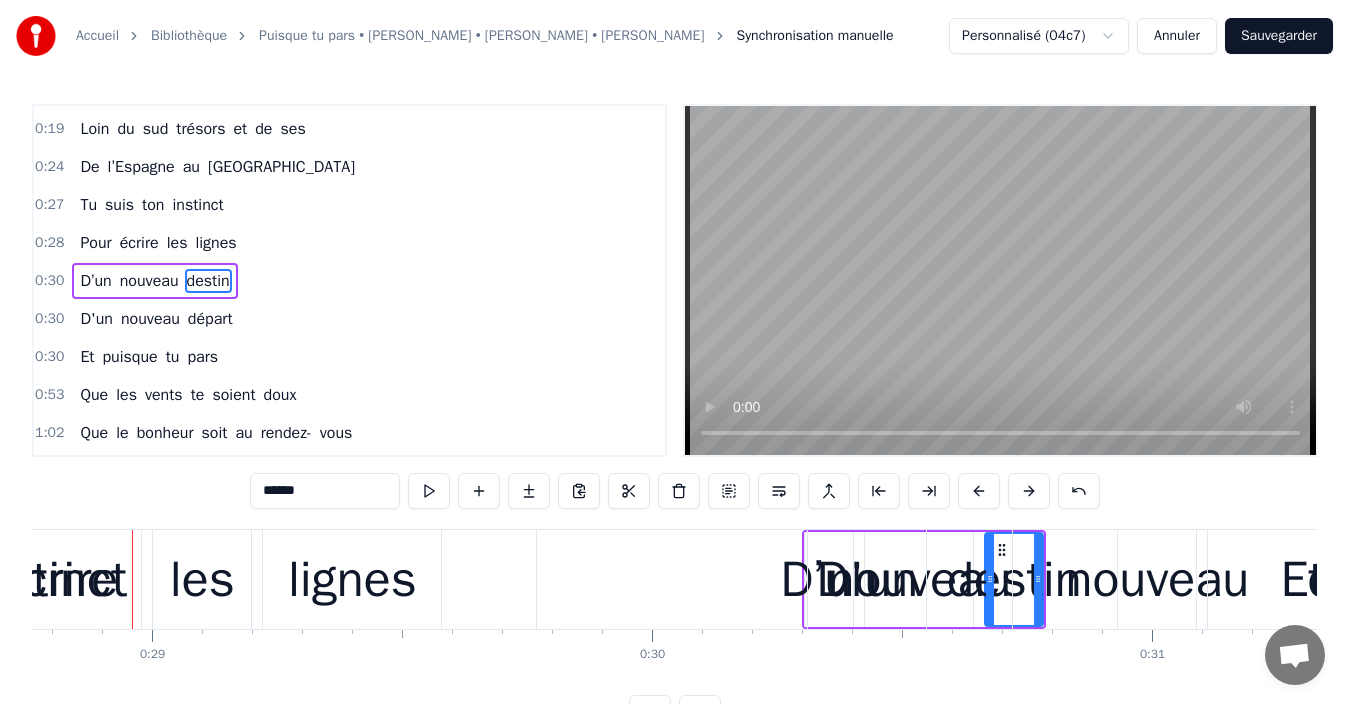 click at bounding box center (1029, 491) 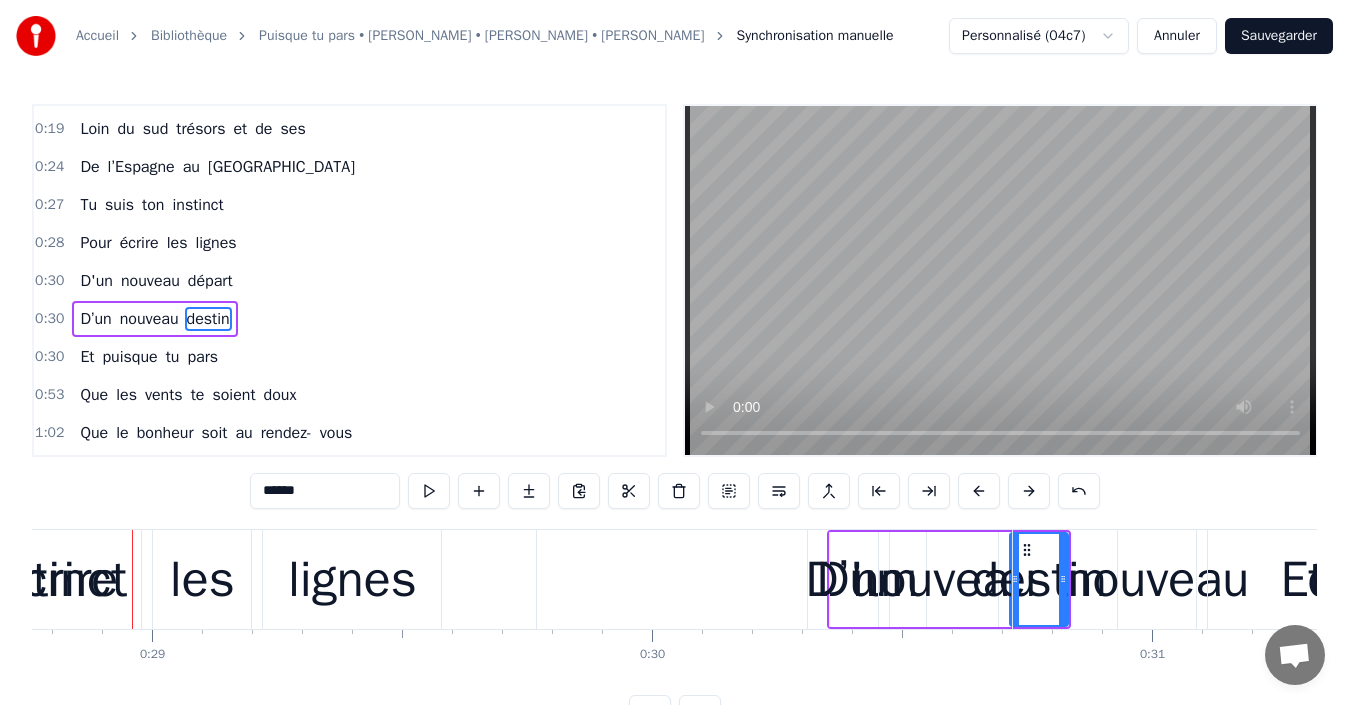 click at bounding box center (1029, 491) 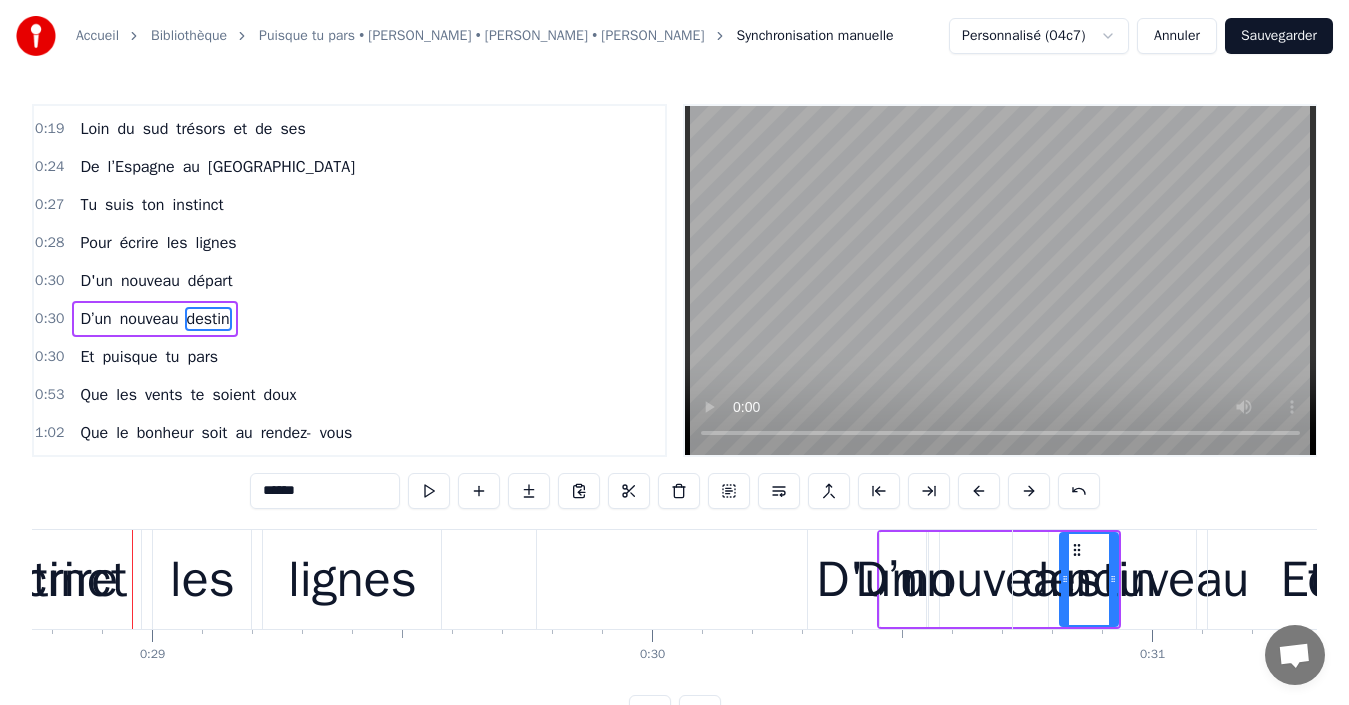 click at bounding box center (1029, 491) 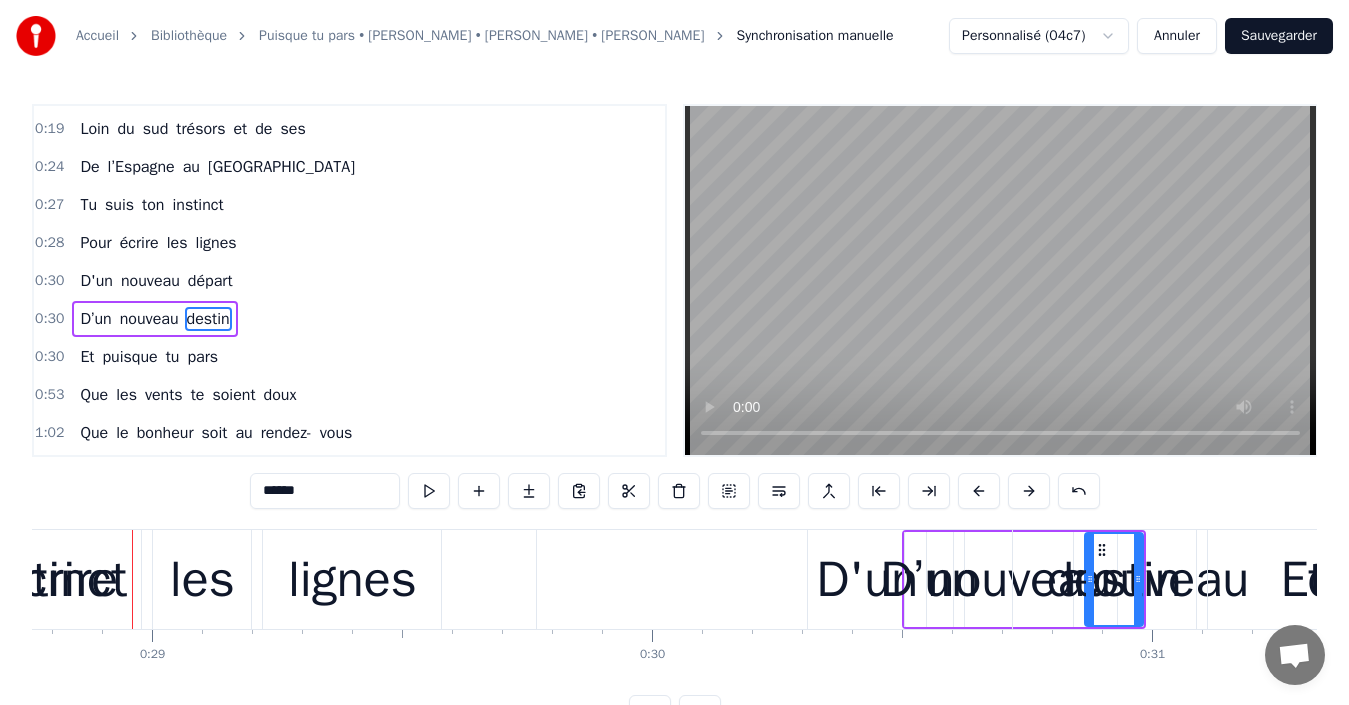 click at bounding box center (1029, 491) 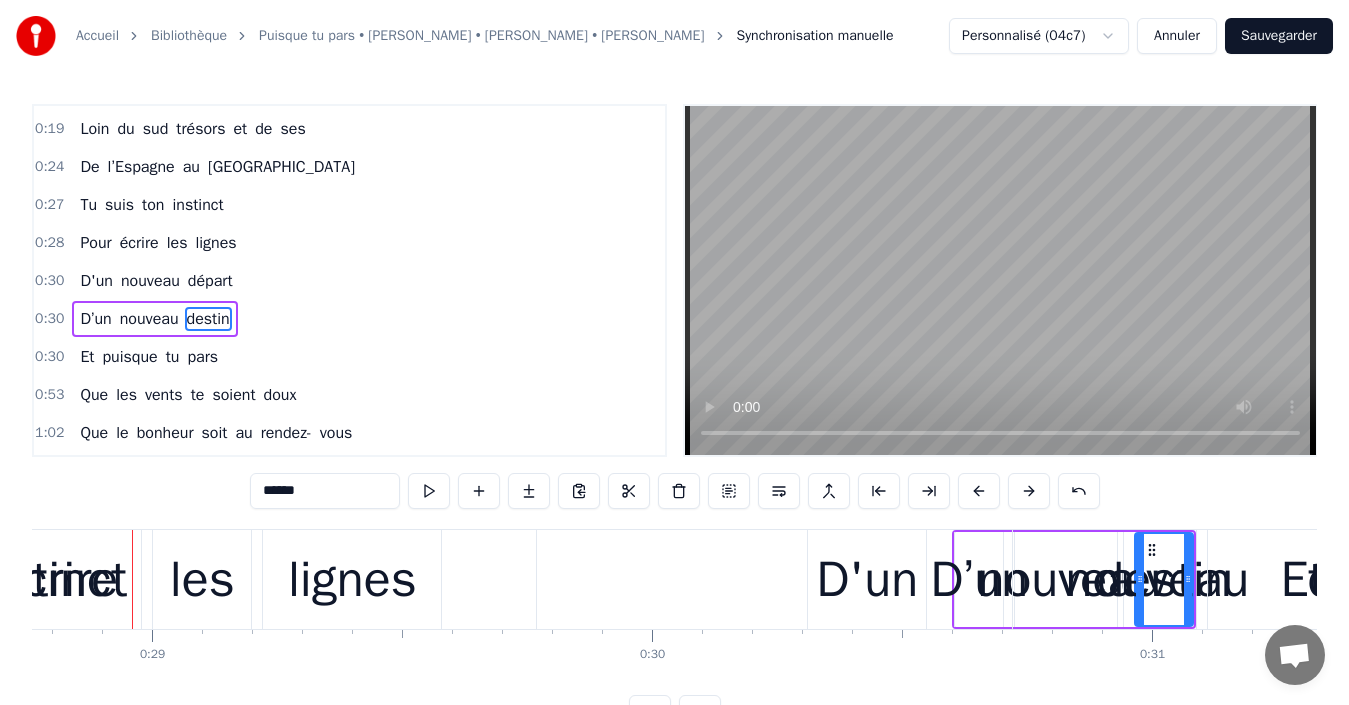 click at bounding box center [1029, 491] 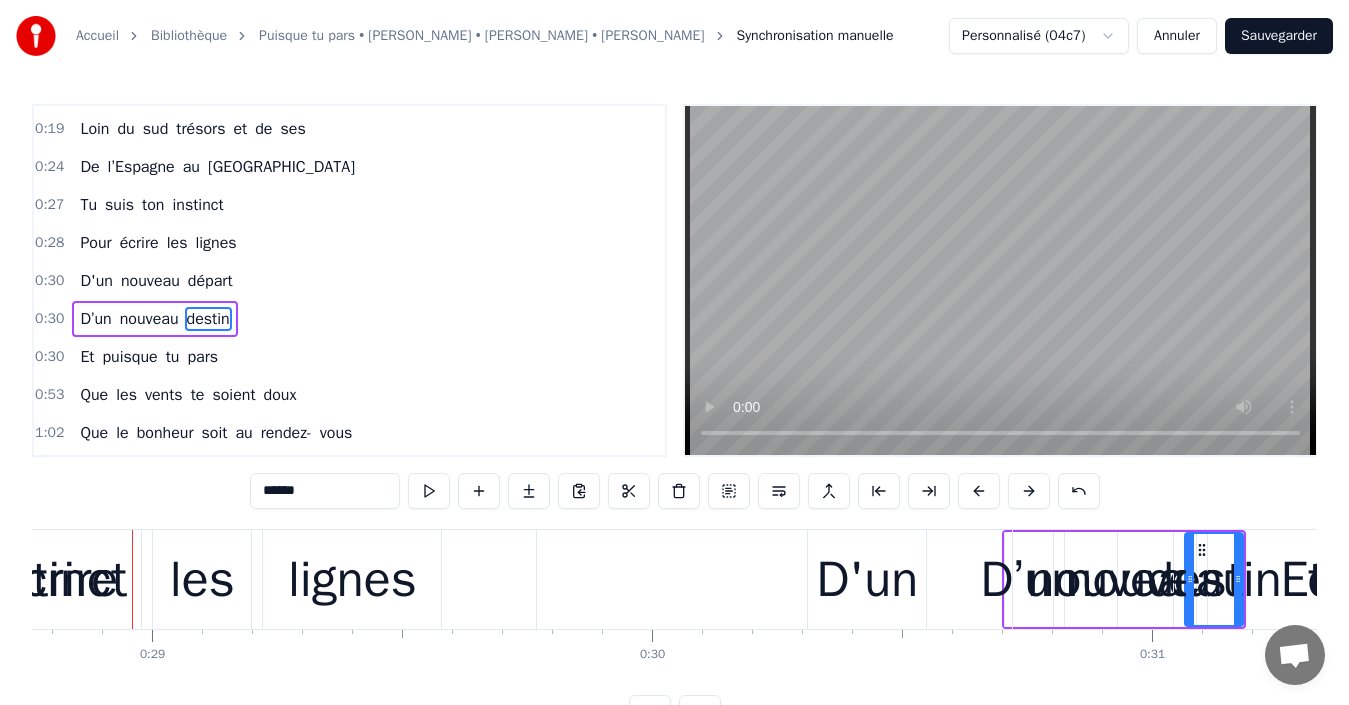 click at bounding box center (1029, 491) 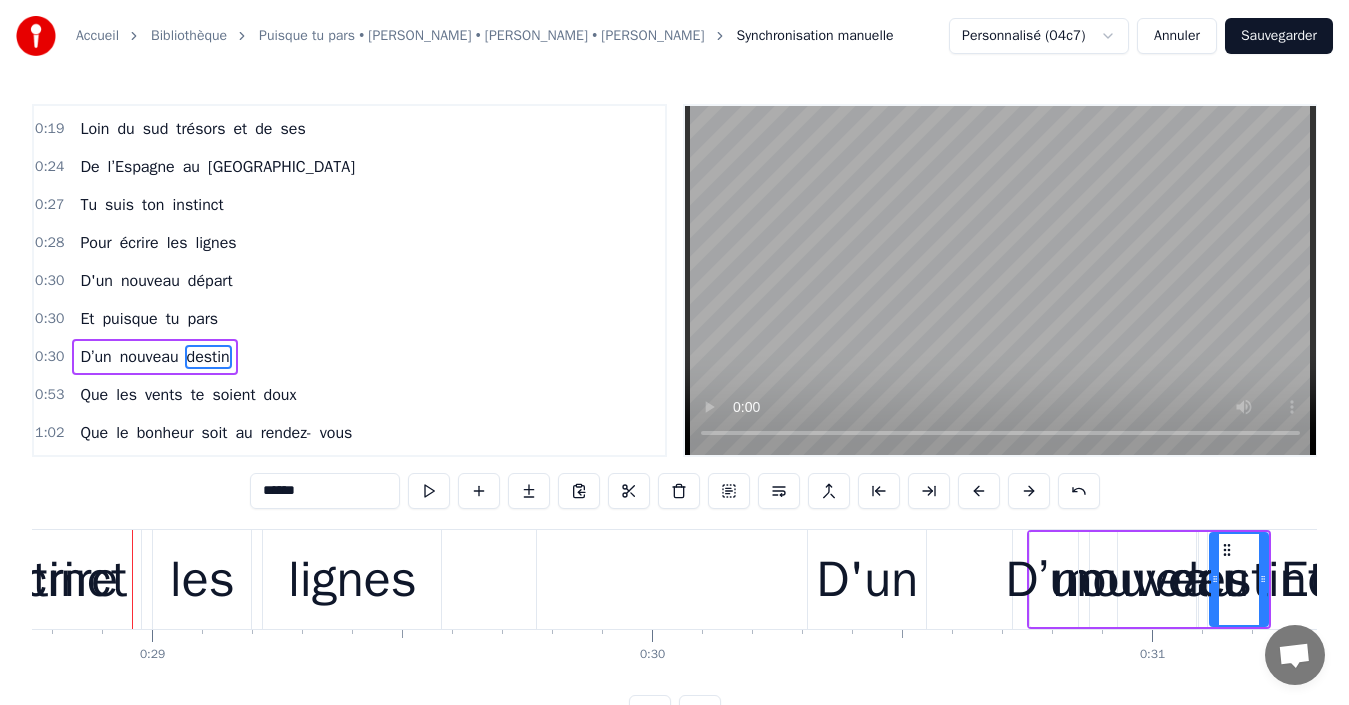 click at bounding box center [1029, 491] 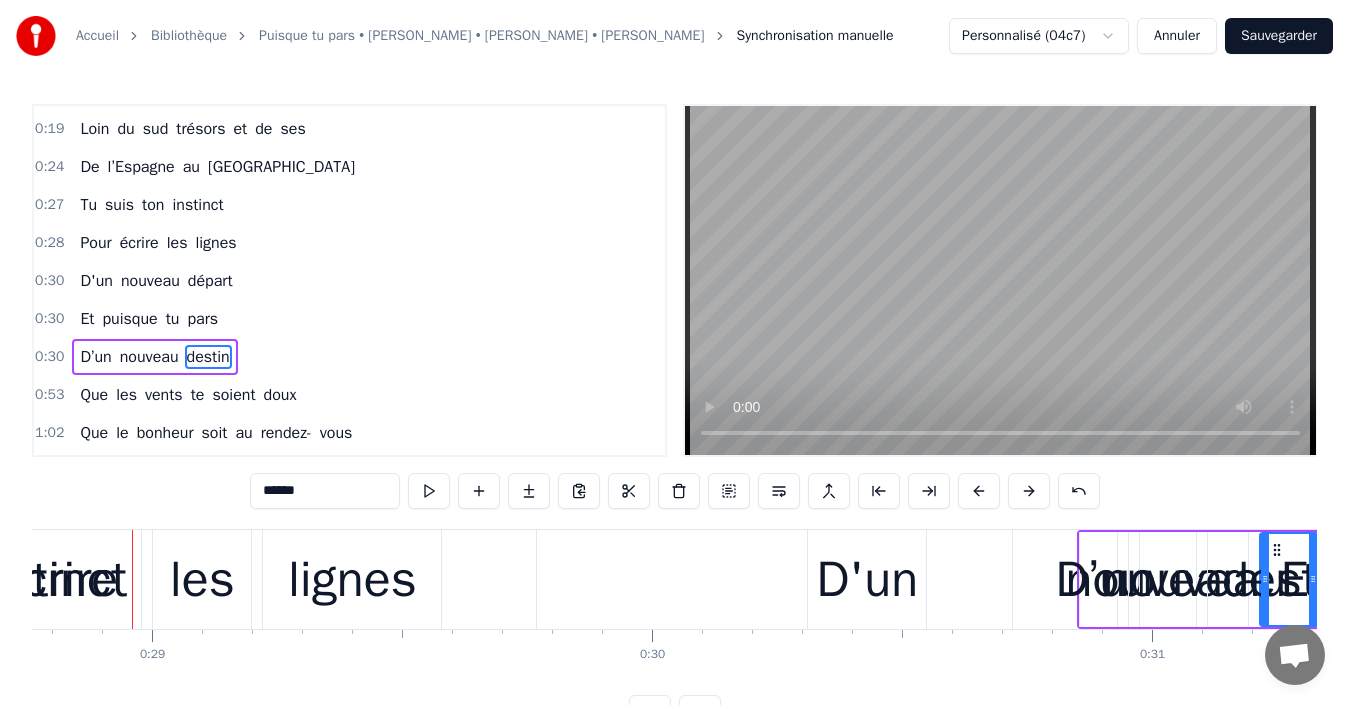 click at bounding box center (1029, 491) 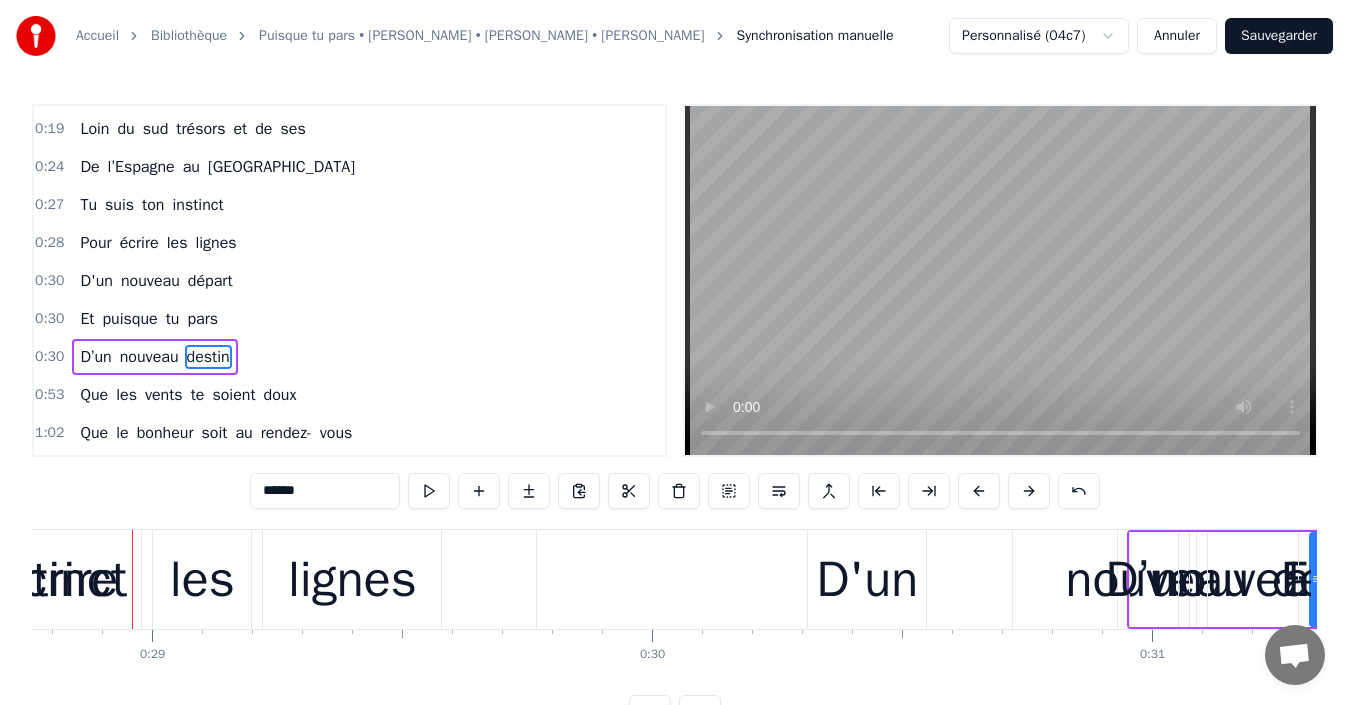 click at bounding box center [1029, 491] 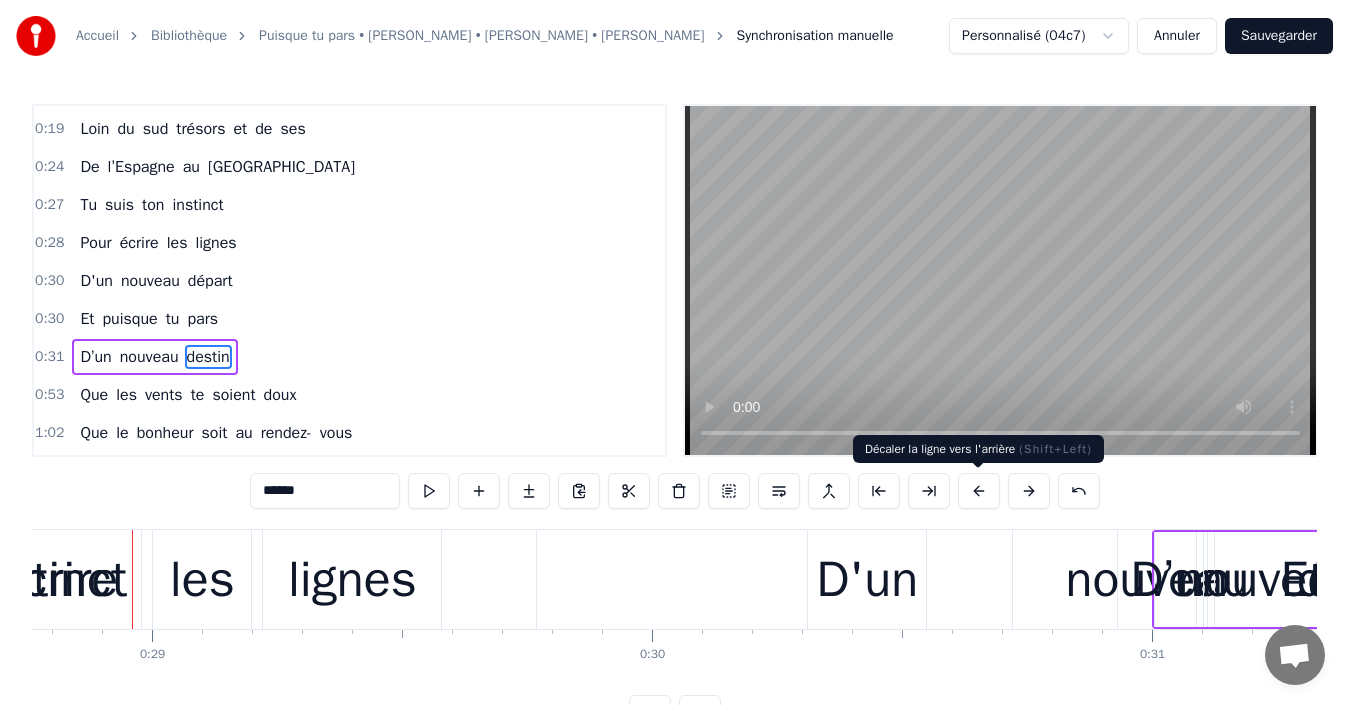 click at bounding box center [979, 491] 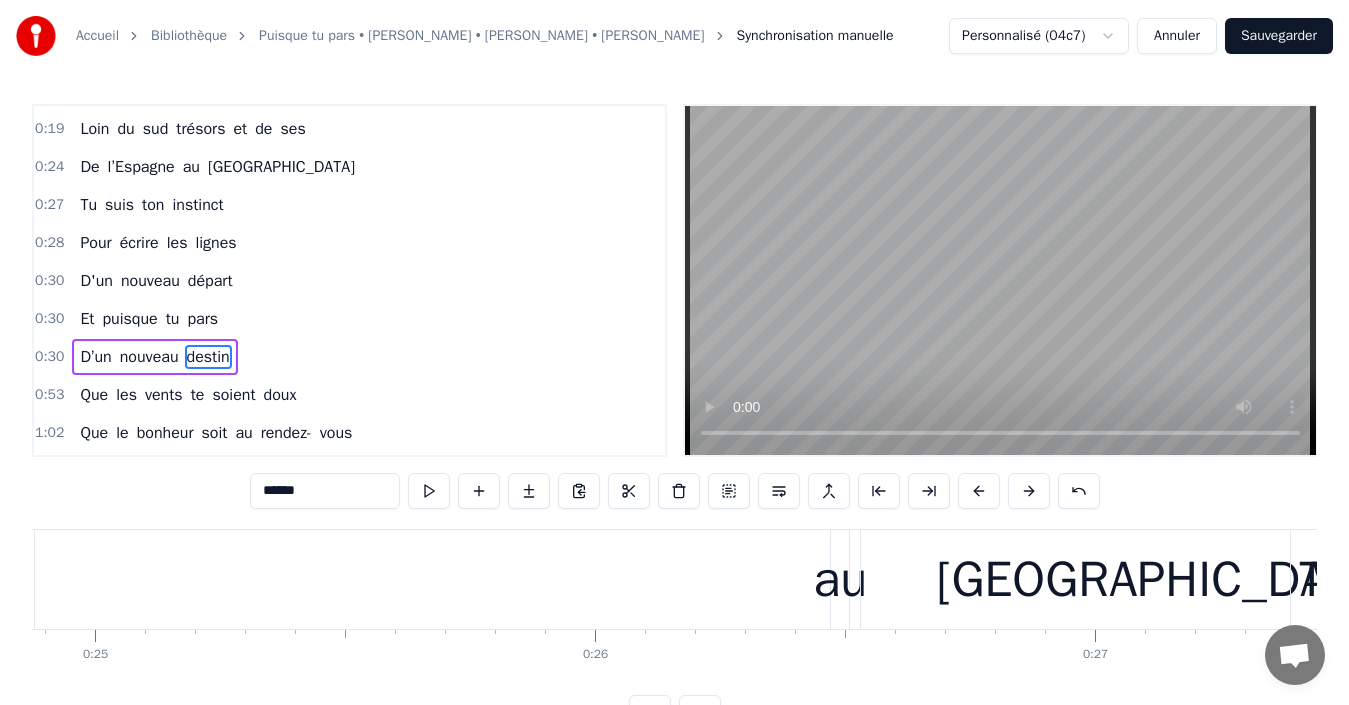 scroll, scrollTop: 0, scrollLeft: 12173, axis: horizontal 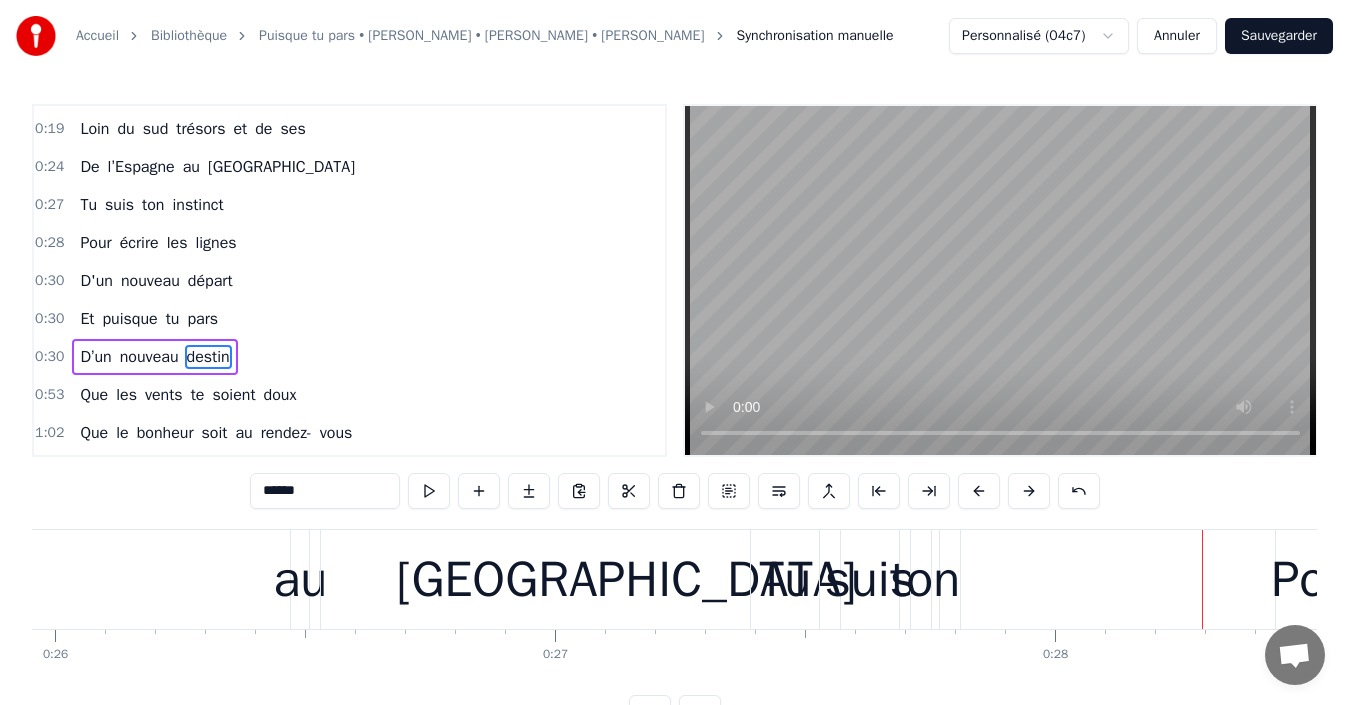 click on "Tu" at bounding box center [785, 579] 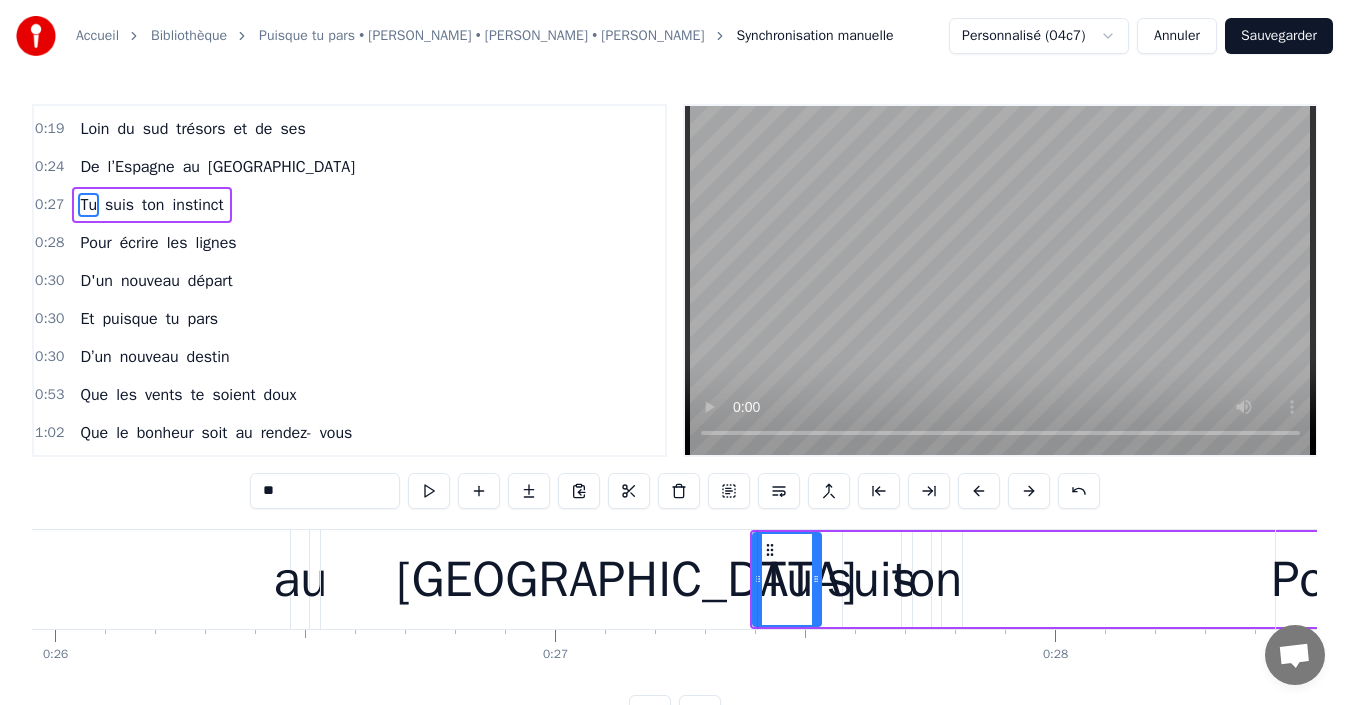 scroll, scrollTop: 34, scrollLeft: 0, axis: vertical 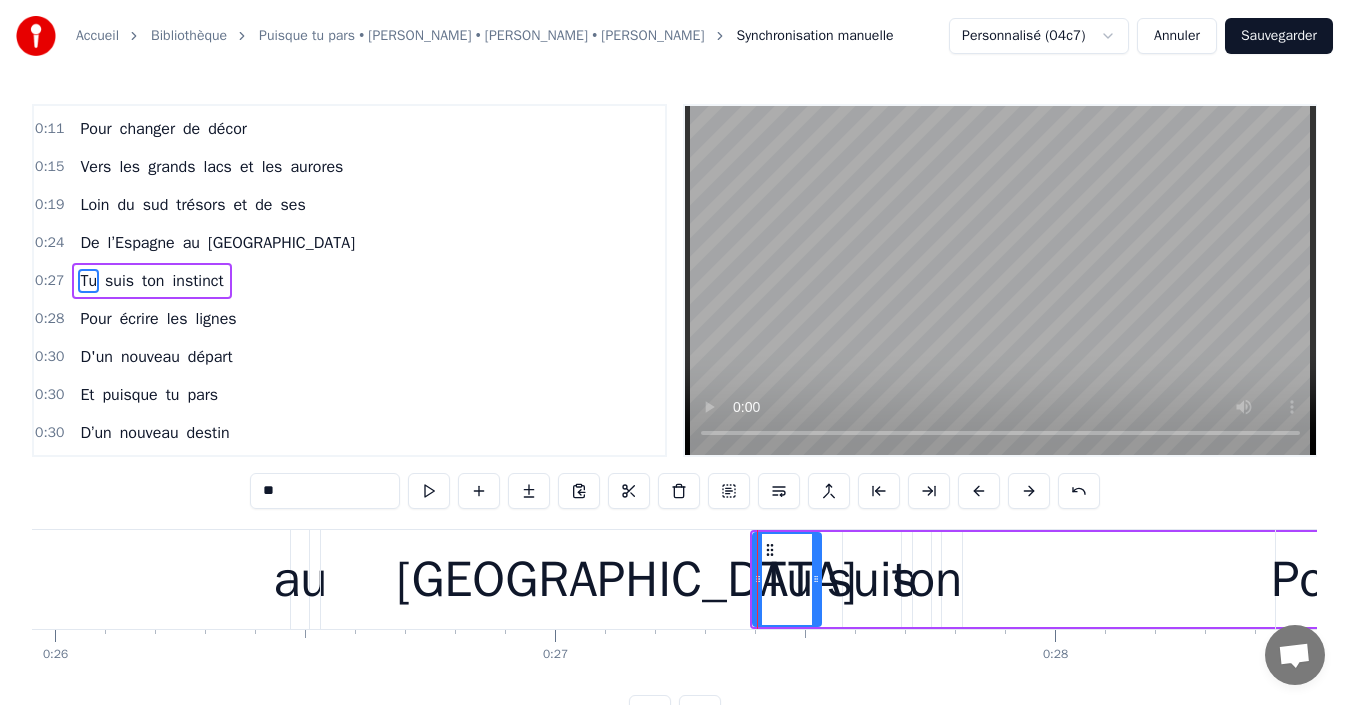 click at bounding box center (1029, 491) 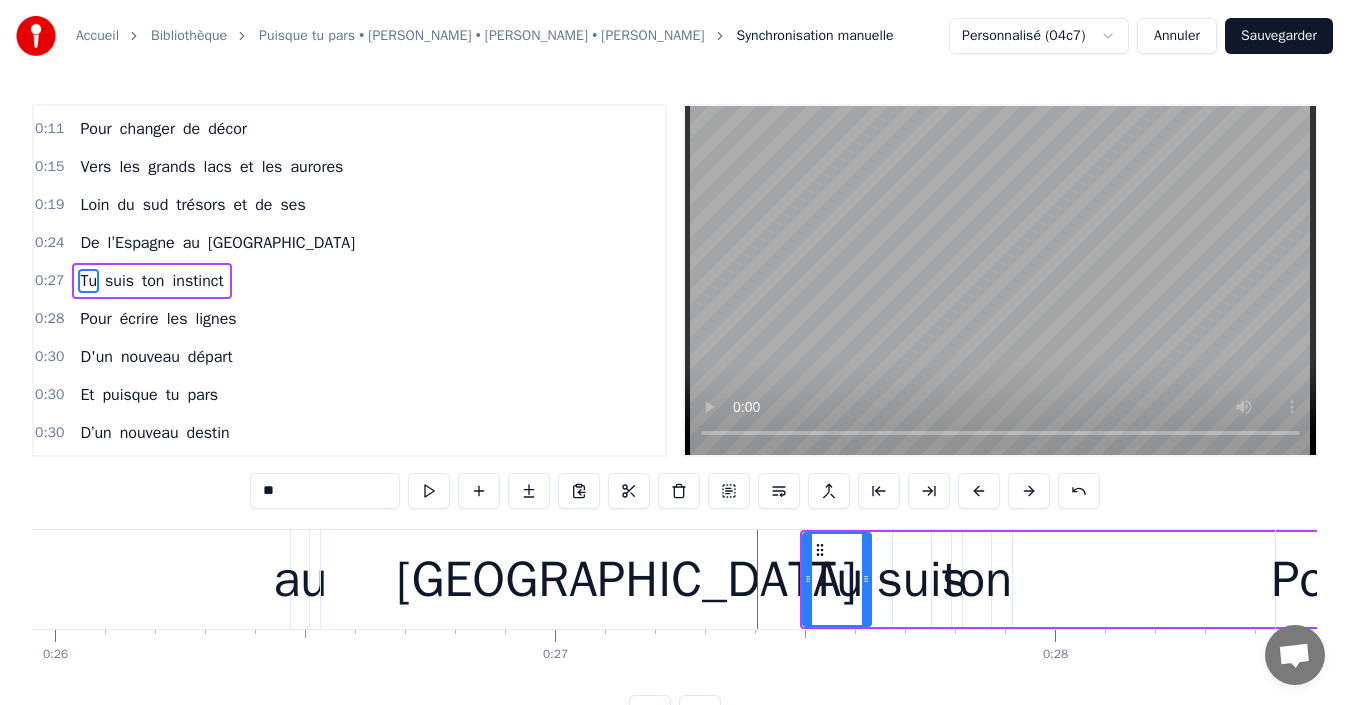 click at bounding box center [1029, 491] 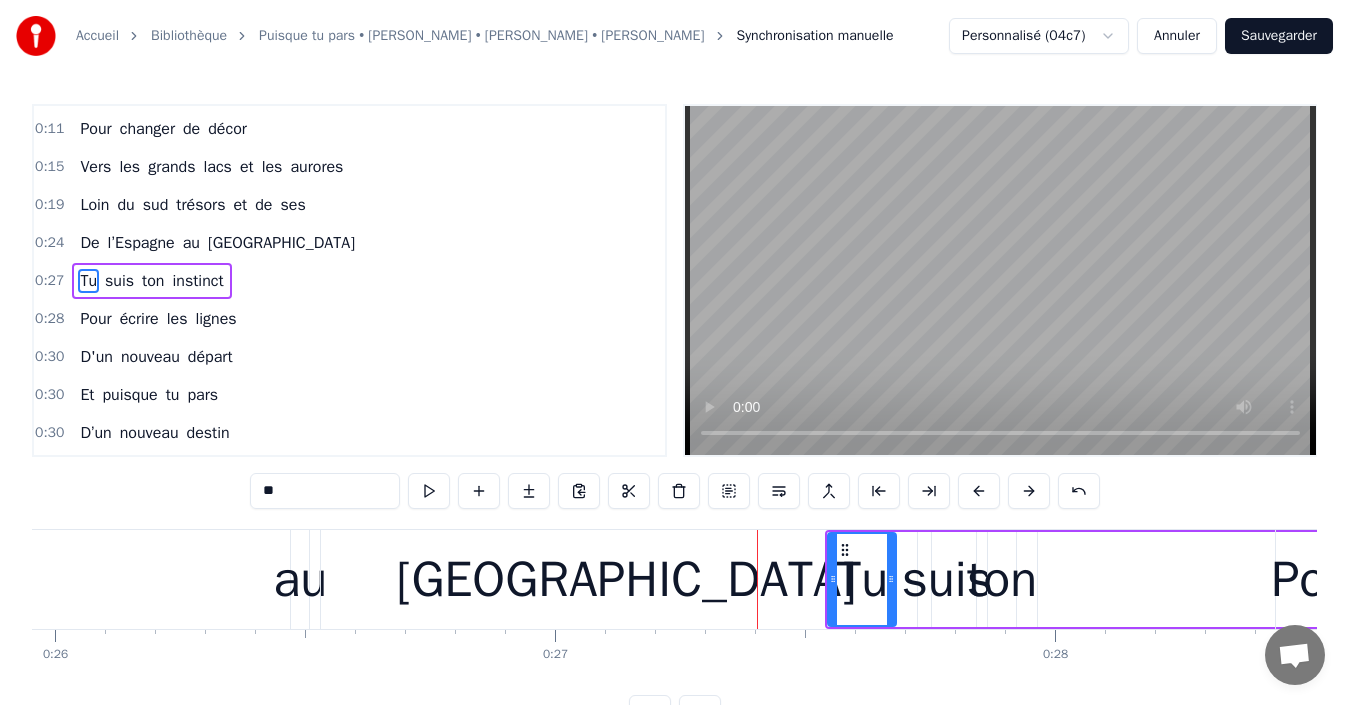 click at bounding box center [1029, 491] 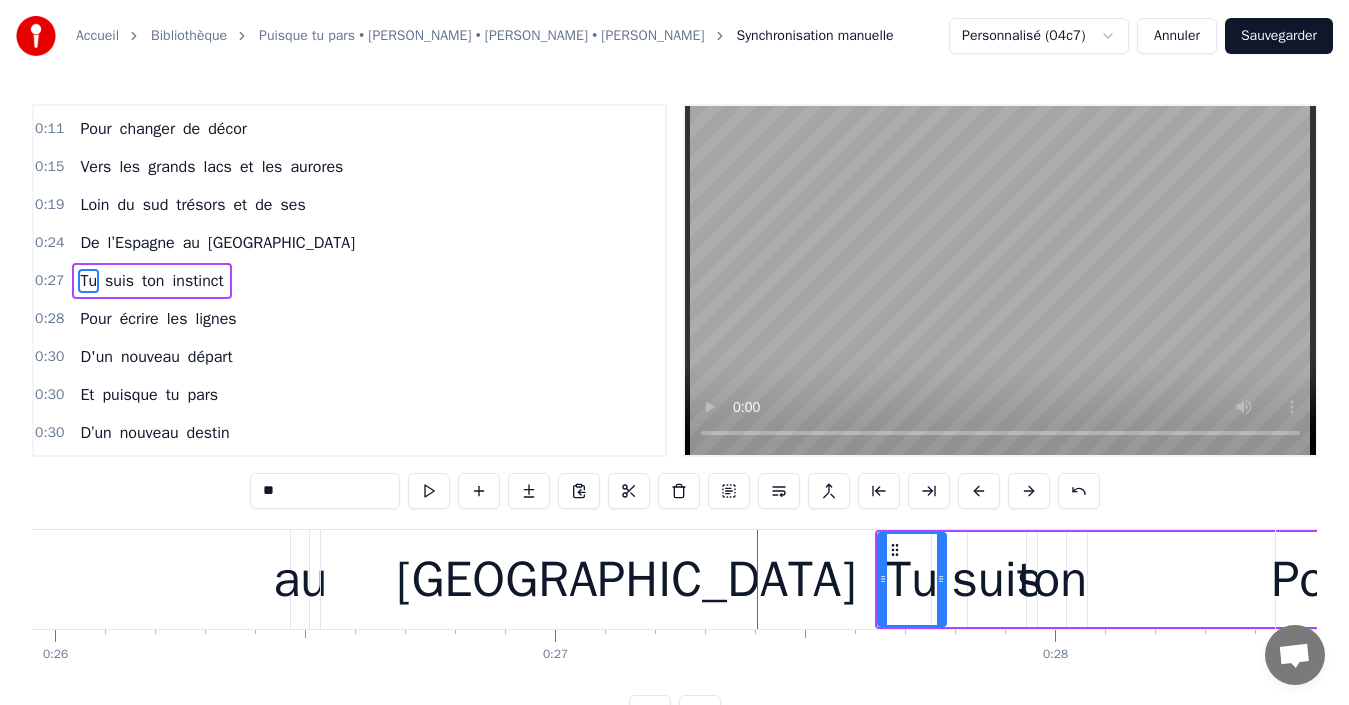 click at bounding box center [1029, 491] 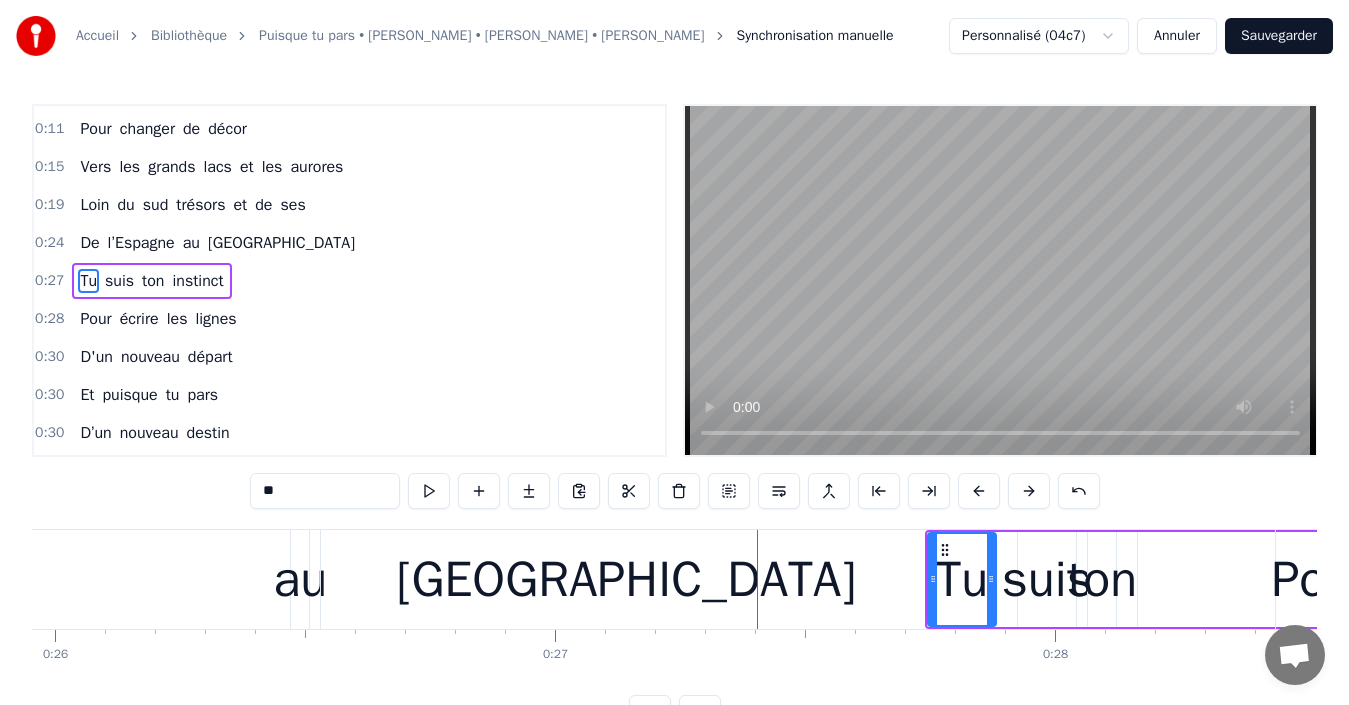 click at bounding box center [1029, 491] 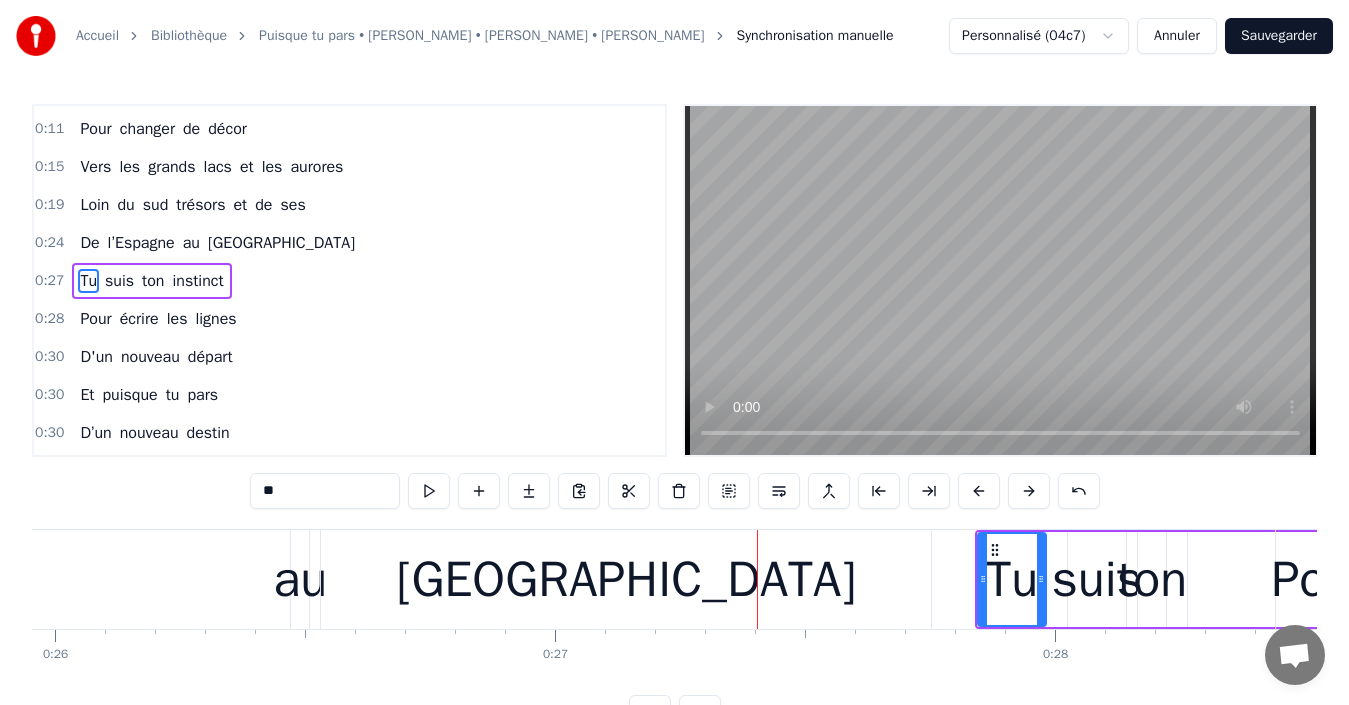 click at bounding box center [1029, 491] 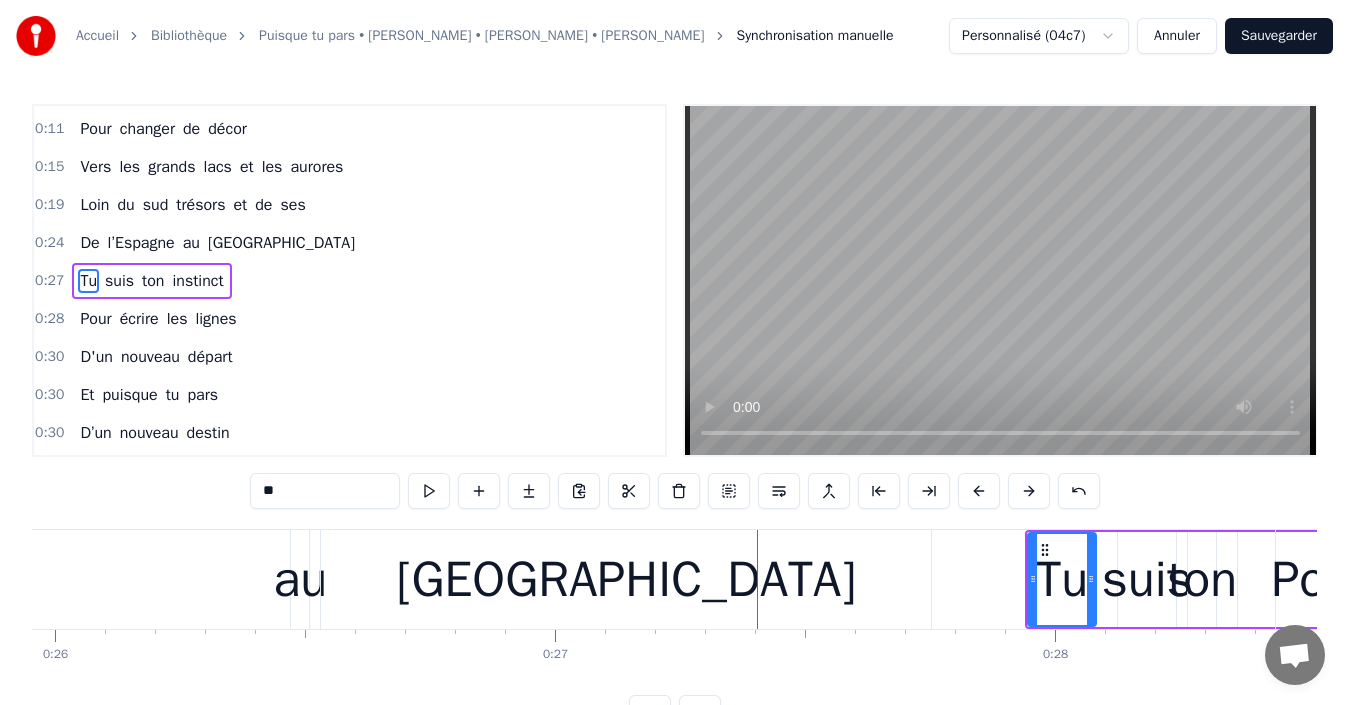 click at bounding box center [1029, 491] 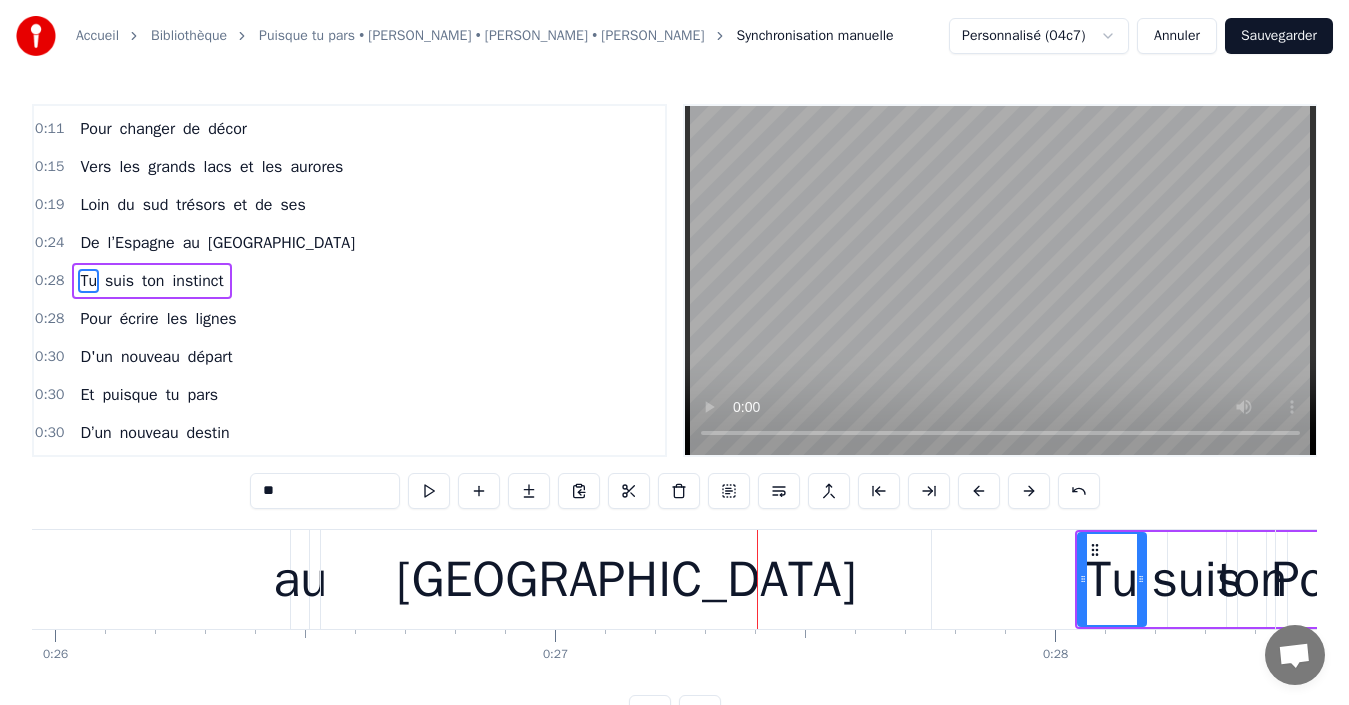 click at bounding box center (1029, 491) 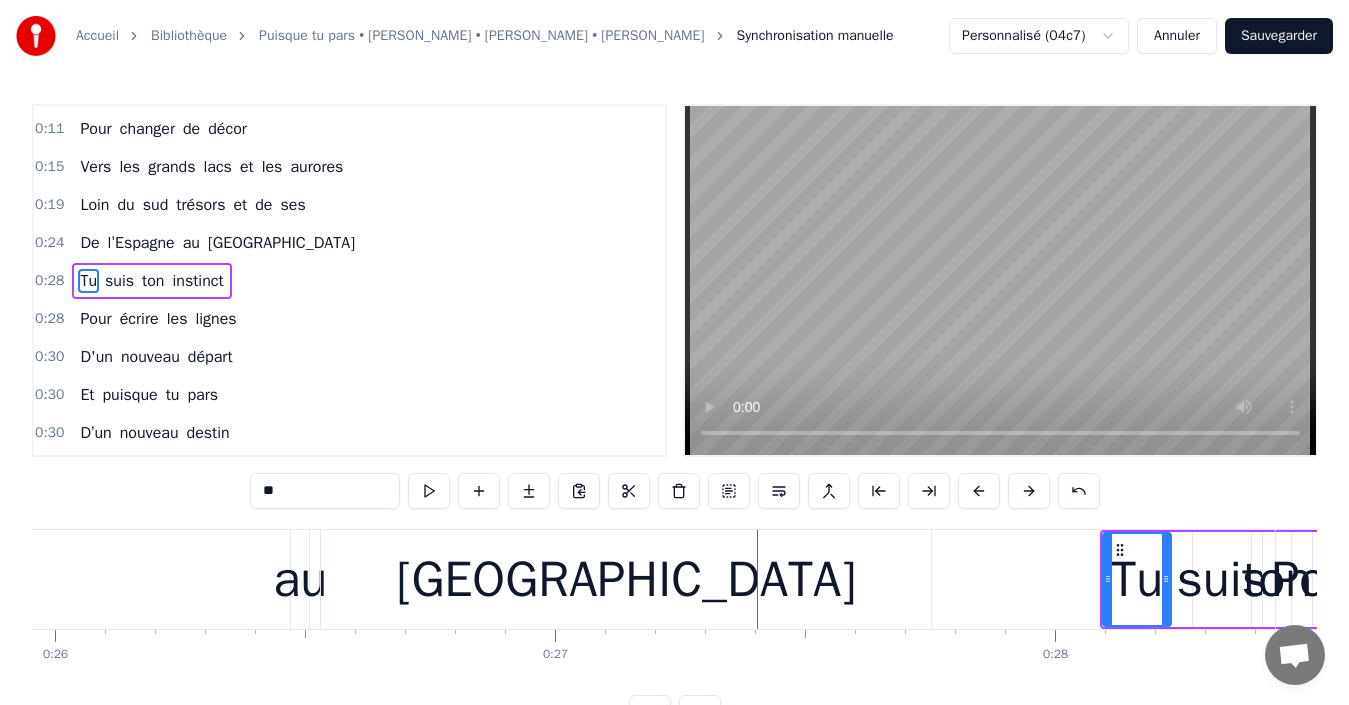 click at bounding box center [1029, 491] 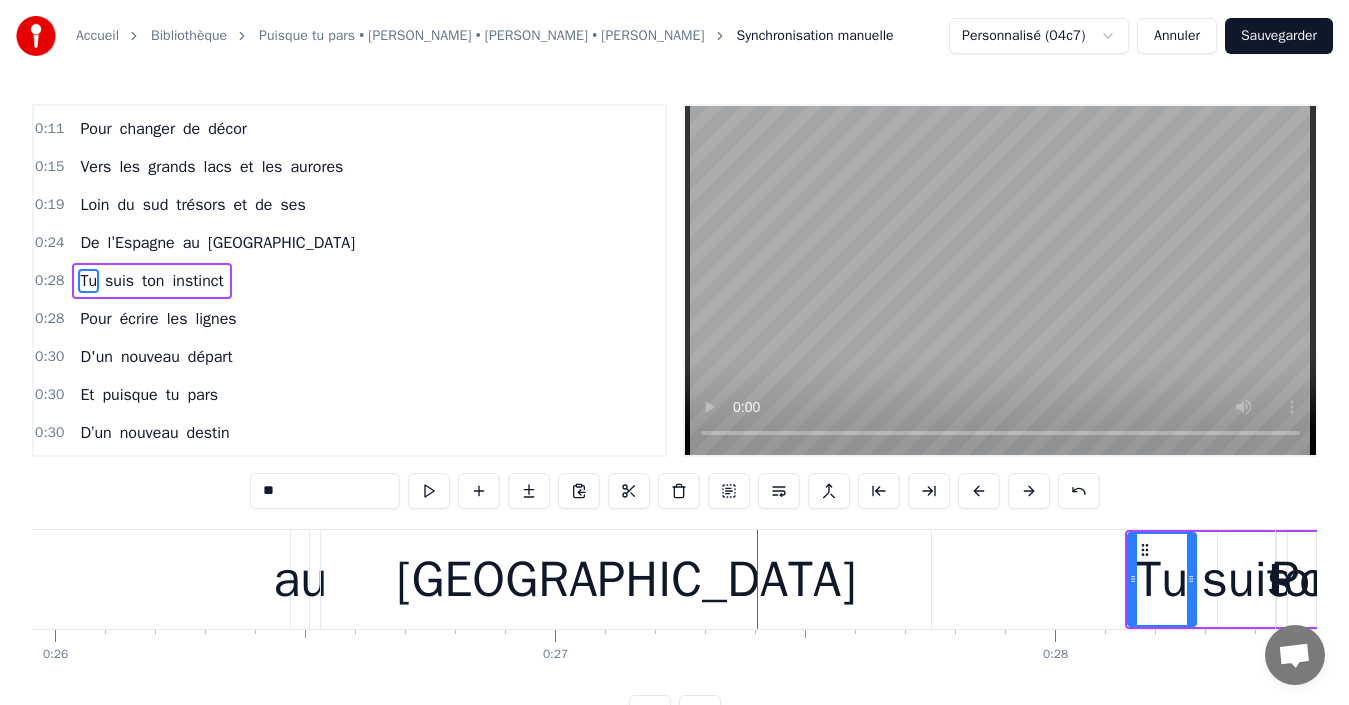 click at bounding box center (1029, 491) 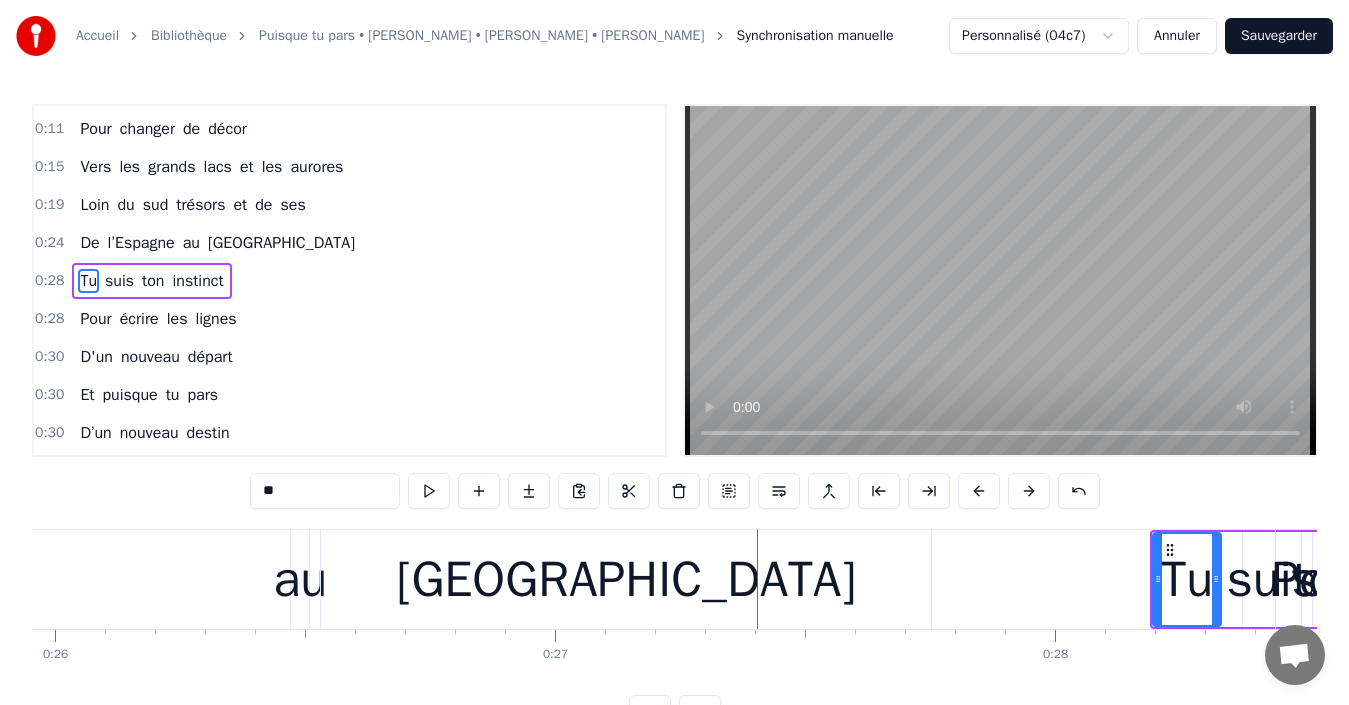 click on "Sauvegarder" at bounding box center (1279, 36) 